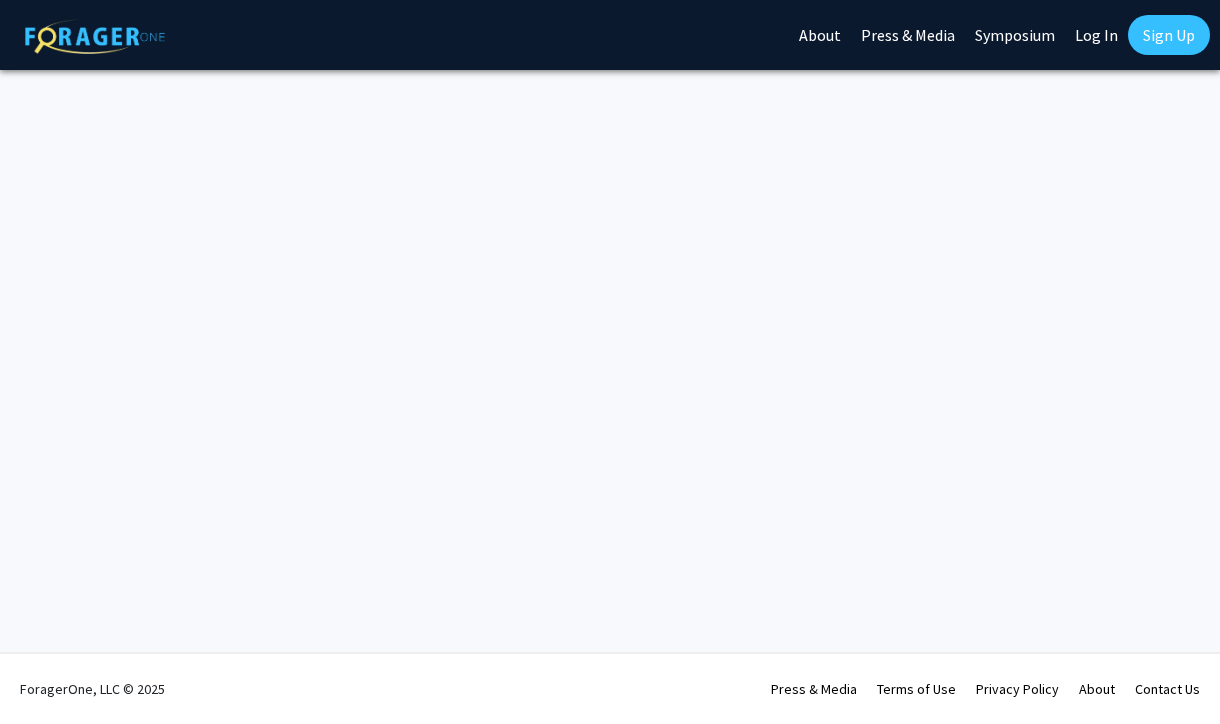 scroll, scrollTop: 0, scrollLeft: 0, axis: both 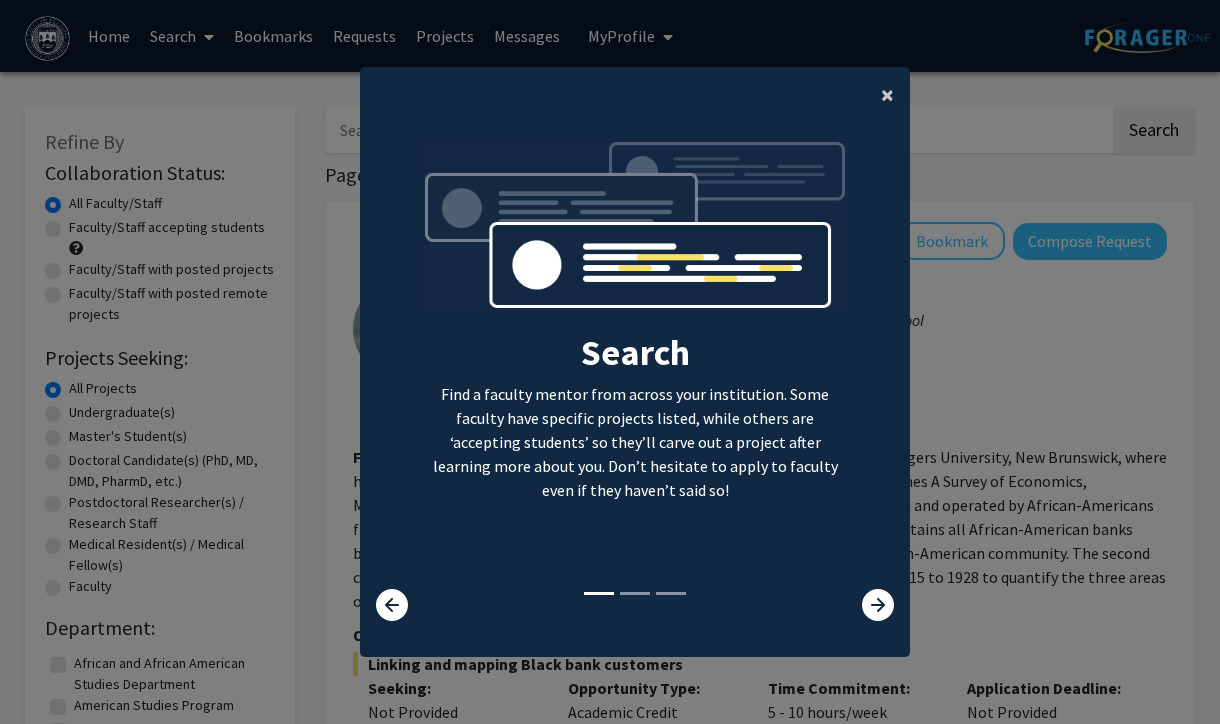 click on "×" 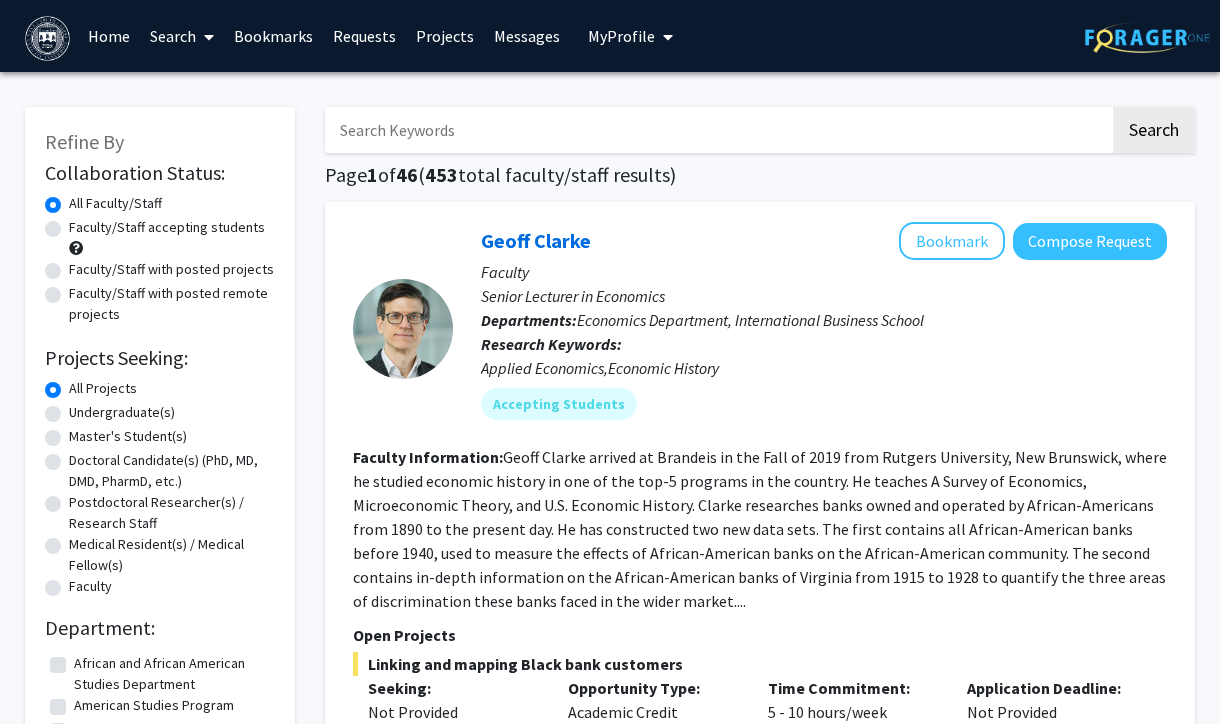 click on "Home" at bounding box center (109, 36) 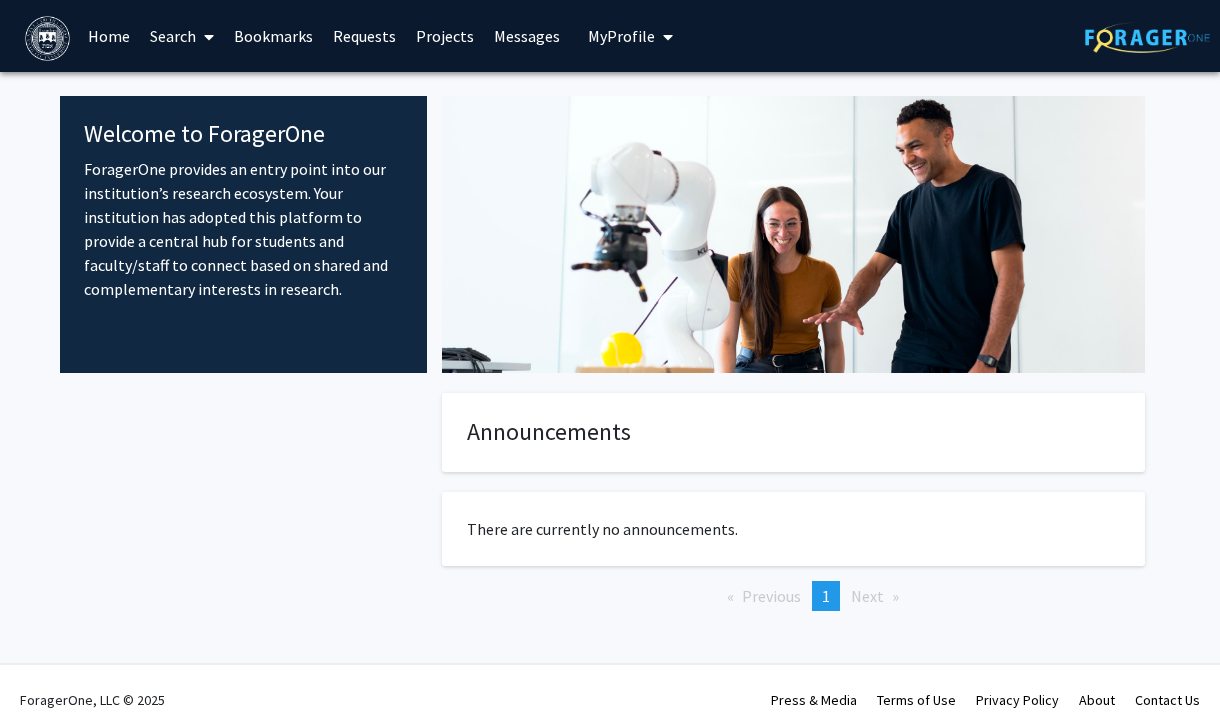 click on "My   Profile" at bounding box center [621, 36] 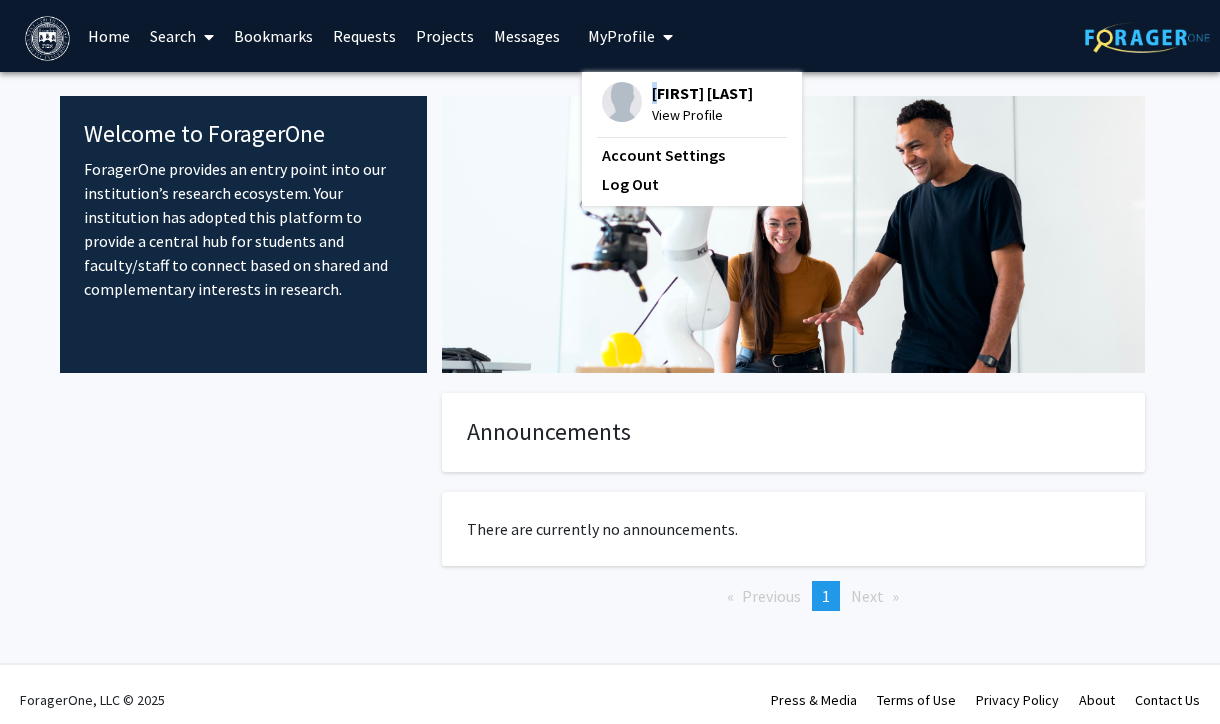 click on "[FIRST] [LAST]" at bounding box center [702, 93] 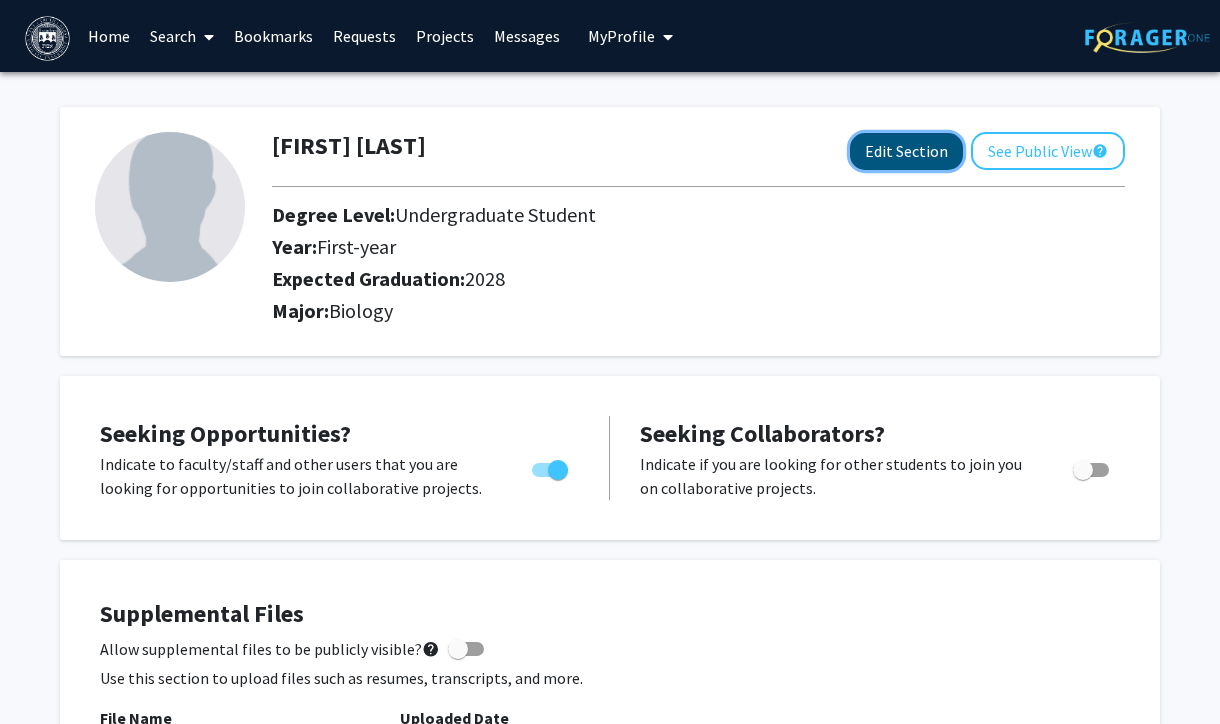 click on "Edit Section" 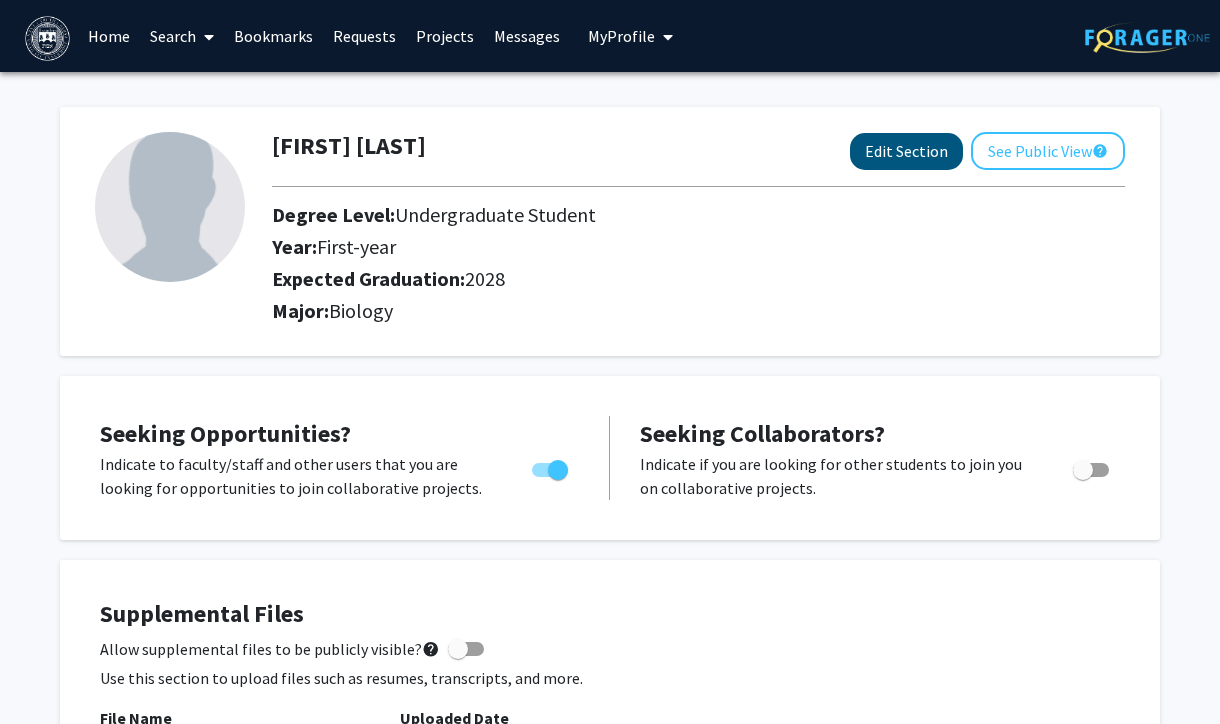 select on "first-year" 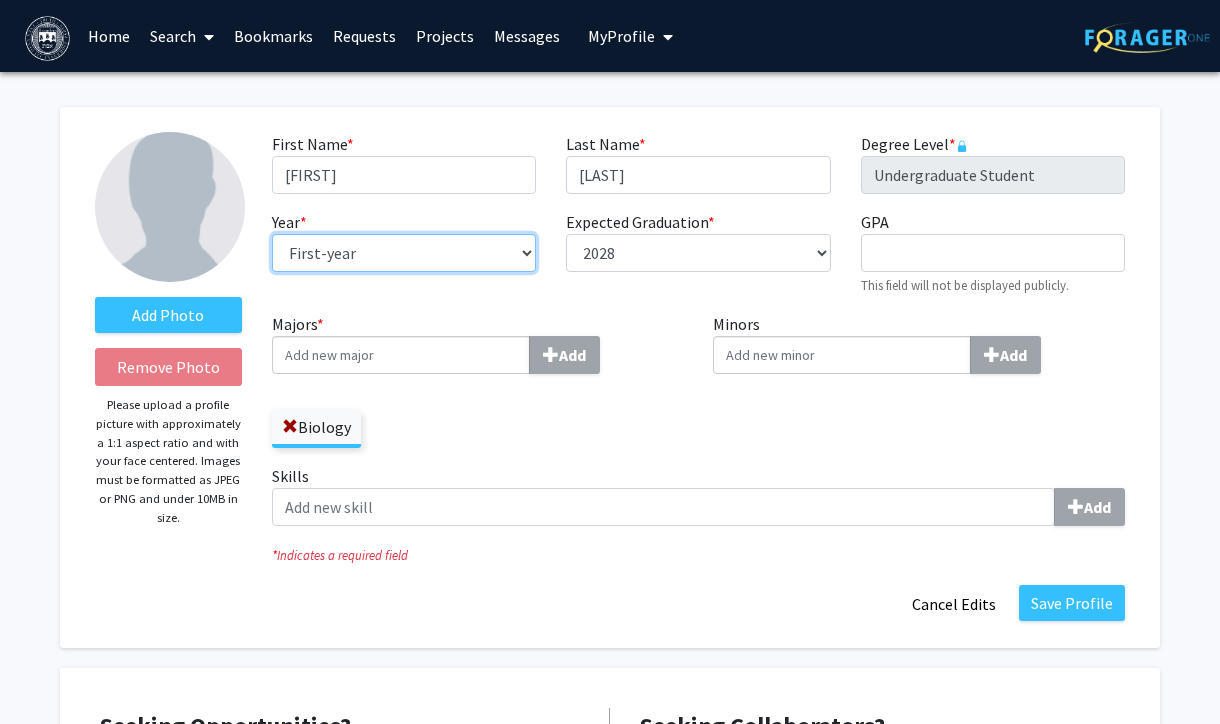 click on "---  First-year   Sophomore   Junior   Senior   Postbaccalaureate Certificate" at bounding box center (404, 253) 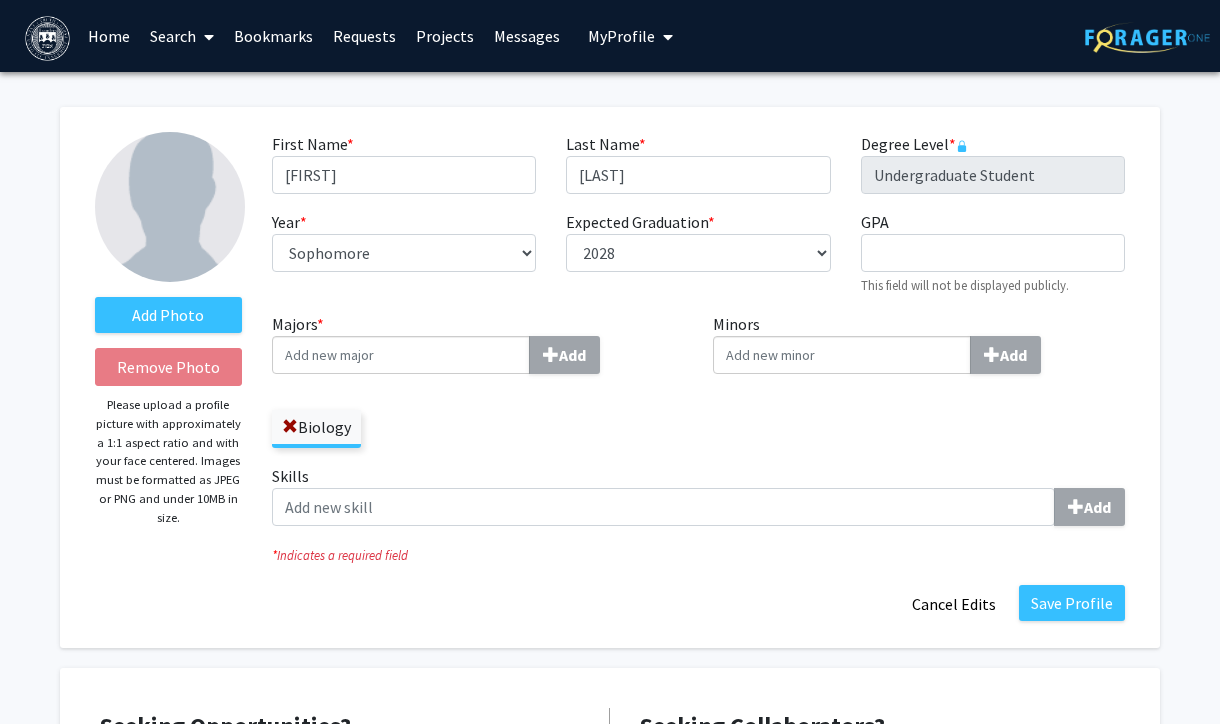 click on "Majors  * Add" at bounding box center (401, 355) 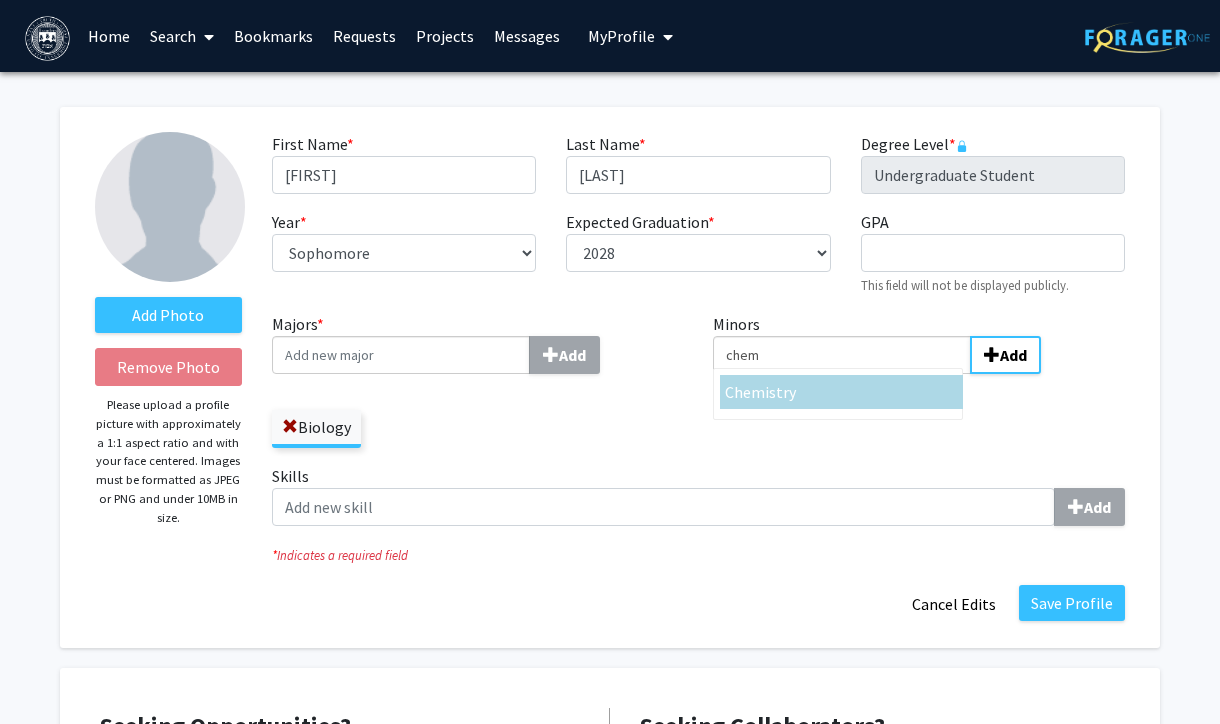 type on "chem" 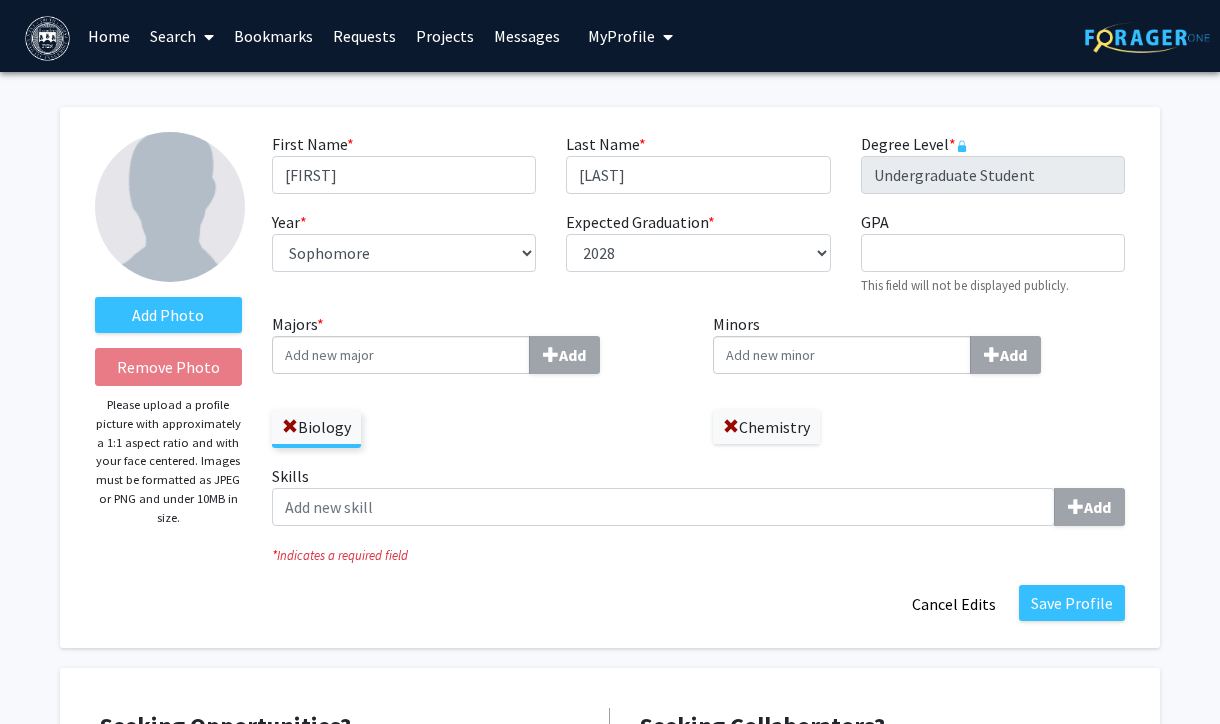 scroll, scrollTop: 5, scrollLeft: 0, axis: vertical 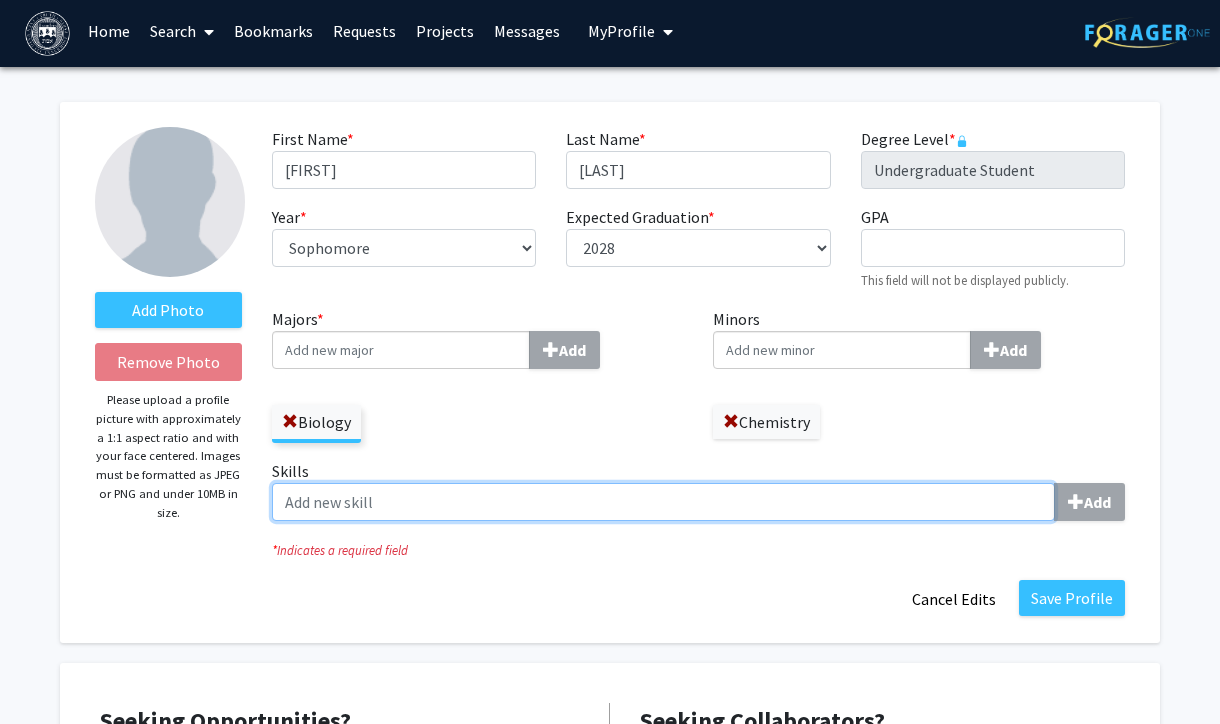 click on "Skills  Add" 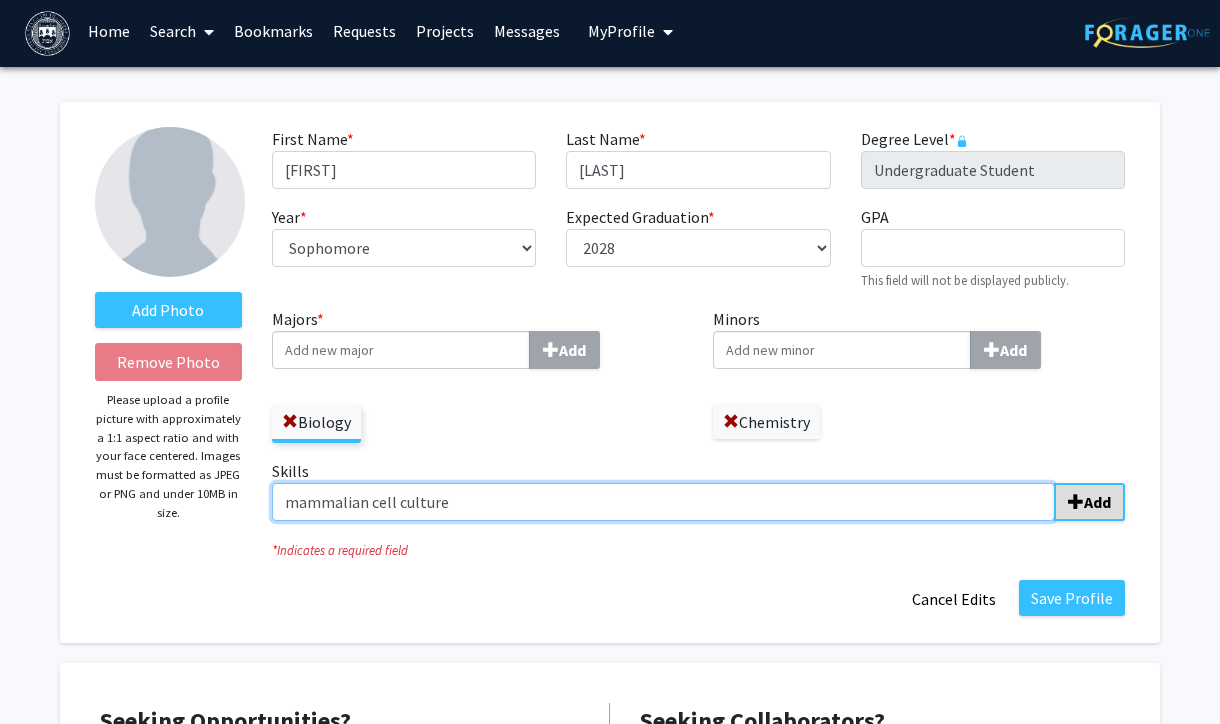 type on "mammalian cell culture" 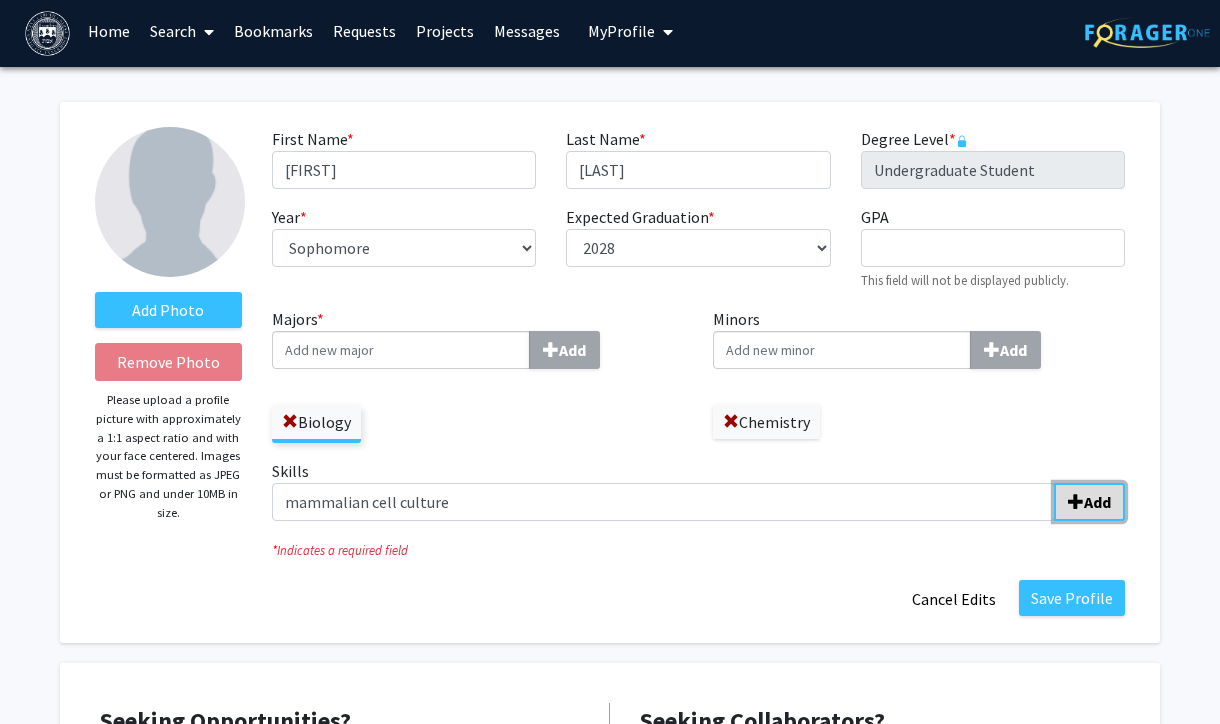click on "Add" 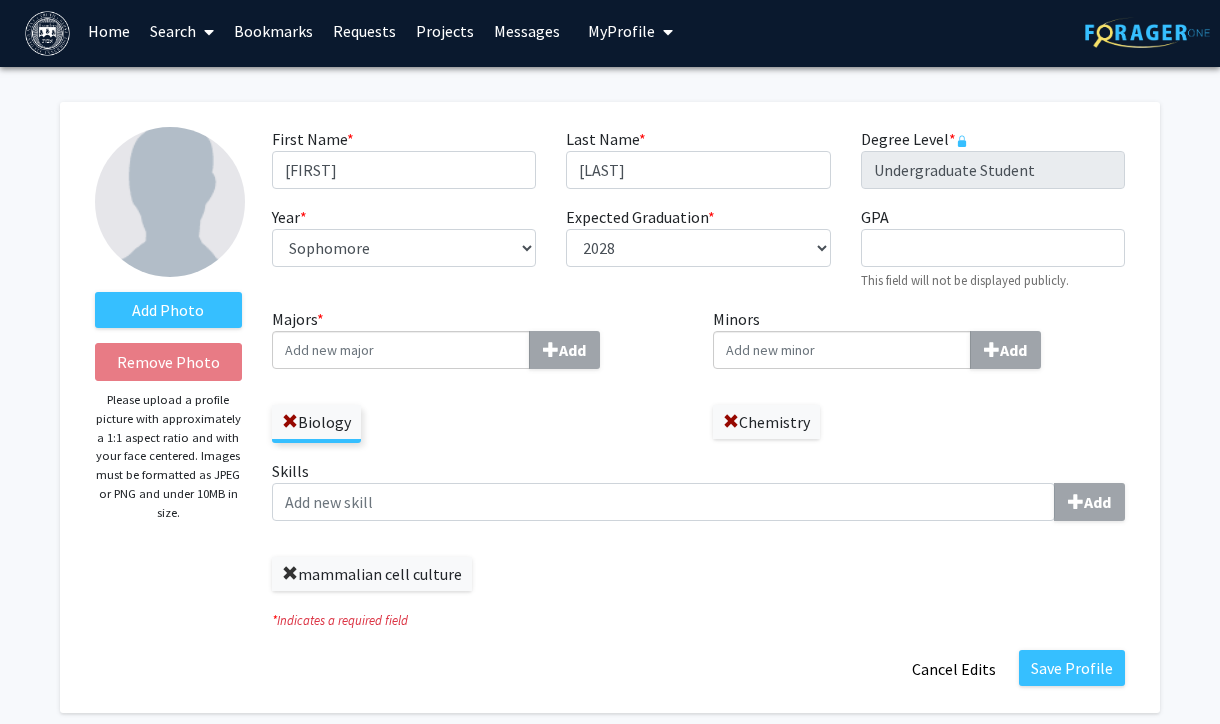 click 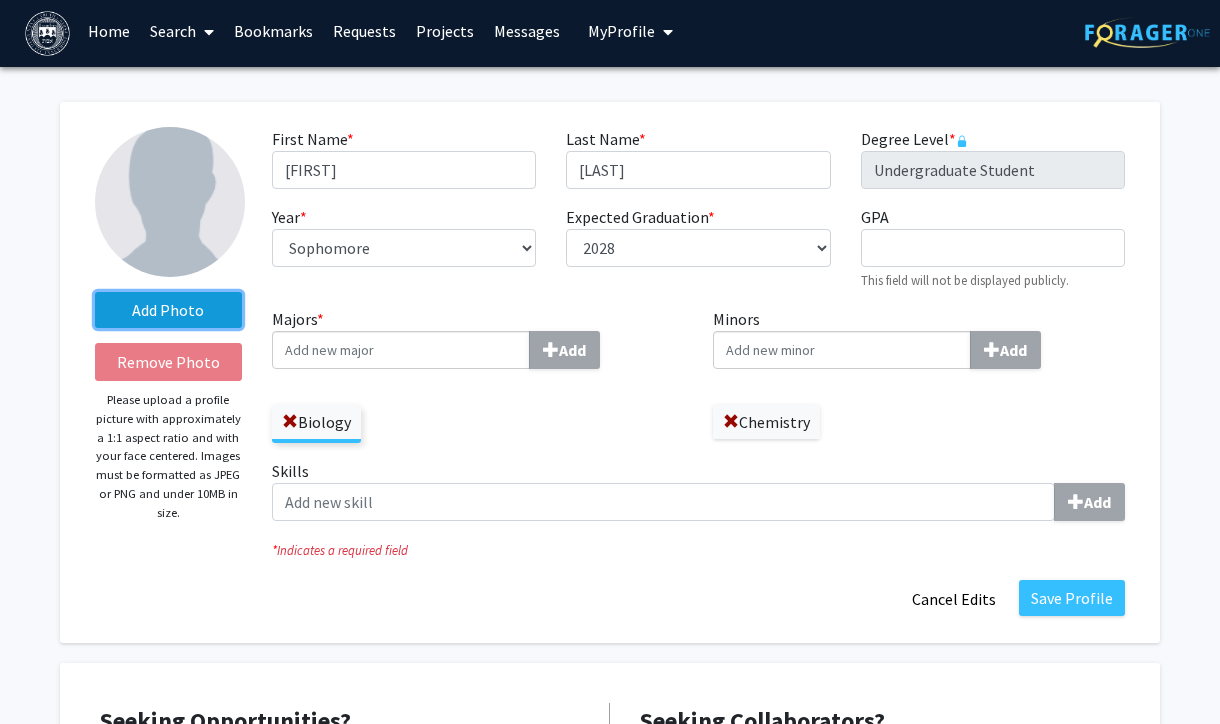click on "Add Photo" 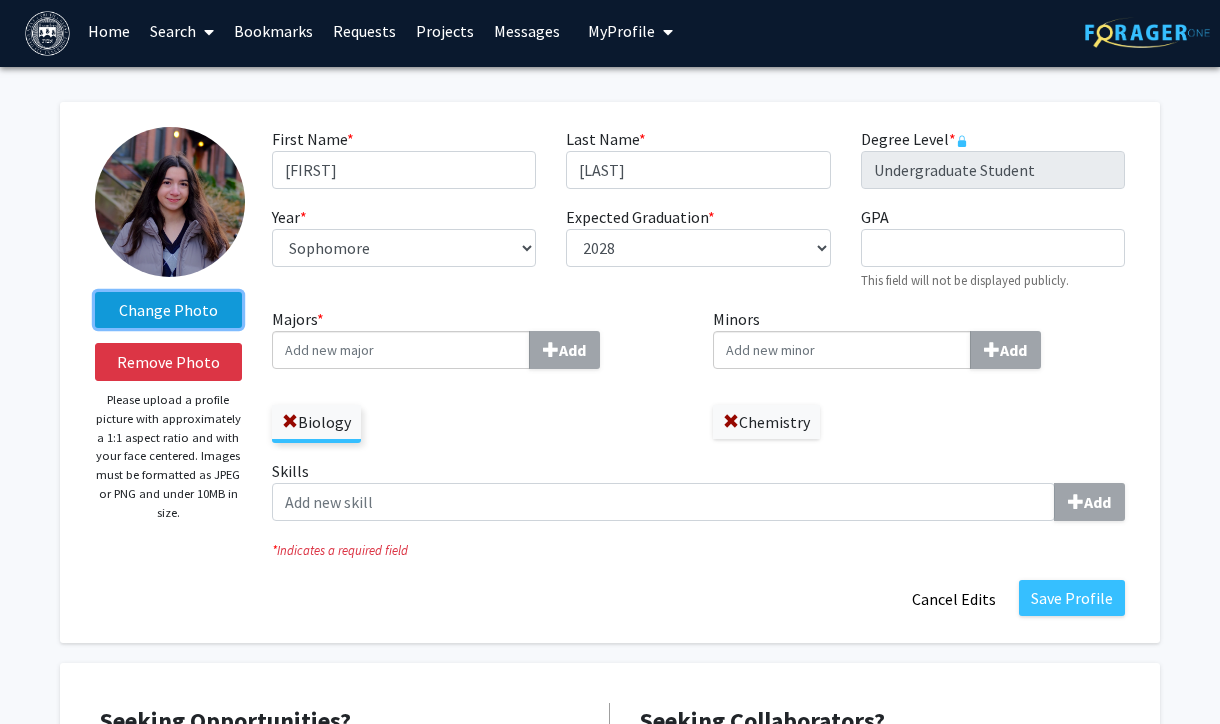 click on "Change Photo" 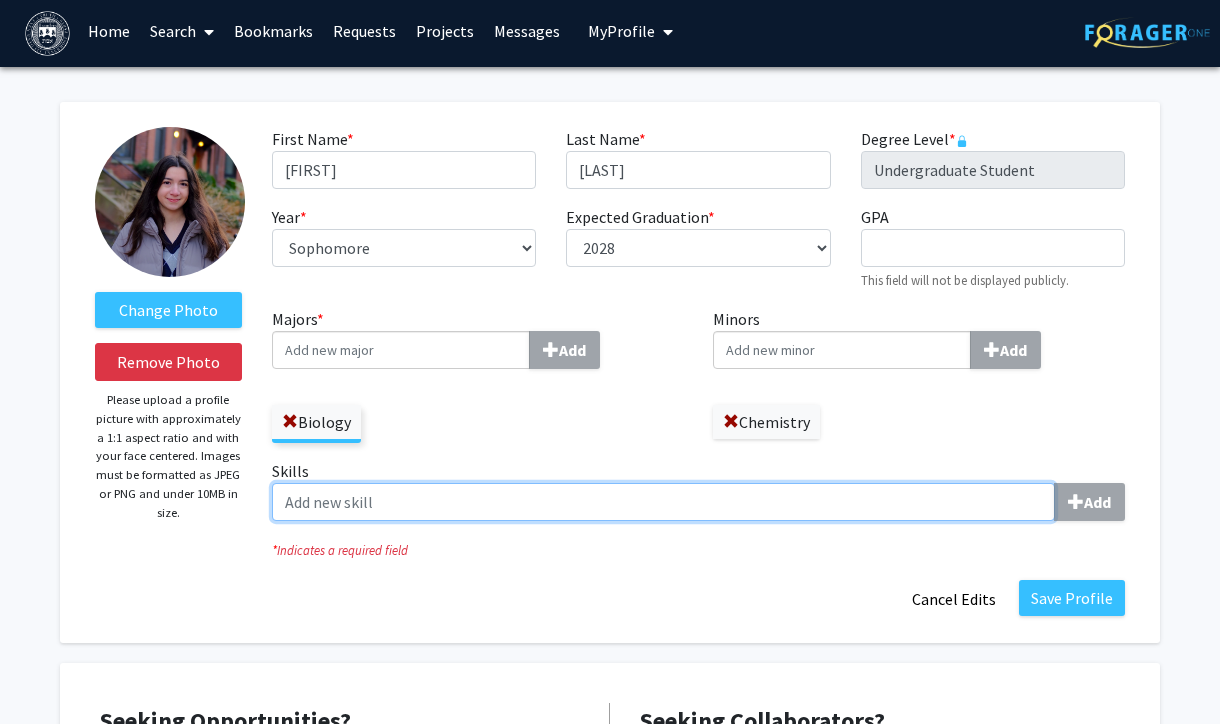 click on "Skills  Add" 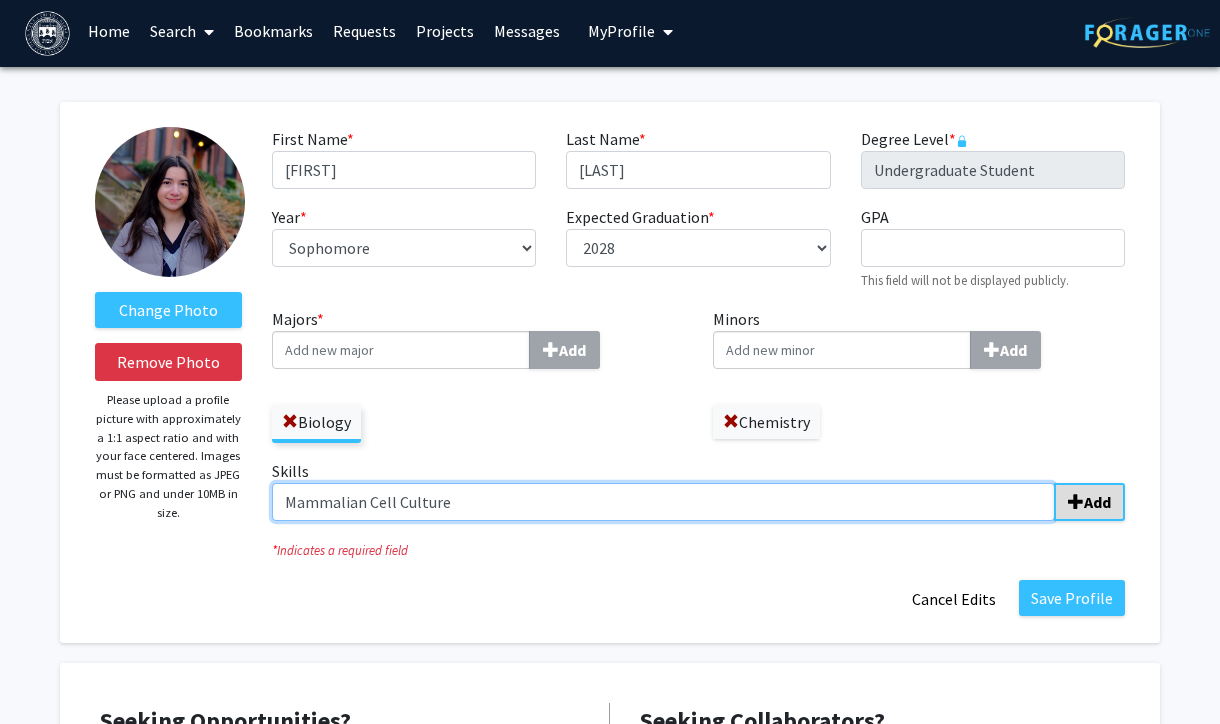 type on "Mammalian Cell Culture" 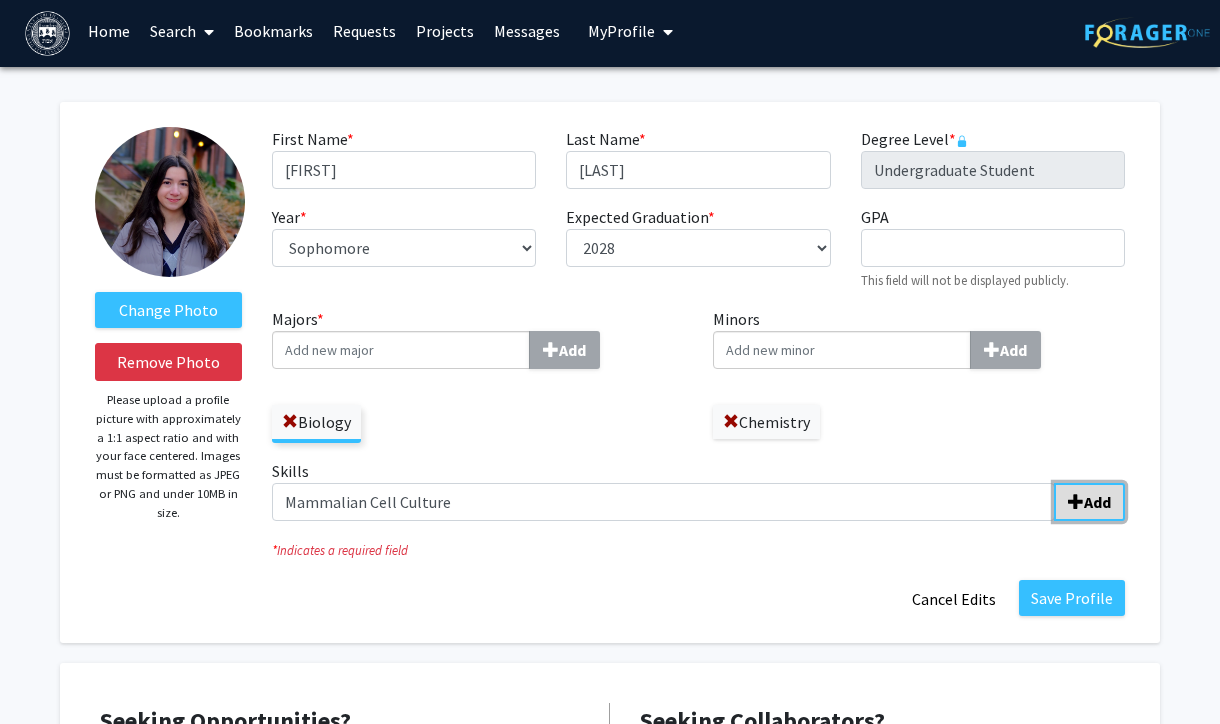 click on "Add" 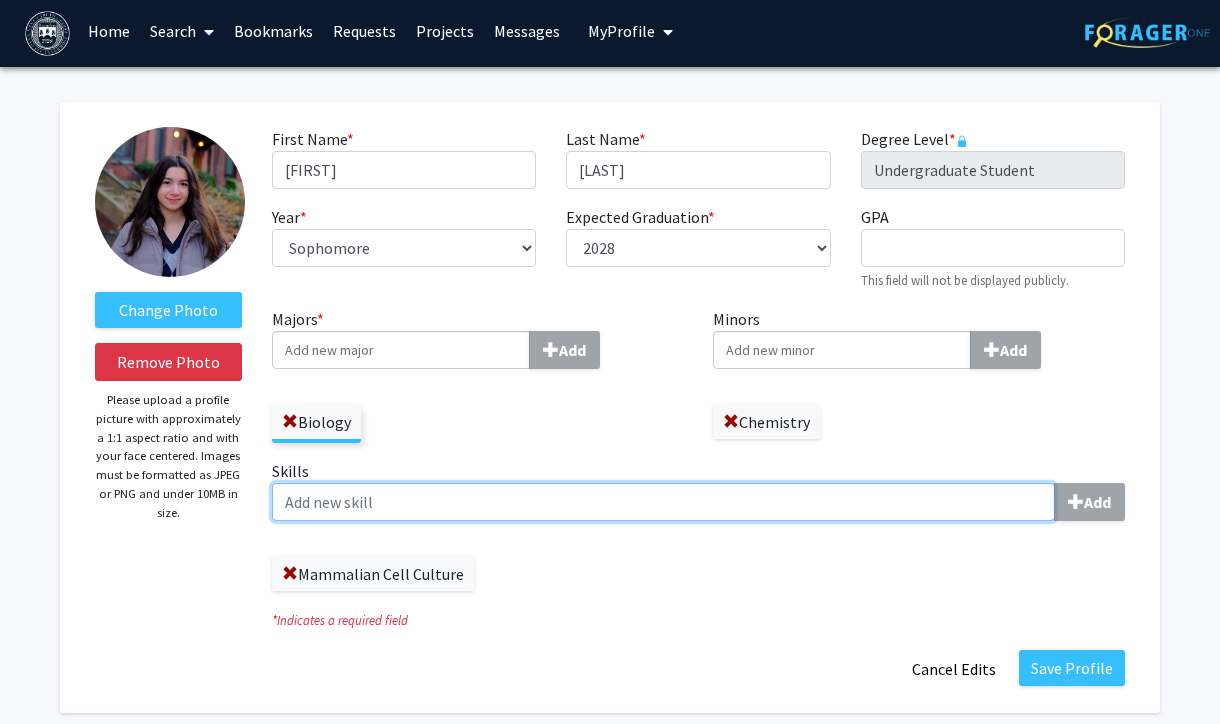 click on "Skills  Add" 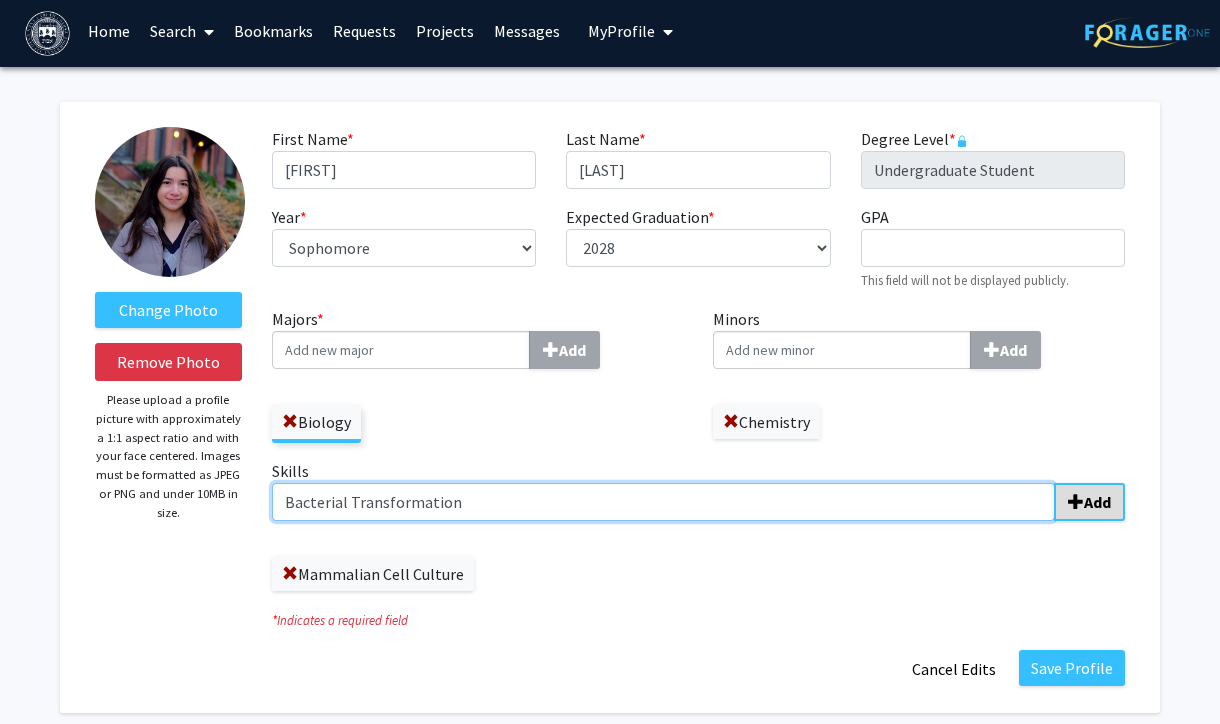 type on "Bacterial Transformation" 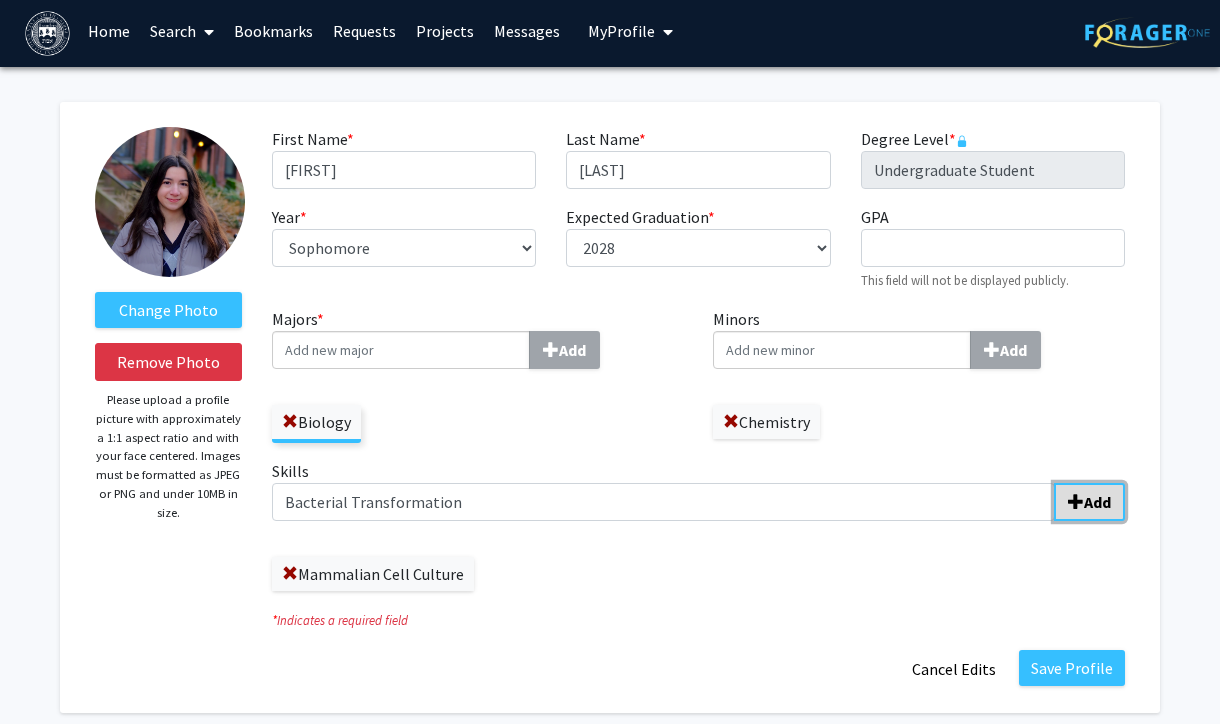 click 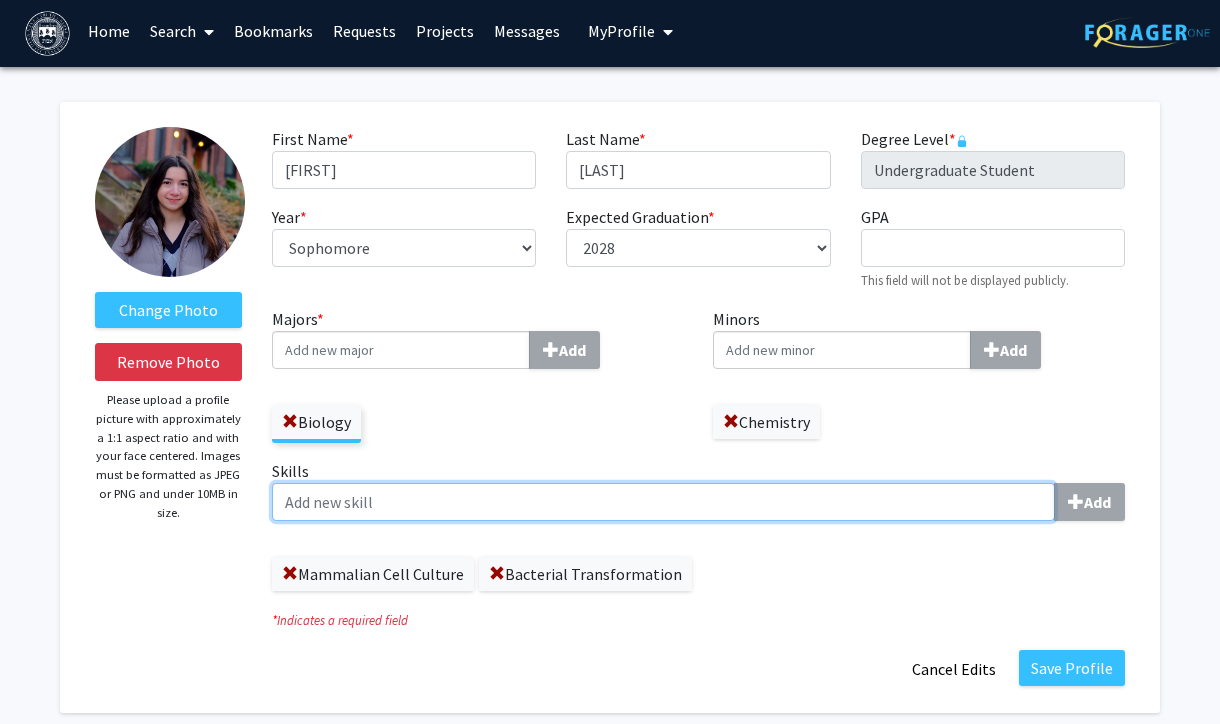 click on "Skills  Add" 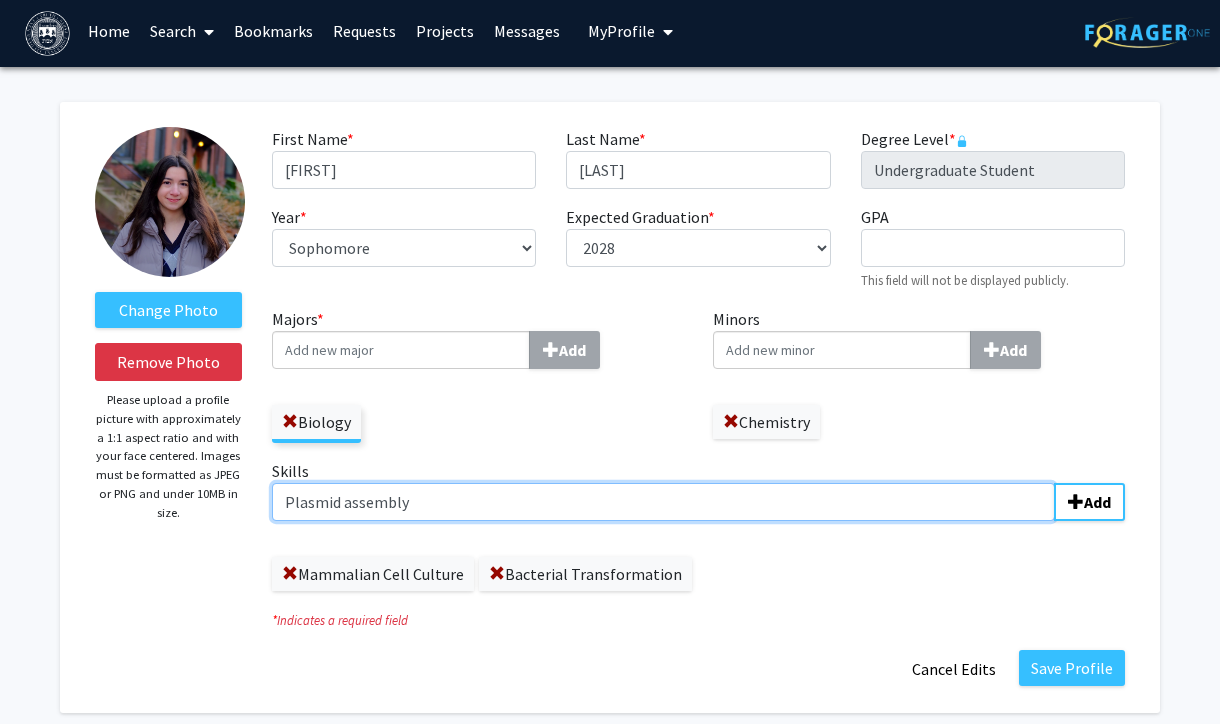 drag, startPoint x: 652, startPoint y: 498, endPoint x: 55, endPoint y: 516, distance: 597.2713 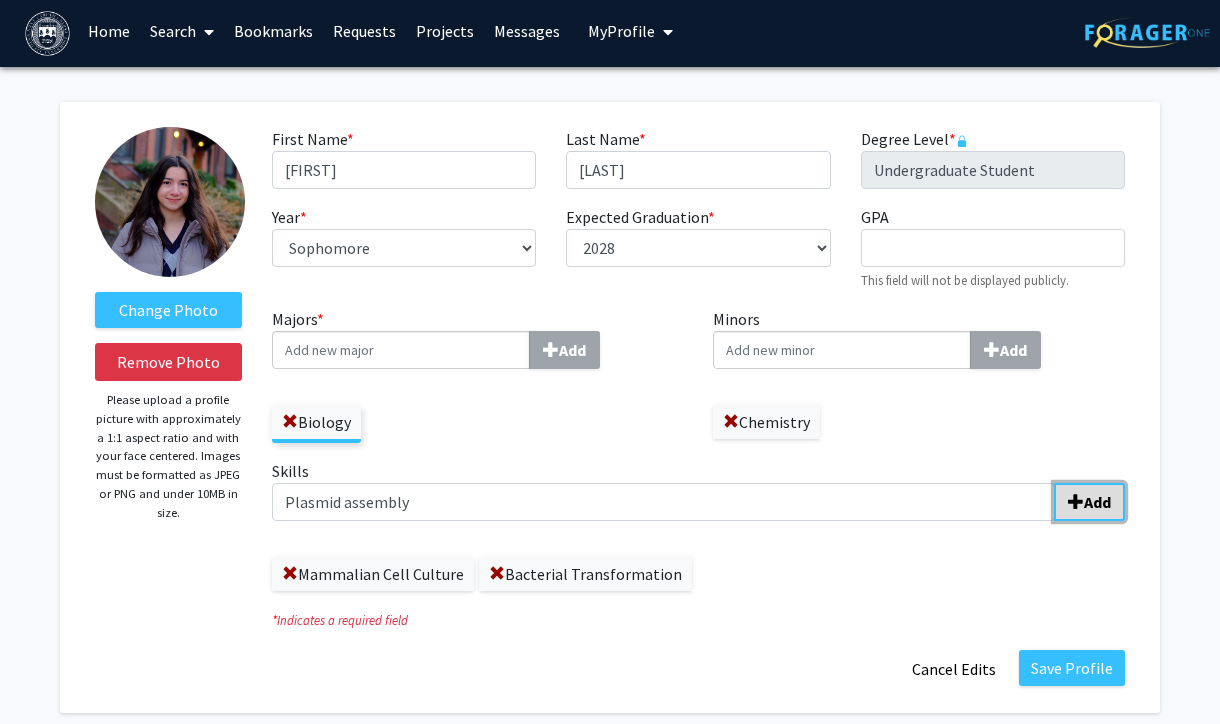 click on "Add" 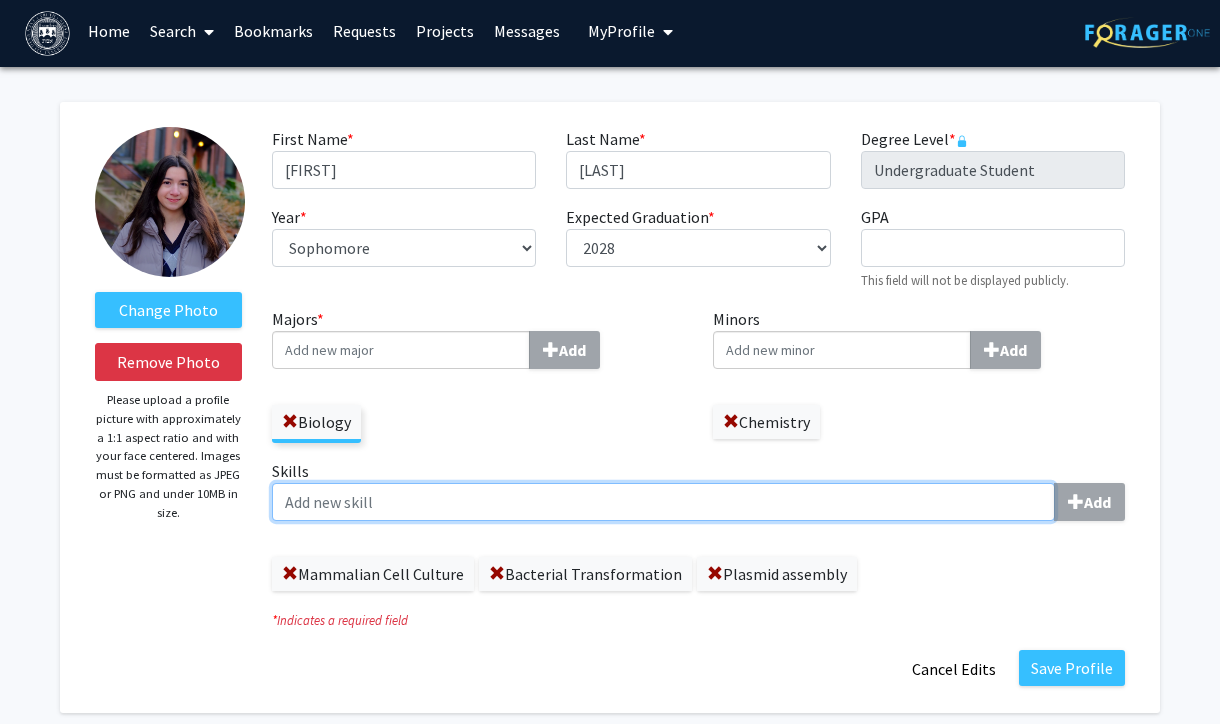 click on "Skills  Add" 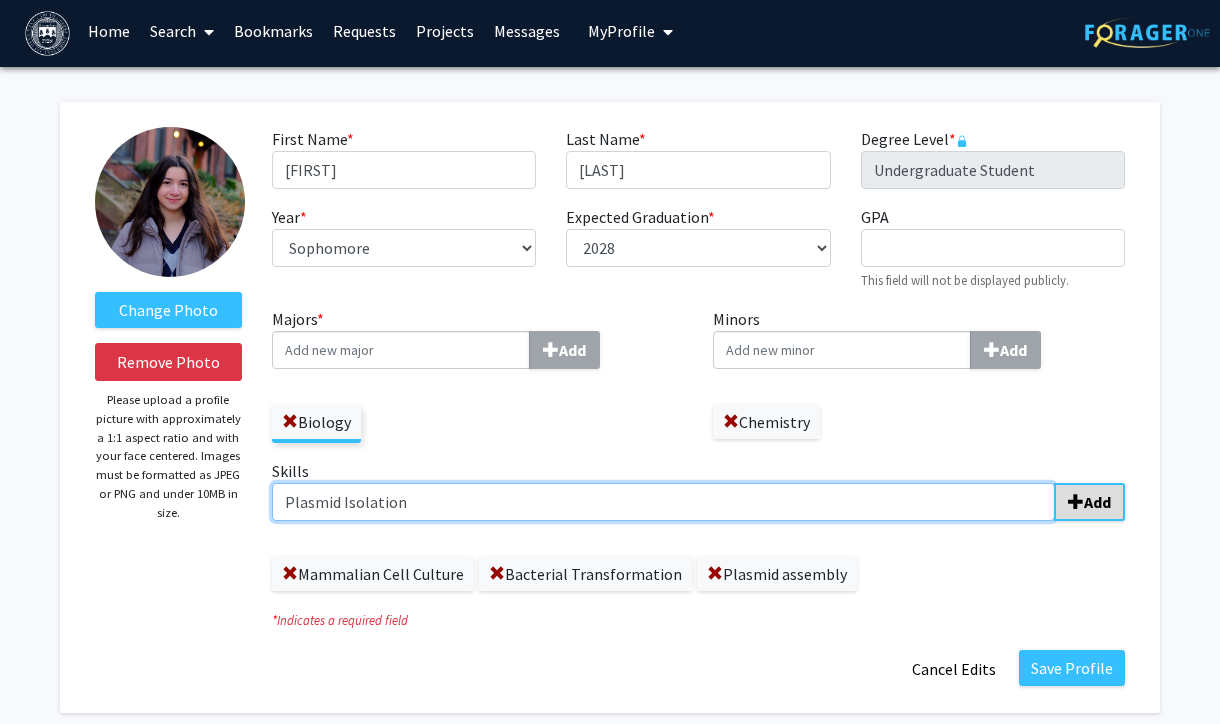 type on "Plasmid Isolation" 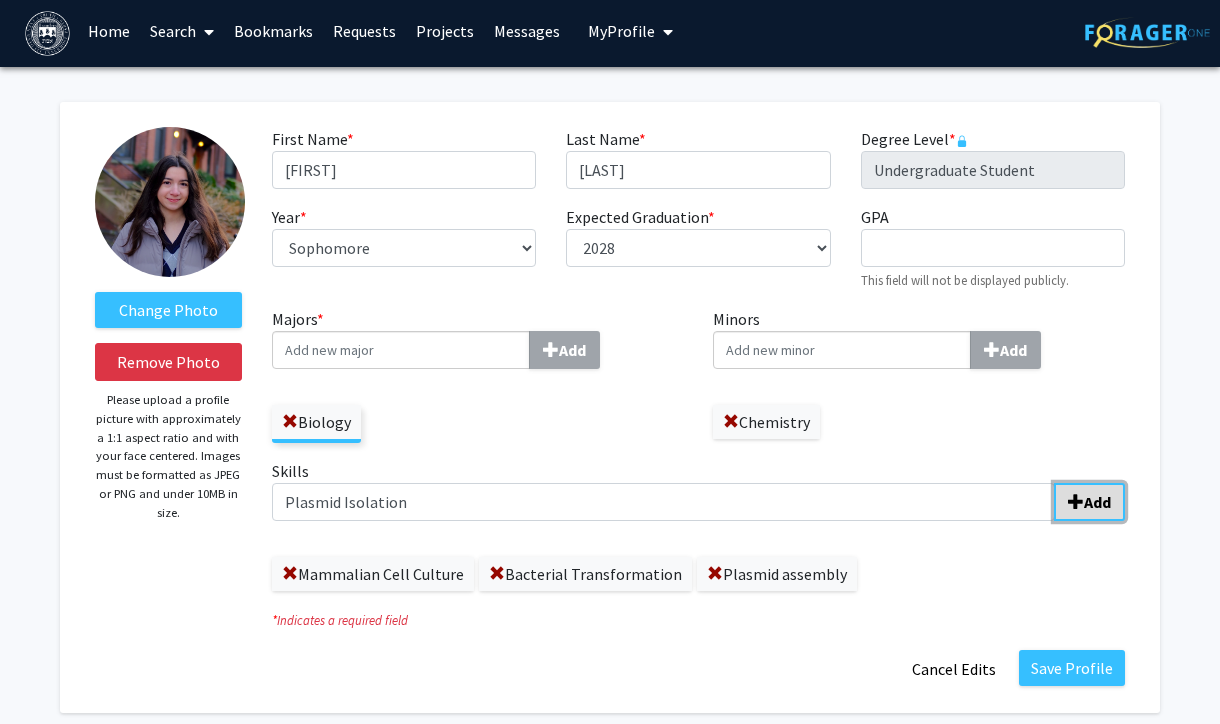 click on "Add" 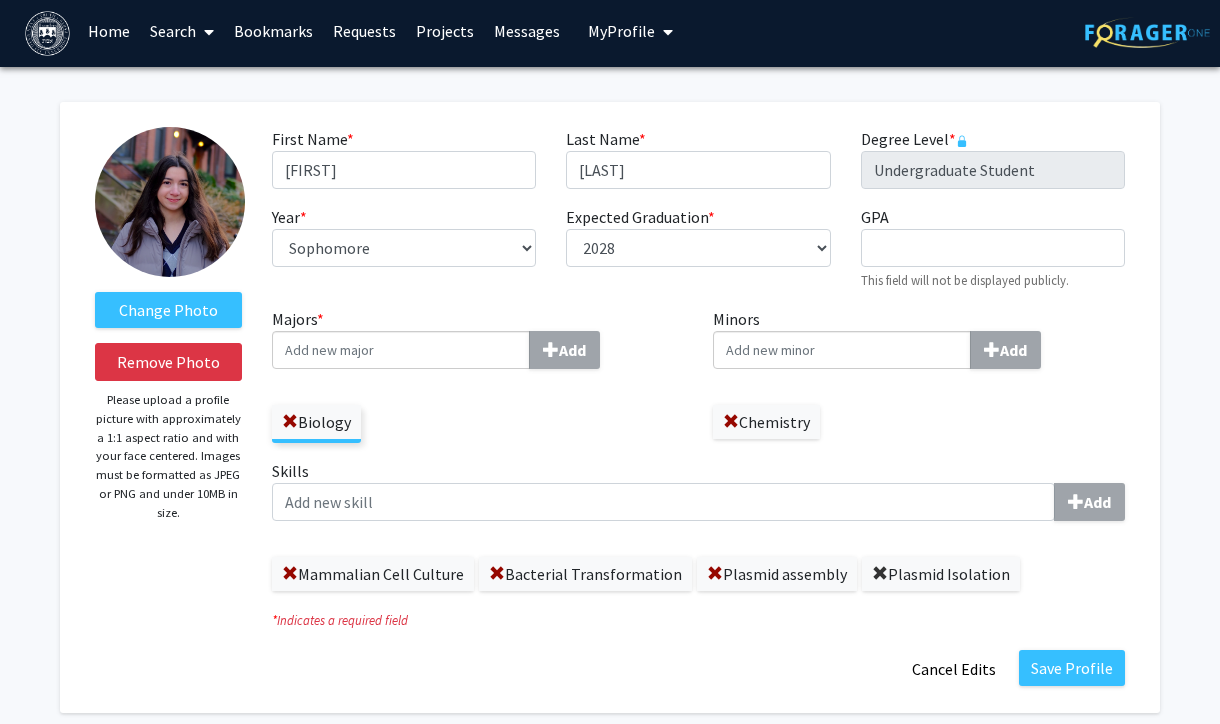 click 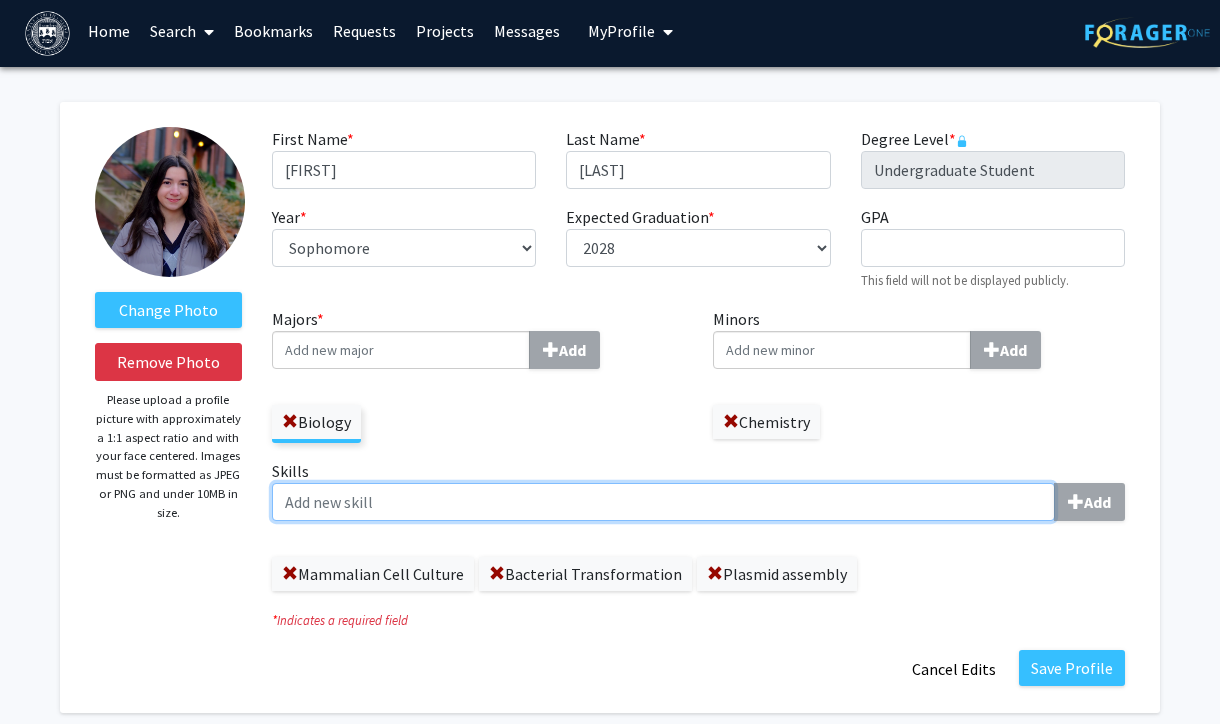click on "Skills  Add" 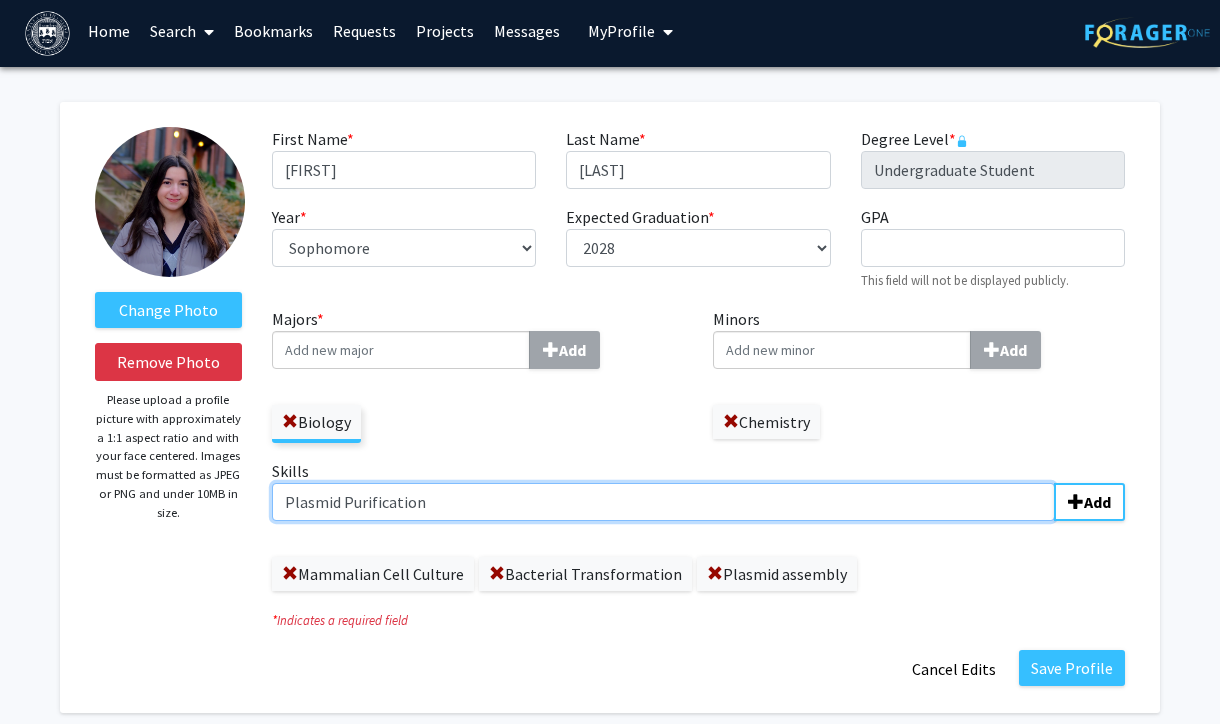 click on "Plasmid Purification" 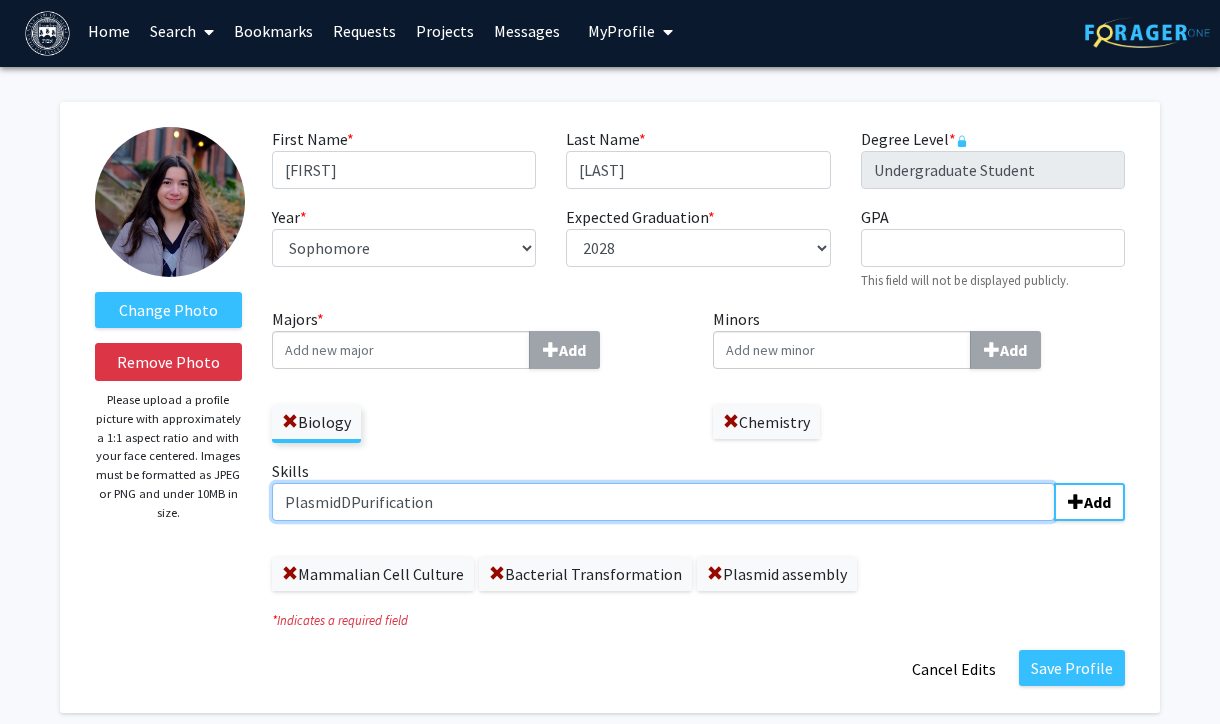 click on "PlasmidDPurification" 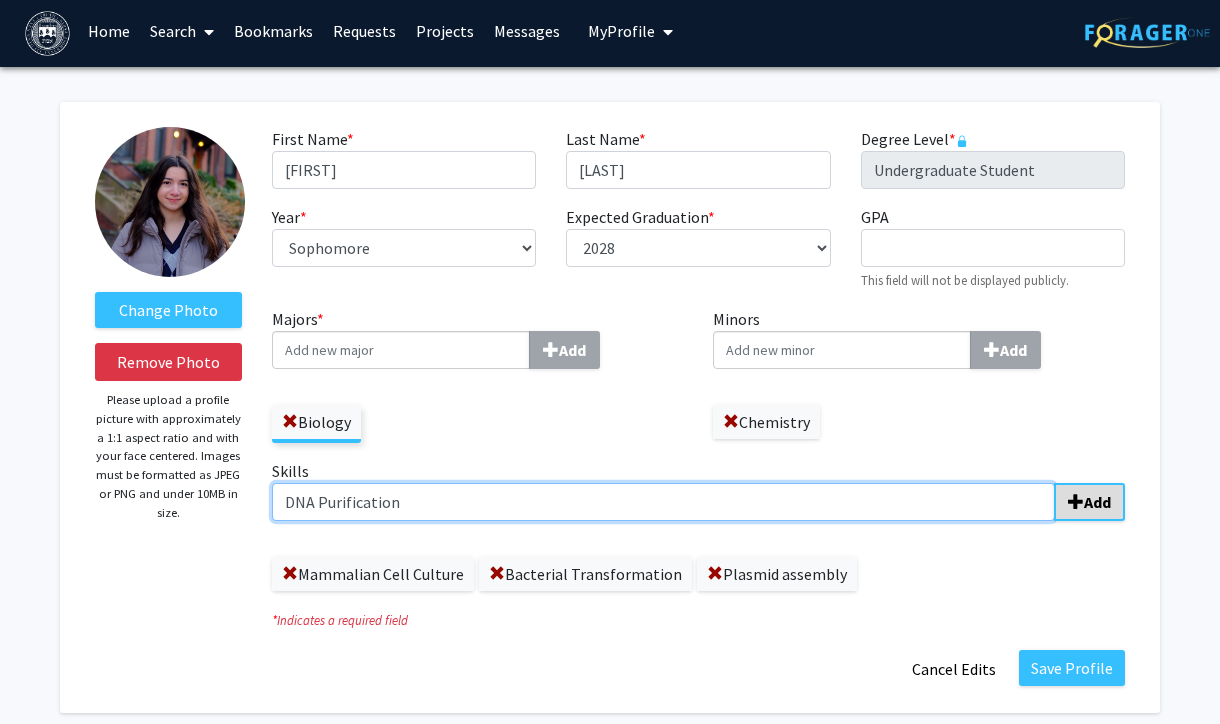 type on "DNA Purification" 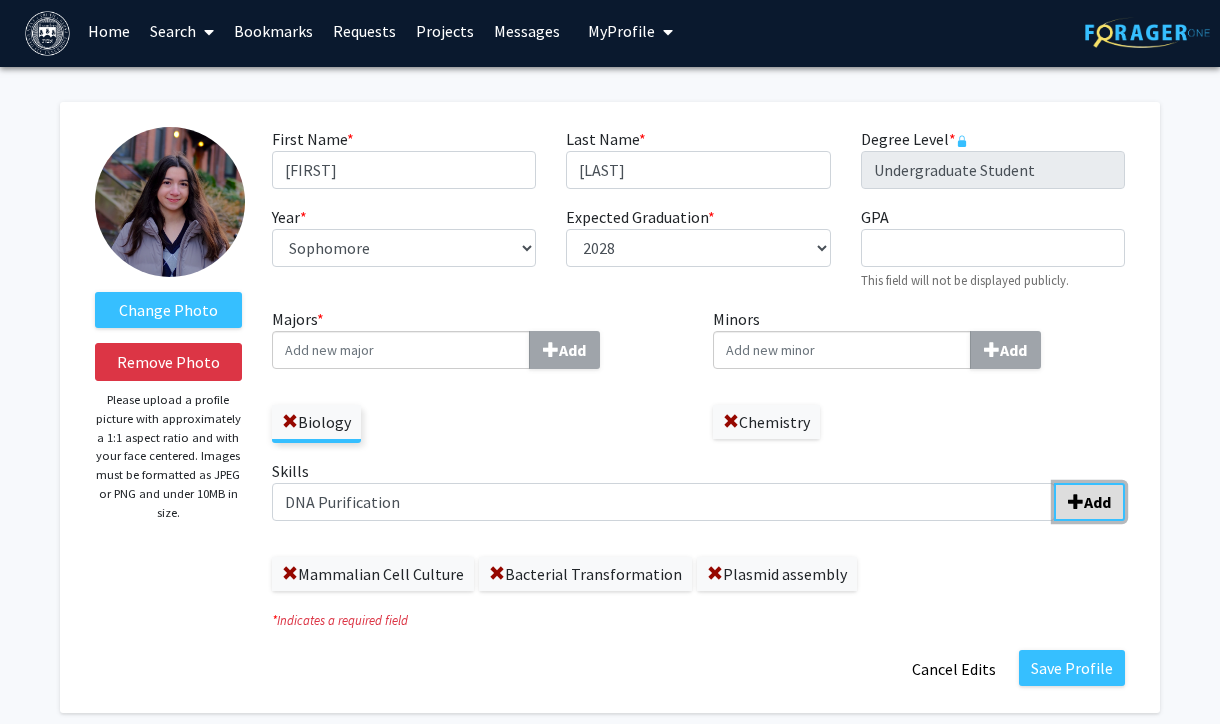 click on "Add" 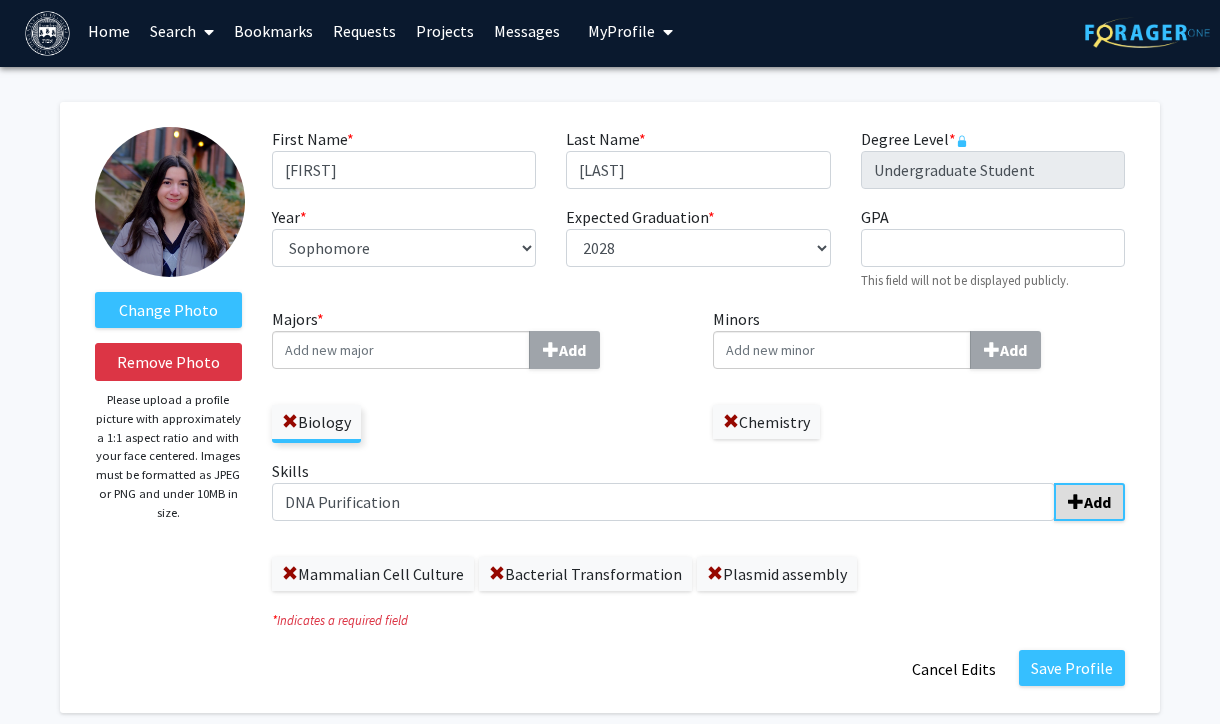 type 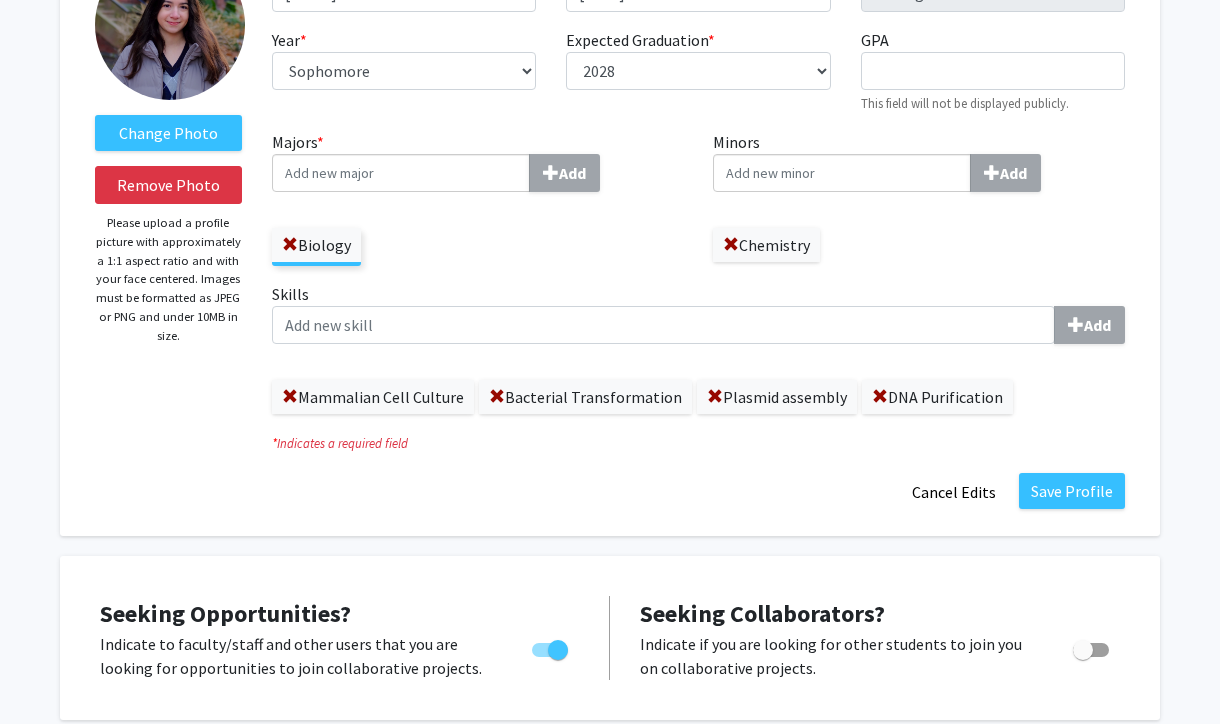 scroll, scrollTop: 268, scrollLeft: 0, axis: vertical 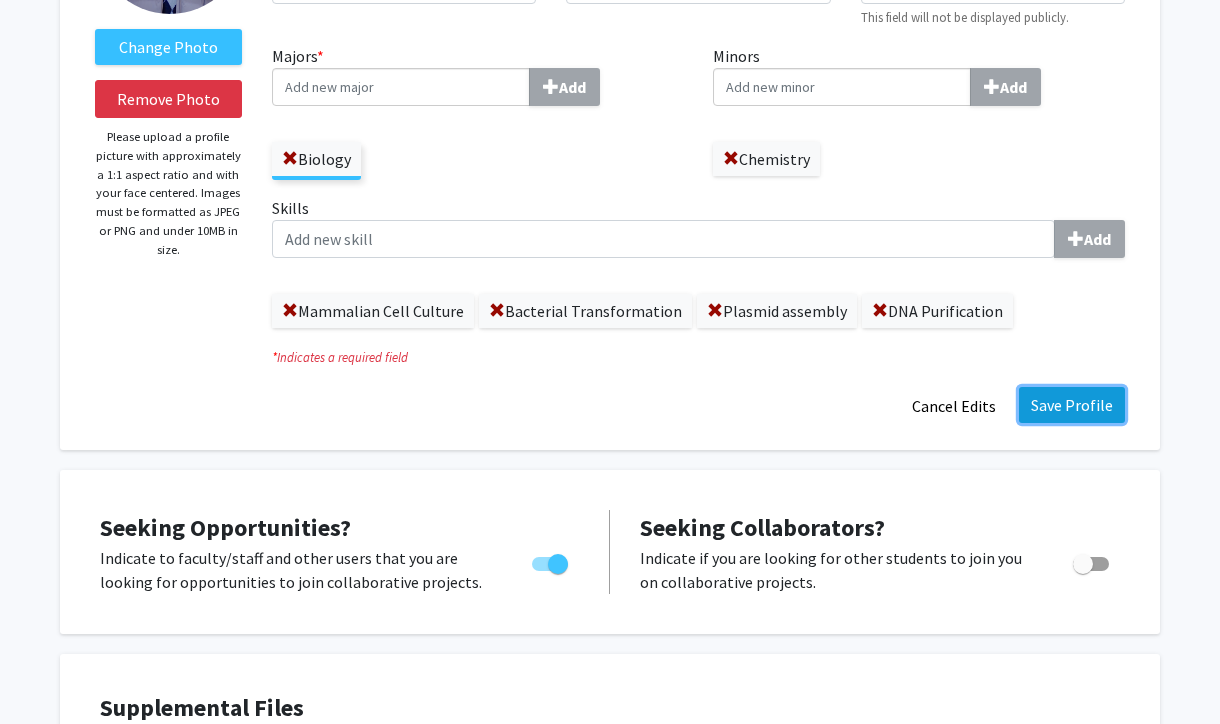 click on "Save Profile" 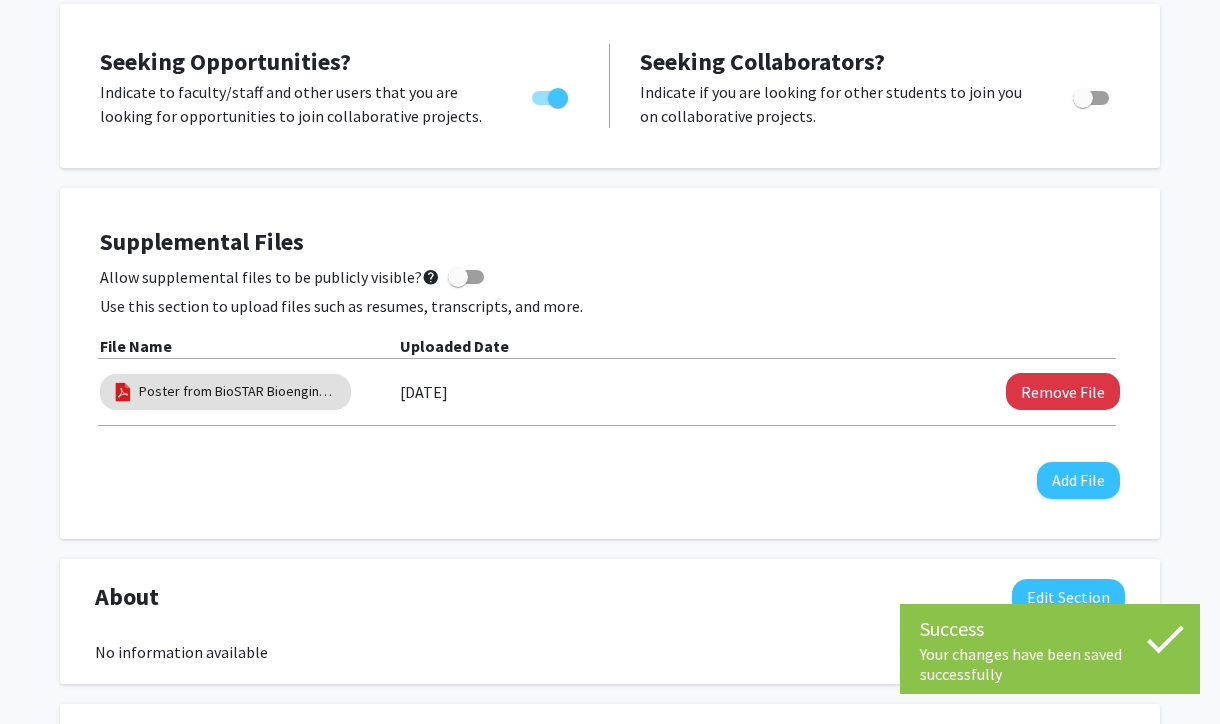 scroll, scrollTop: 438, scrollLeft: 0, axis: vertical 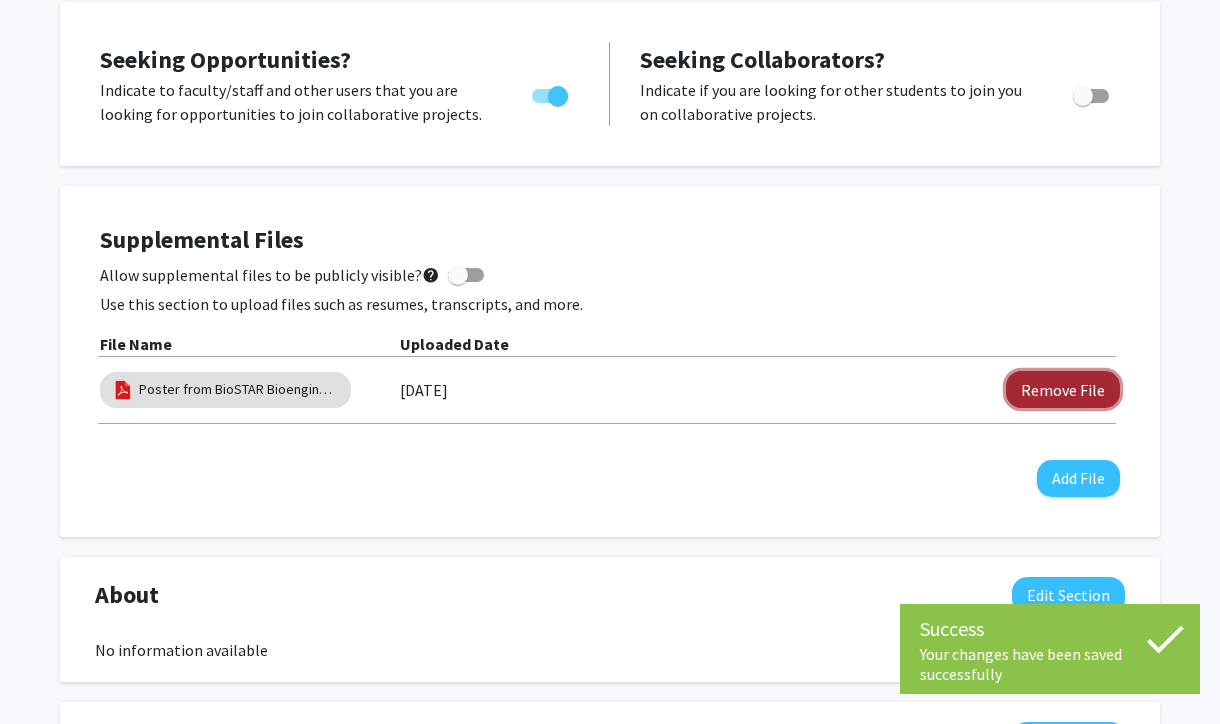 click on "Remove File" 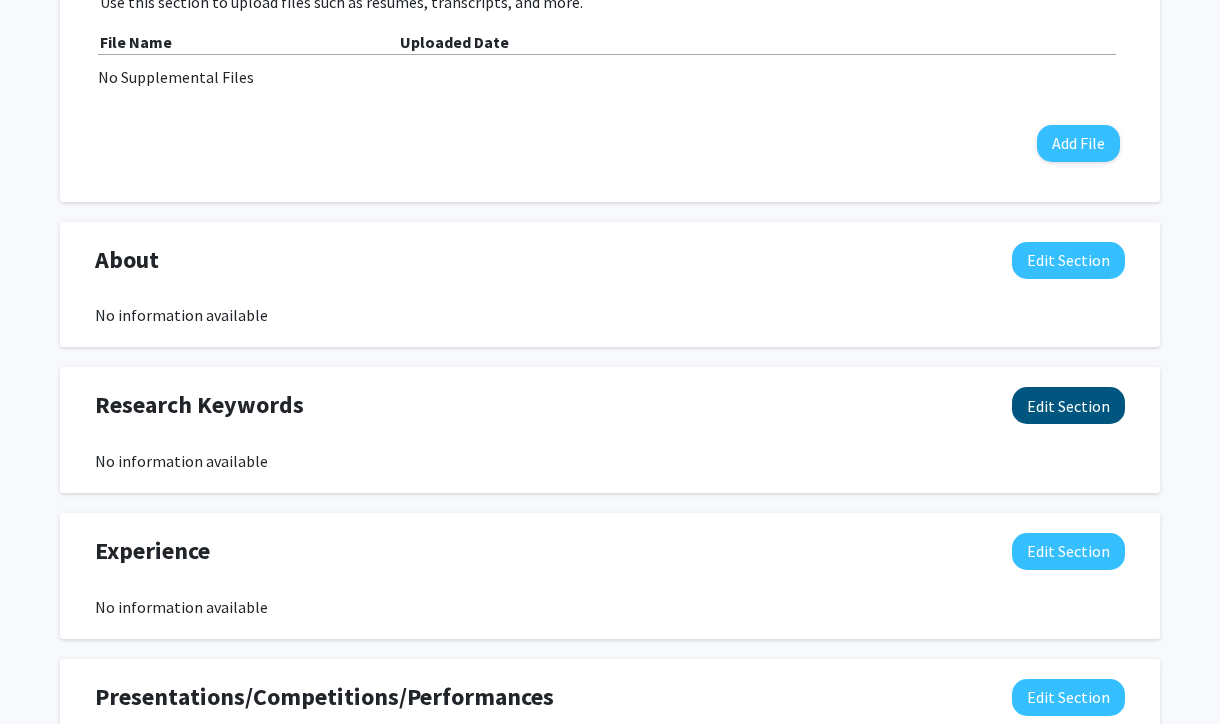 scroll, scrollTop: 852, scrollLeft: 0, axis: vertical 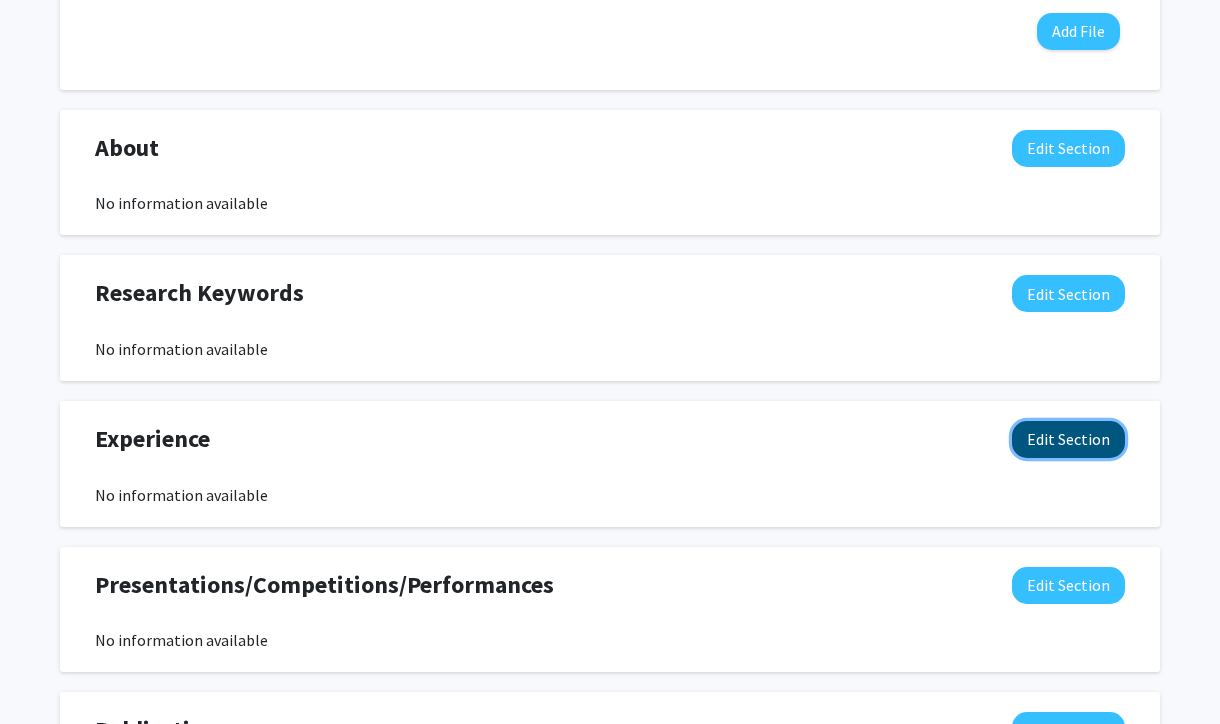 click on "Edit Section" 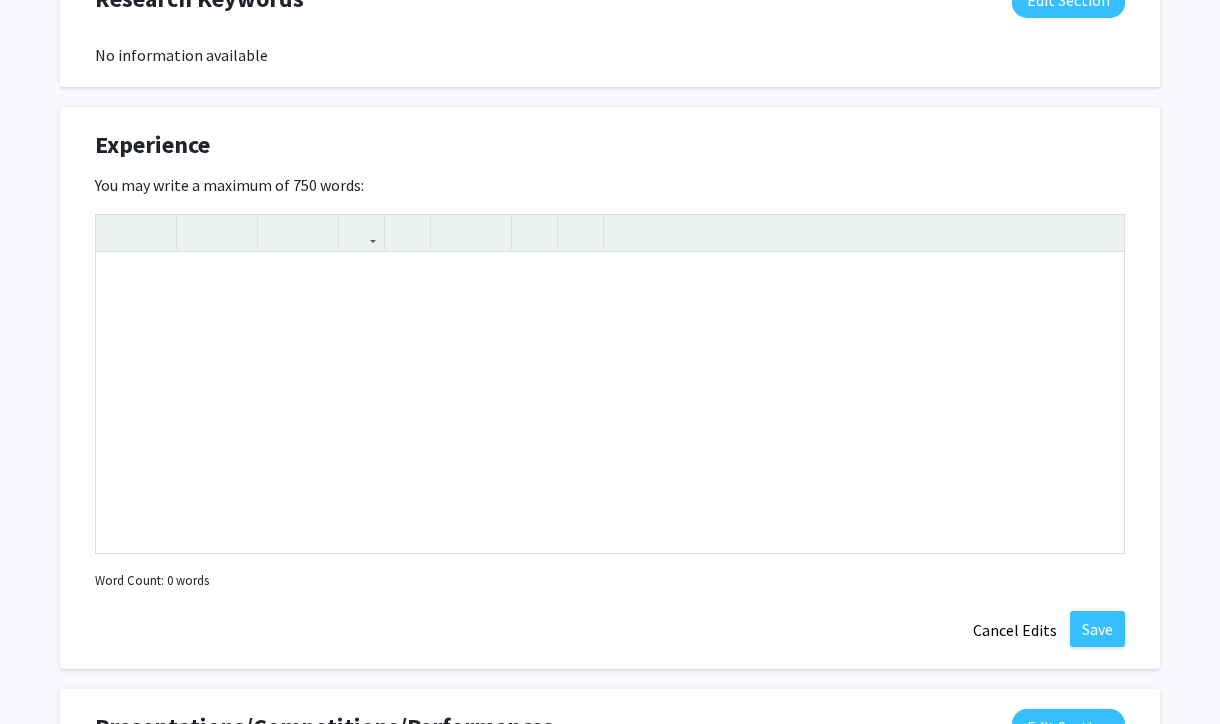 scroll, scrollTop: 1163, scrollLeft: 0, axis: vertical 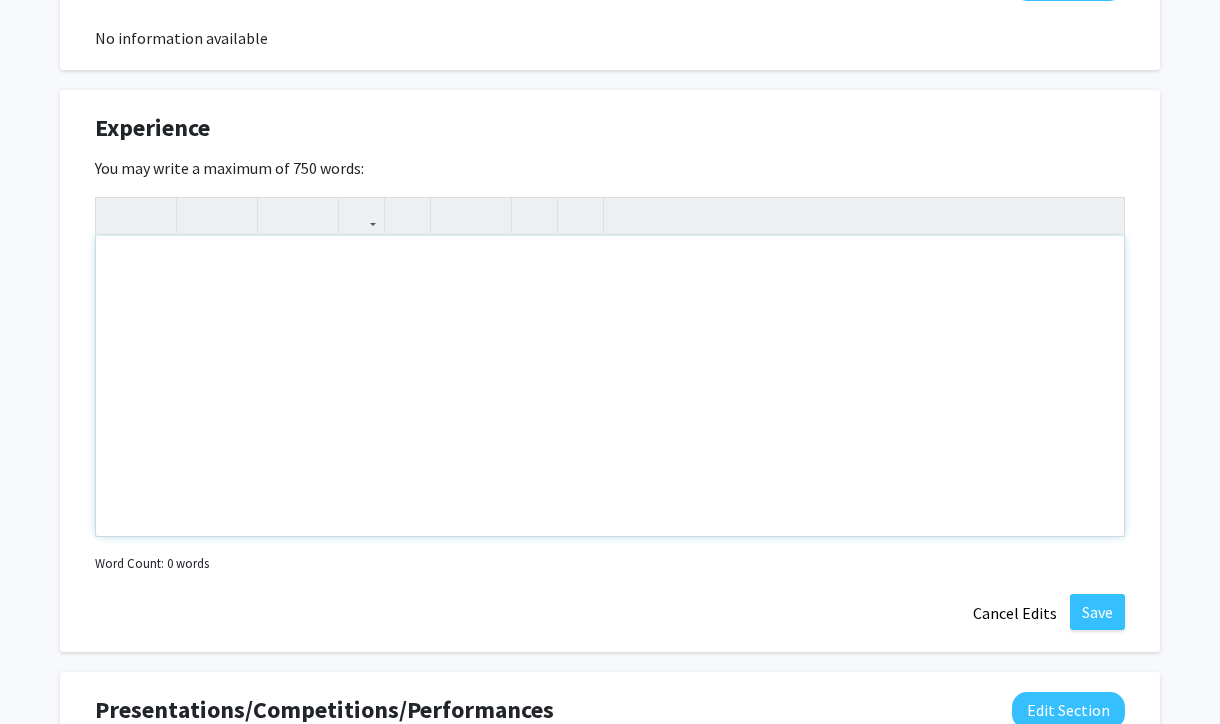 click at bounding box center (610, 386) 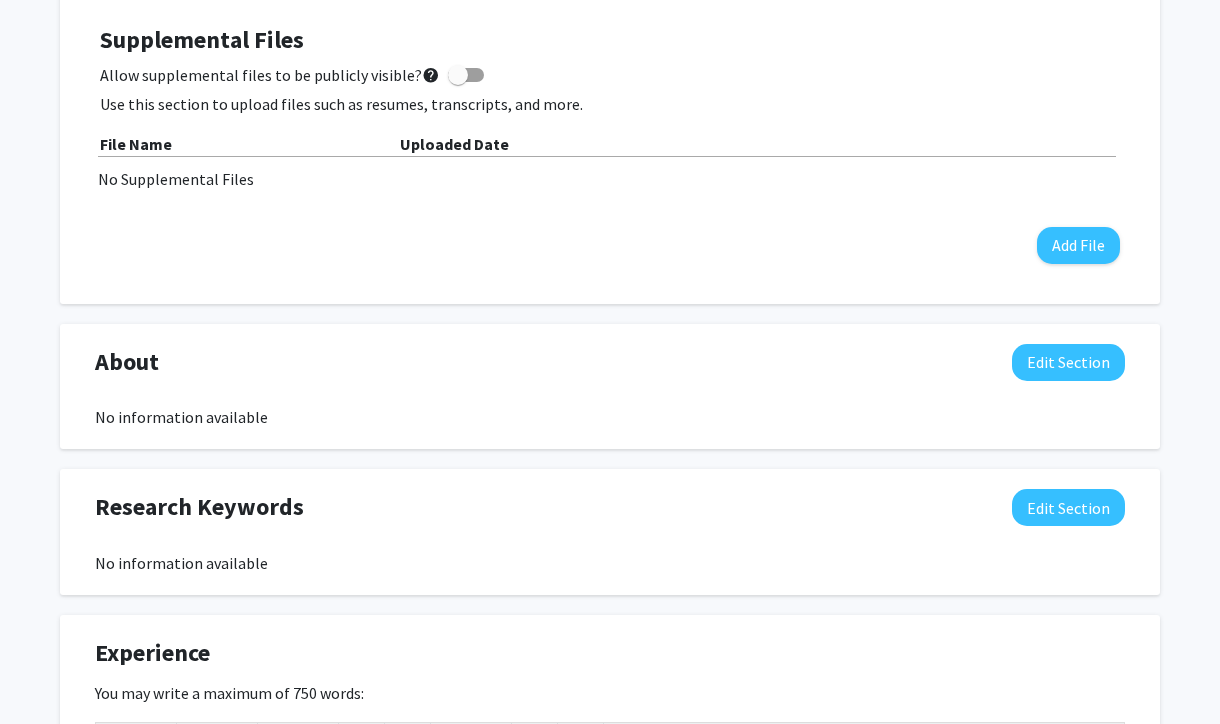 scroll, scrollTop: 636, scrollLeft: 0, axis: vertical 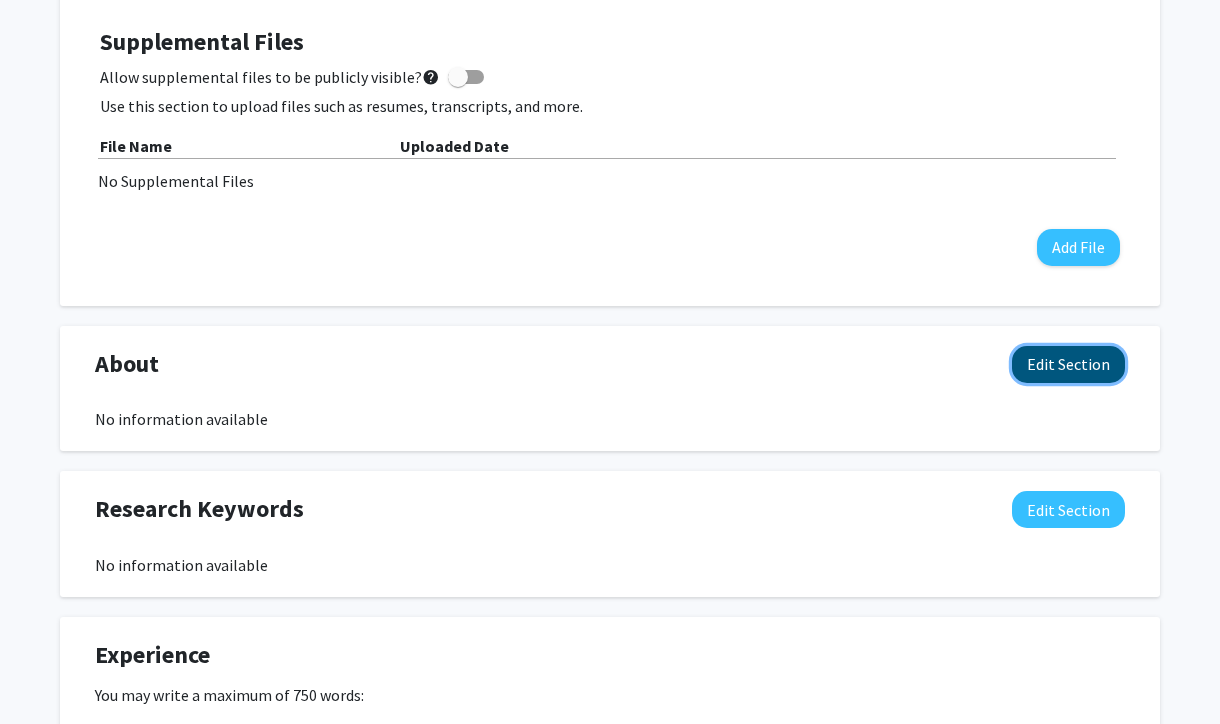 click on "Edit Section" 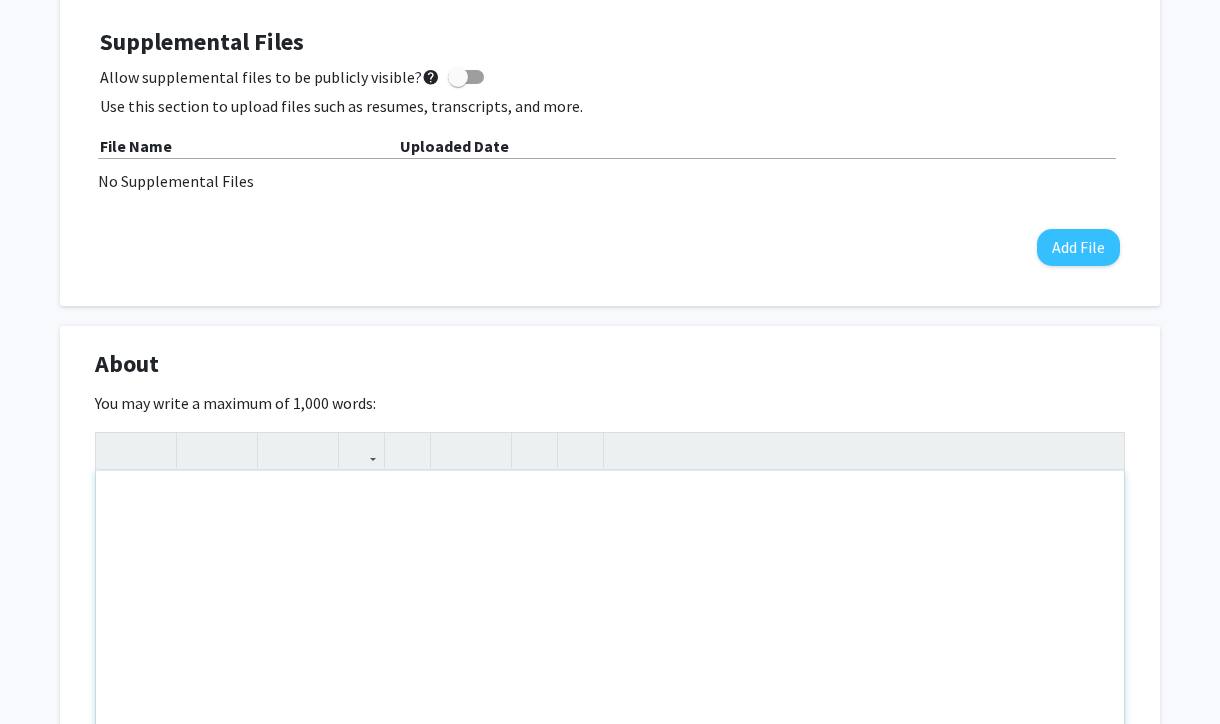 click at bounding box center [610, 621] 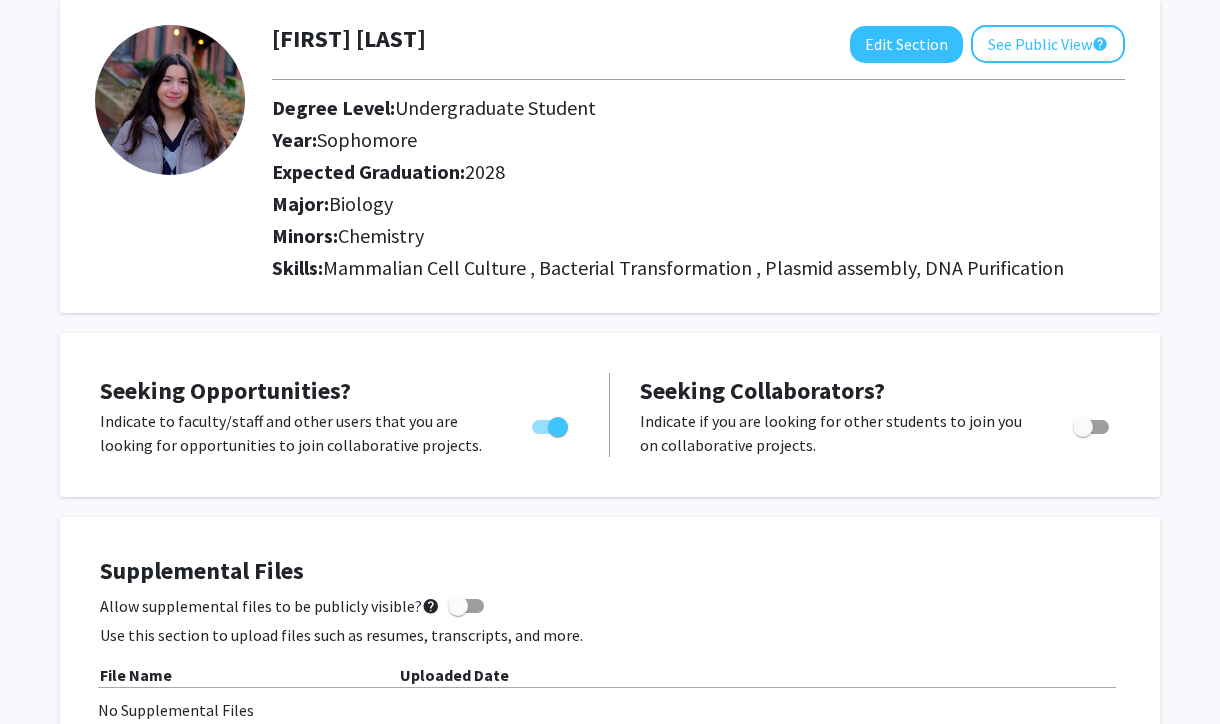 scroll, scrollTop: 0, scrollLeft: 0, axis: both 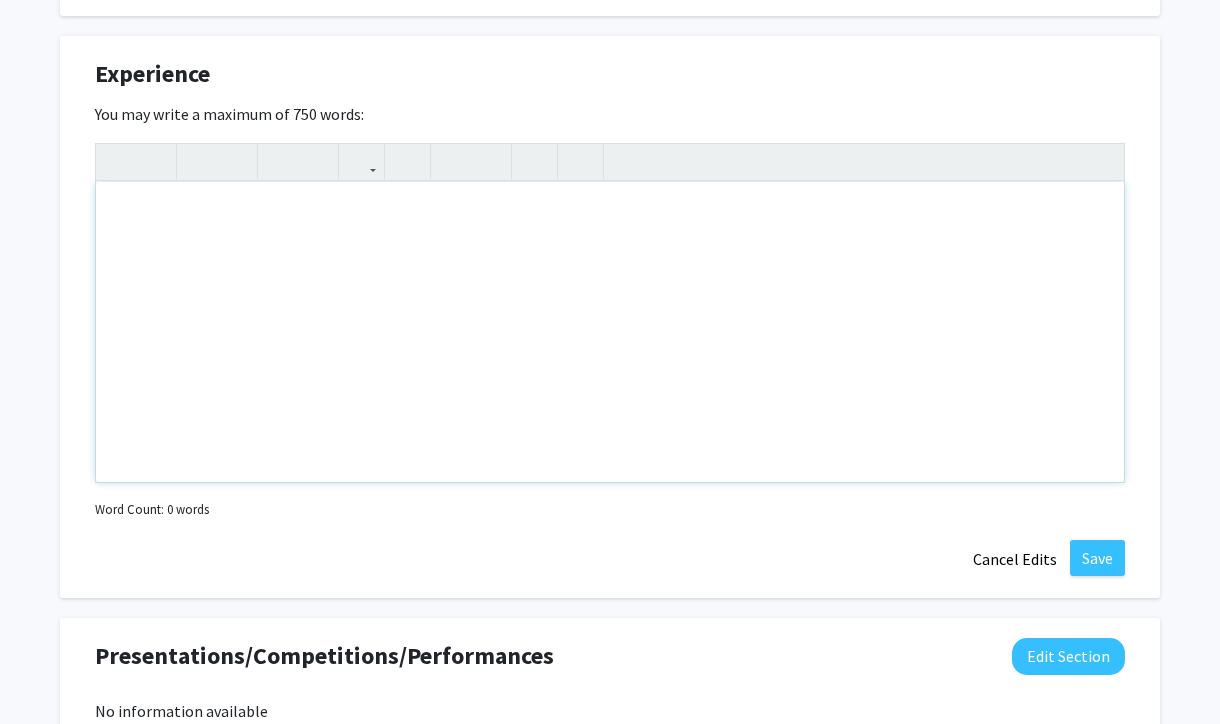 click at bounding box center (610, 332) 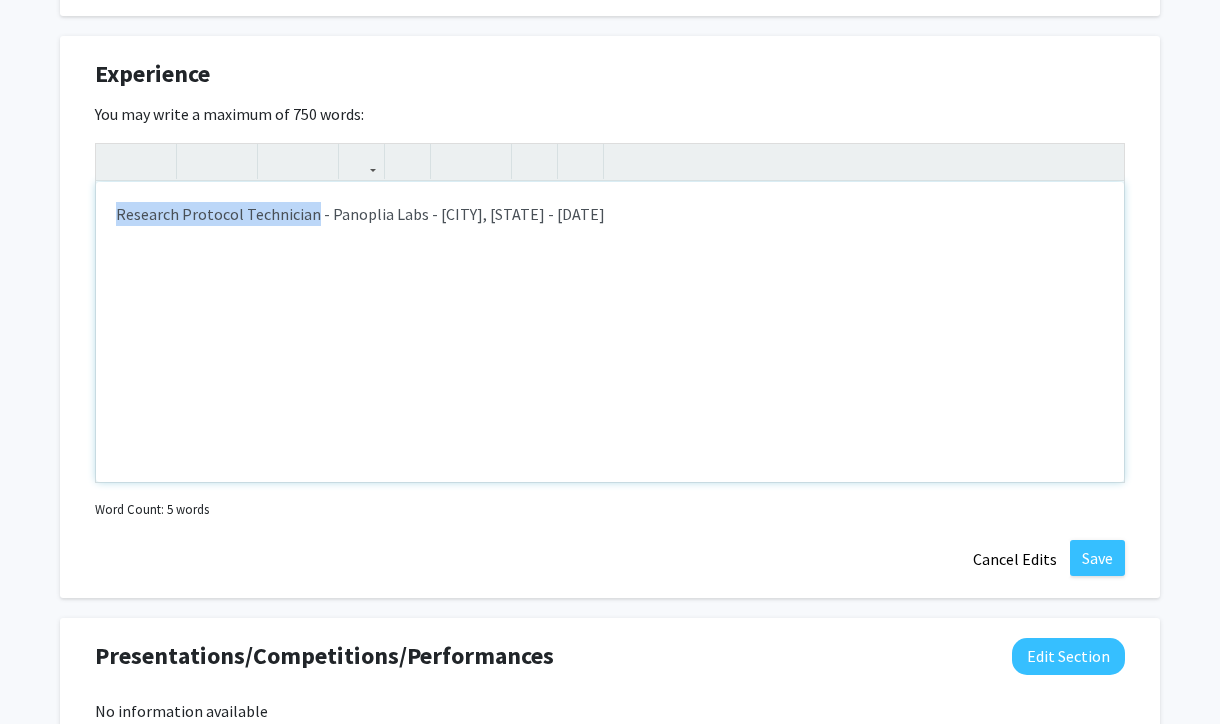 drag, startPoint x: 106, startPoint y: 217, endPoint x: 310, endPoint y: 209, distance: 204.1568 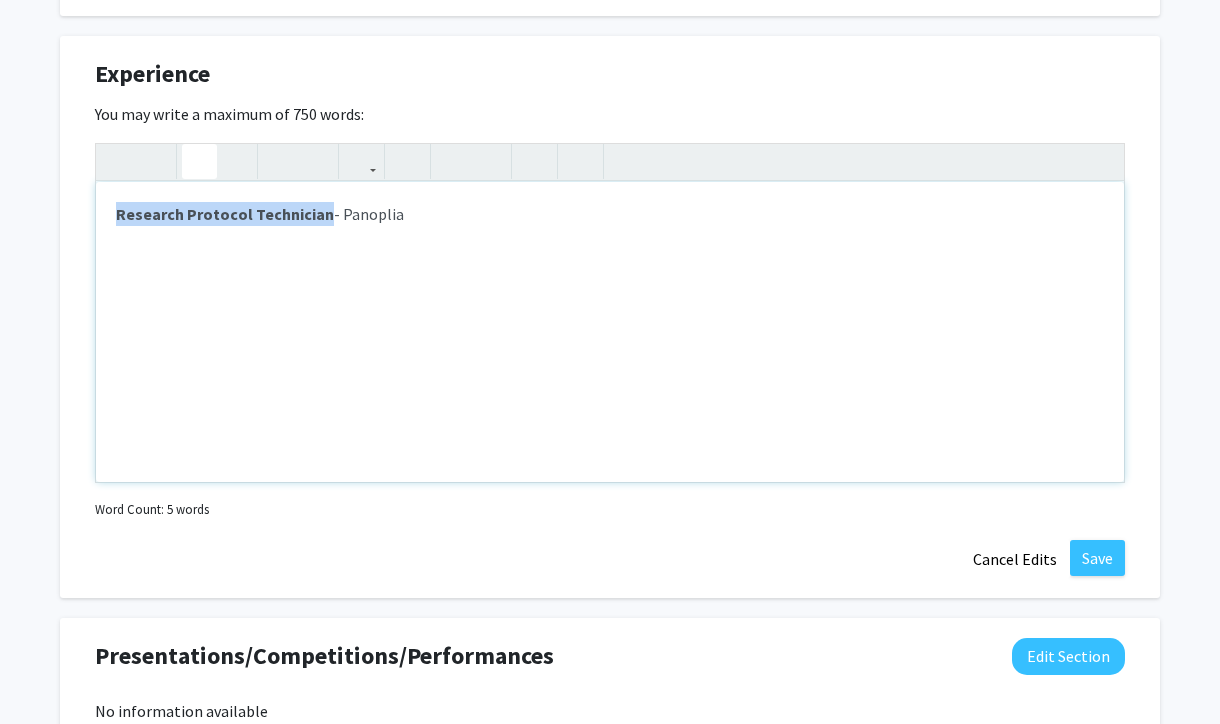 click 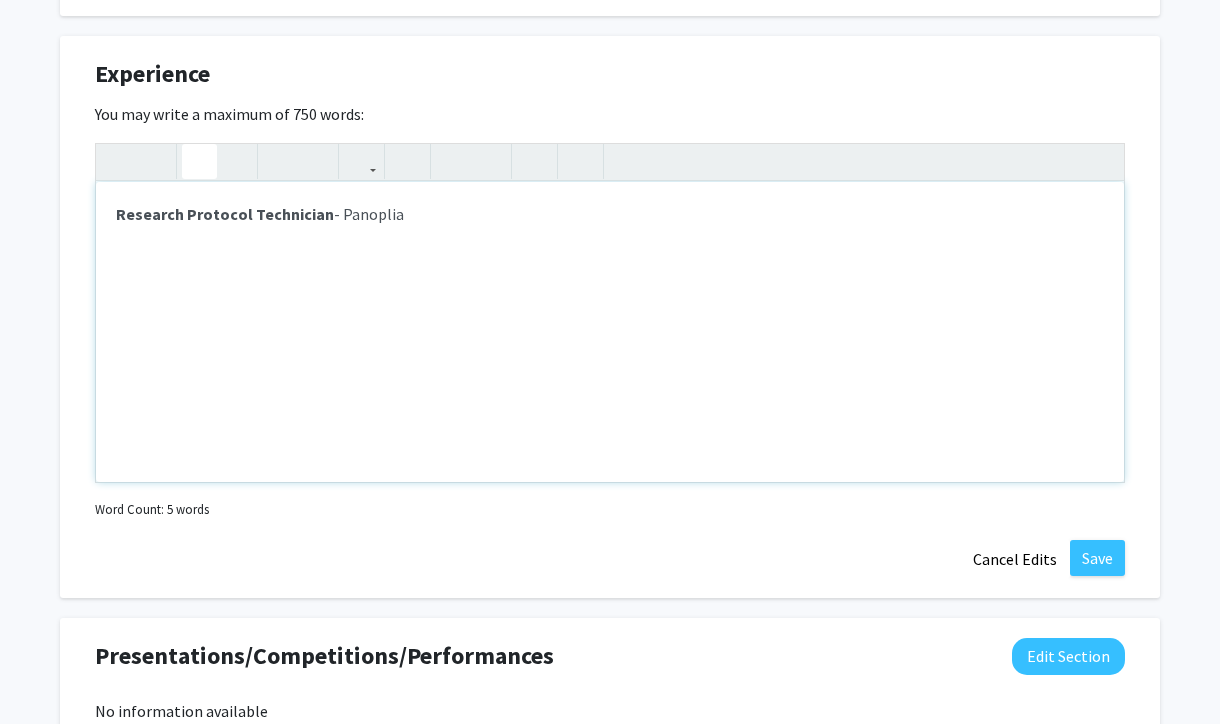 click on "Research Protocol Technician  - Panoplia" at bounding box center (610, 214) 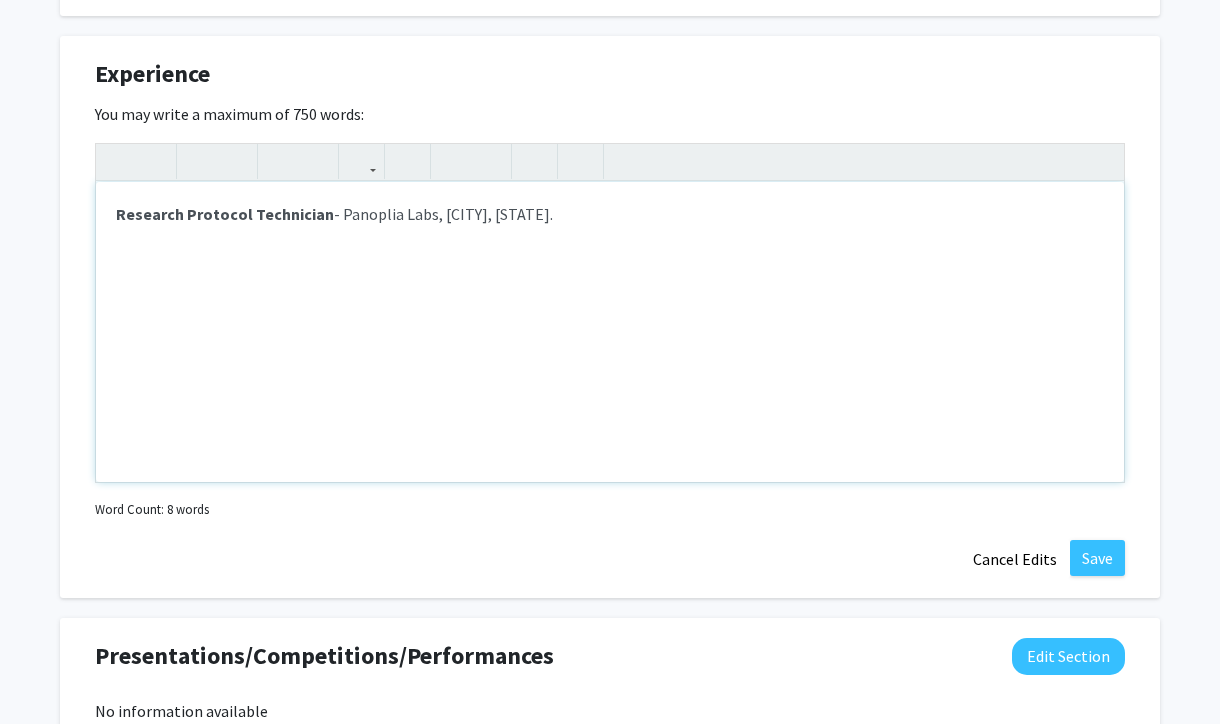 click on "Research Protocol Technician  - [COMPANY] Labs, [CITY], [STATE]." at bounding box center [610, 214] 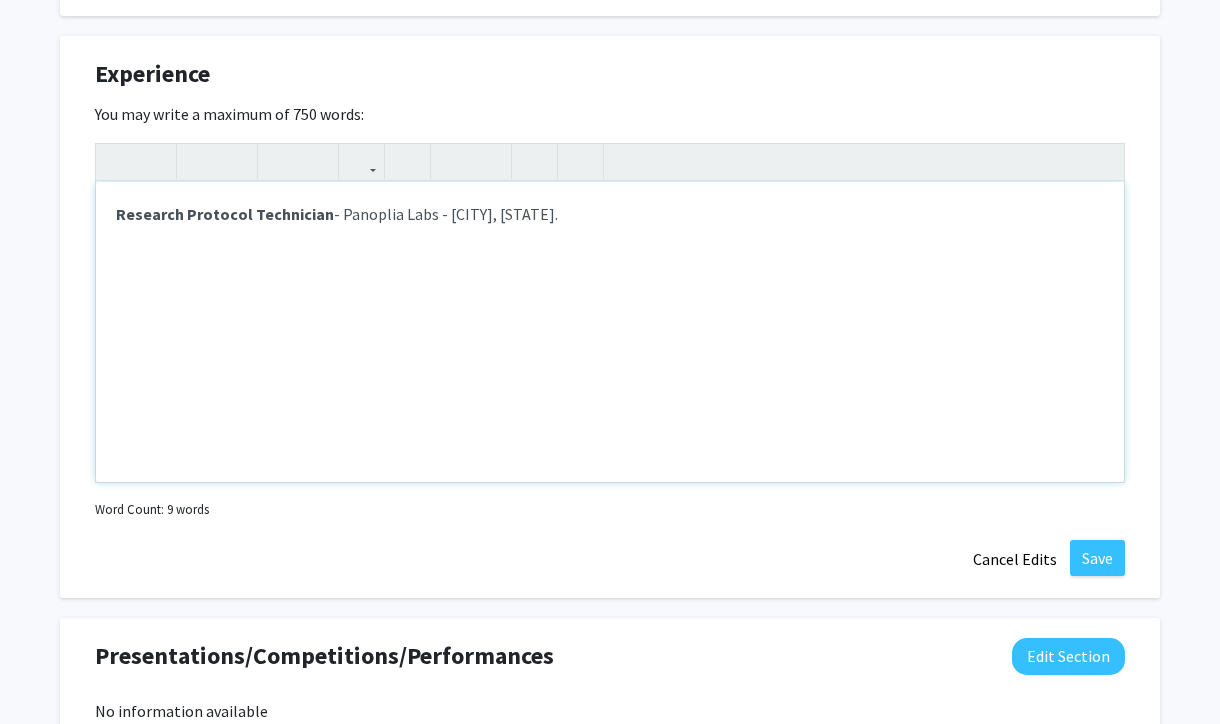 click on "Research Protocol Technician  - Panoplia Labs - [CITY], [STATE]." at bounding box center [610, 214] 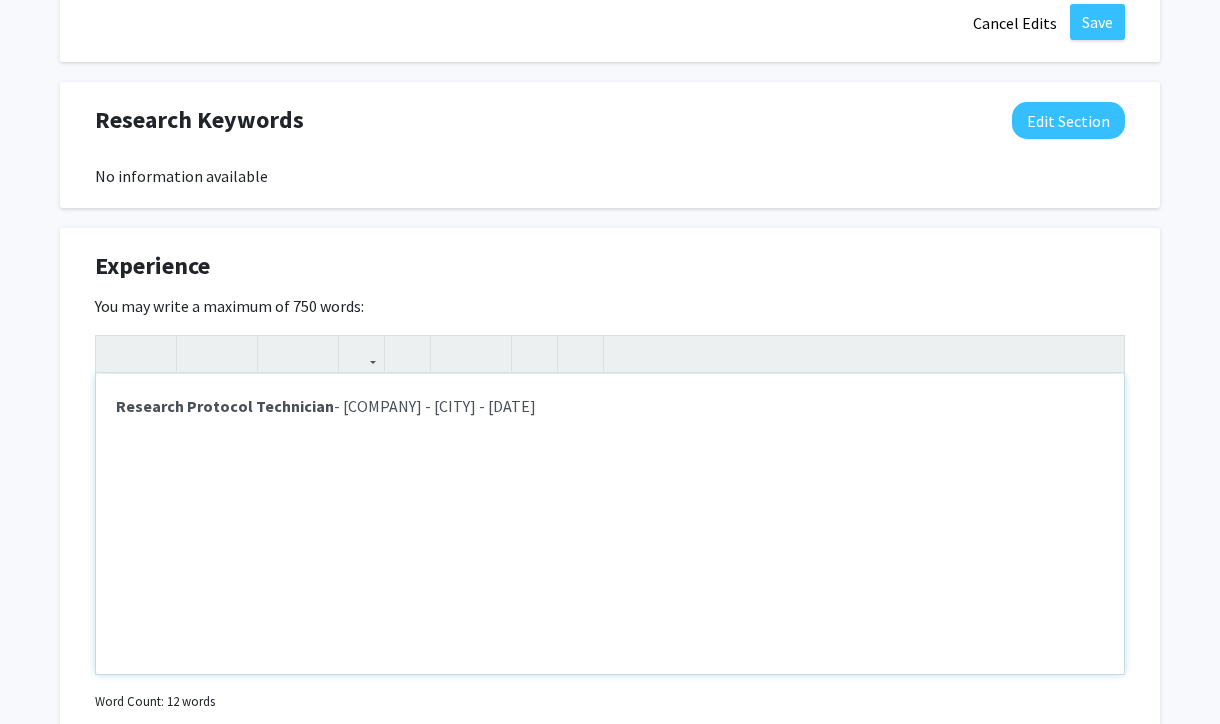 scroll, scrollTop: 1463, scrollLeft: 0, axis: vertical 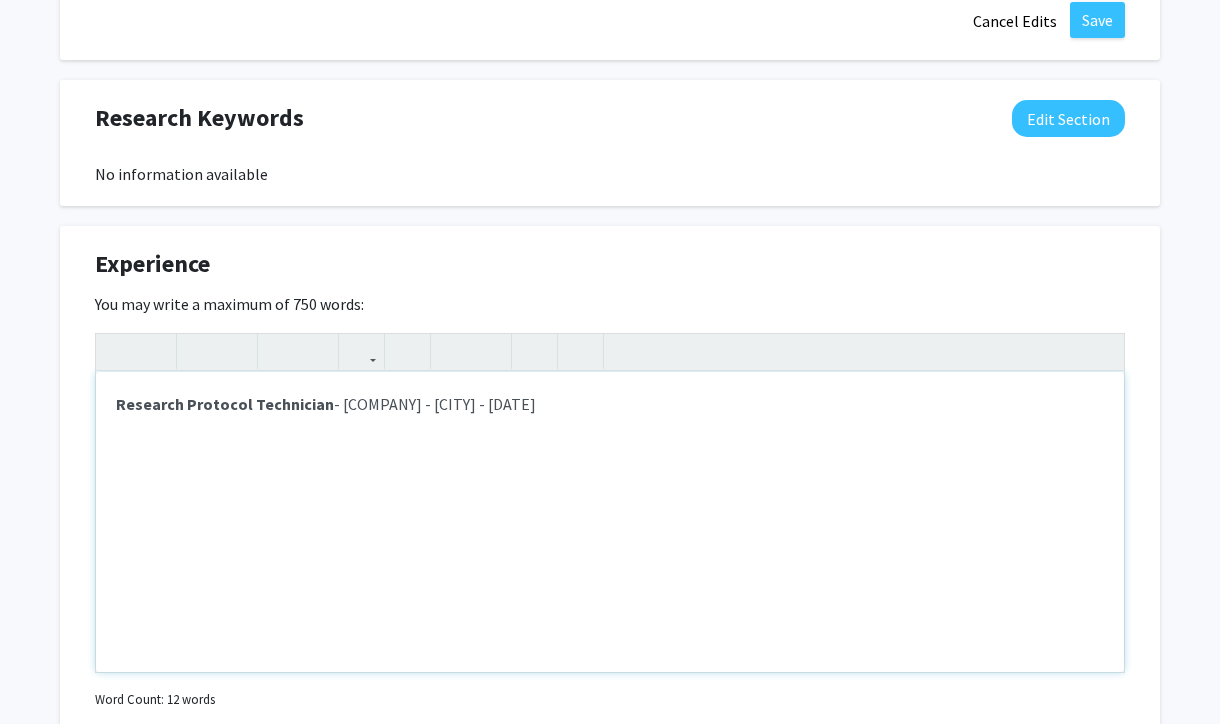 drag, startPoint x: 141, startPoint y: 457, endPoint x: 209, endPoint y: 554, distance: 118.46096 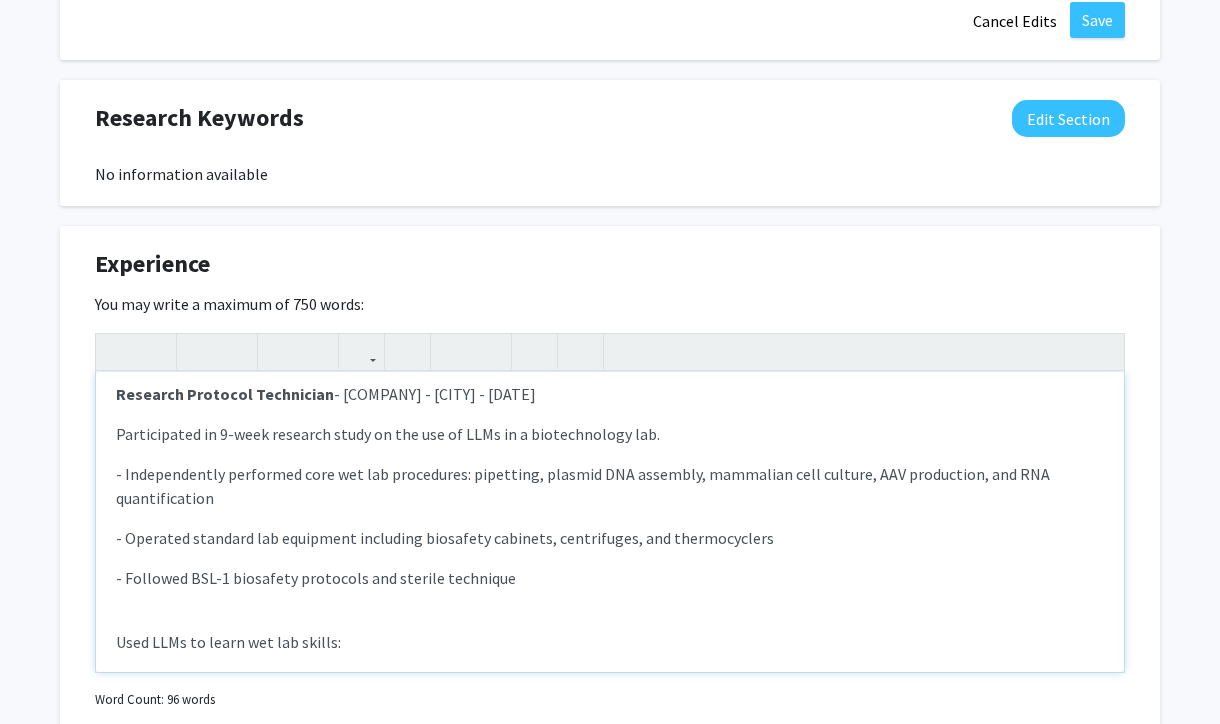 scroll, scrollTop: 5, scrollLeft: 0, axis: vertical 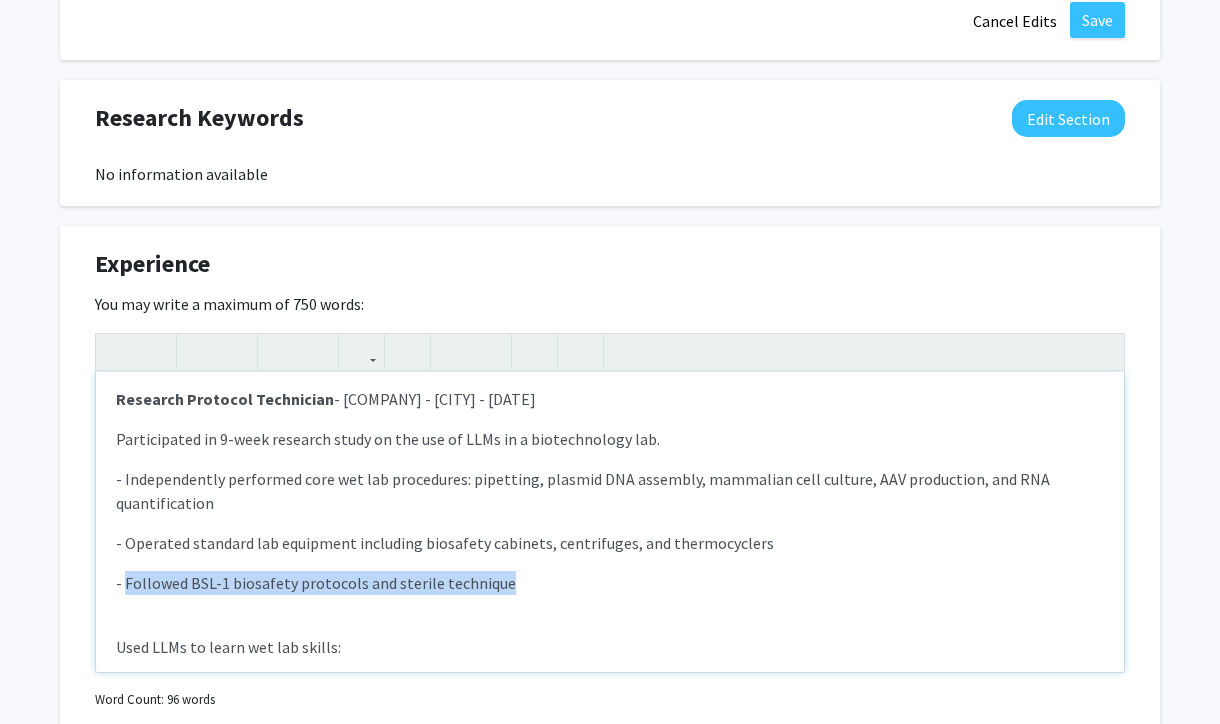drag, startPoint x: 545, startPoint y: 583, endPoint x: 124, endPoint y: 582, distance: 421.0012 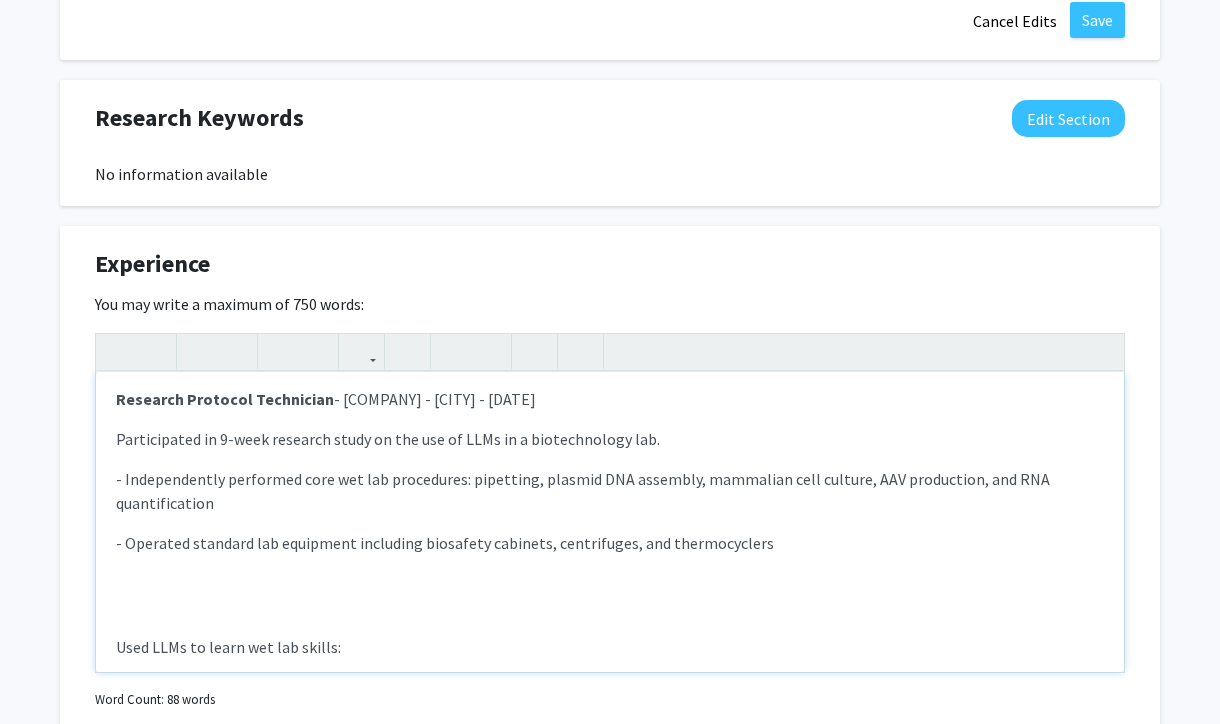 type on "<p><strong>Research Protocol Technician</strong> - Panoplia Labs - [CITY], [STATE] - [MONTH]-[MONTH] [YEAR]</p><p>Participated in 9-week research study on the use of LLMs in a biotechnology lab.&nbsp;</p><p>- Independently performed core wet lab procedures: pipetting, plasmid DNA assembly, mammalian cell culture, AAV production, and RNA quantification</p><p>- Operated standard lab equipment including biosafety cabinets, centrifuges, and thermocyclers</p><br><p>Used LLMs to learn wet lab skills:</p><p>- Pipetting</p><p>- HEK293 cell culture &amp; passaging</p><p>- HEK293 cell viability assay</p><p>- Assembling plasmid DNA</p><p>- Plasmid purification&nbsp;</p><p>- Producing adeno-associated virus (AAV)</p>" 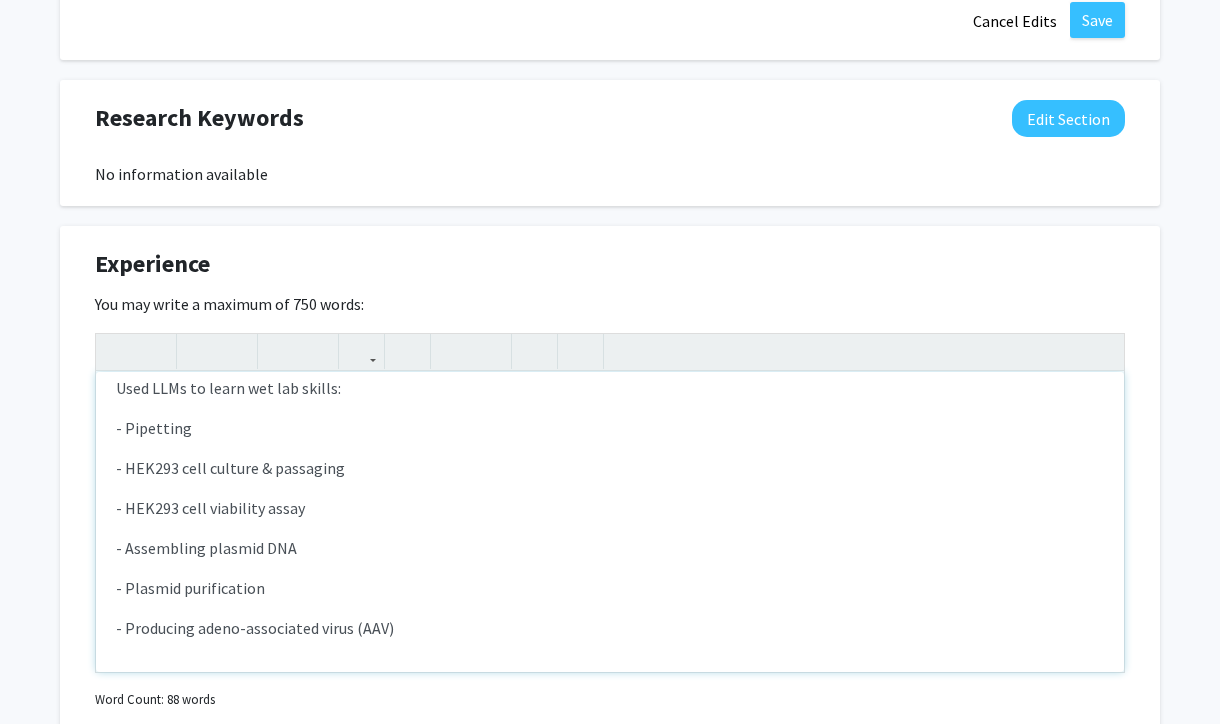 scroll, scrollTop: 228, scrollLeft: 0, axis: vertical 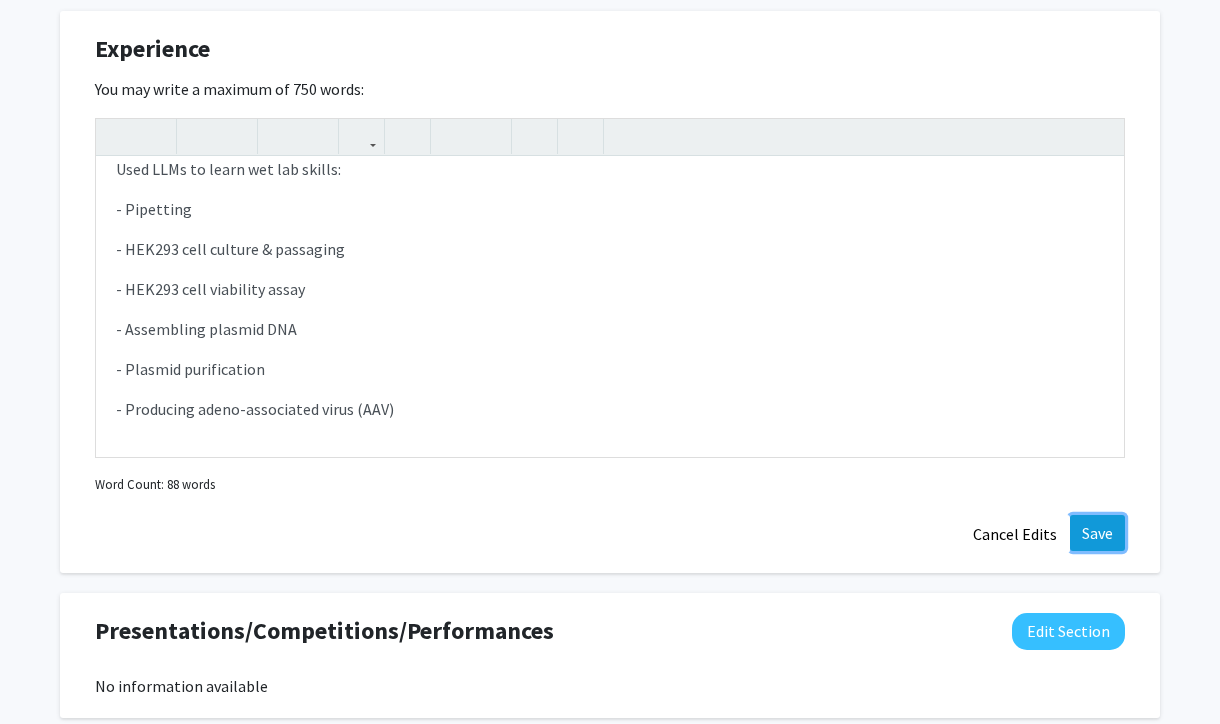 click on "Save" 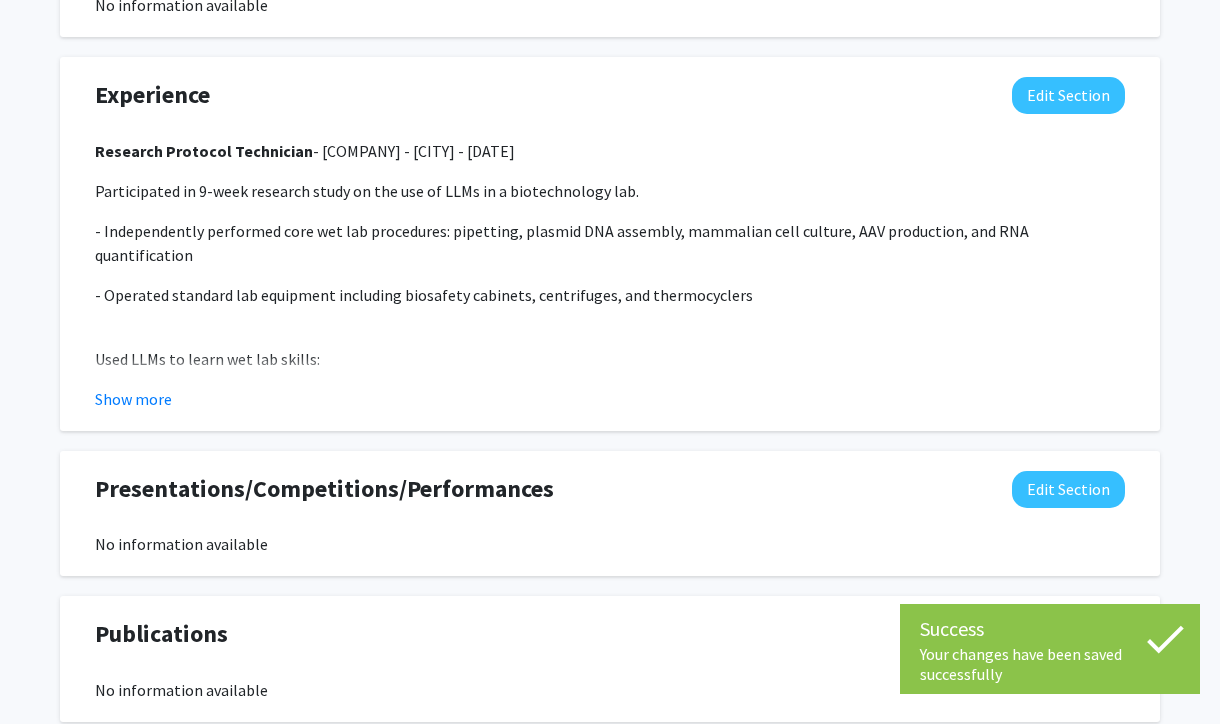 scroll, scrollTop: 1629, scrollLeft: 0, axis: vertical 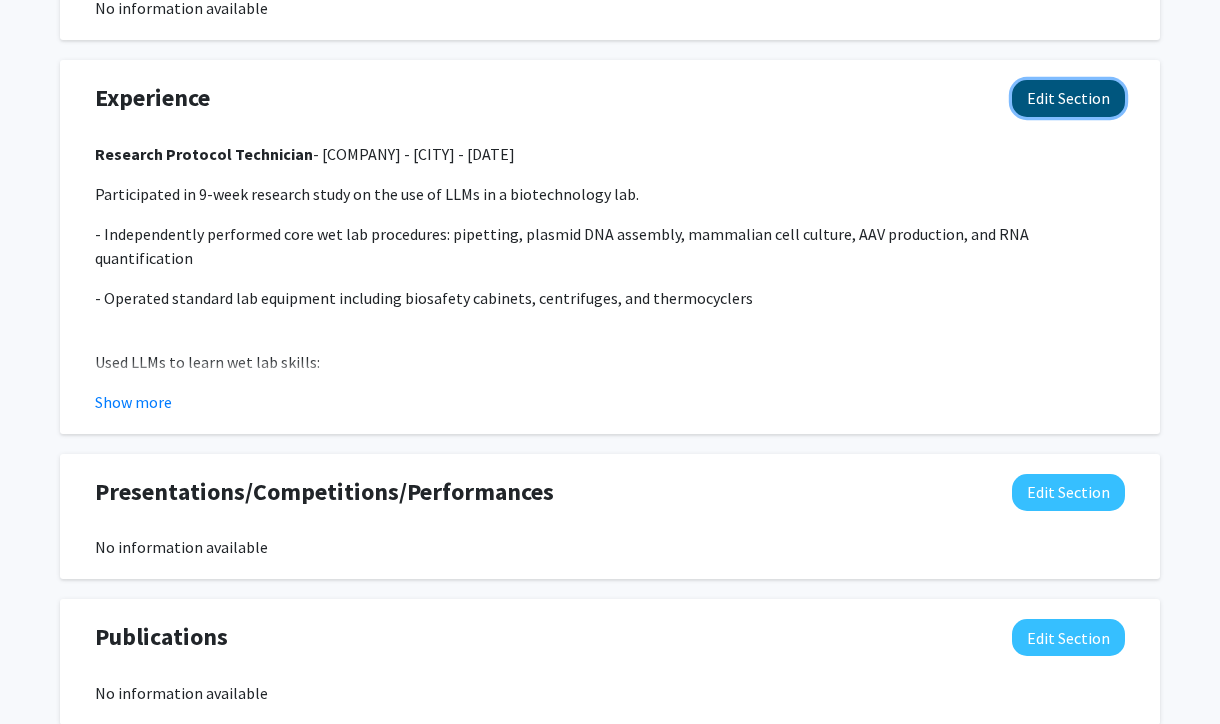 click on "Edit Section" 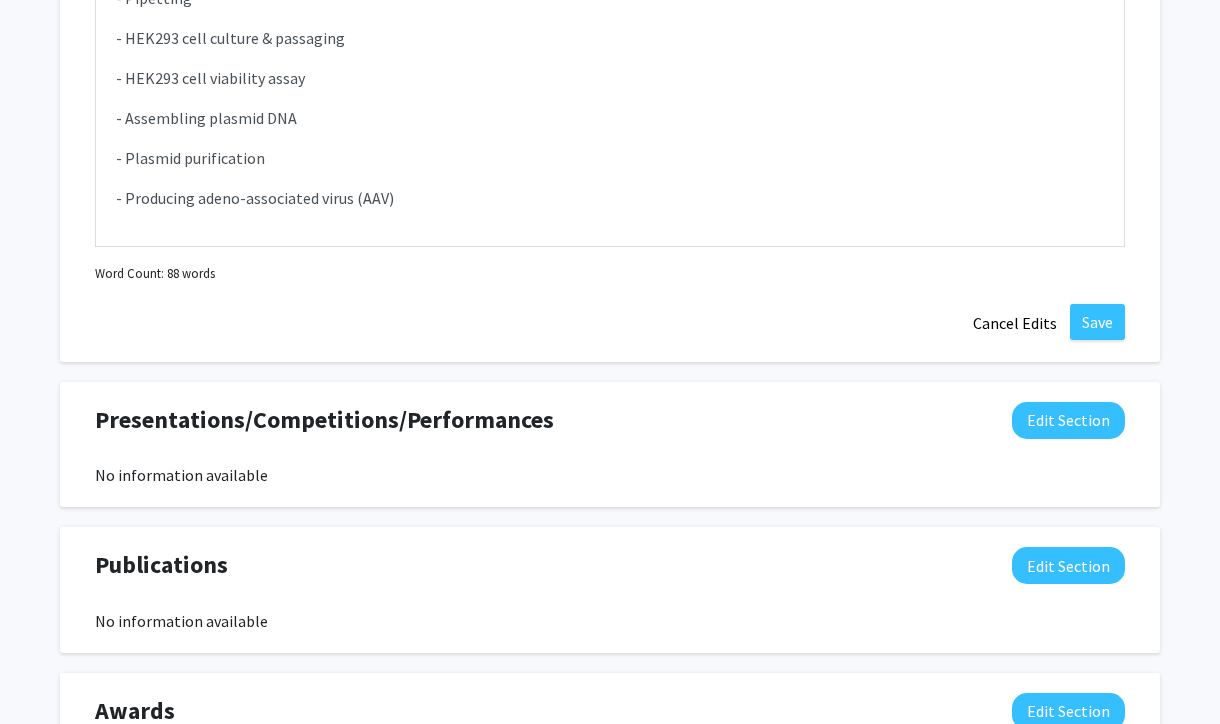 scroll, scrollTop: 1657, scrollLeft: 0, axis: vertical 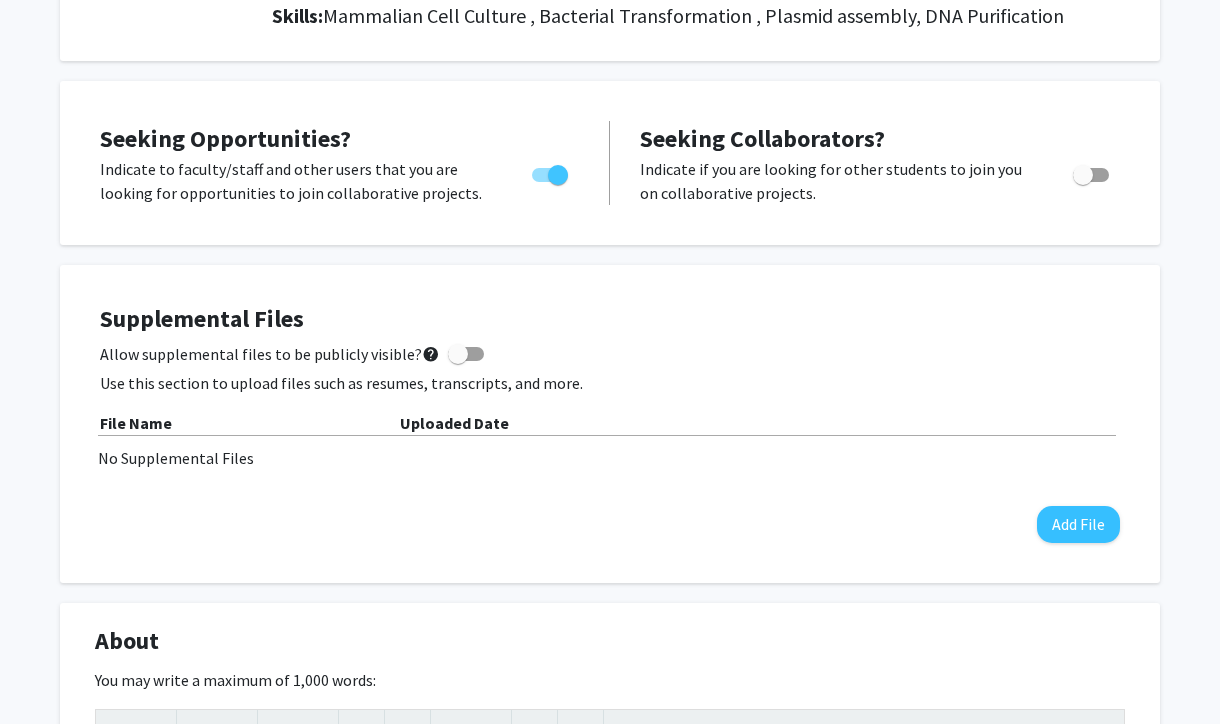 click at bounding box center [466, 354] 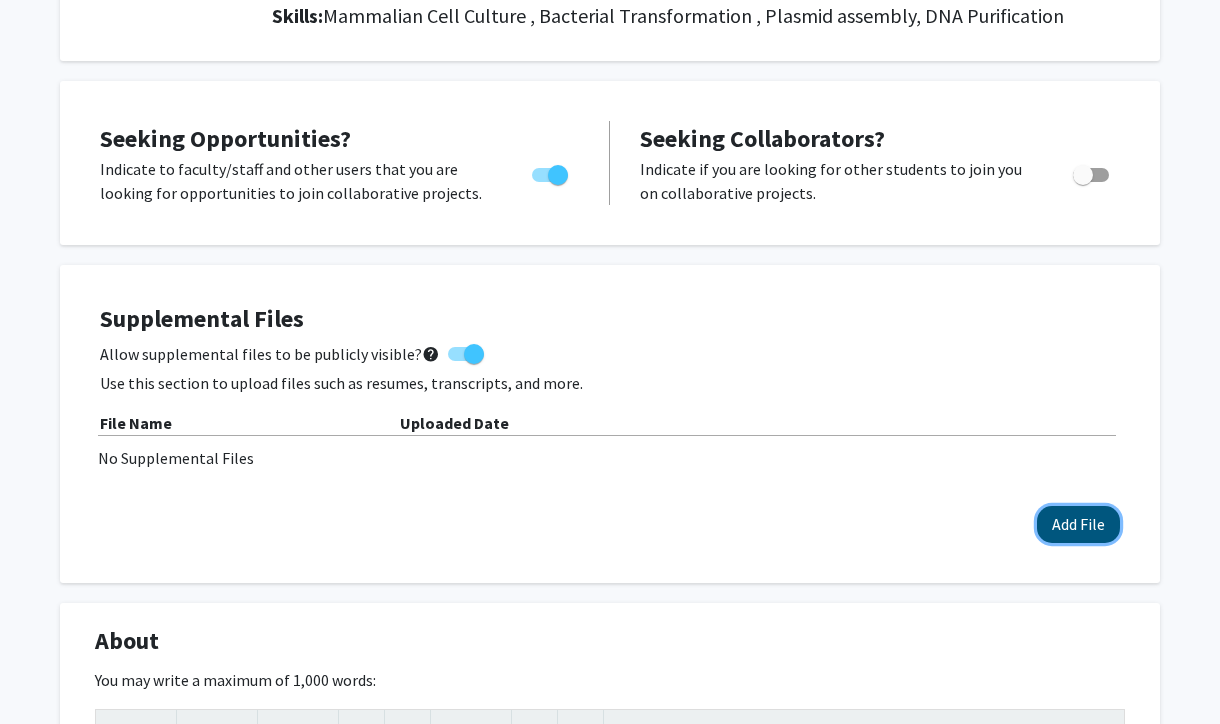 click on "Add File" 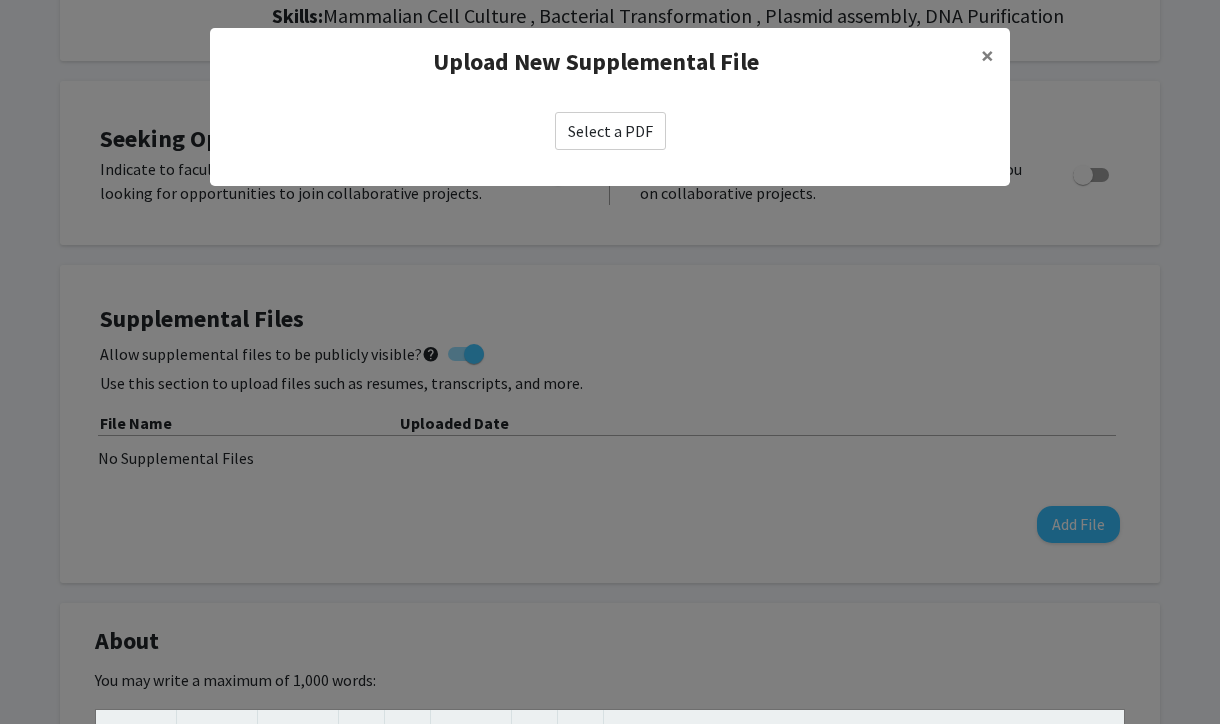 click on "Select a PDF" 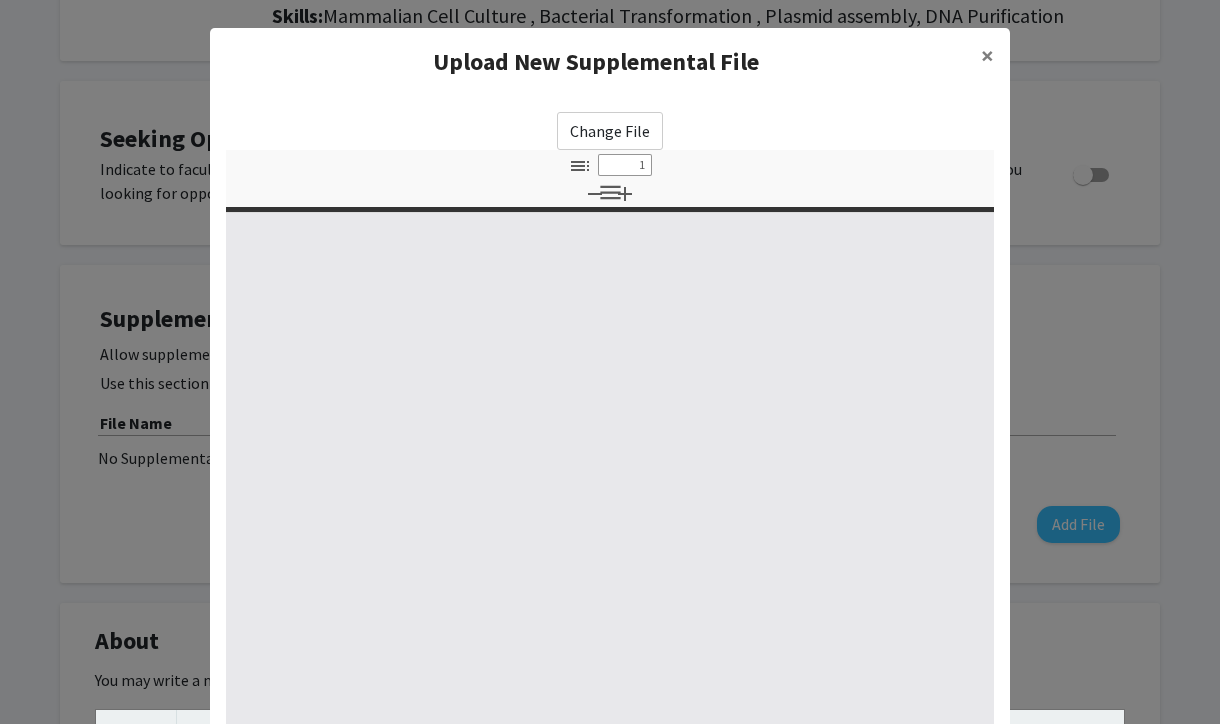 select on "custom" 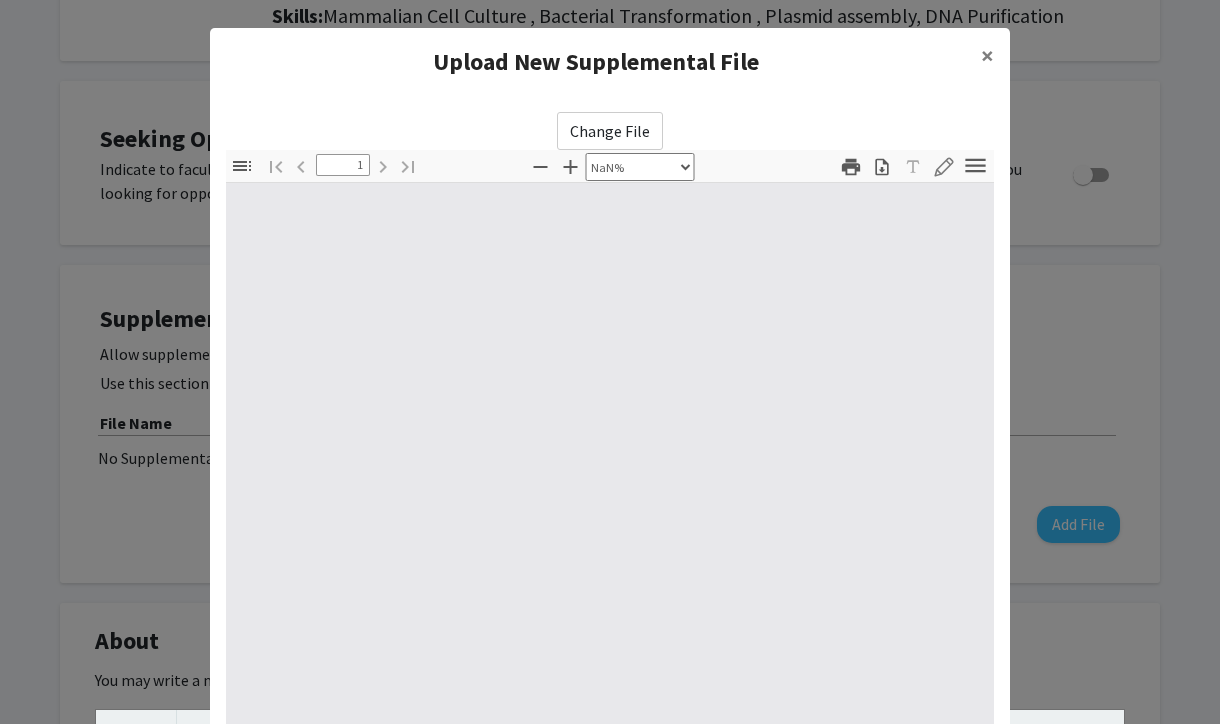 type on "0" 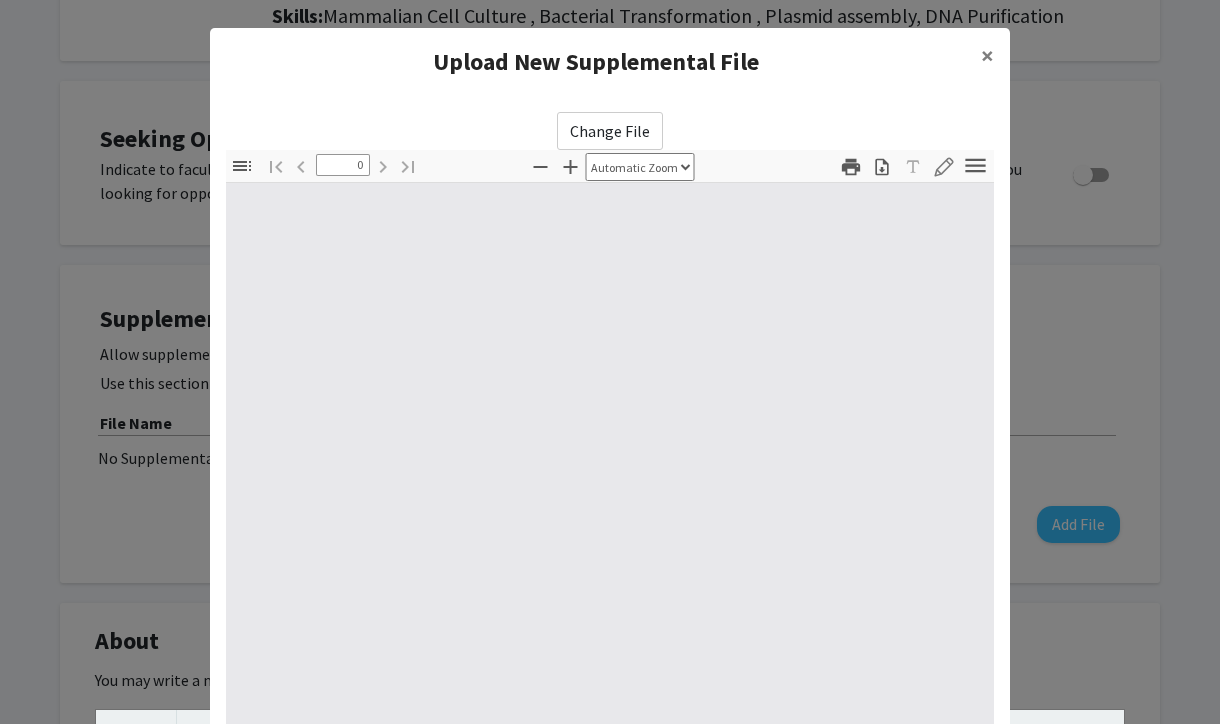 select on "custom" 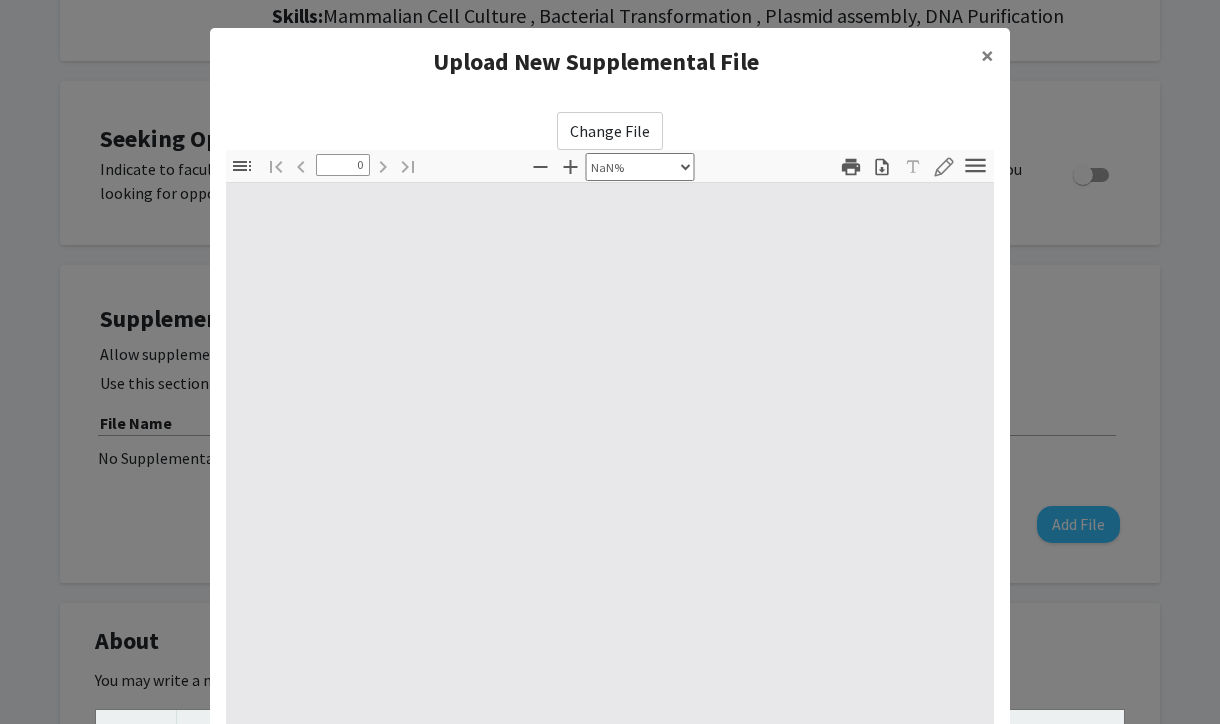 type on "1" 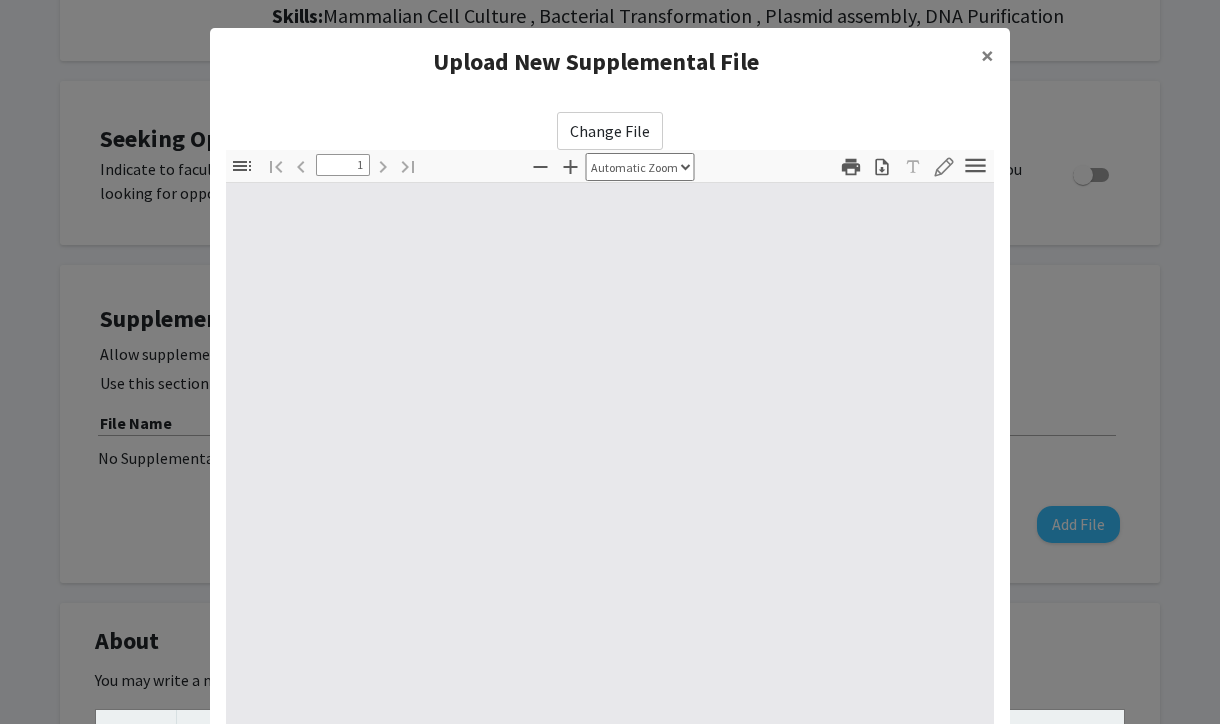 select on "auto" 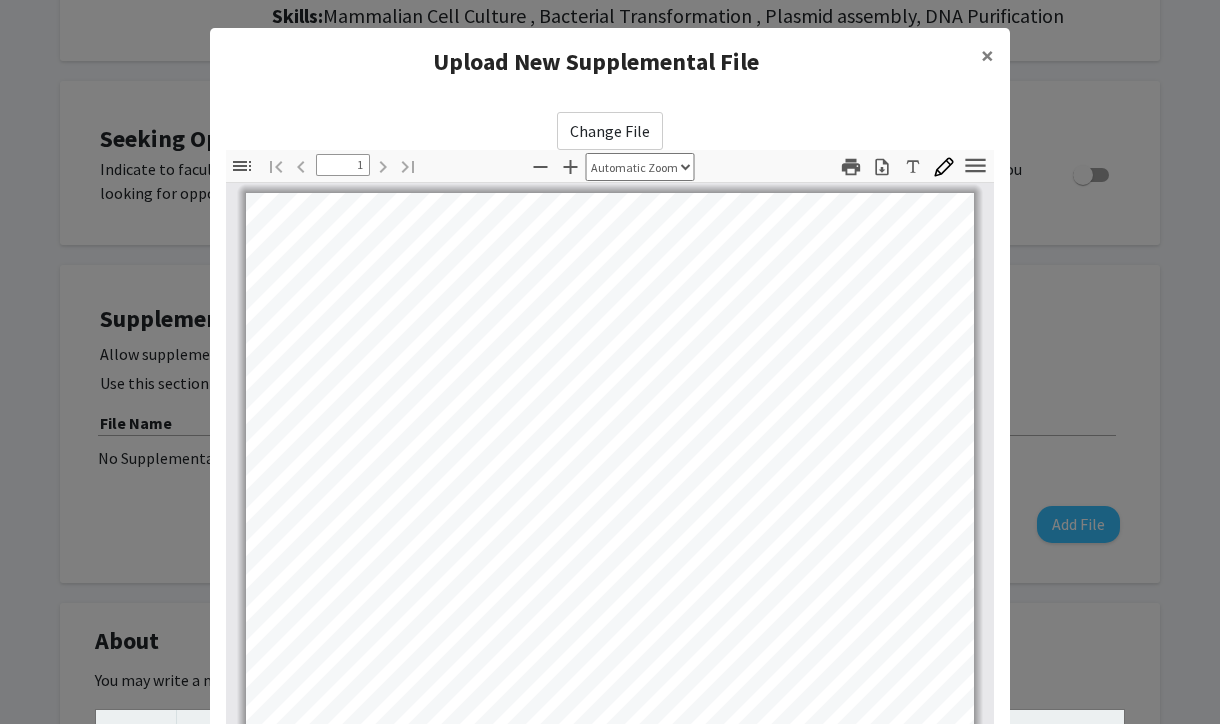 scroll, scrollTop: 0, scrollLeft: 0, axis: both 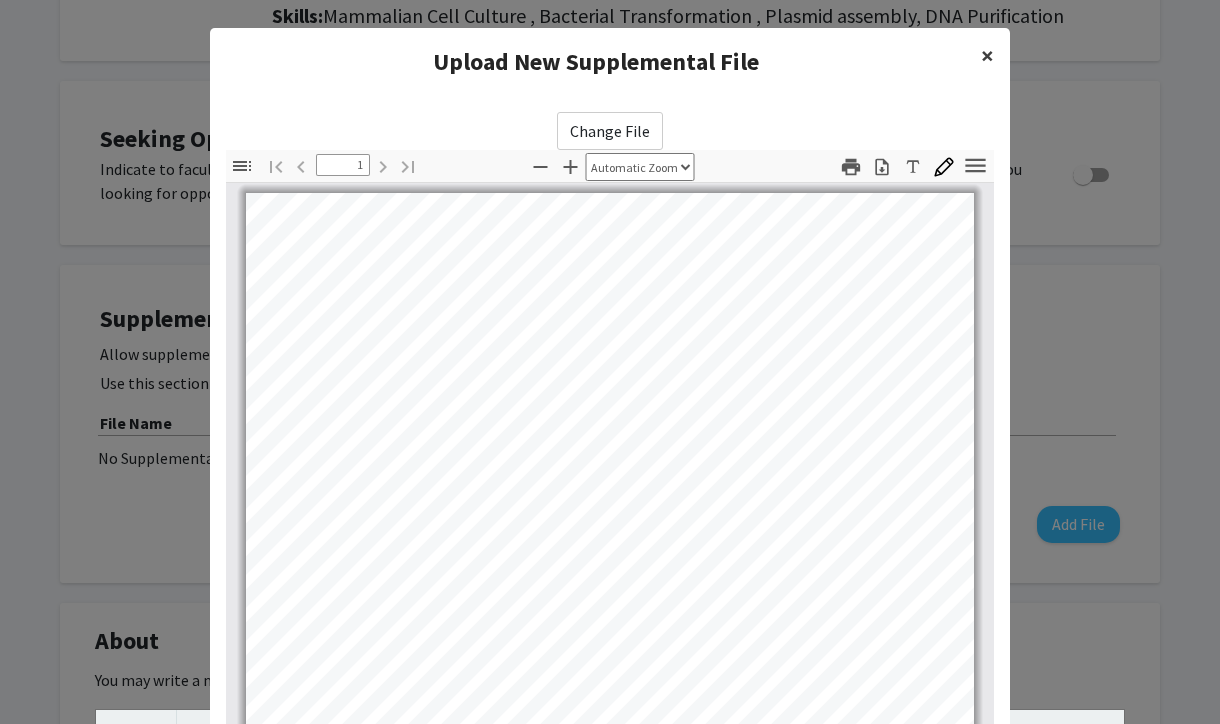 click on "×" 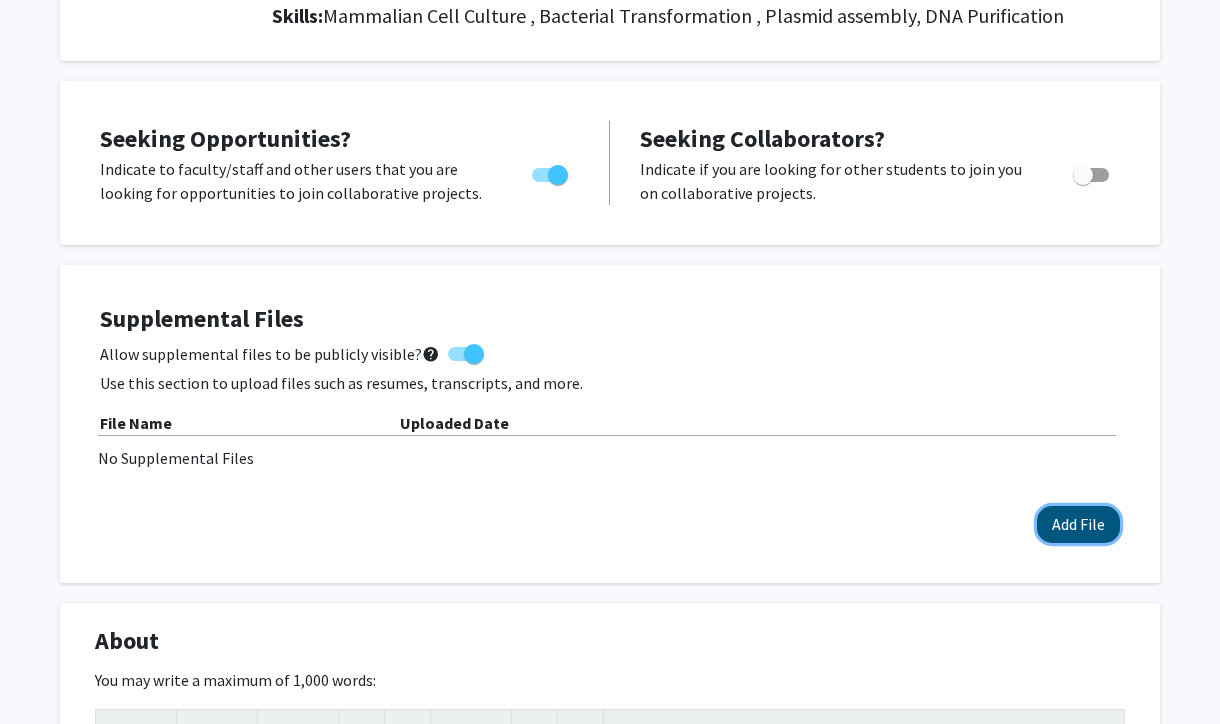 click on "Add File" 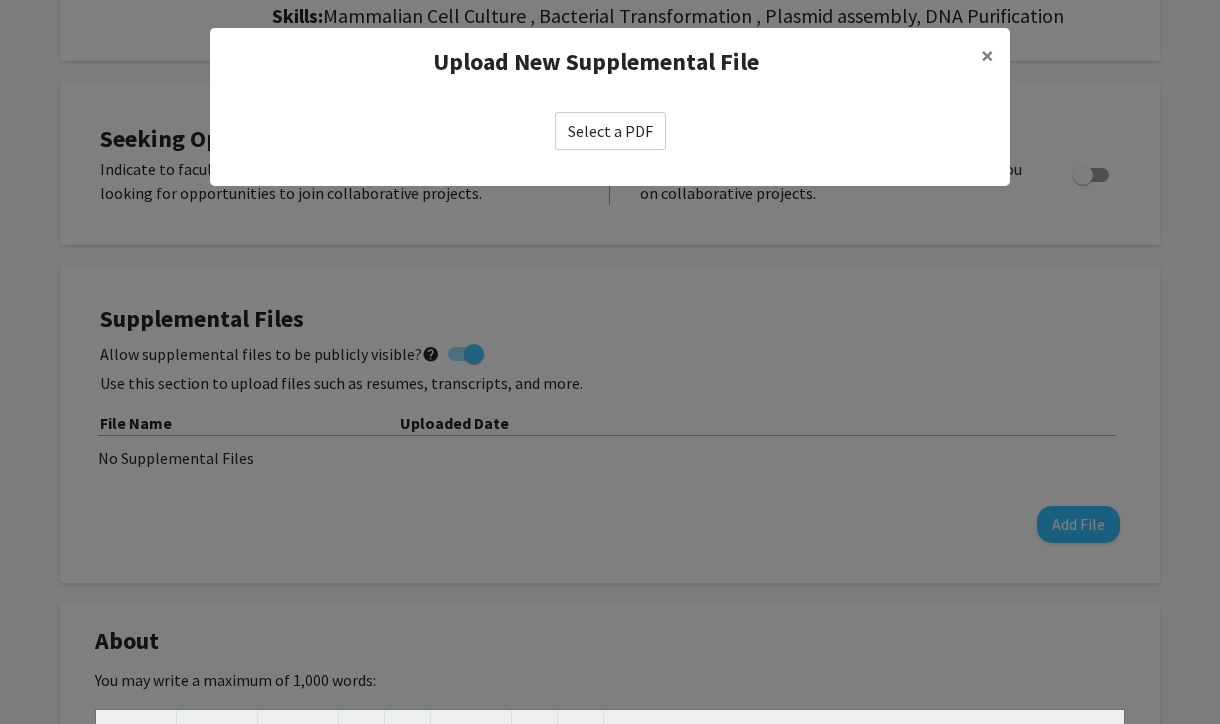 click on "Select a PDF" 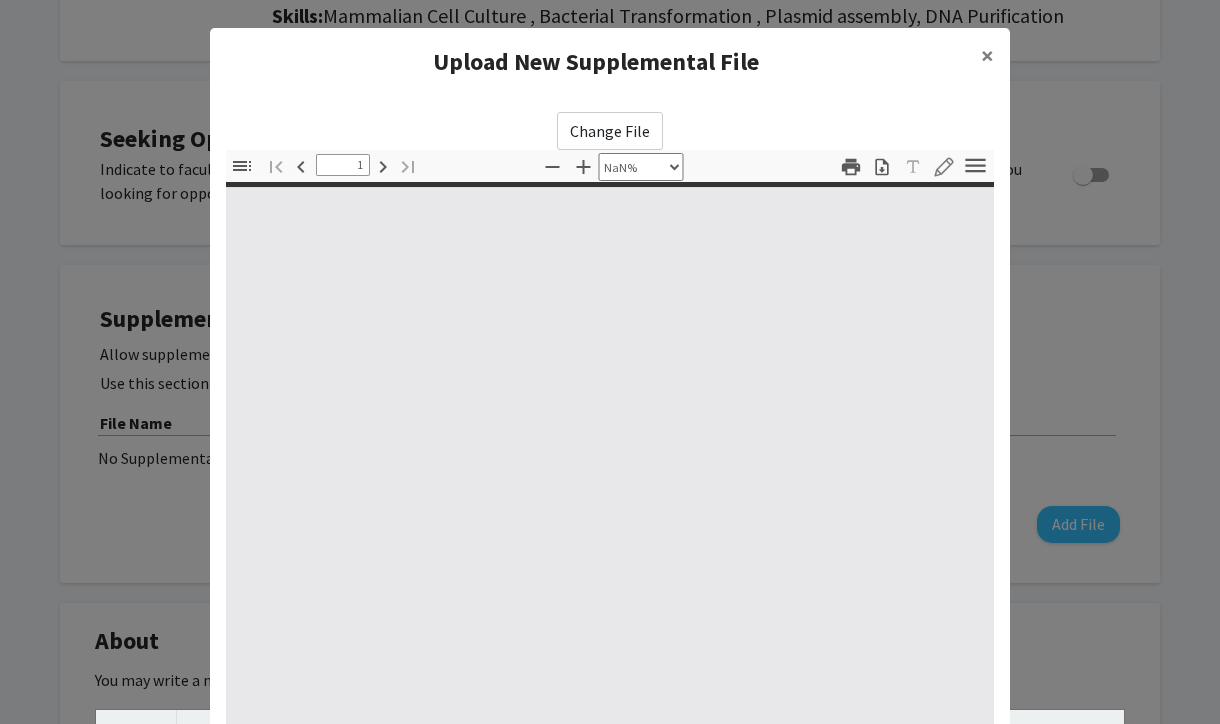 type on "0" 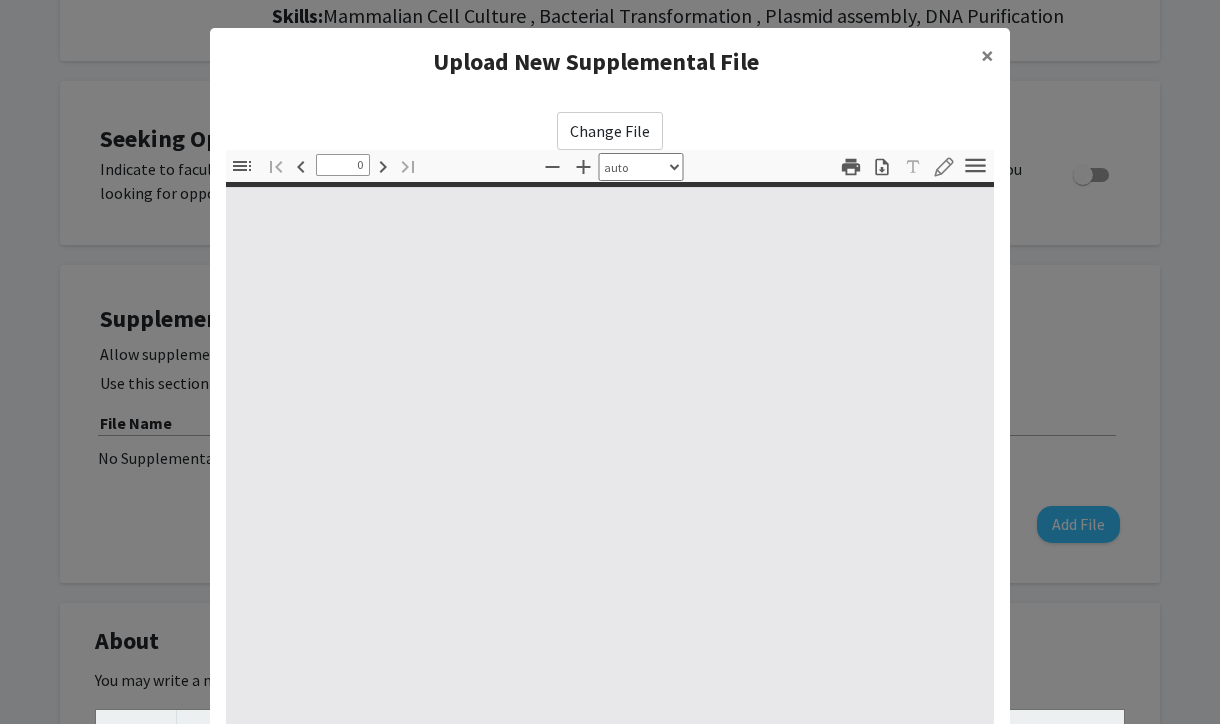 select on "custom" 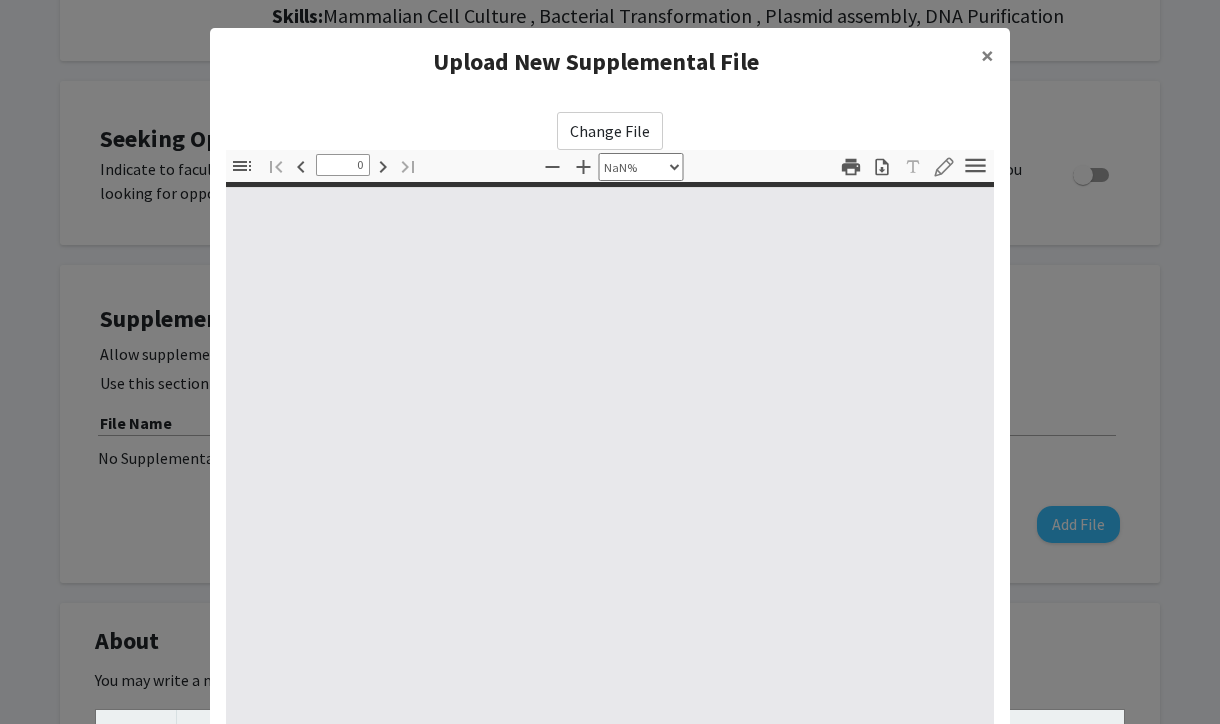 type on "1" 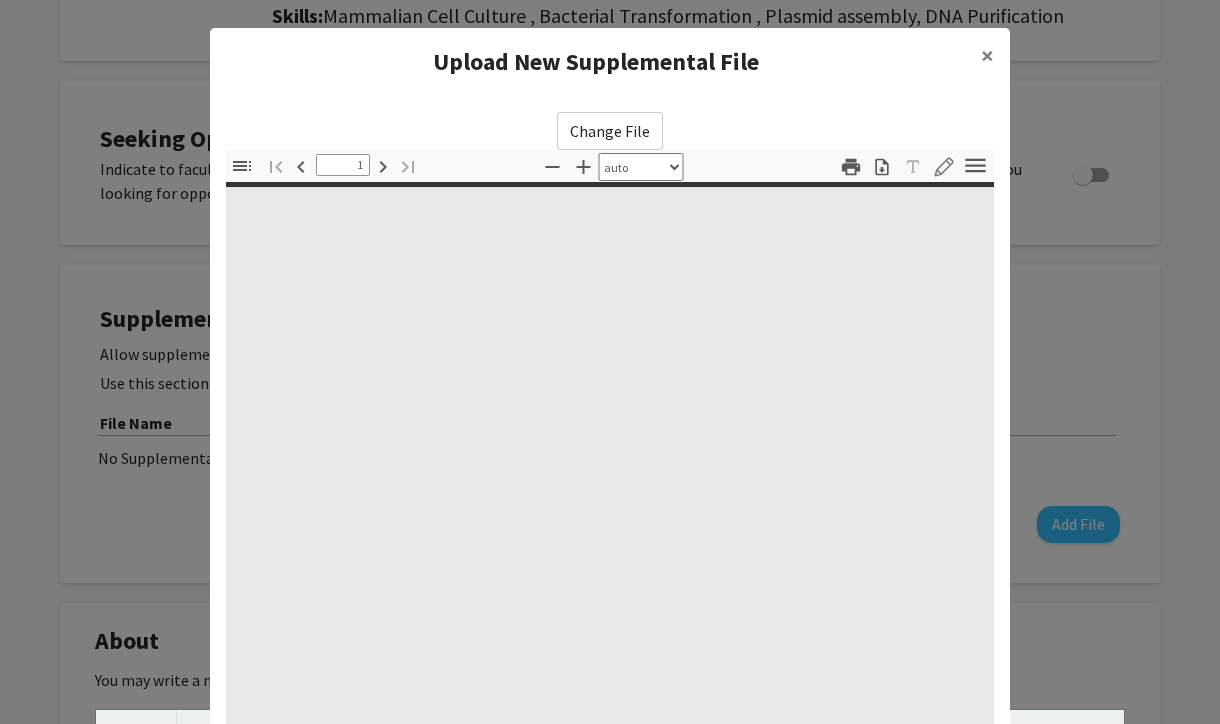 select on "auto" 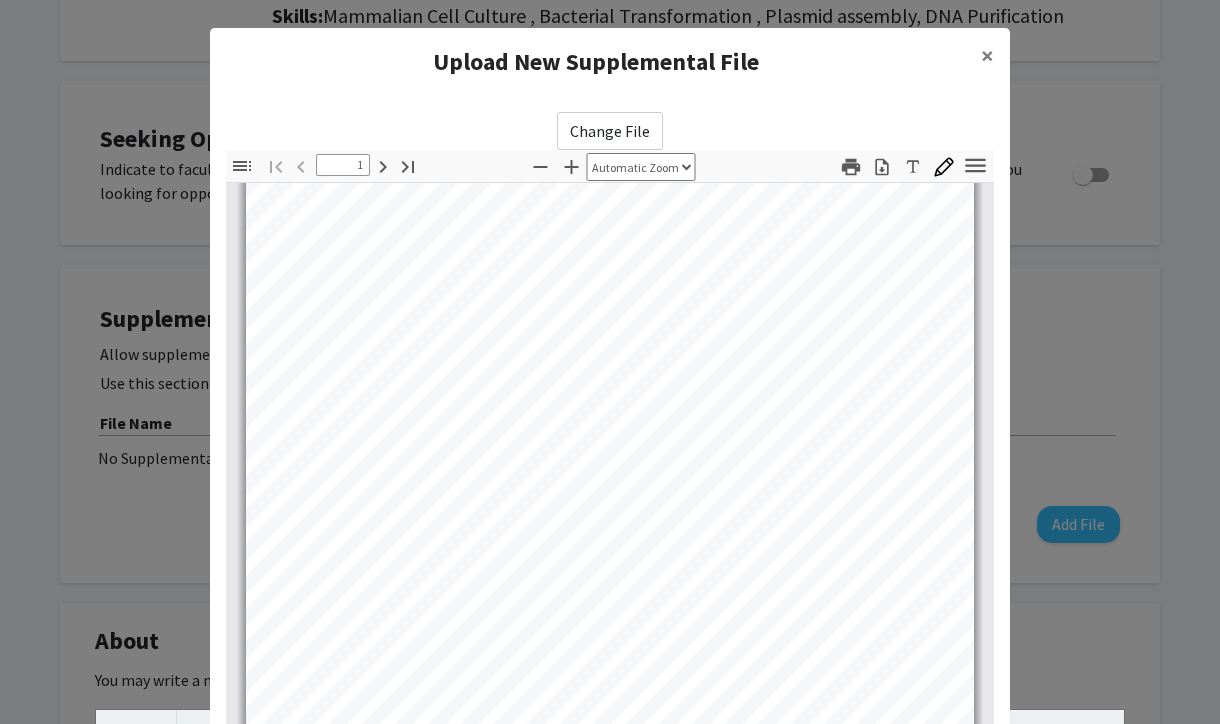 scroll, scrollTop: 562, scrollLeft: 0, axis: vertical 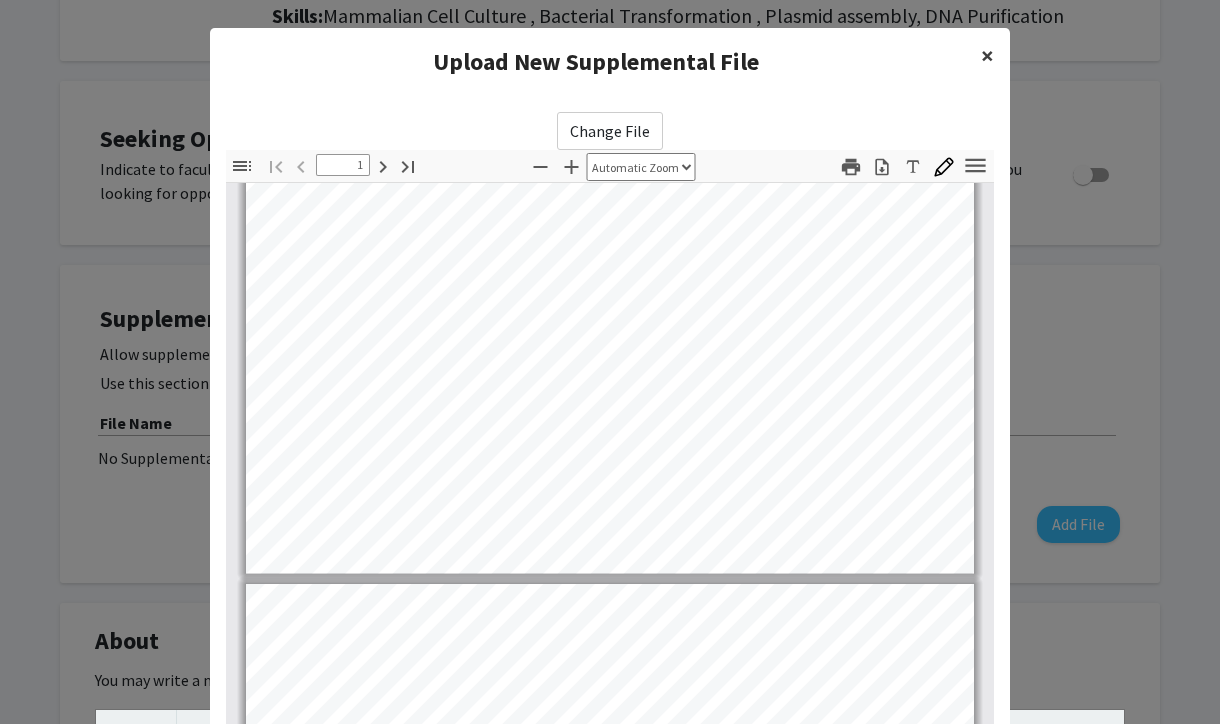 click on "×" 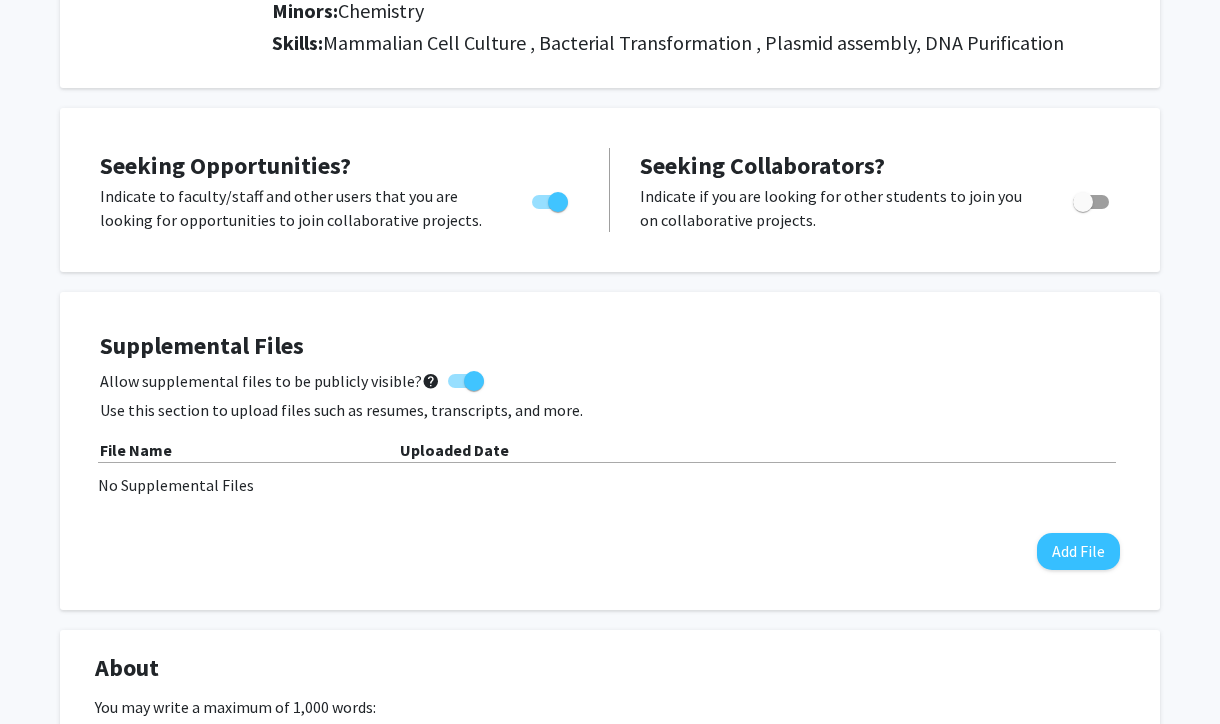 scroll, scrollTop: 391, scrollLeft: 0, axis: vertical 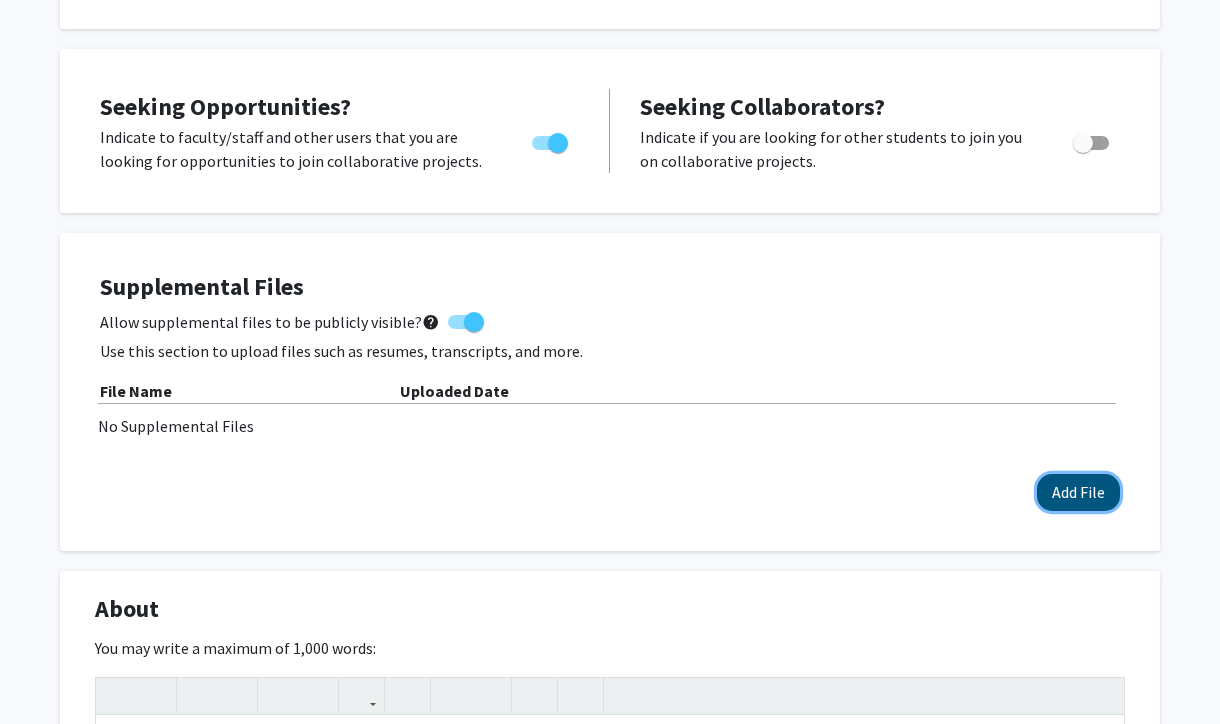 click on "Add File" 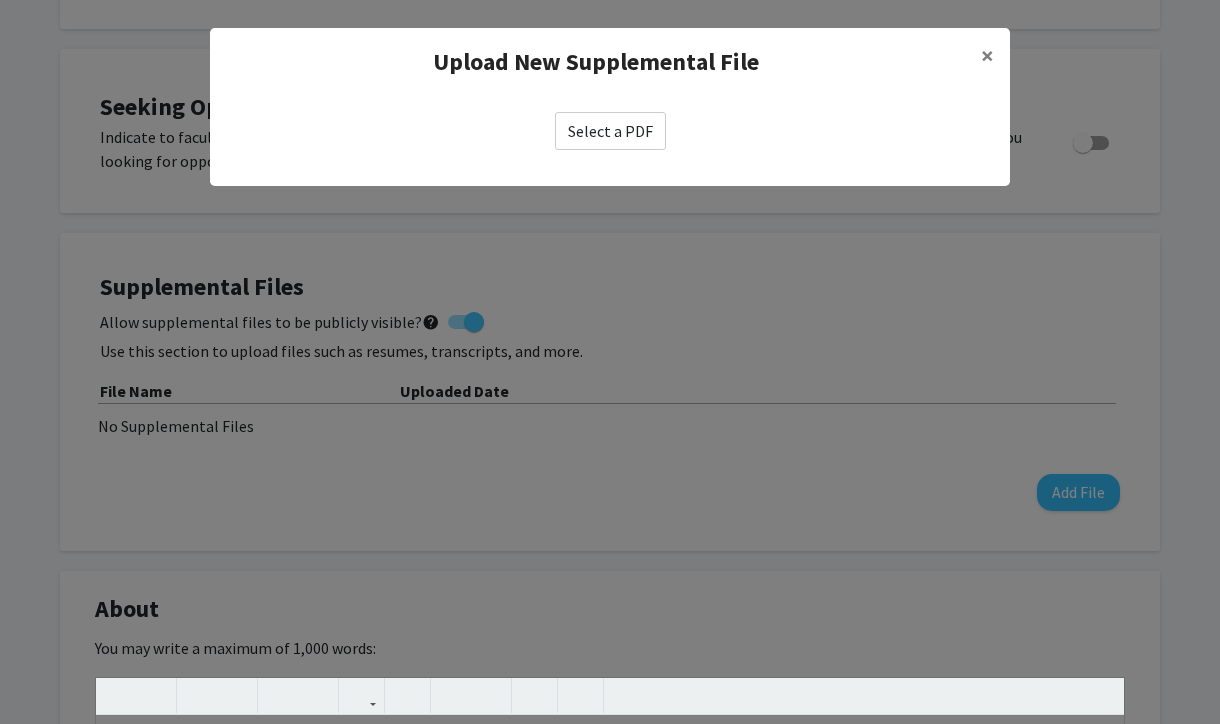 click on "Select a PDF" 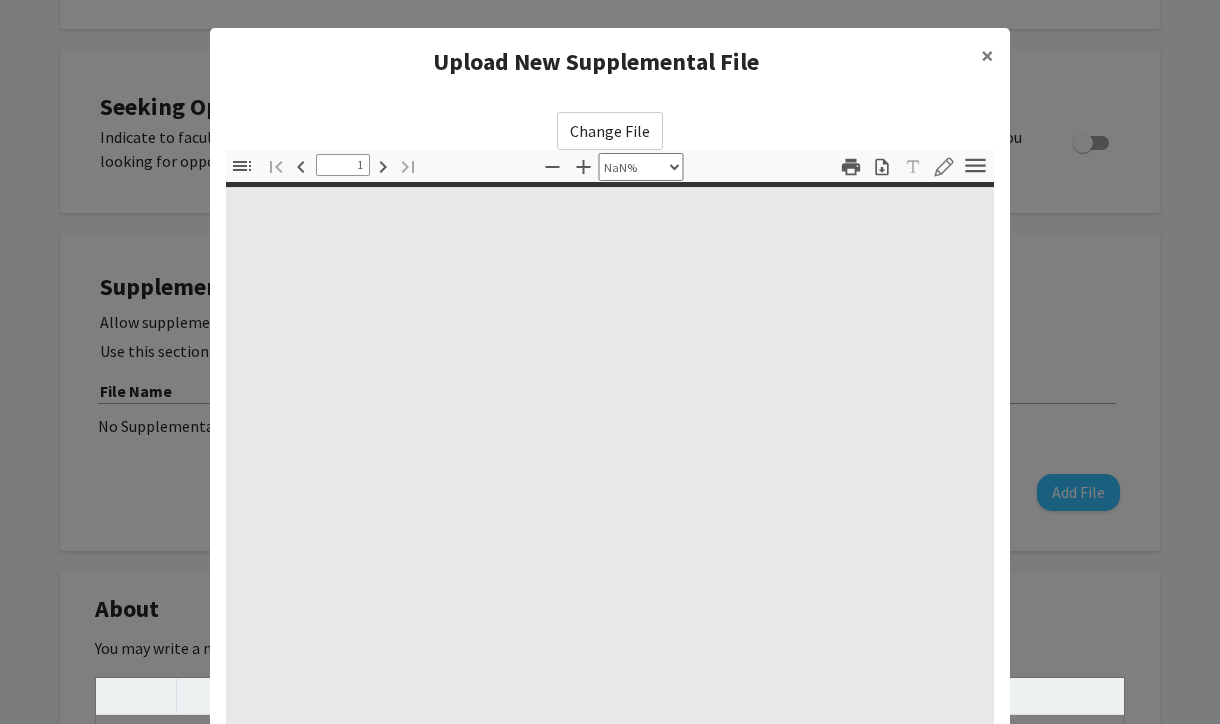 type on "0" 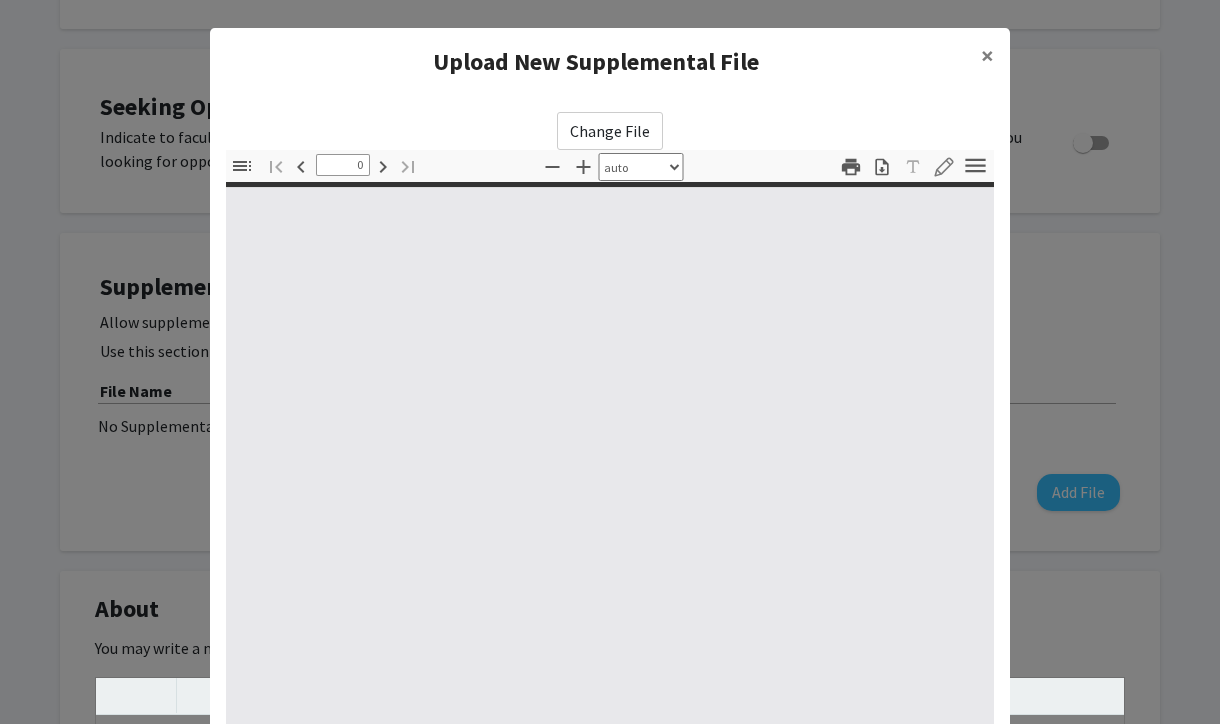 select on "custom" 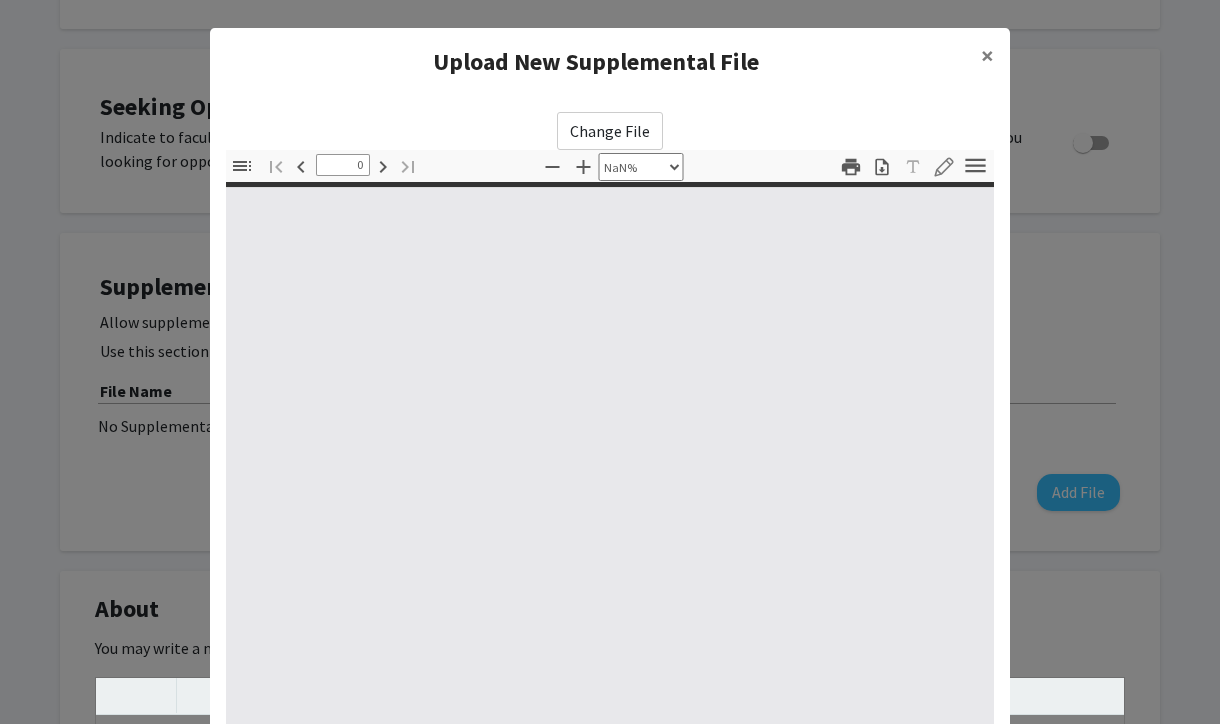 type on "1" 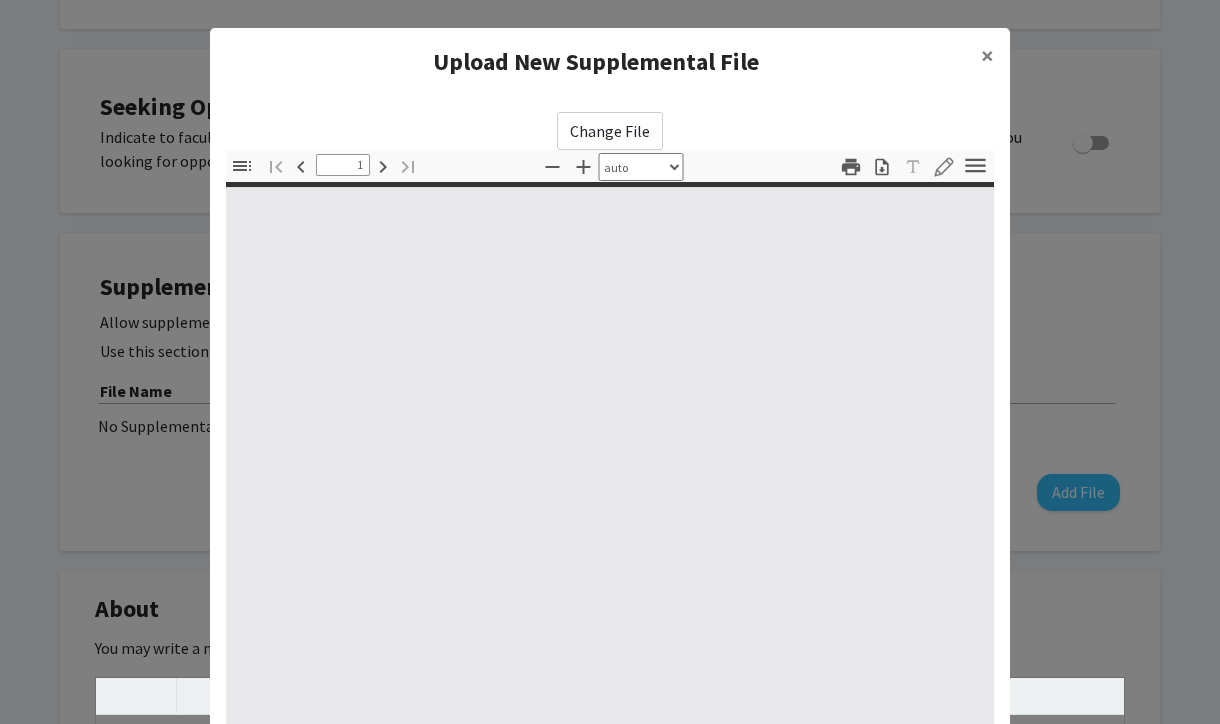 select on "auto" 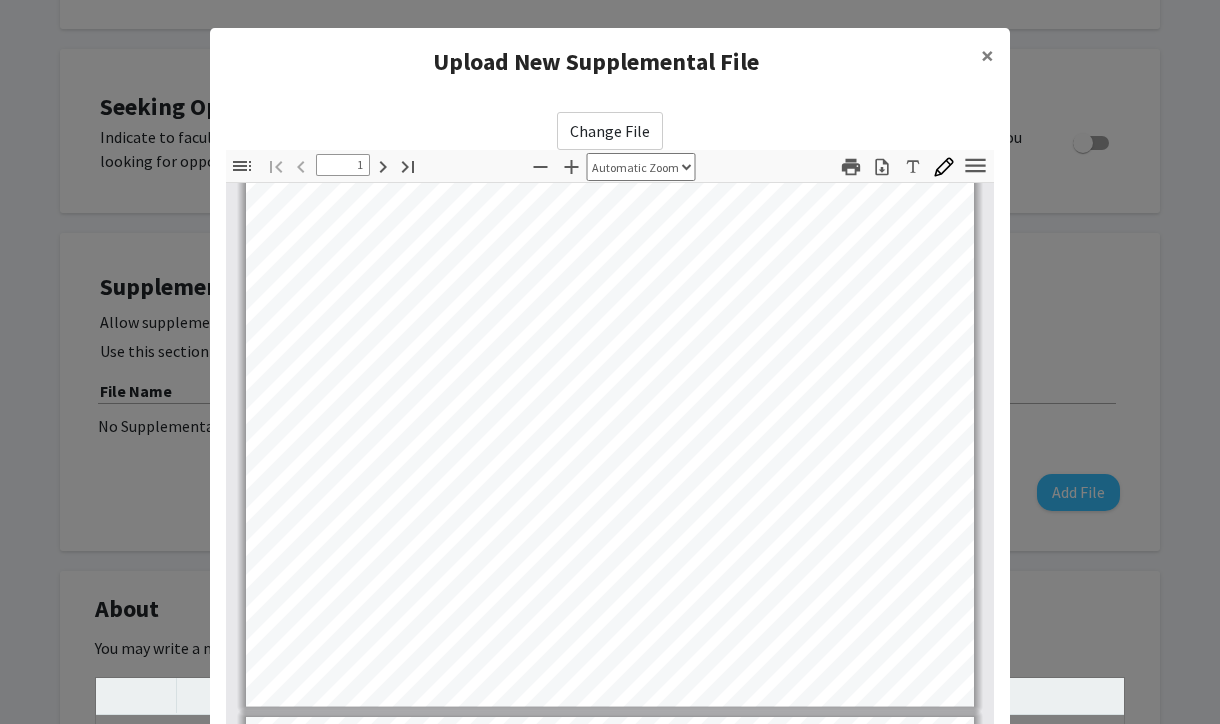scroll, scrollTop: 397, scrollLeft: 0, axis: vertical 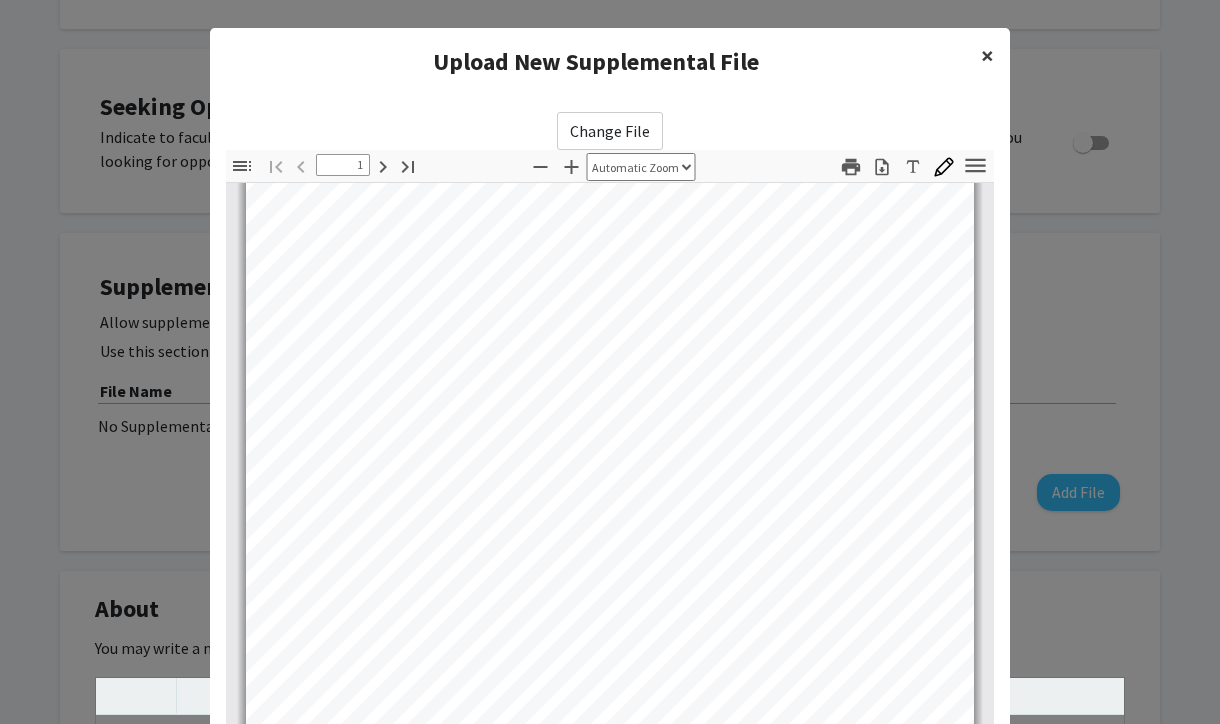 click on "×" 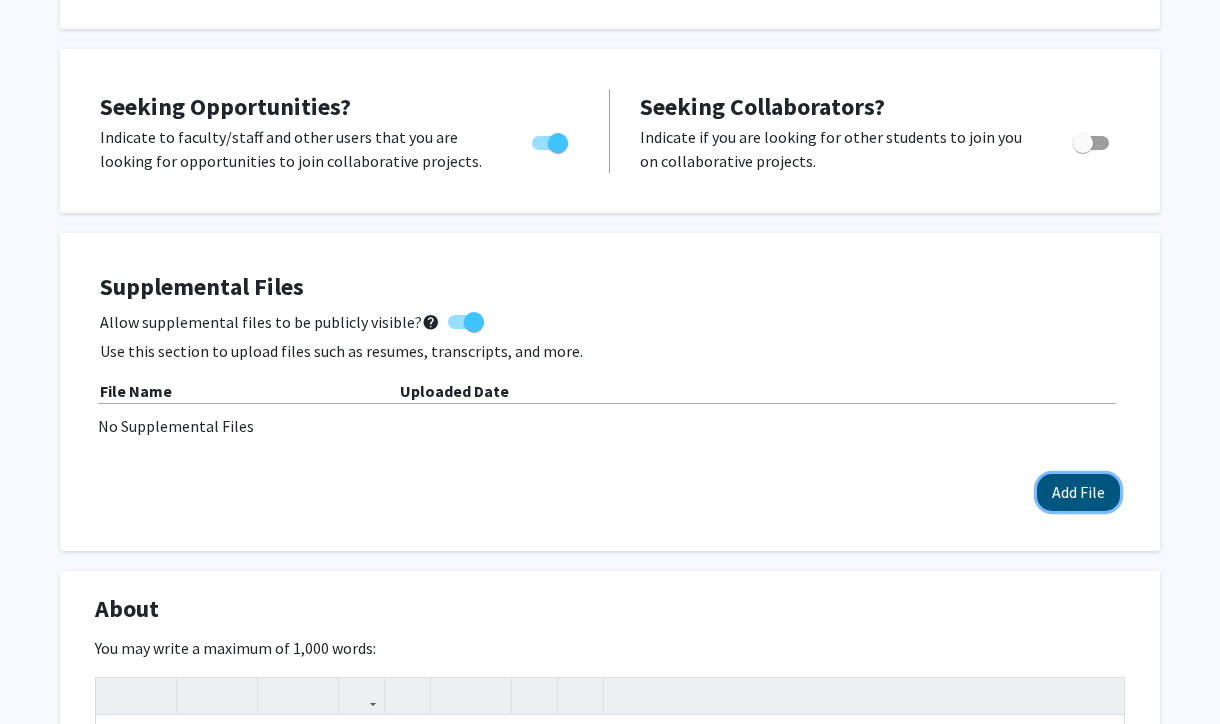 click on "Add File" 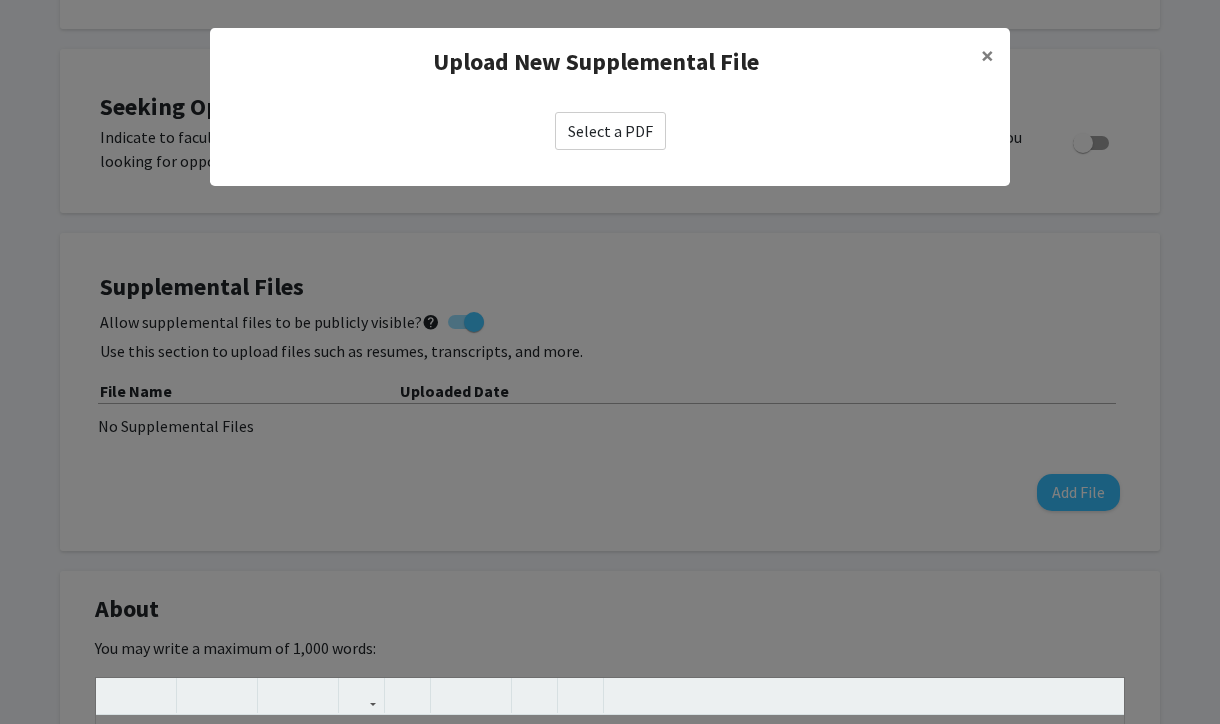 click on "Select a PDF" 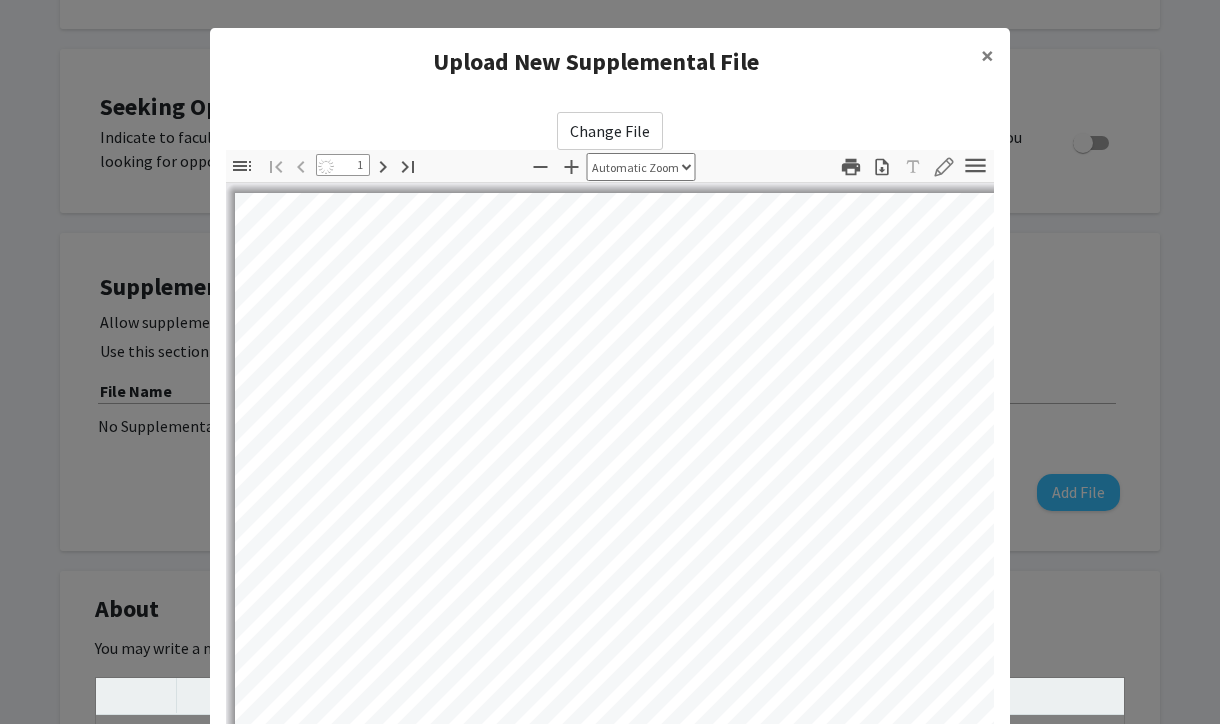 select on "auto" 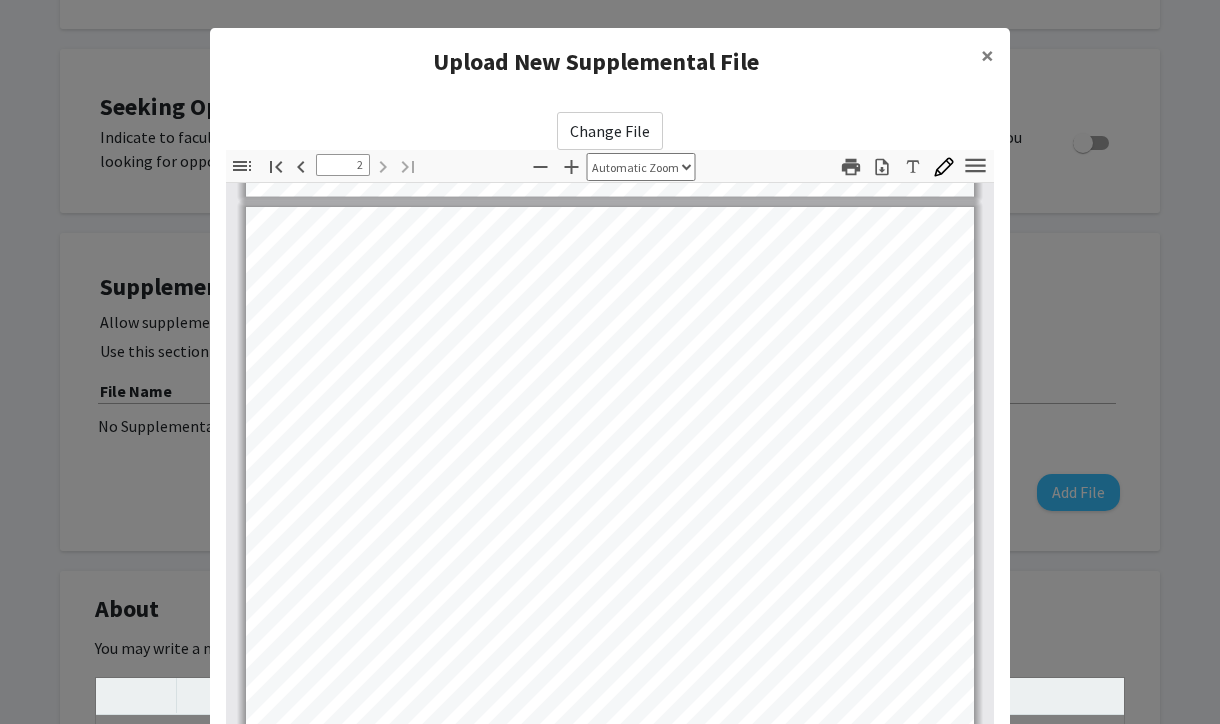 scroll, scrollTop: 463, scrollLeft: 0, axis: vertical 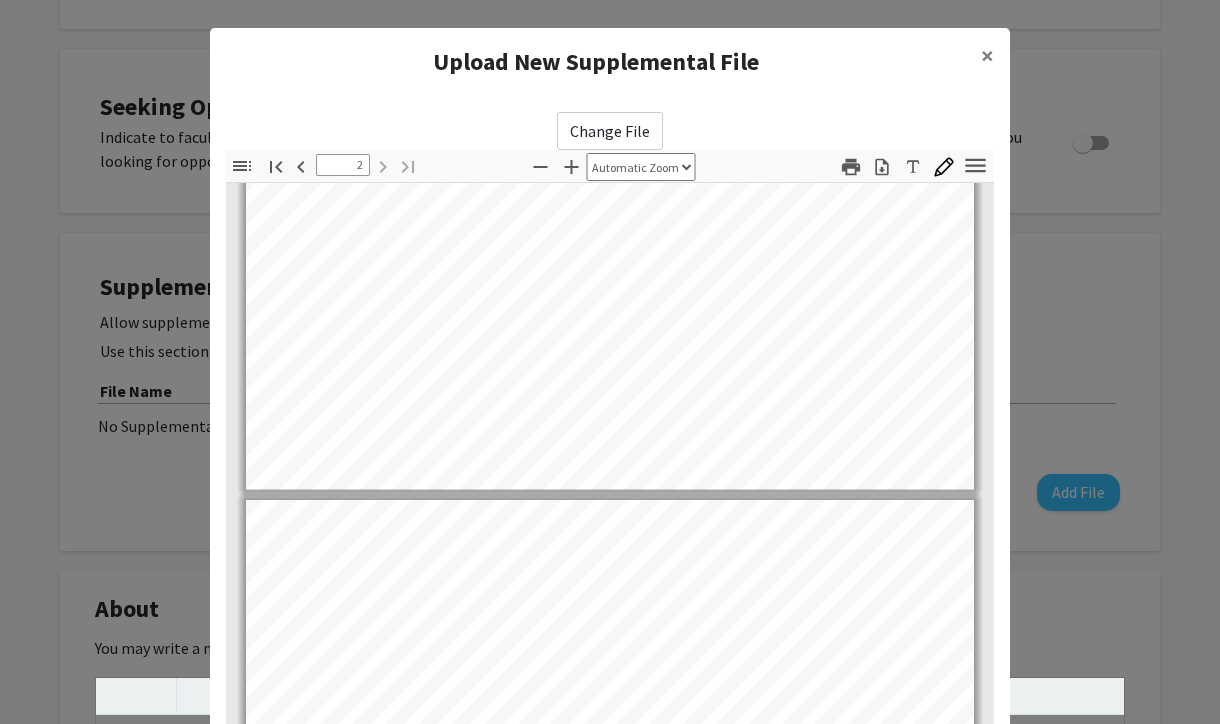 type on "1" 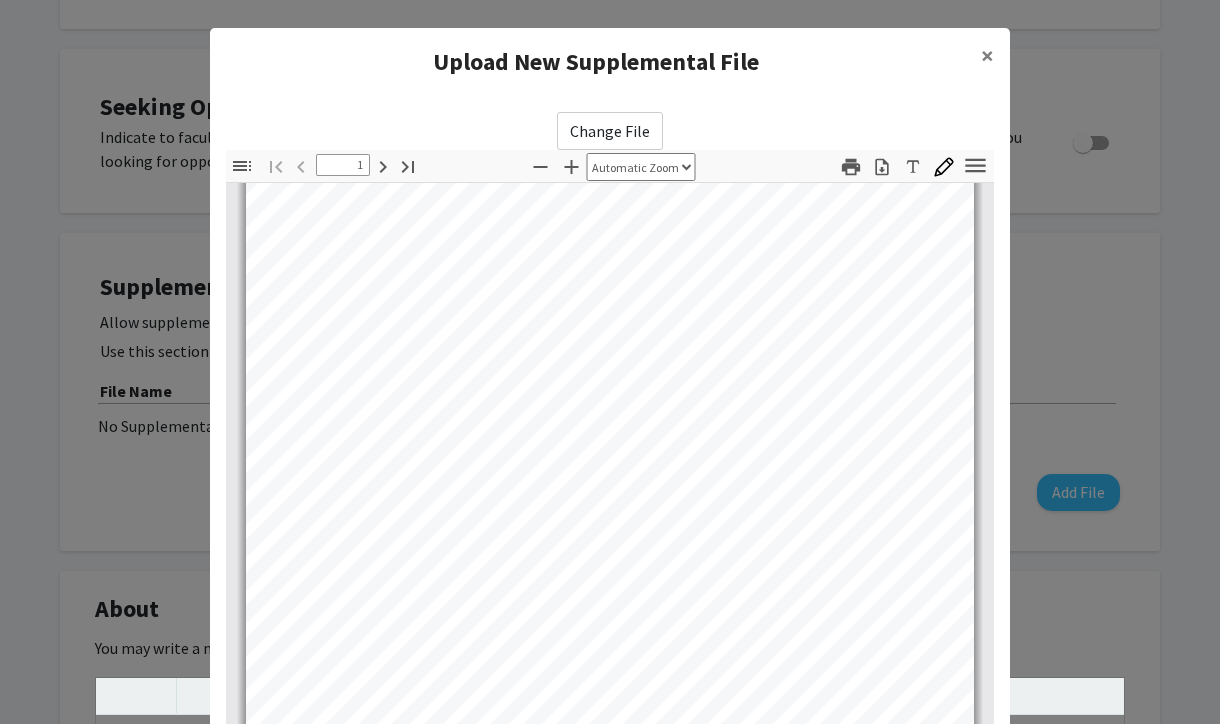 scroll, scrollTop: 379, scrollLeft: 0, axis: vertical 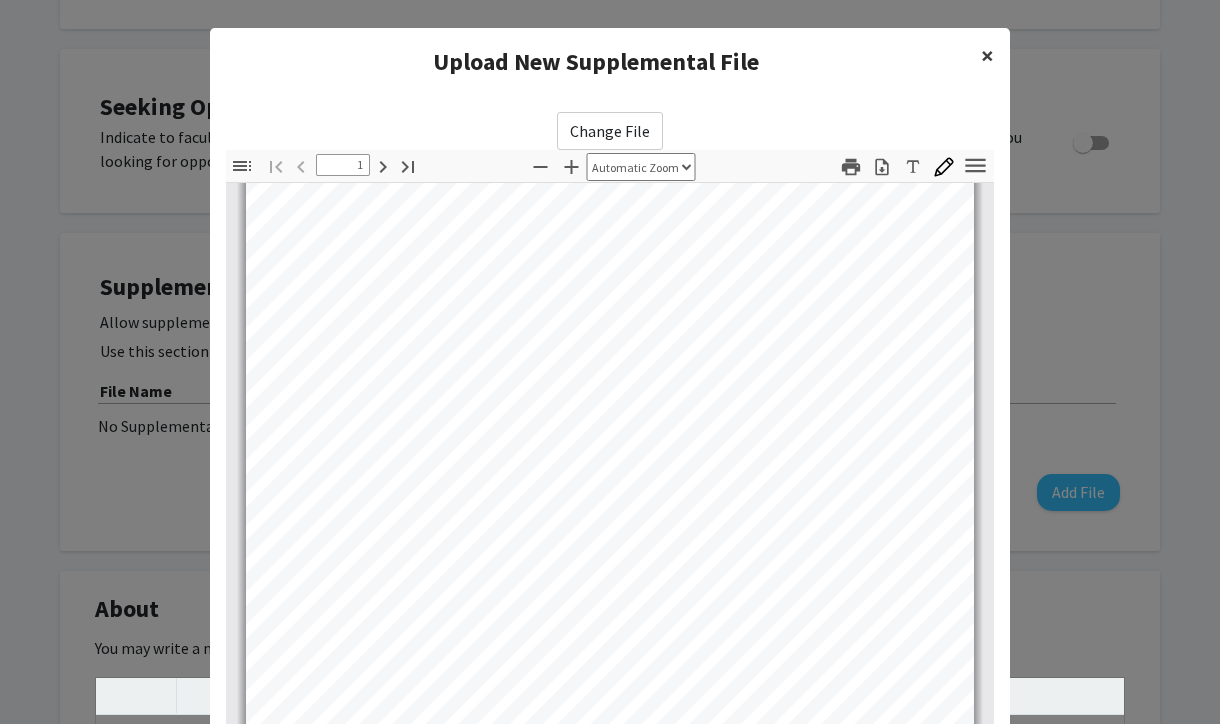 click on "×" 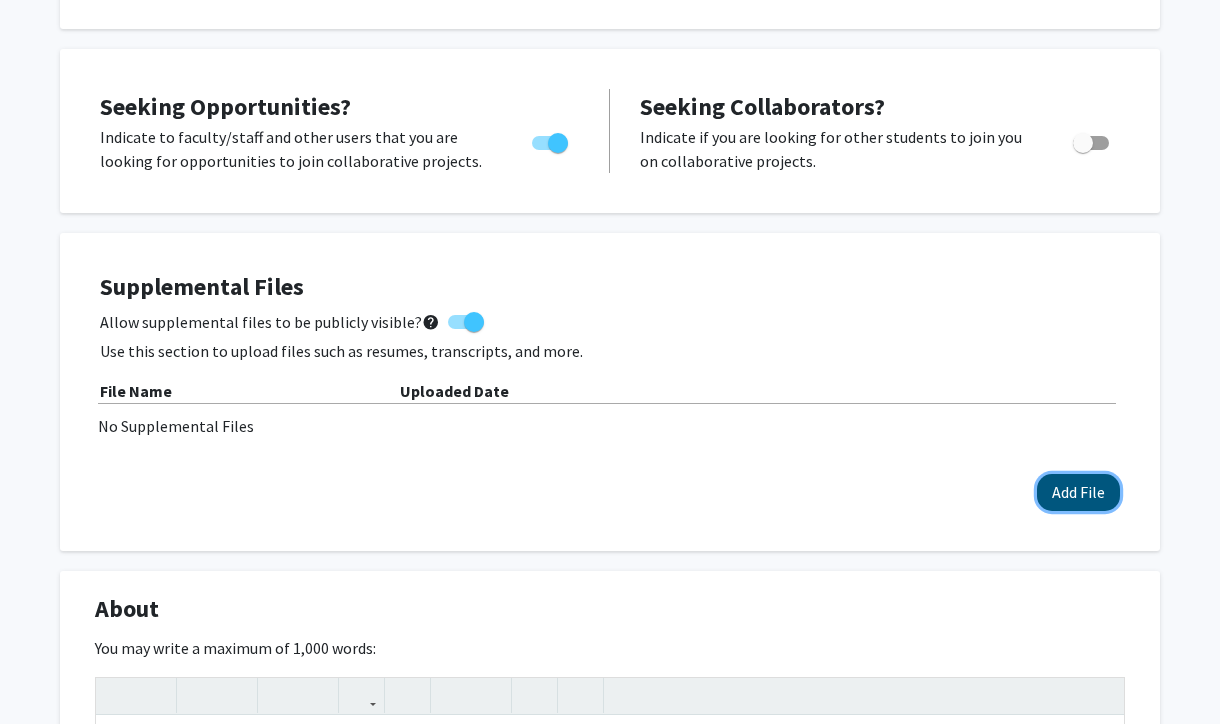 click on "Add File" 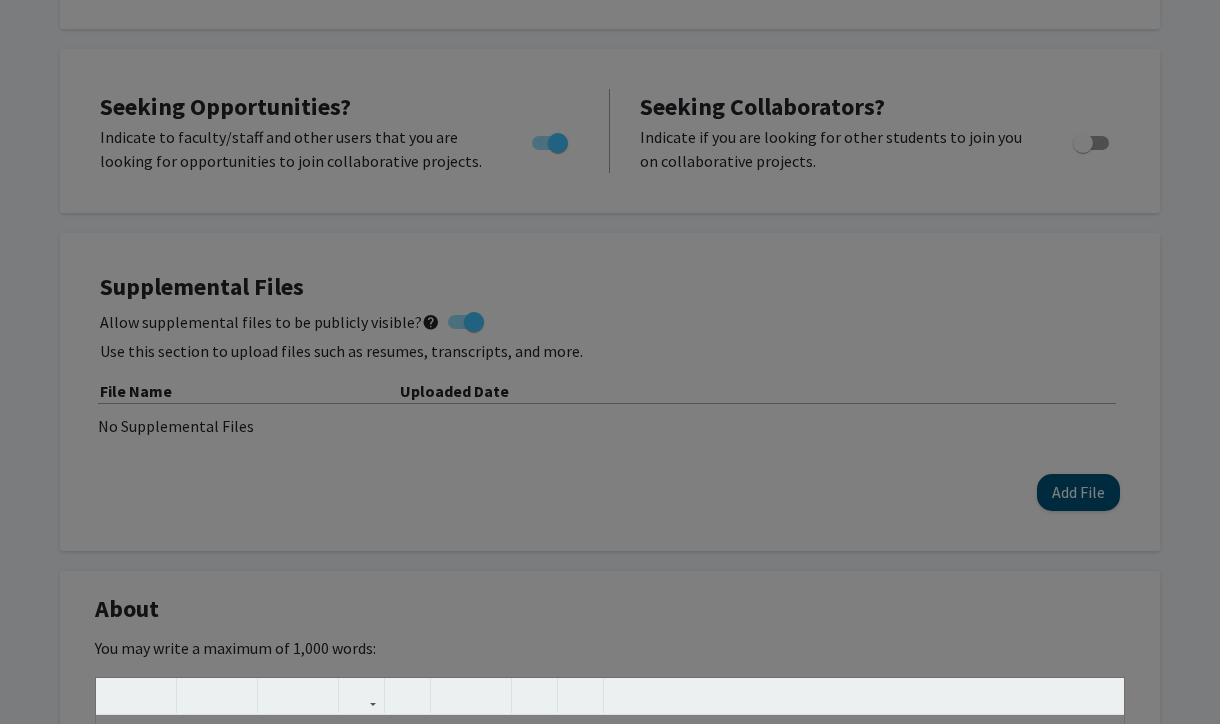 click on "Upload New Supplemental File ×  Select a PDF" 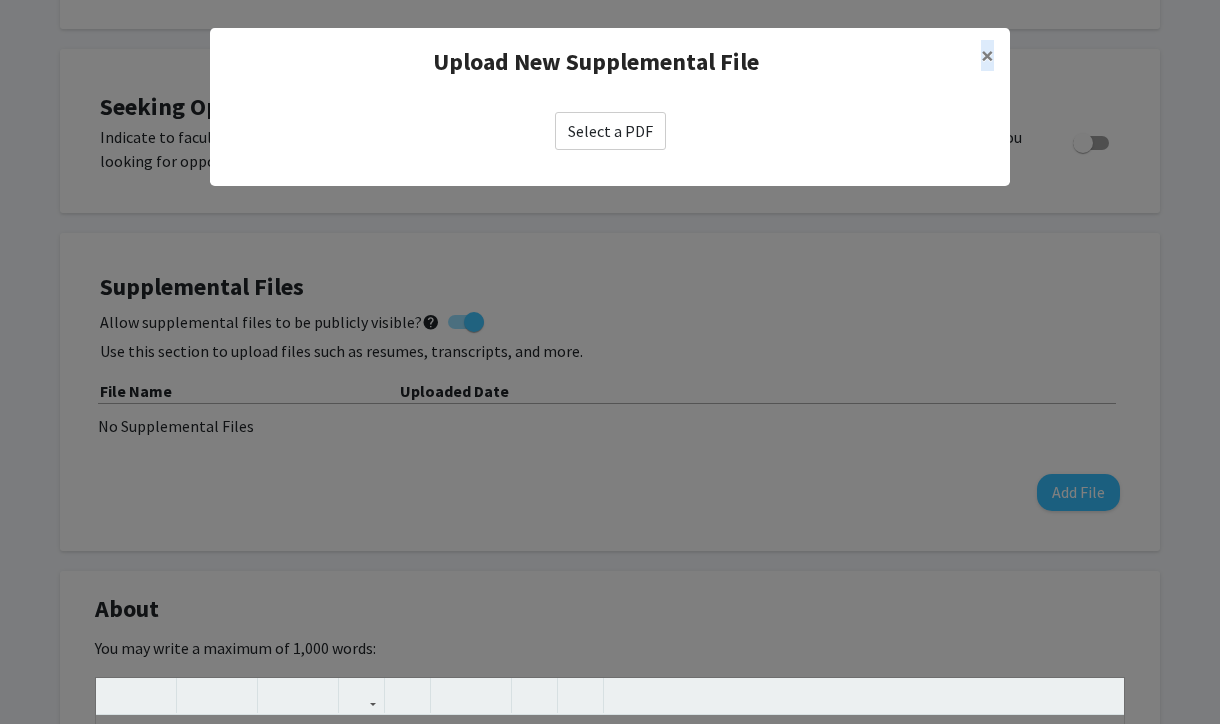 click on "Select a PDF" 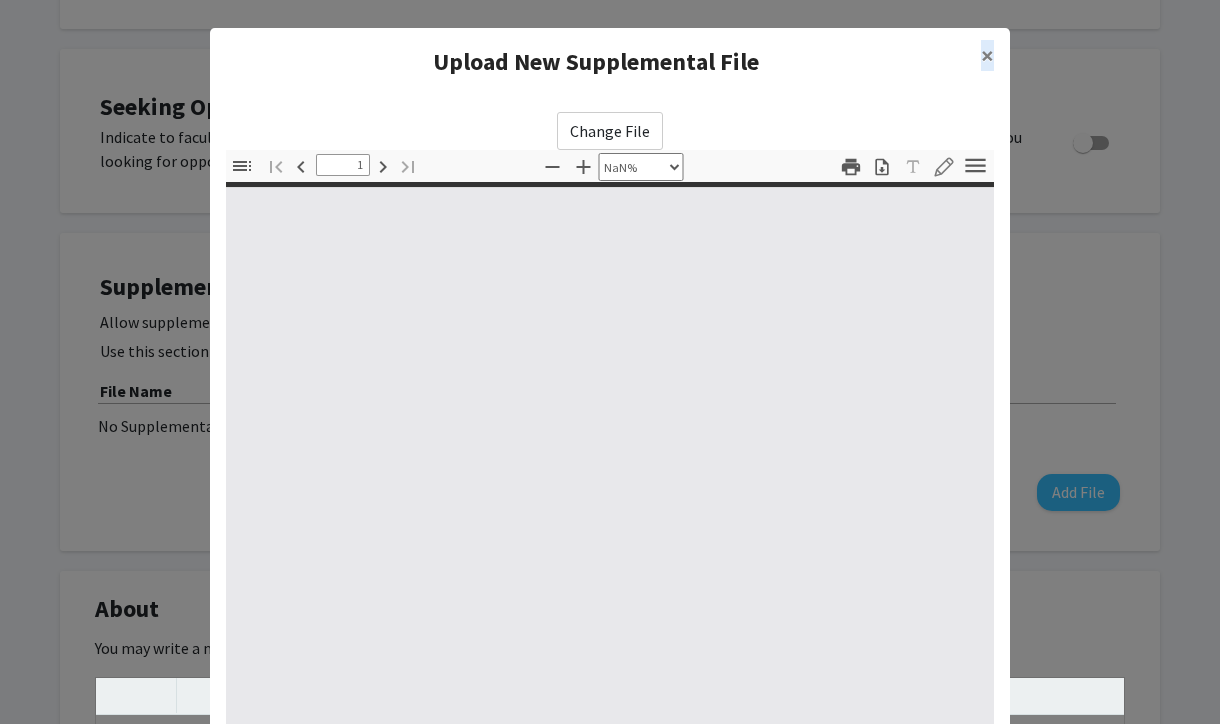 type on "0" 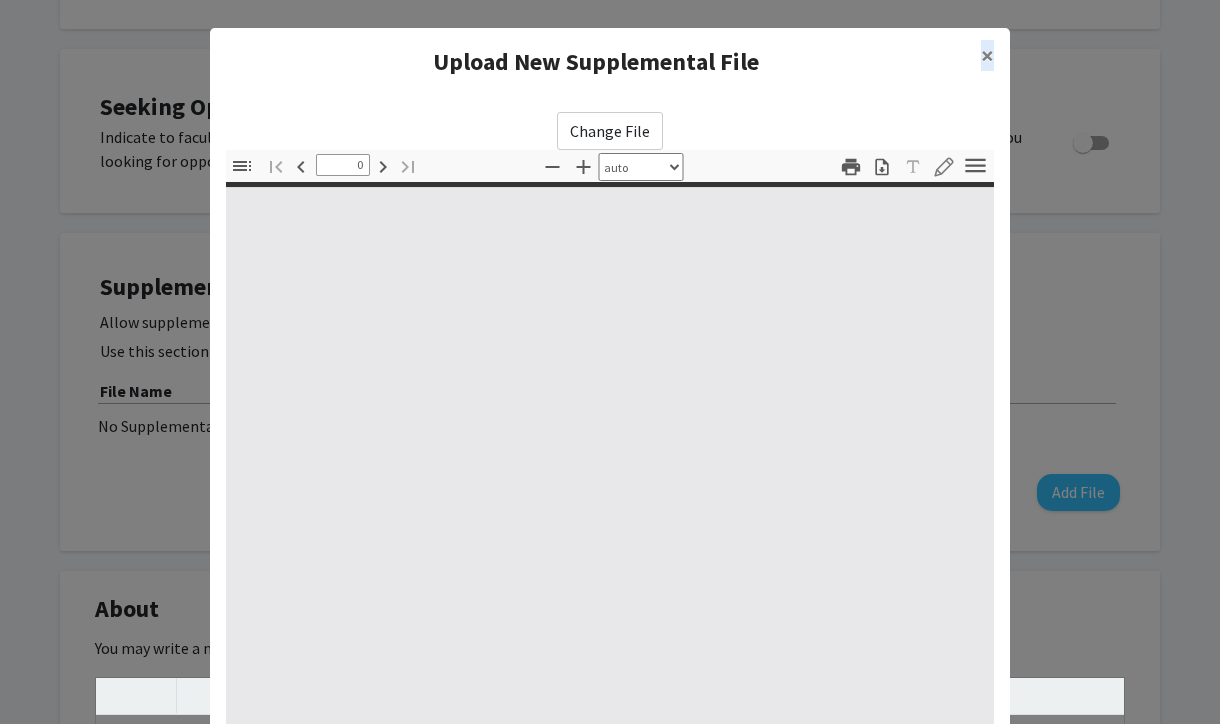 select on "custom" 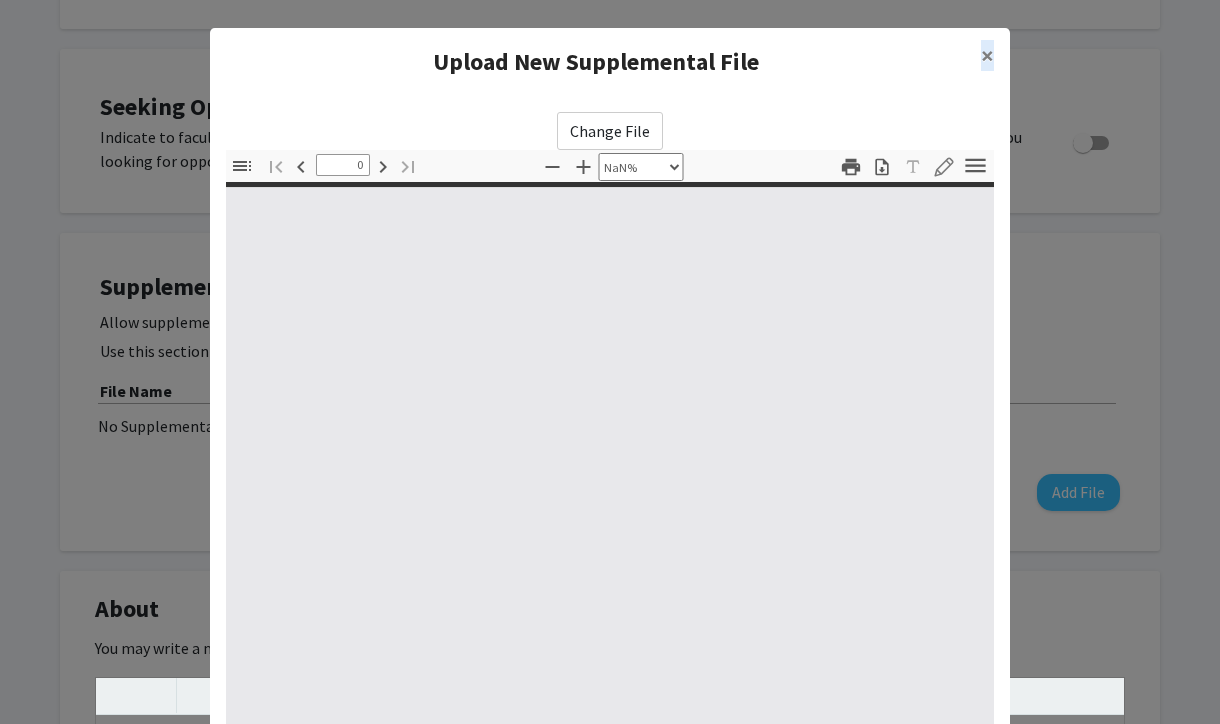 type on "1" 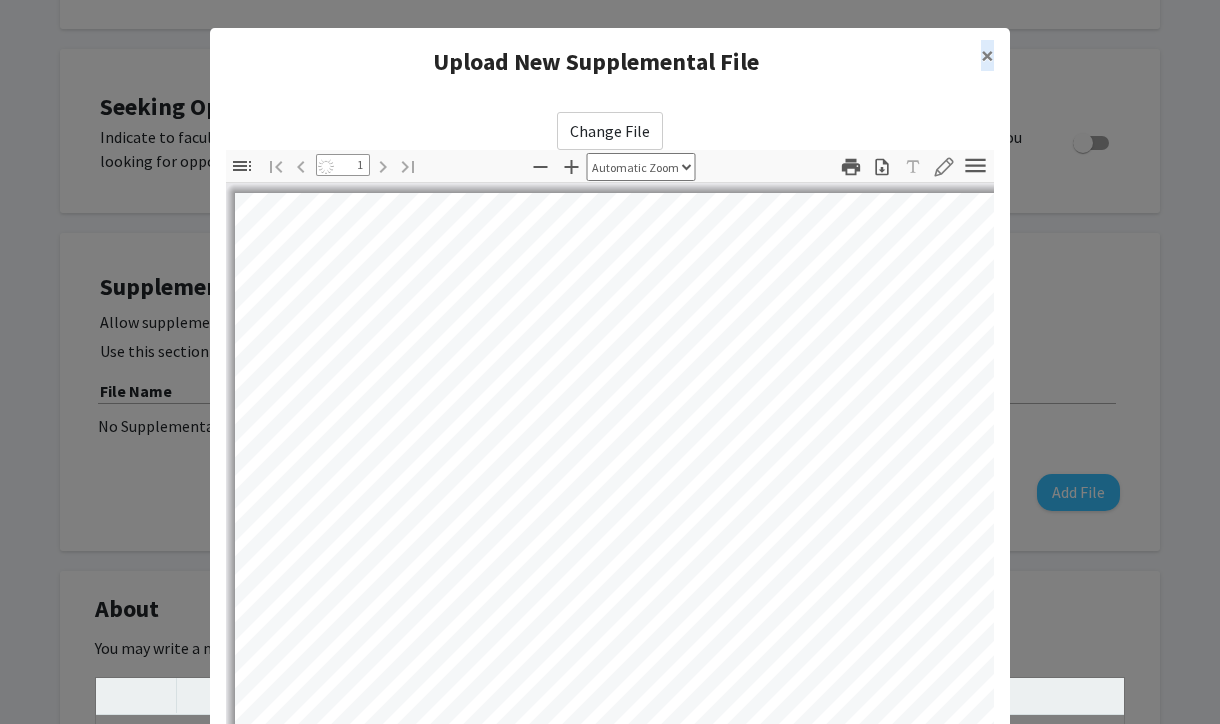 select on "auto" 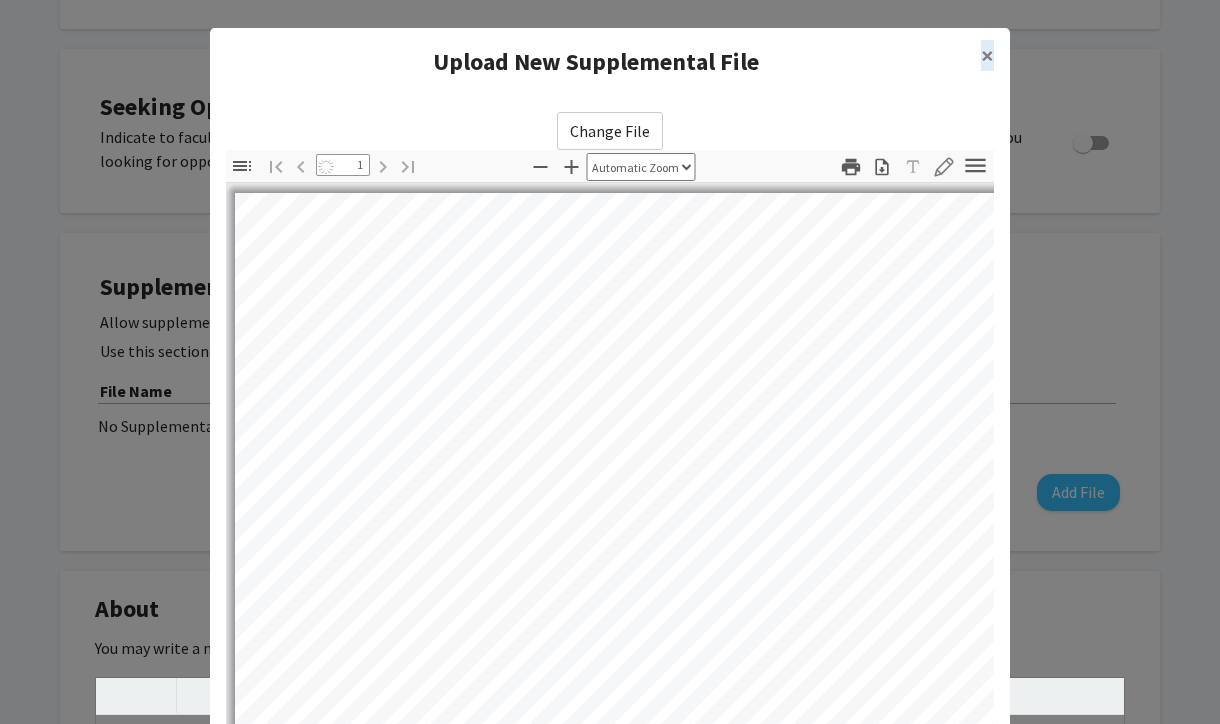 scroll, scrollTop: 0, scrollLeft: 0, axis: both 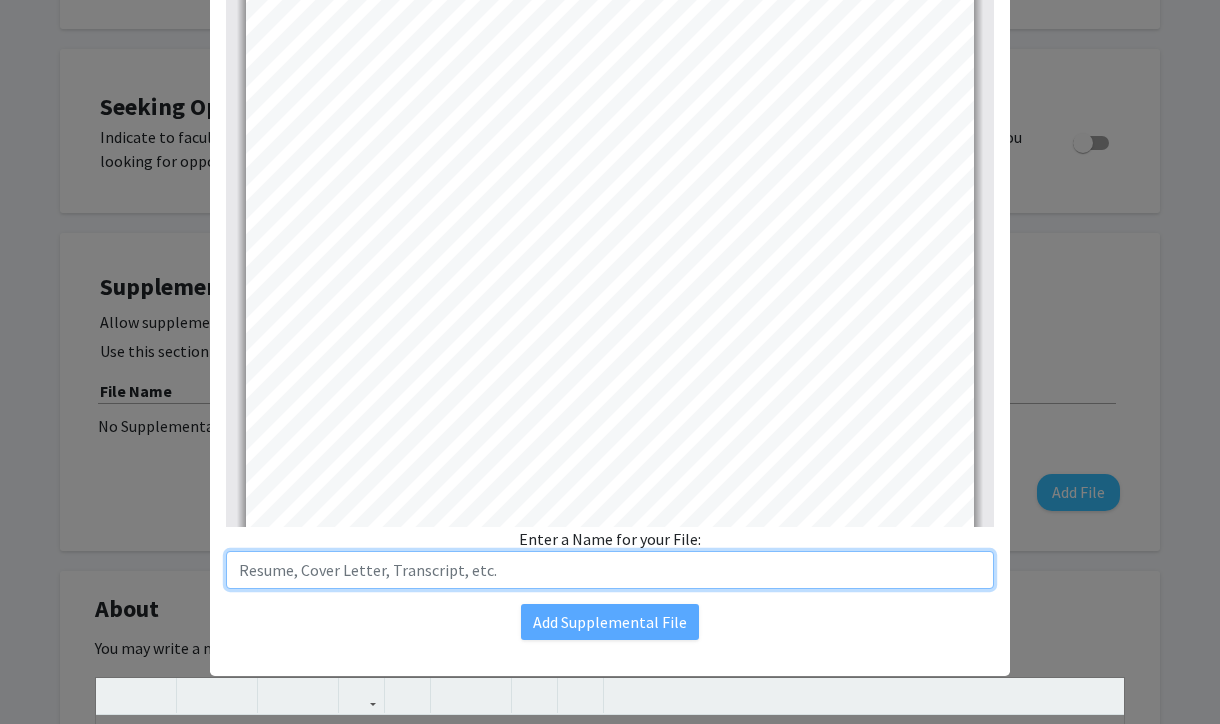 click at bounding box center (610, 570) 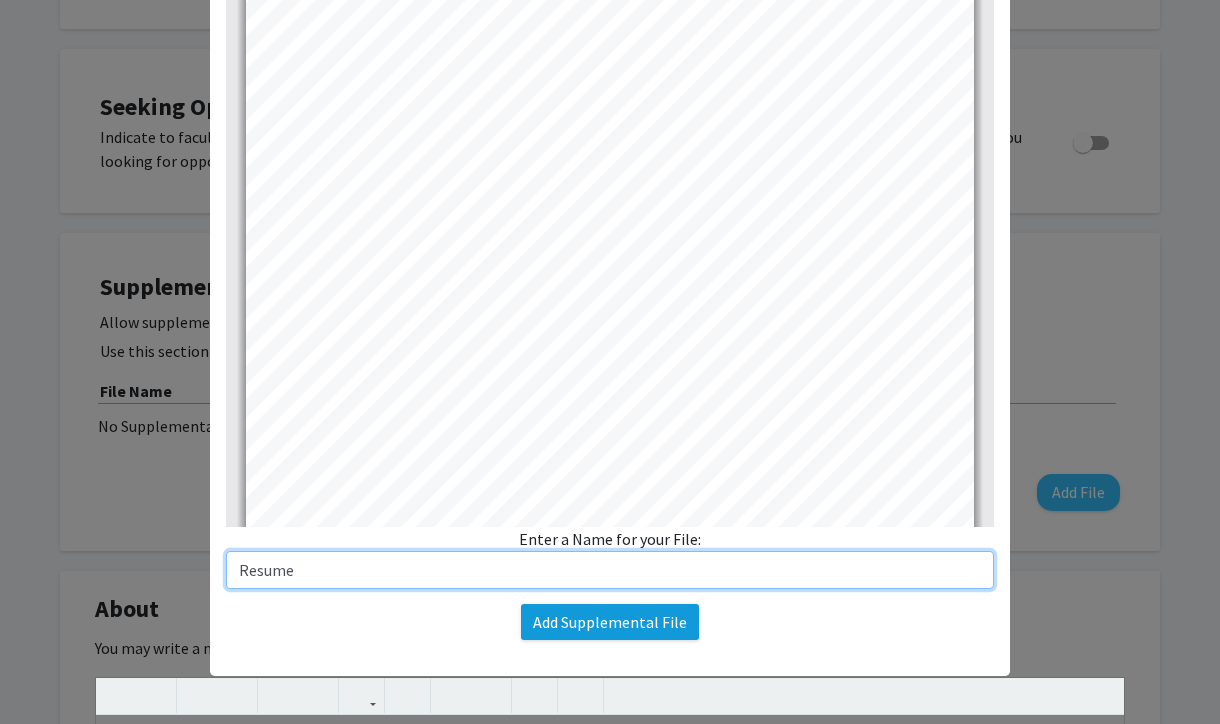 type on "Resume" 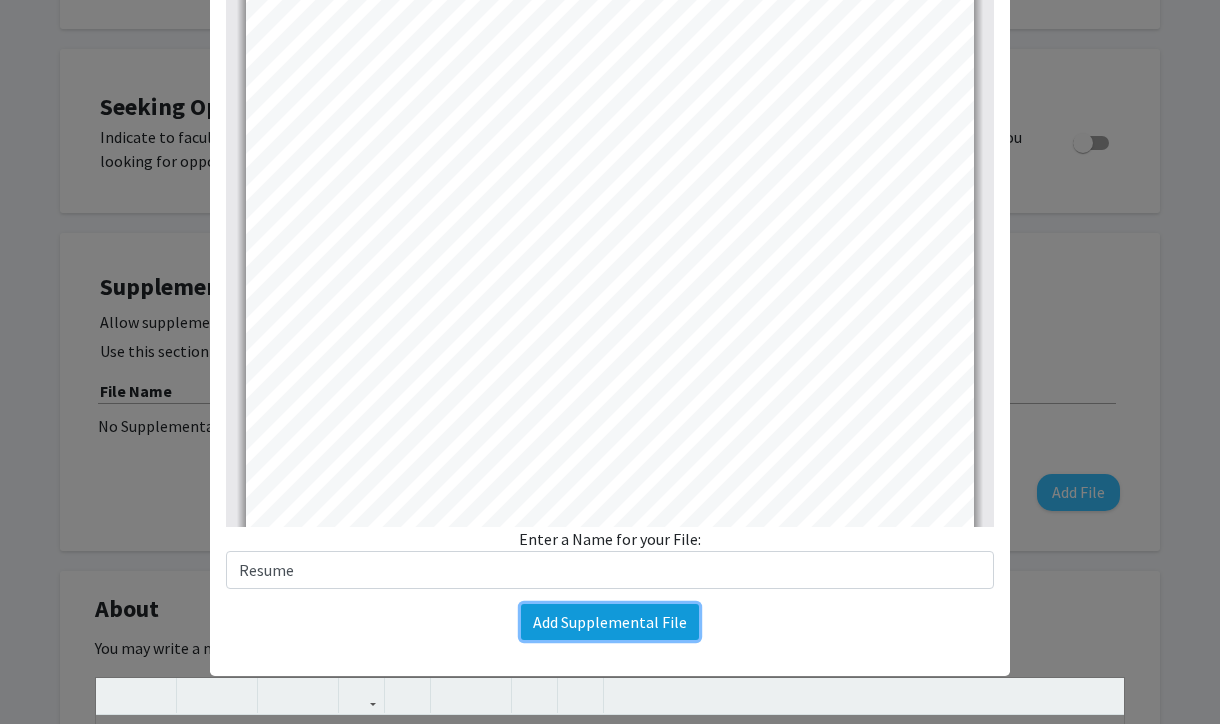 click on "Add Supplemental File" 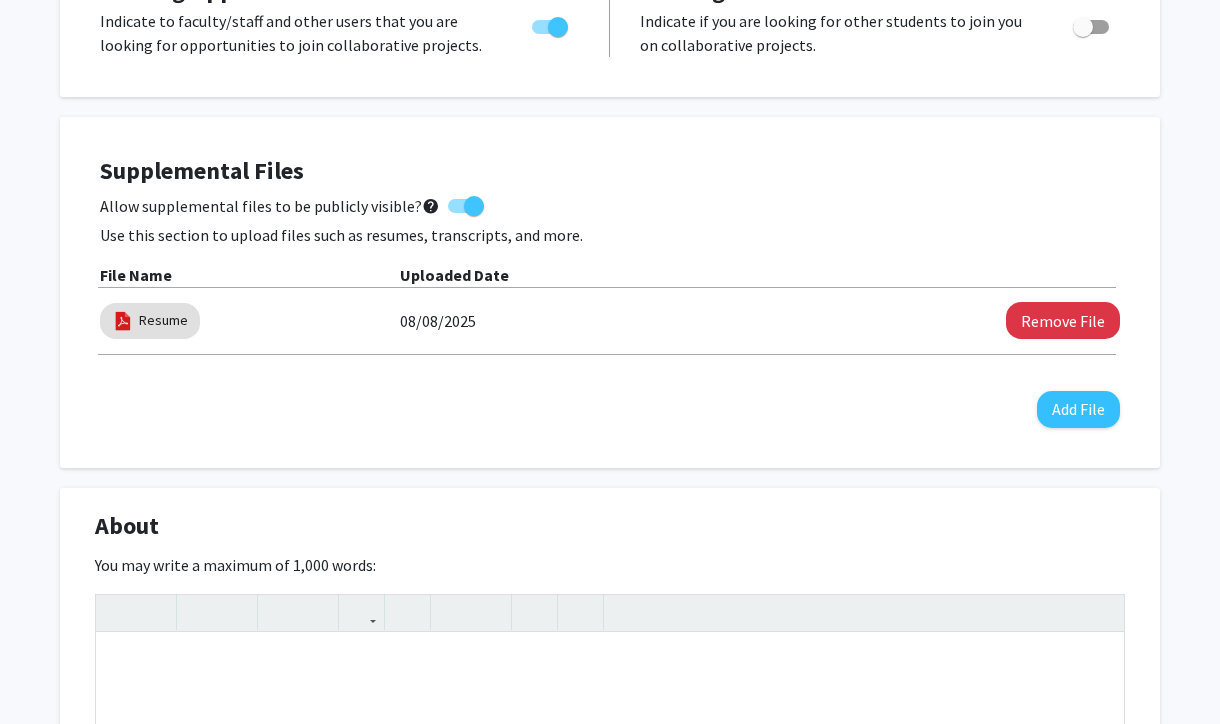 scroll, scrollTop: 516, scrollLeft: 0, axis: vertical 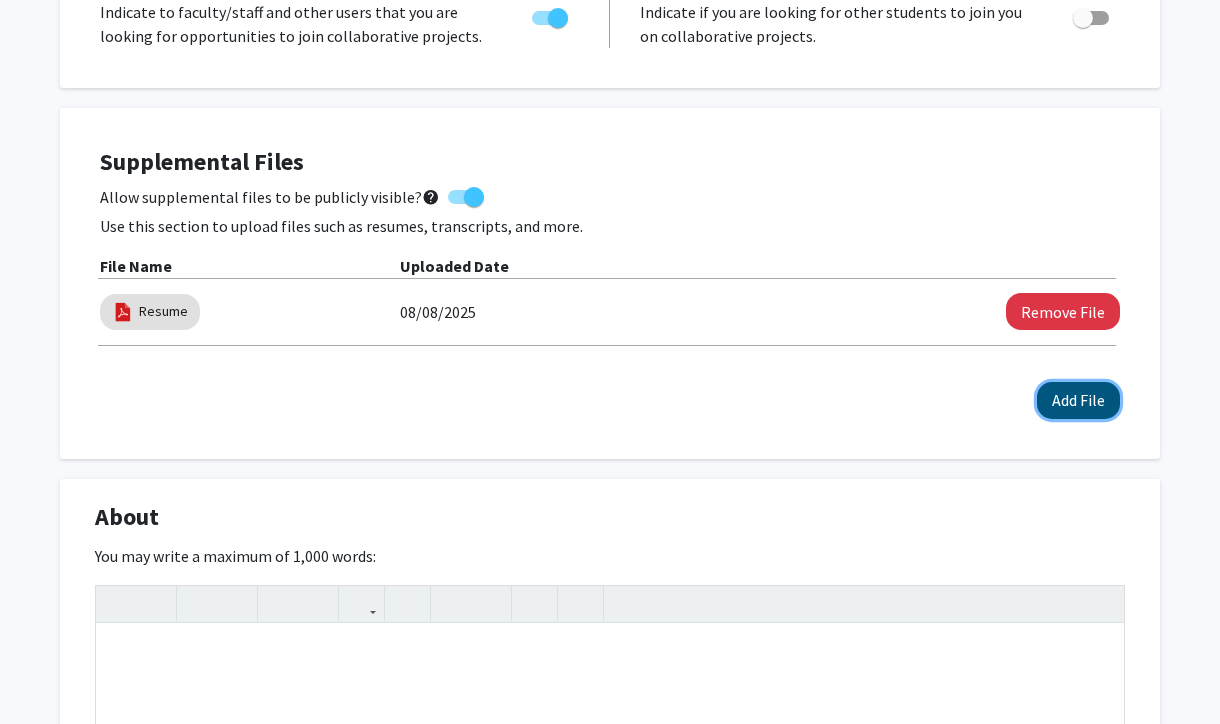 click on "Add File" 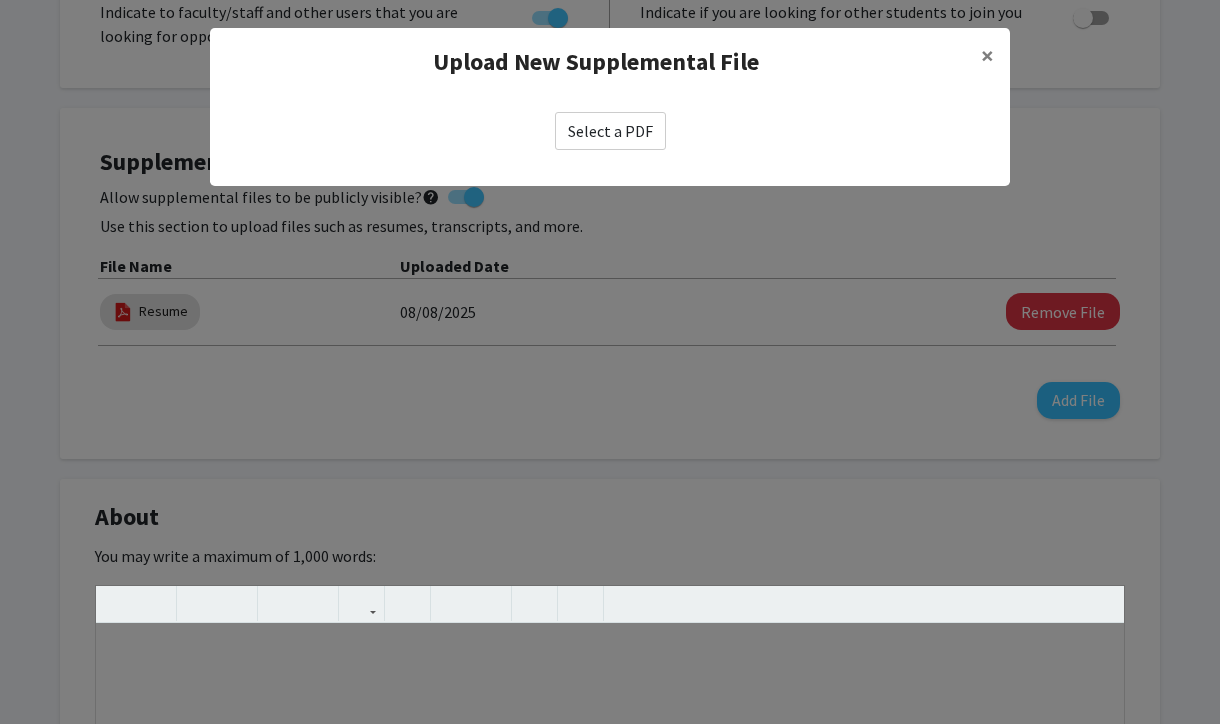 click on "Select a PDF" 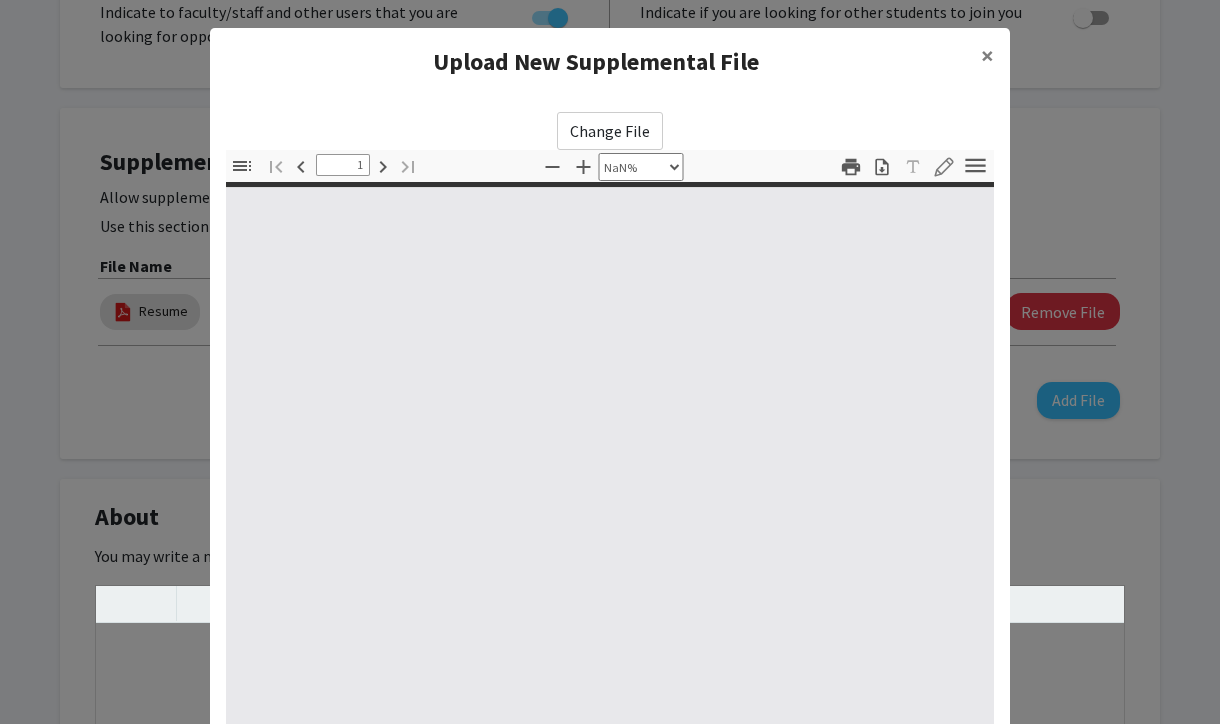 type on "0" 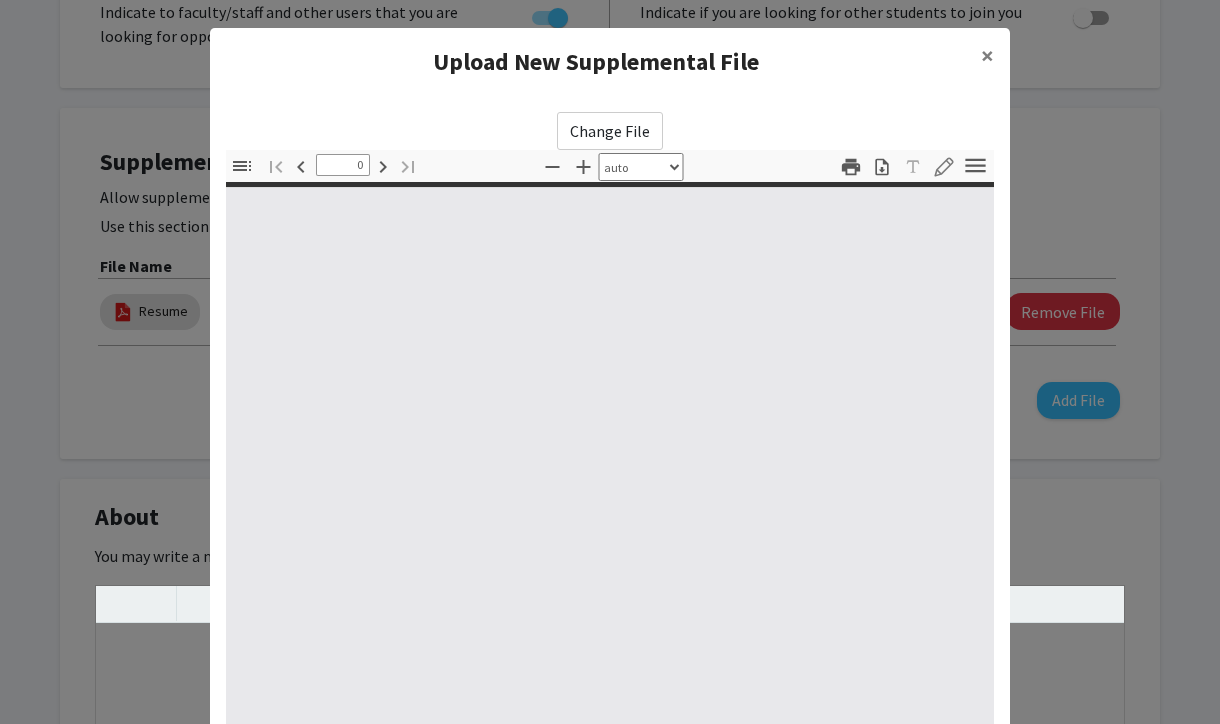 select on "custom" 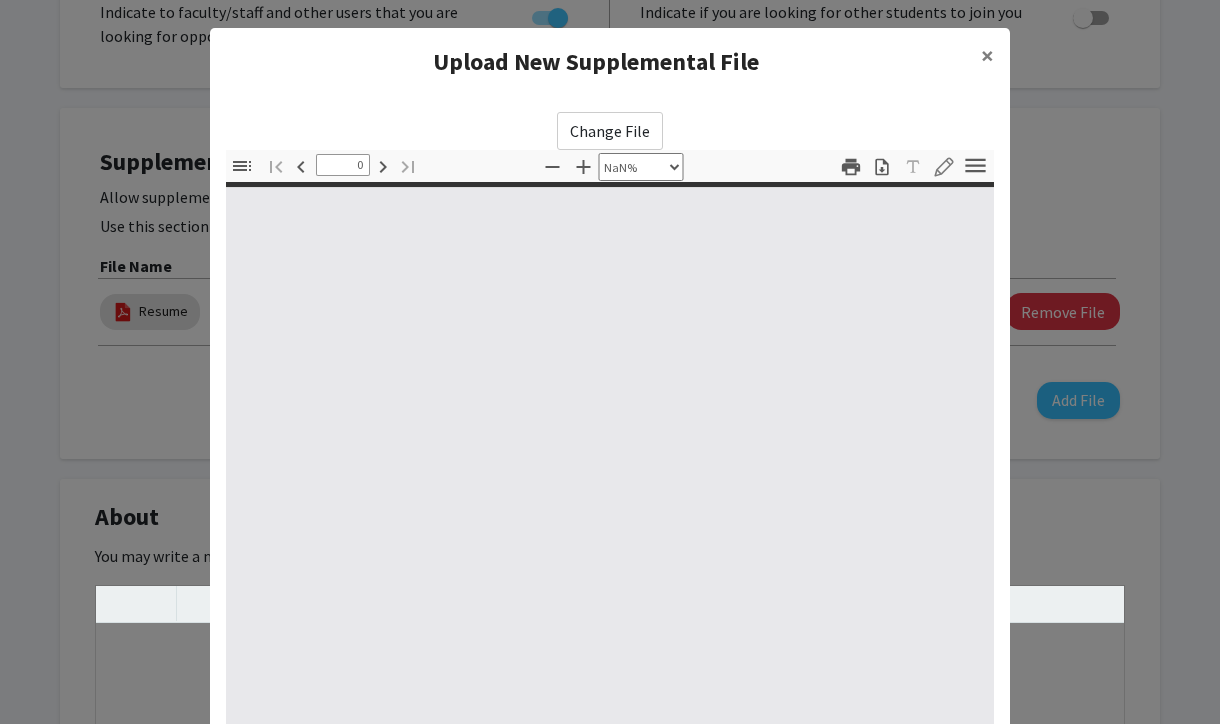 type on "1" 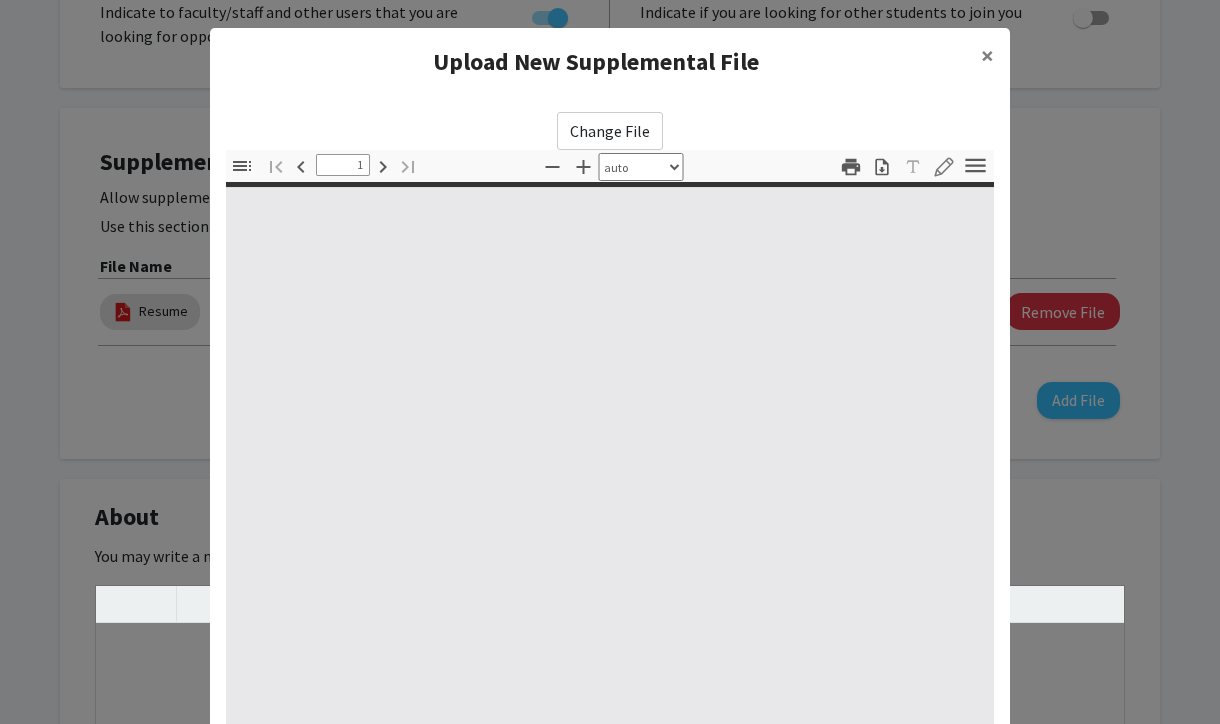 select on "auto" 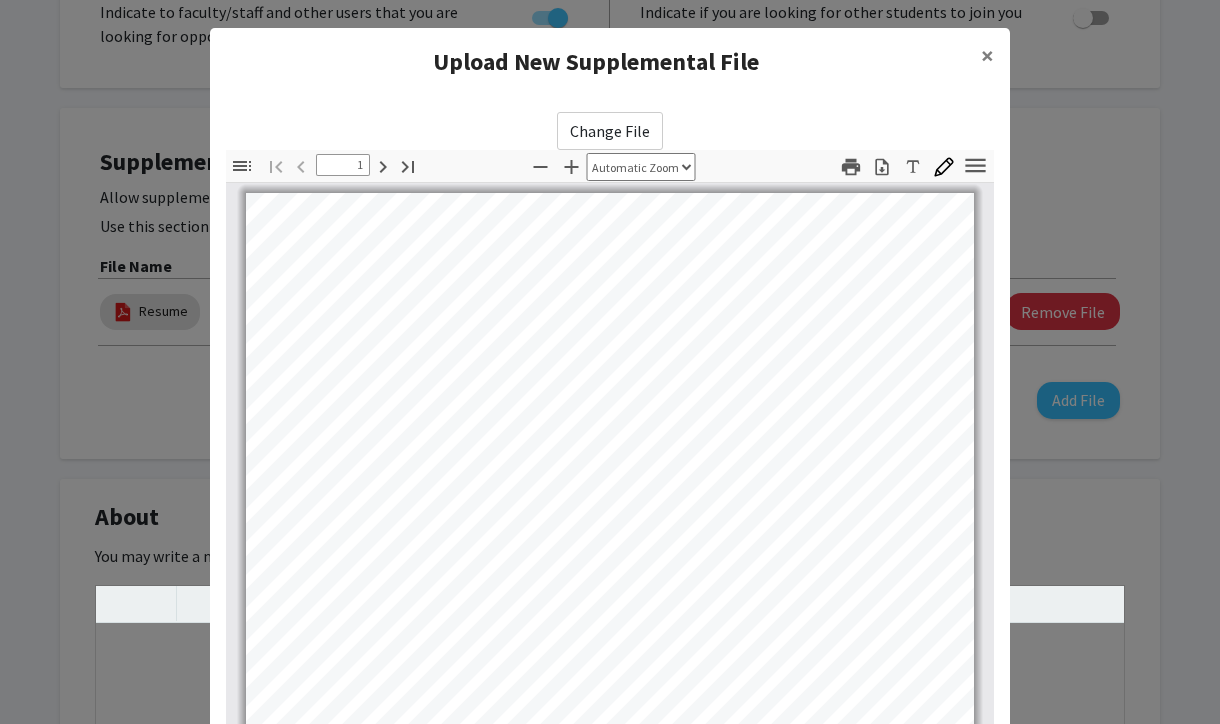 scroll, scrollTop: 0, scrollLeft: 0, axis: both 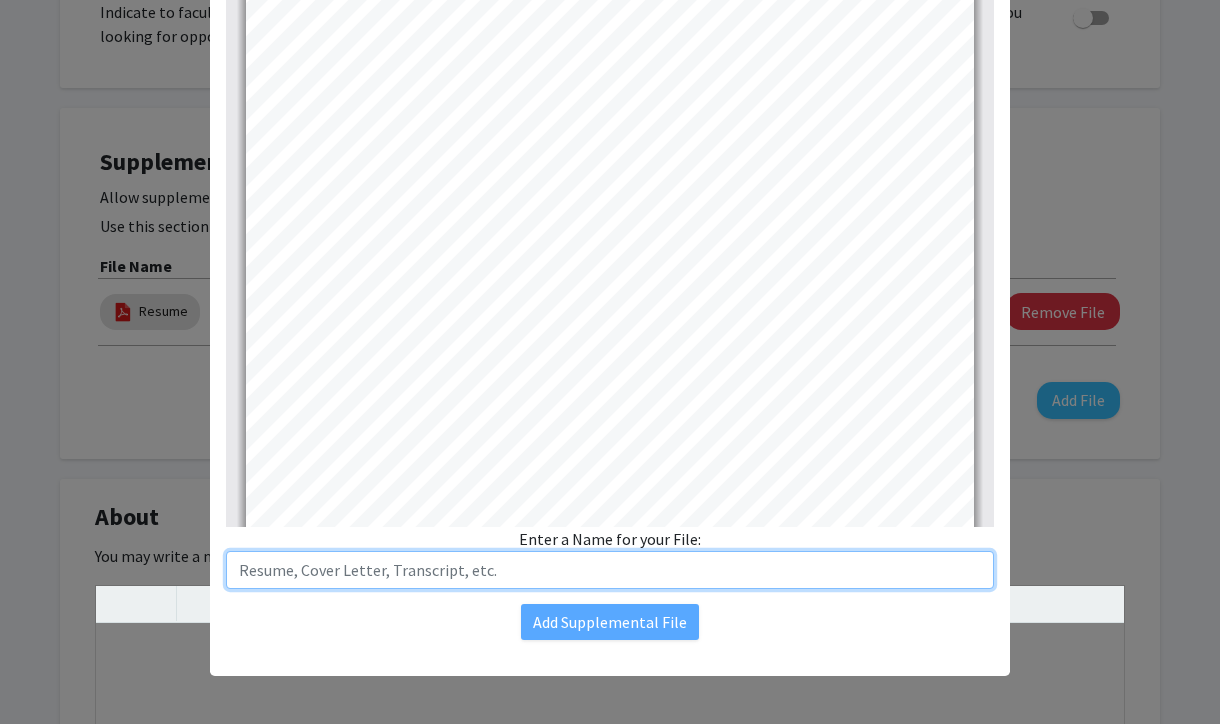 click at bounding box center [610, 570] 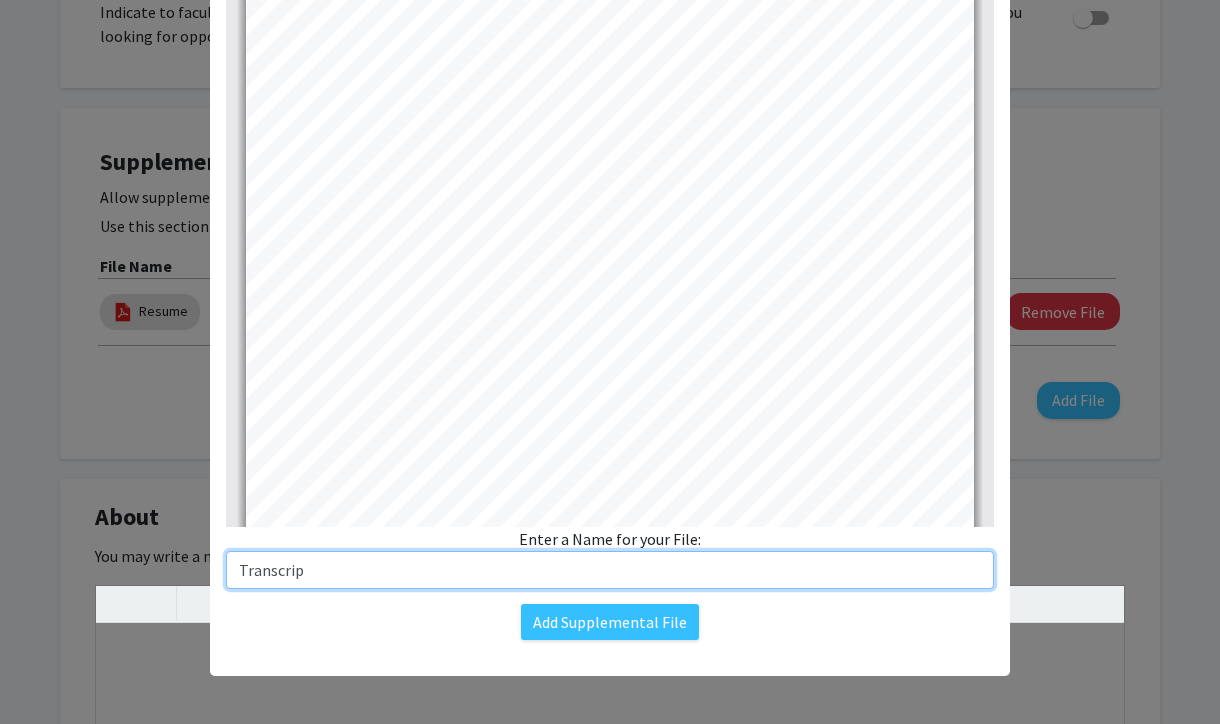 type on "Transcript" 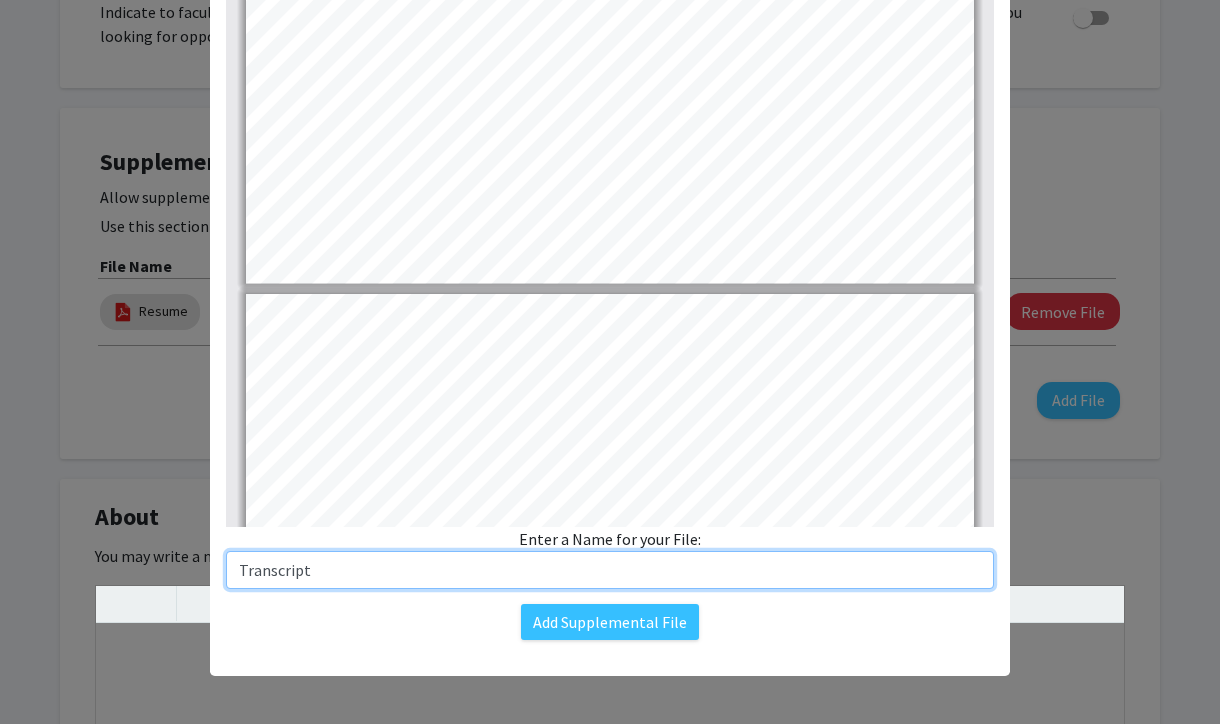 type on "2" 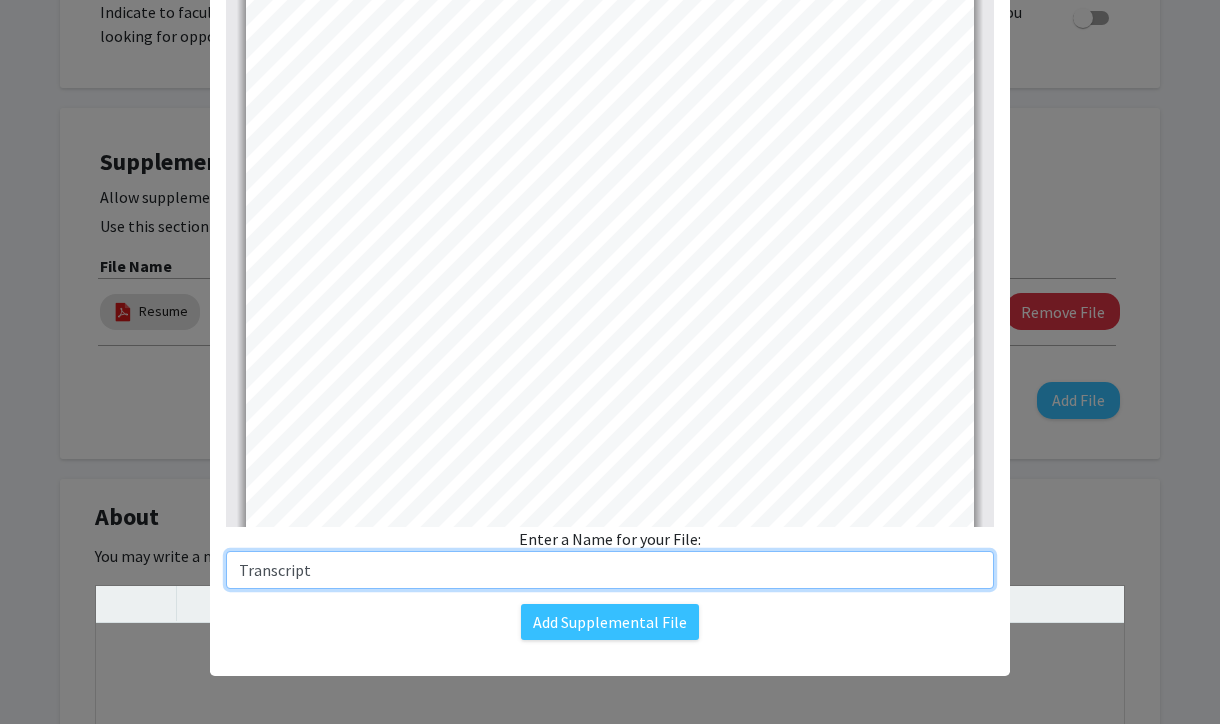 scroll, scrollTop: 1007, scrollLeft: 0, axis: vertical 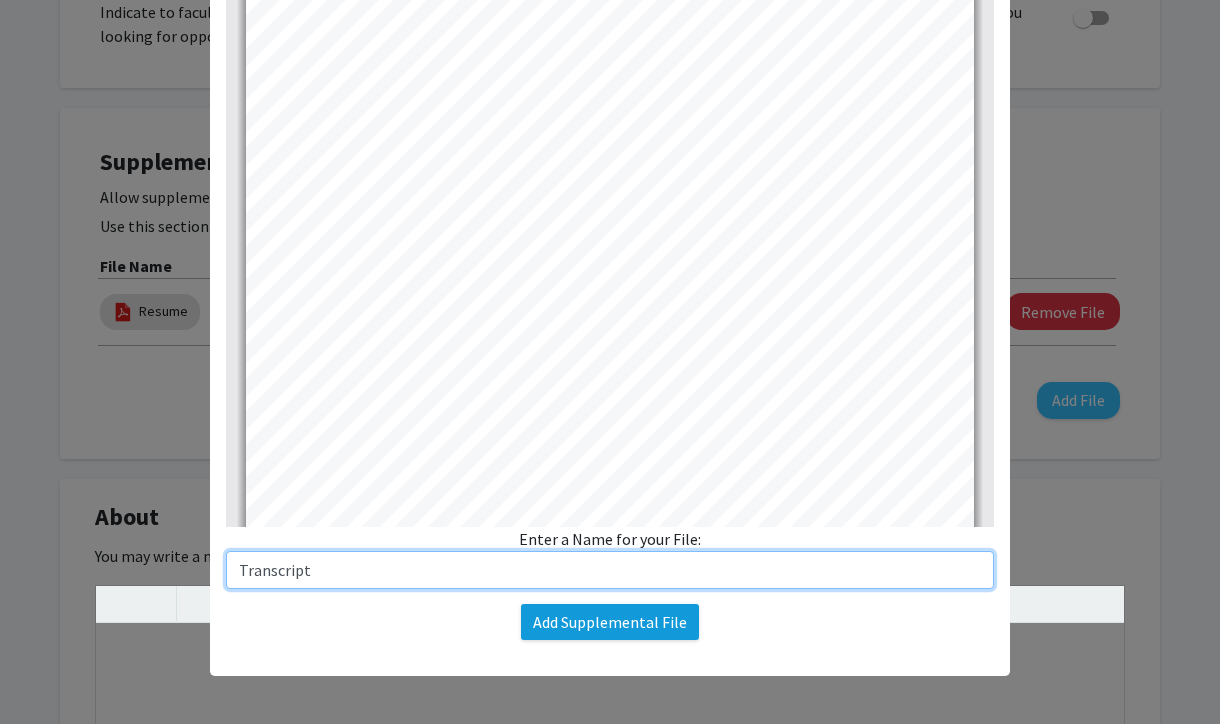 type on "Transcript" 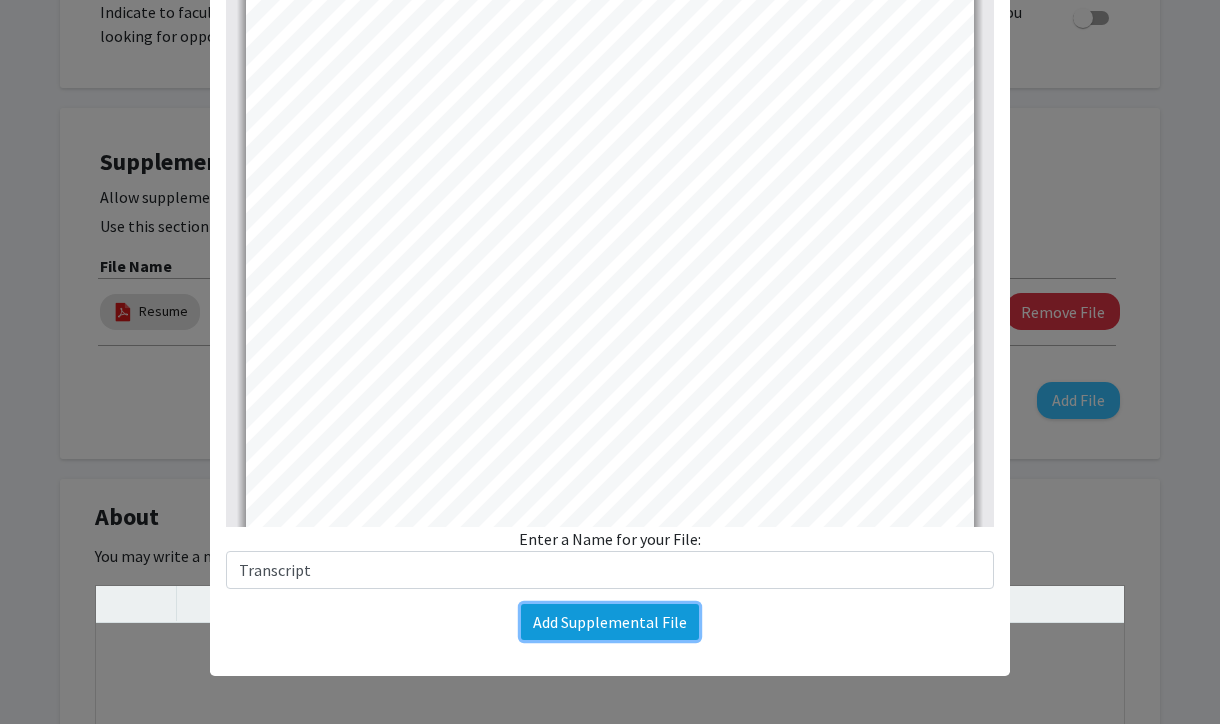 click on "Add Supplemental File" 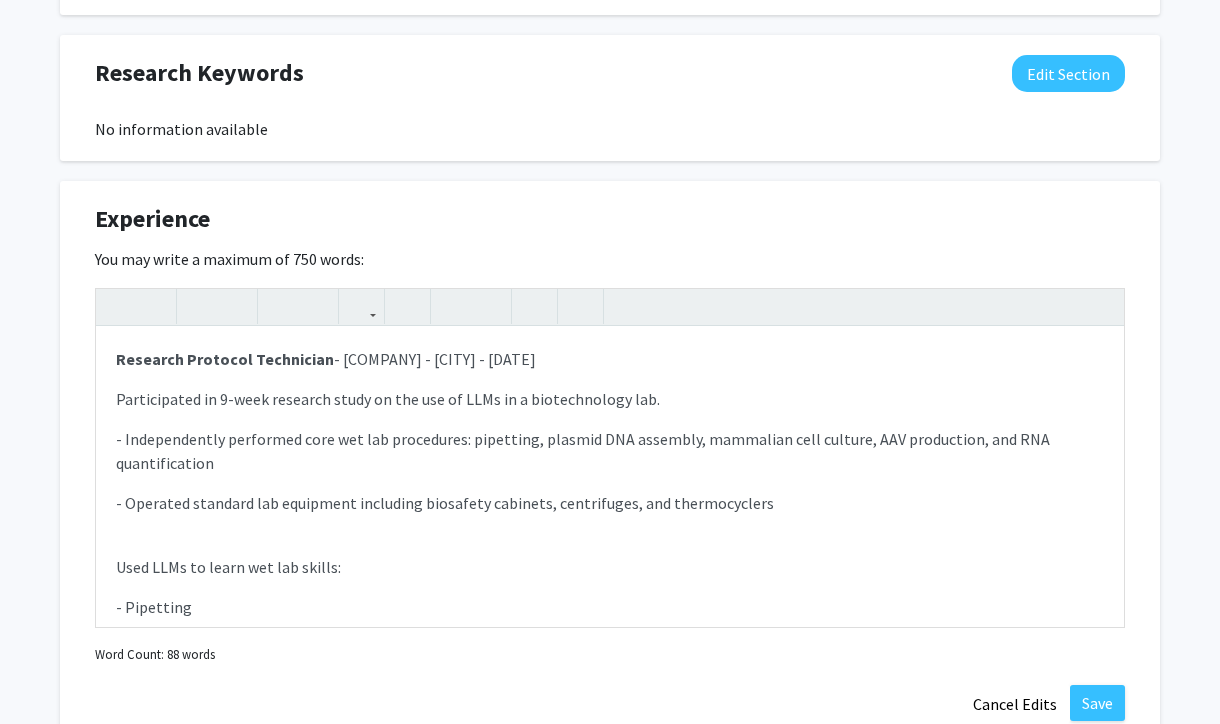 scroll, scrollTop: 1610, scrollLeft: 0, axis: vertical 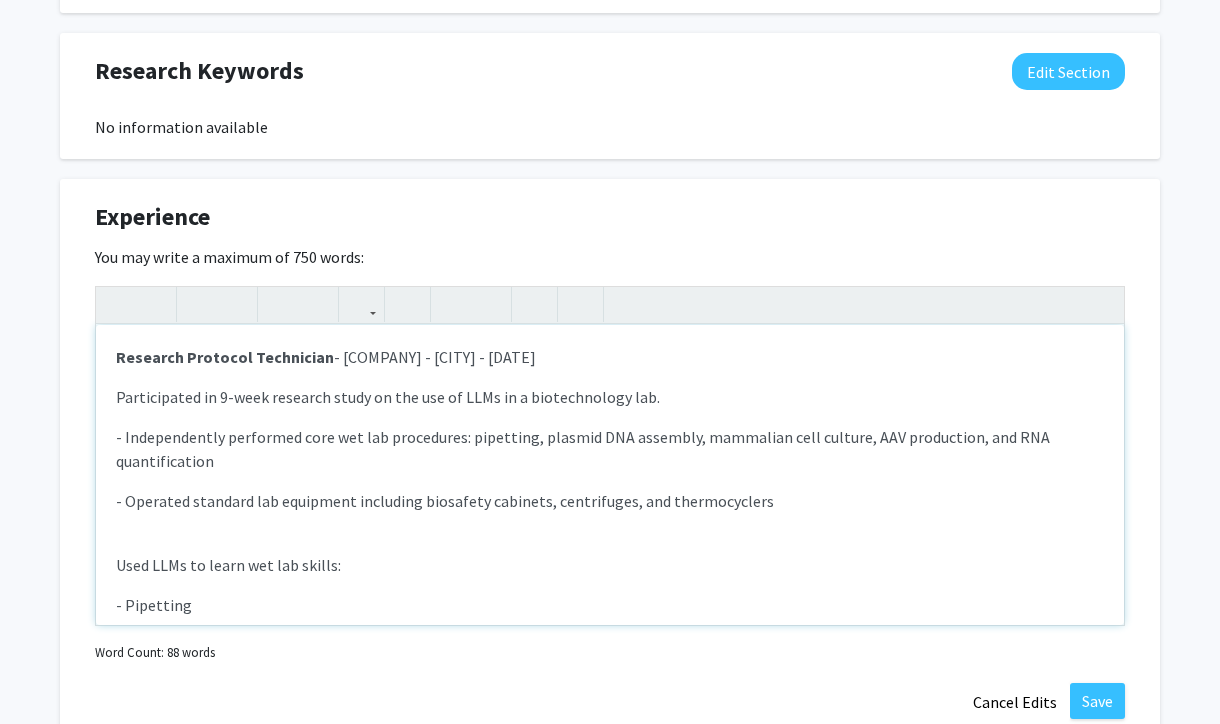 click on "Research Protocol Technician  - Panoplia Labs - [CITY], [STATE] - [DATE]-[DATE] Participated in 9-week research study on the use of LLMs in a biotechnology lab.  - Independently performed core wet lab procedures: pipetting, plasmid DNA assembly, mammalian cell culture, AAV production, and RNA quantification - Operated standard lab equipment including biosafety cabinets, centrifuges, and thermocyclers Used LLMs to learn wet lab skills: - Pipetting - HEK293 cell culture & passaging - HEK293 cell viability assay - Assembling plasmid DNA - Plasmid purification  - Producing adeno-associated virus (AAV)" at bounding box center [610, 475] 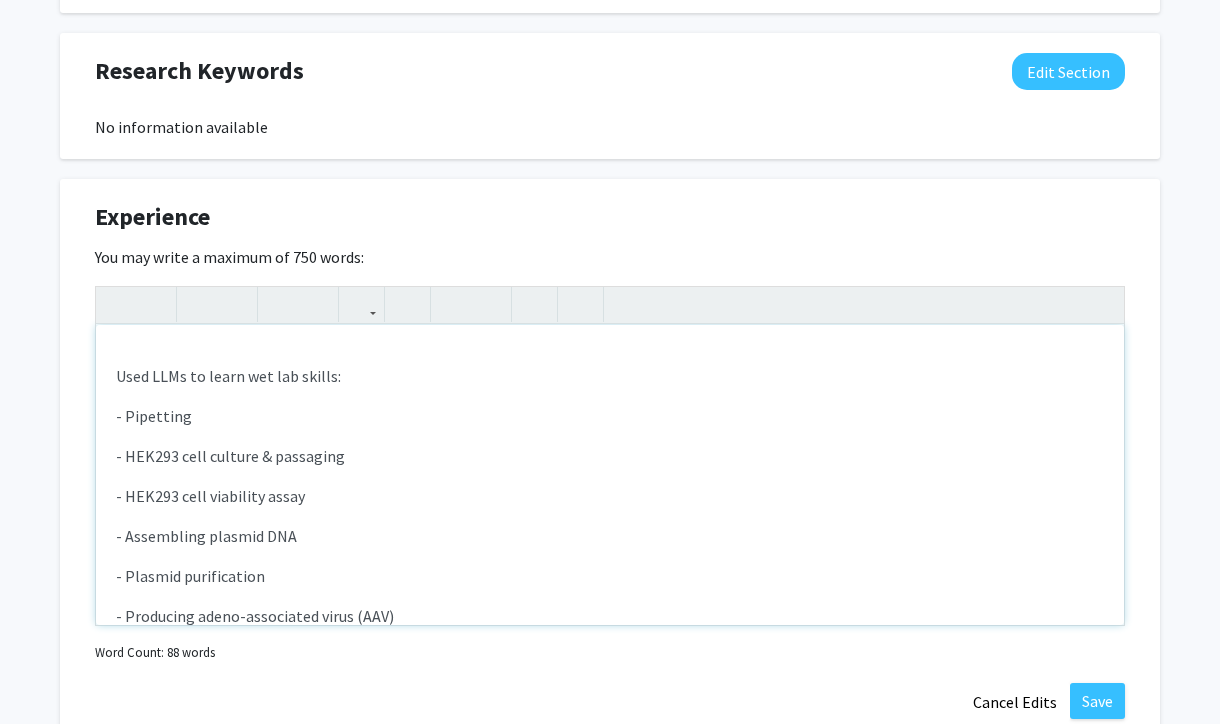 scroll, scrollTop: 222, scrollLeft: 0, axis: vertical 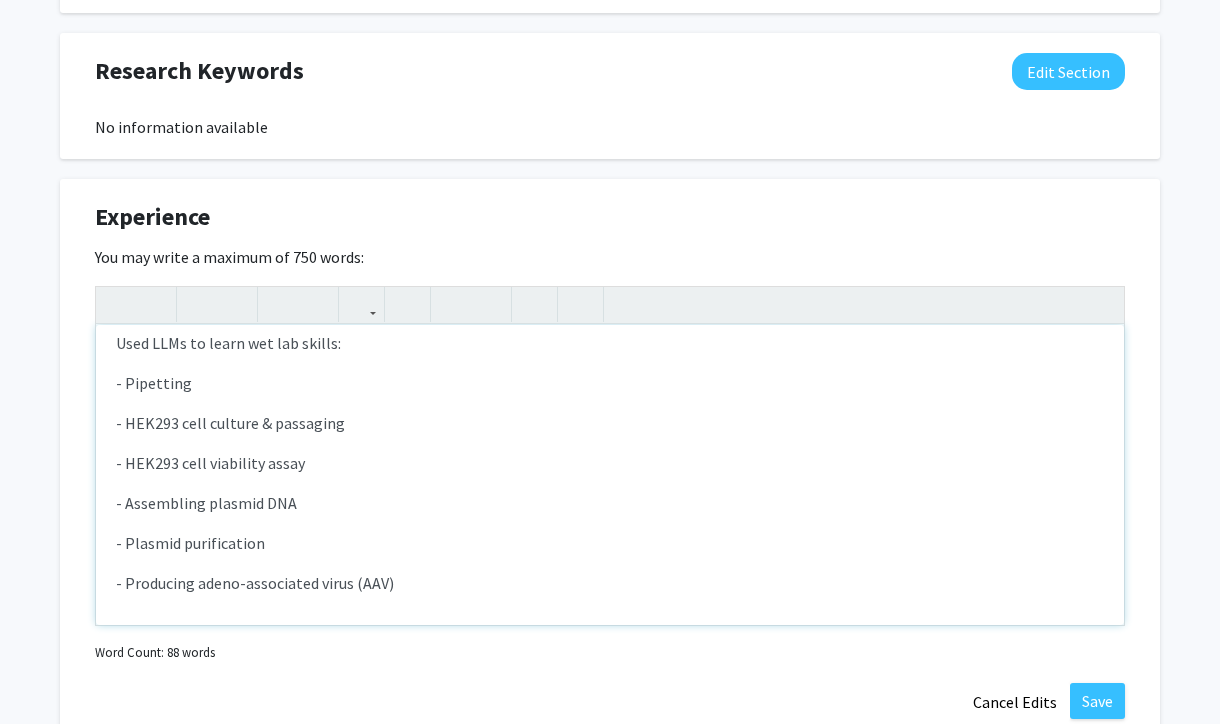 click on "- Plasmid purification" at bounding box center (610, 543) 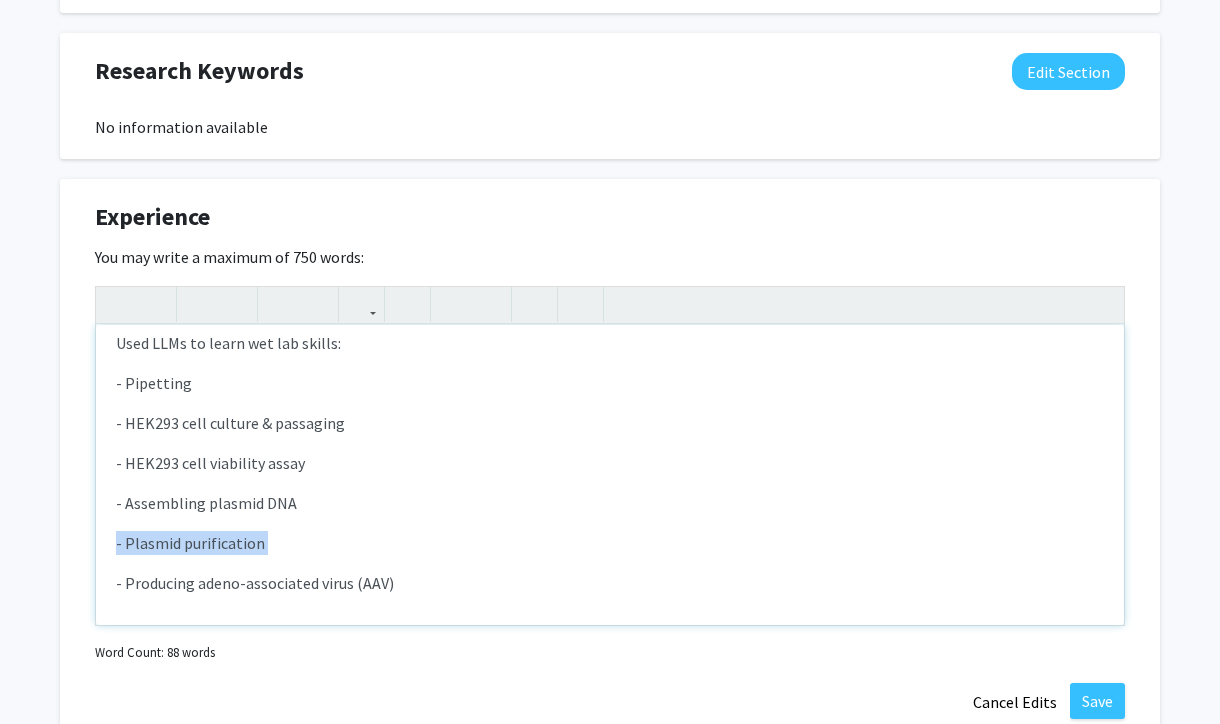 click on "- Plasmid purification" at bounding box center [610, 543] 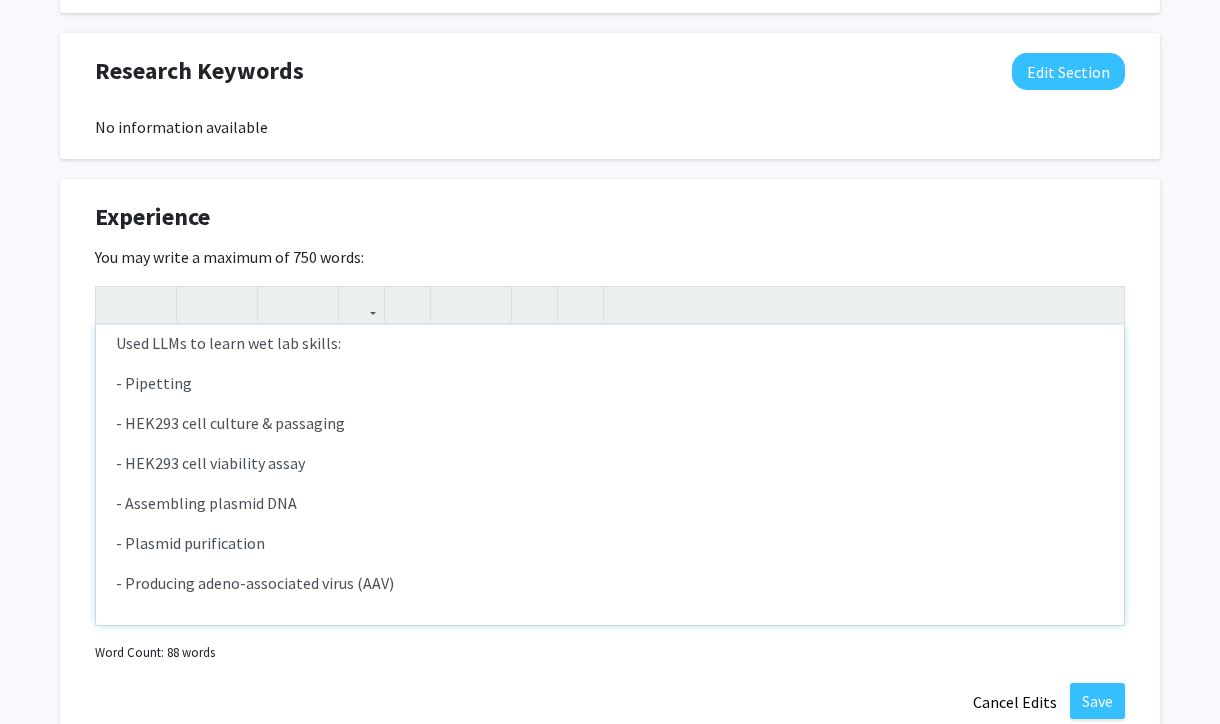 click on "Research Protocol Technician  - Panoplia Labs - [CITY], [STATE] - [DATE]-[DATE] Participated in 9-week research study on the use of LLMs in a biotechnology lab.  - Independently performed core wet lab procedures: pipetting, plasmid DNA assembly, mammalian cell culture, AAV production, and RNA quantification - Operated standard lab equipment including biosafety cabinets, centrifuges, and thermocyclers Used LLMs to learn wet lab skills: - Pipetting - HEK293 cell culture & passaging - HEK293 cell viability assay - Assembling plasmid DNA - Plasmid purification  - Producing adeno-associated virus (AAV)" at bounding box center [610, 475] 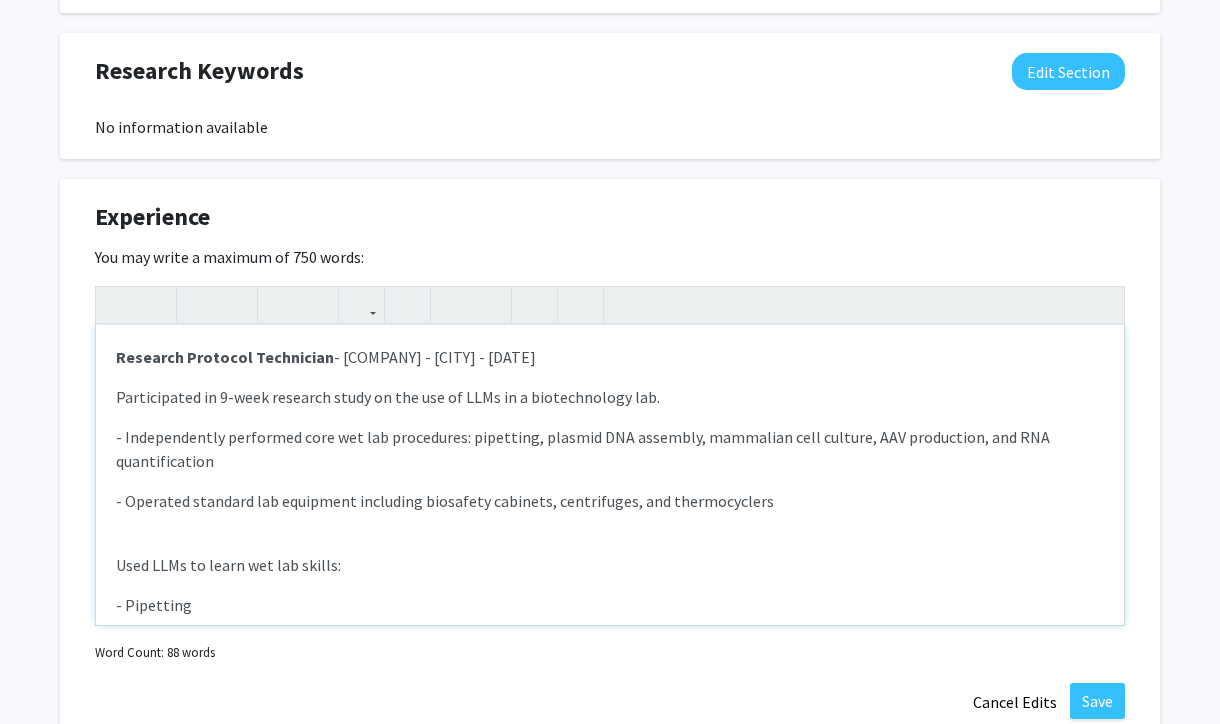 scroll, scrollTop: 70, scrollLeft: 0, axis: vertical 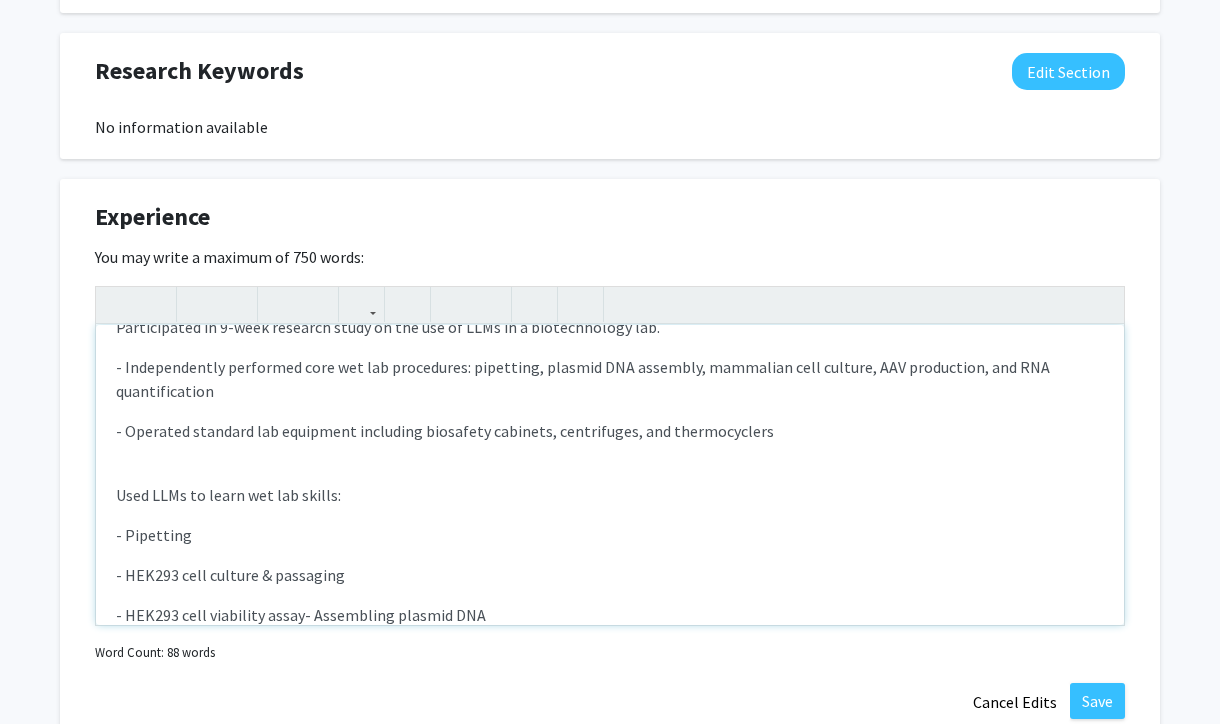 click on "Research Protocol Technician  - Panoplia Labs - [CITY], [STATE] - [DATE]-[DATE] Participated in 9-week research study on the use of LLMs in a biotechnology lab.  - Independently performed core wet lab procedures: pipetting, plasmid DNA assembly, mammalian cell culture, AAV production, and RNA quantification - Operated standard lab equipment including biosafety cabinets, centrifuges, and thermocyclers Used LLMs to learn wet lab skills: - Pipetting - HEK293 cell culture & passaging - HEK293 cell viability assay - Assembling plasmid DNA - Plasmid purification  - Producing adeno-associated virus (AAV)" at bounding box center [610, 475] 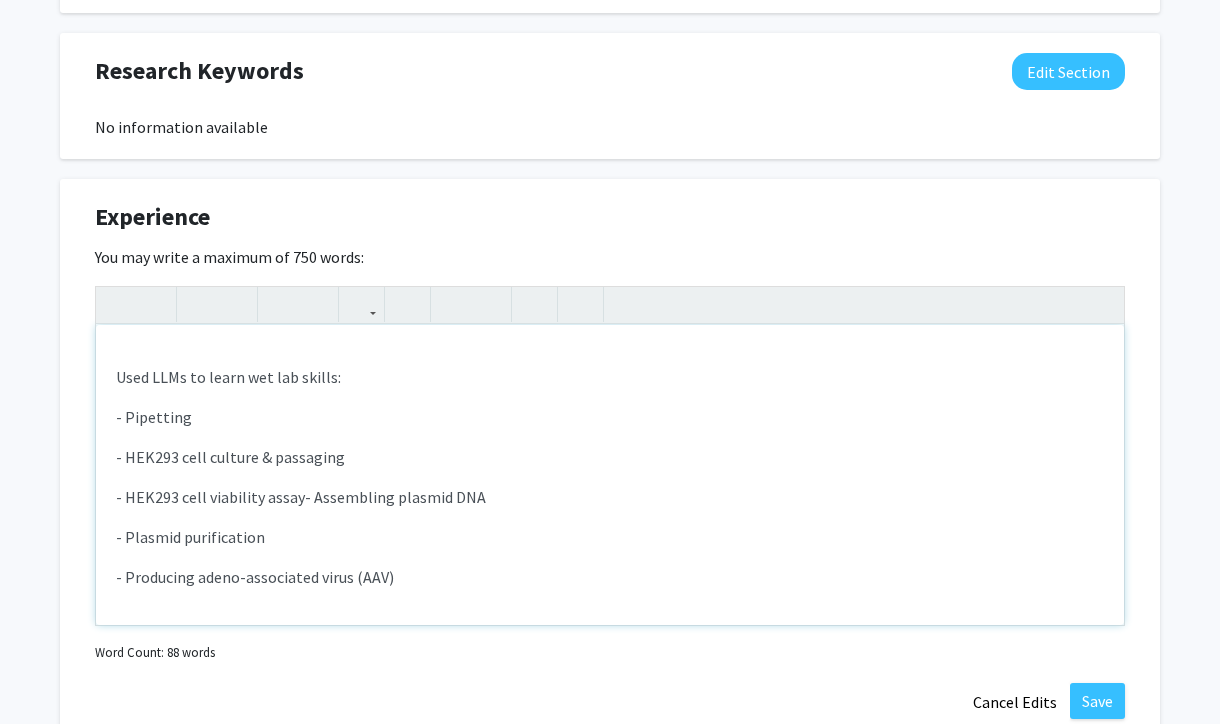 scroll, scrollTop: 0, scrollLeft: 0, axis: both 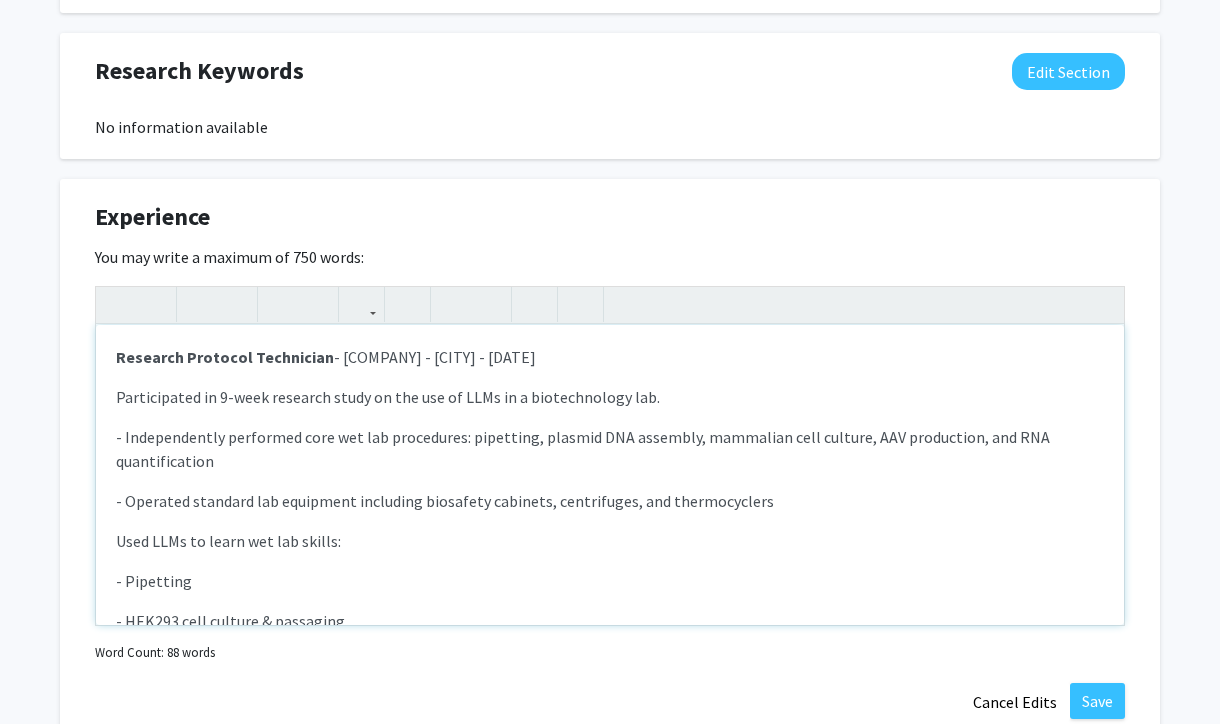 type on "Research Protocol Technician - Panoplia Labs - [CITY], [STATE] - June-August [YEAR]
Participated in 9-week research study on the use of LLMs in a biotechnology lab.
- Independently performed core wet lab procedures: pipetting, plasmid DNA assembly, mammalian cell culture, AAV production, and RNA quantification
- Operated standard lab equipment including biosafety cabinets, centrifuges, and thermocyclers
Used LLMs to learn wet lab skills:
- Pipetting
- HEK293 cell culture & passaging
- HEK293 cell viability assay
- Assembling plasmid DNA
- Plasmid purification
- Producing adeno-associated virus (AAV)" 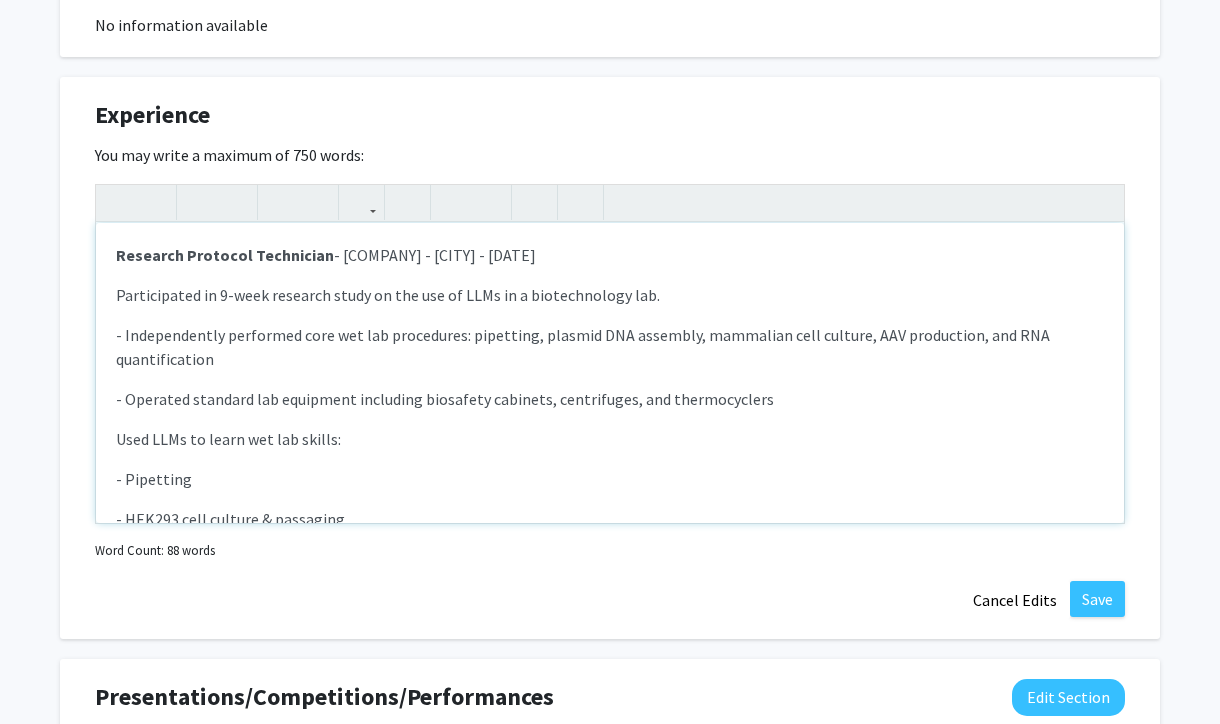 scroll, scrollTop: 1748, scrollLeft: 0, axis: vertical 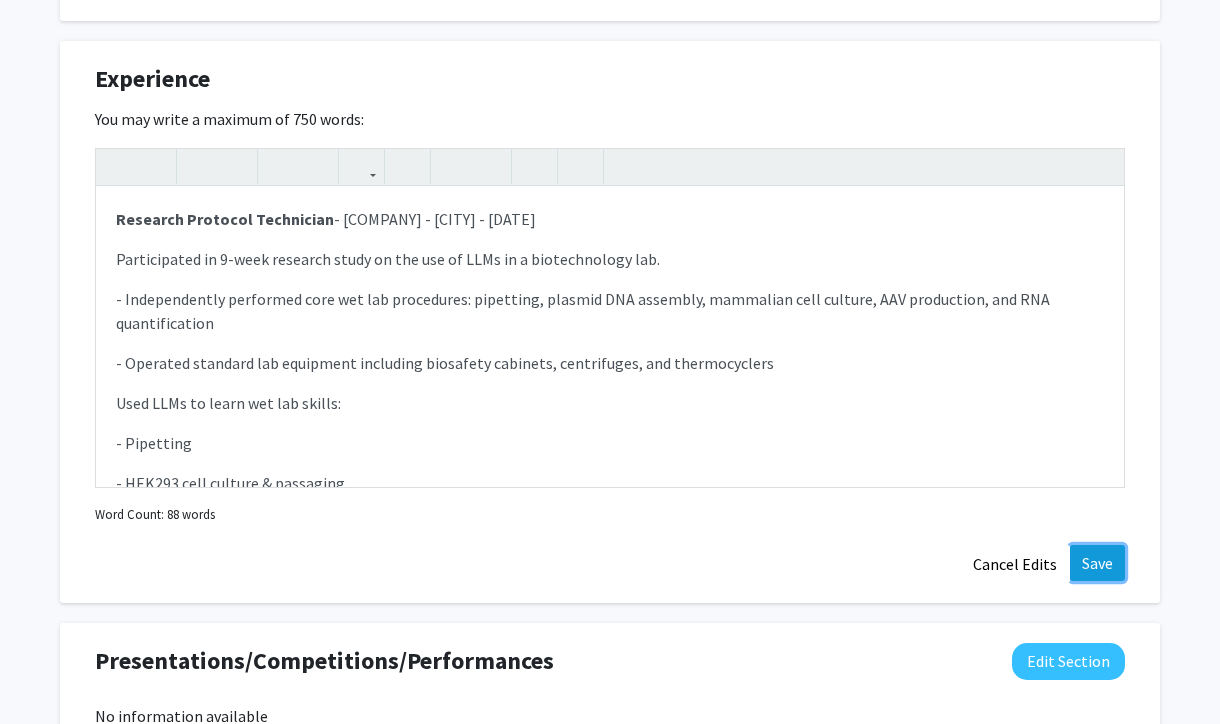 click on "Save" 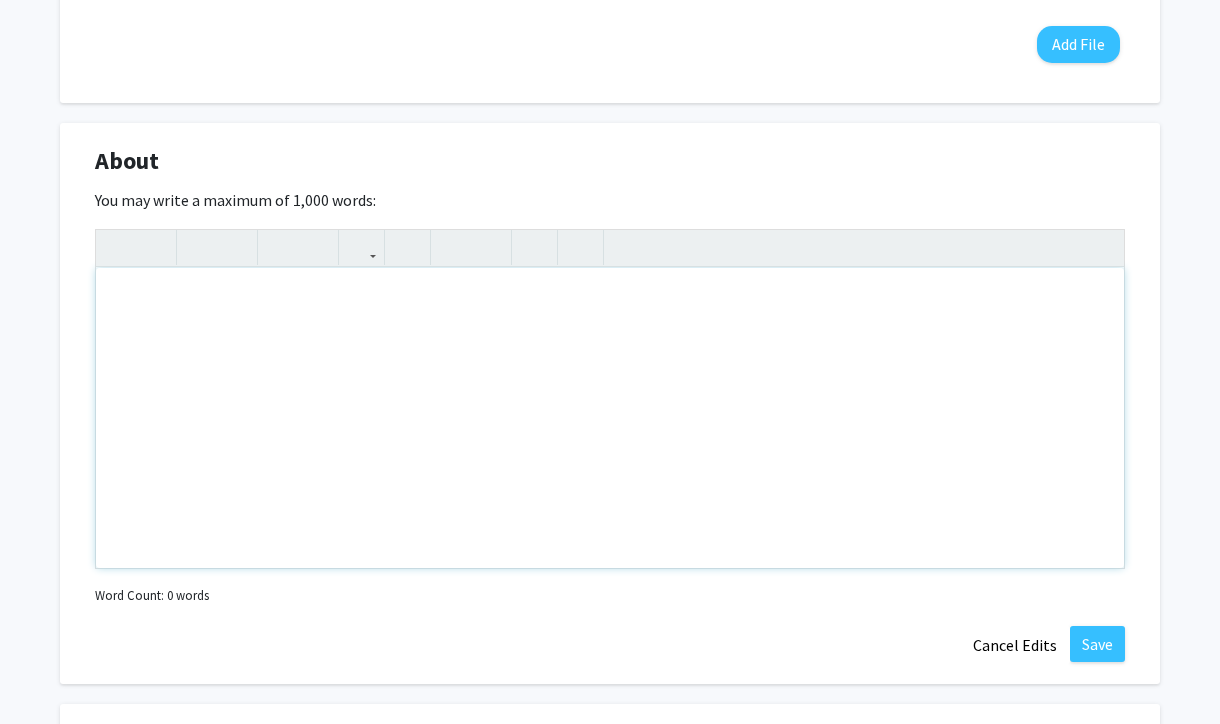 scroll, scrollTop: 982, scrollLeft: 0, axis: vertical 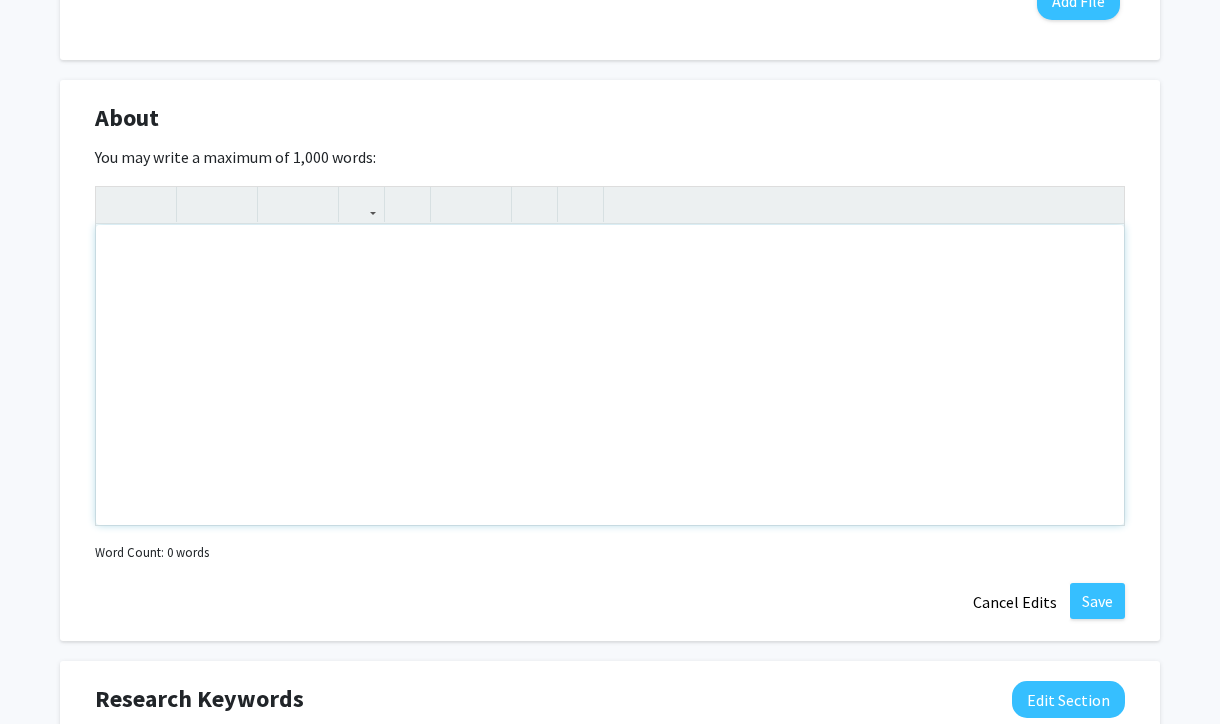 click at bounding box center [610, 375] 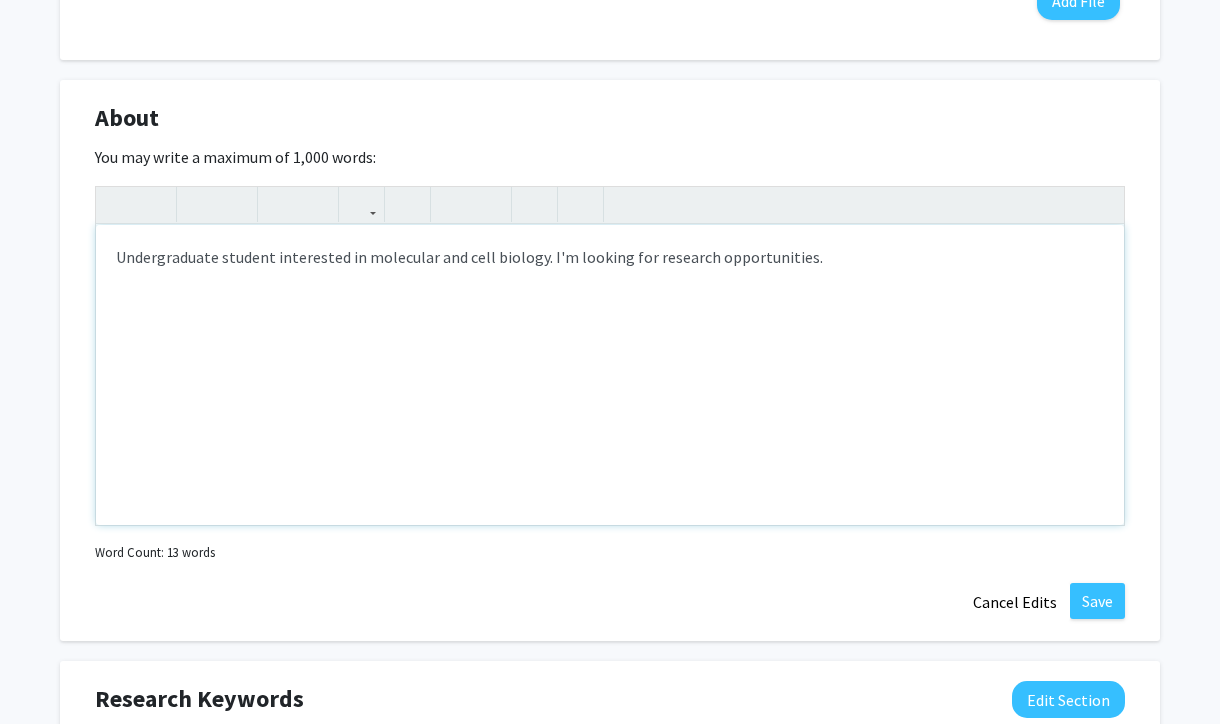 type on "Undergraduate student interested in molecular and cell biology. I'm looking for research opportunities." 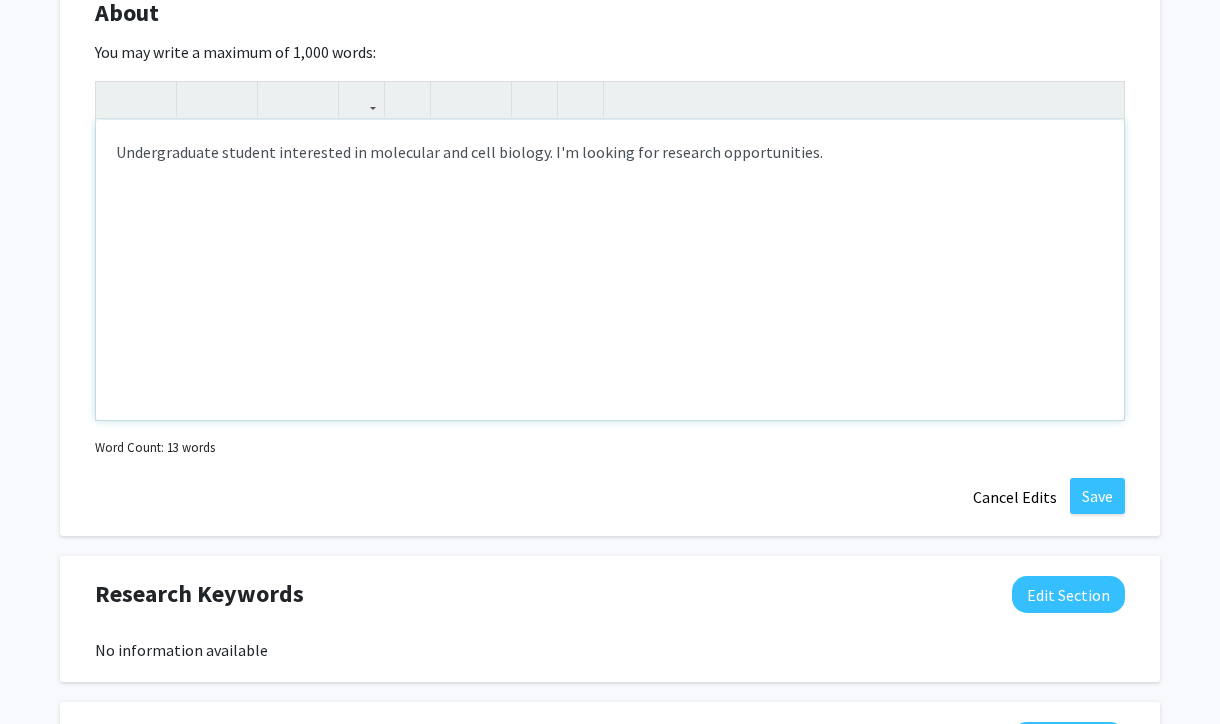 scroll, scrollTop: 1035, scrollLeft: 0, axis: vertical 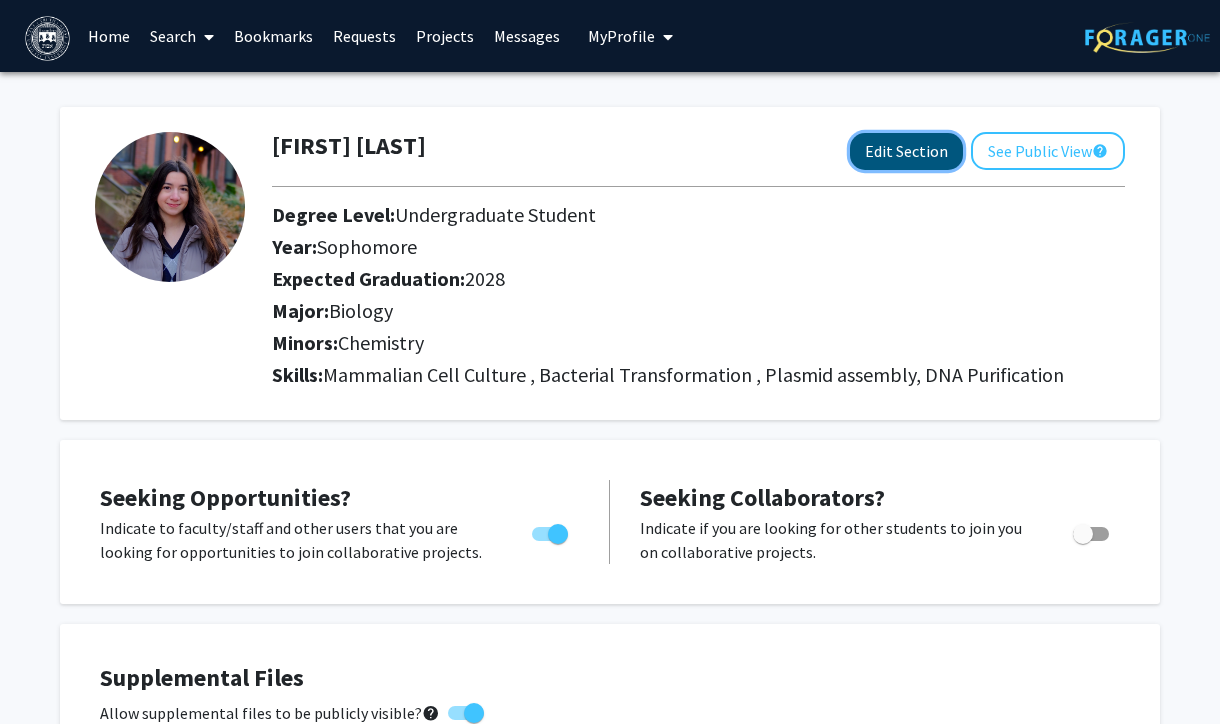 click on "Edit Section" 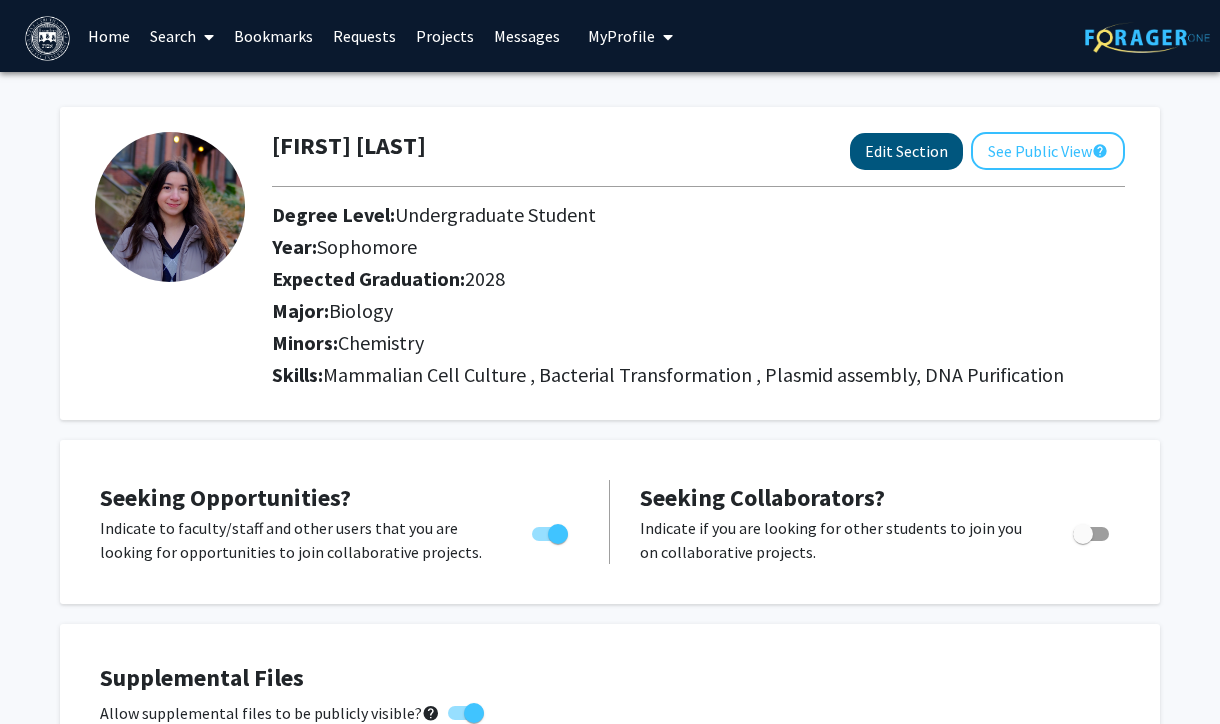 select on "sophomore" 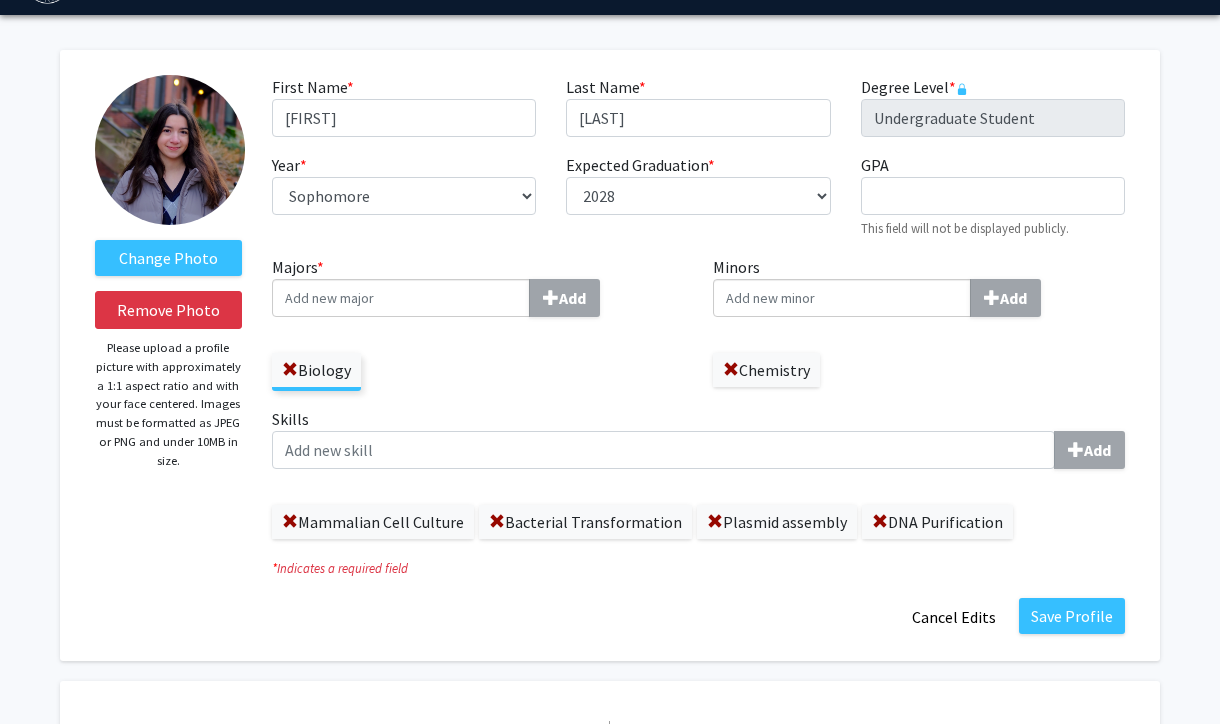 scroll, scrollTop: 64, scrollLeft: 0, axis: vertical 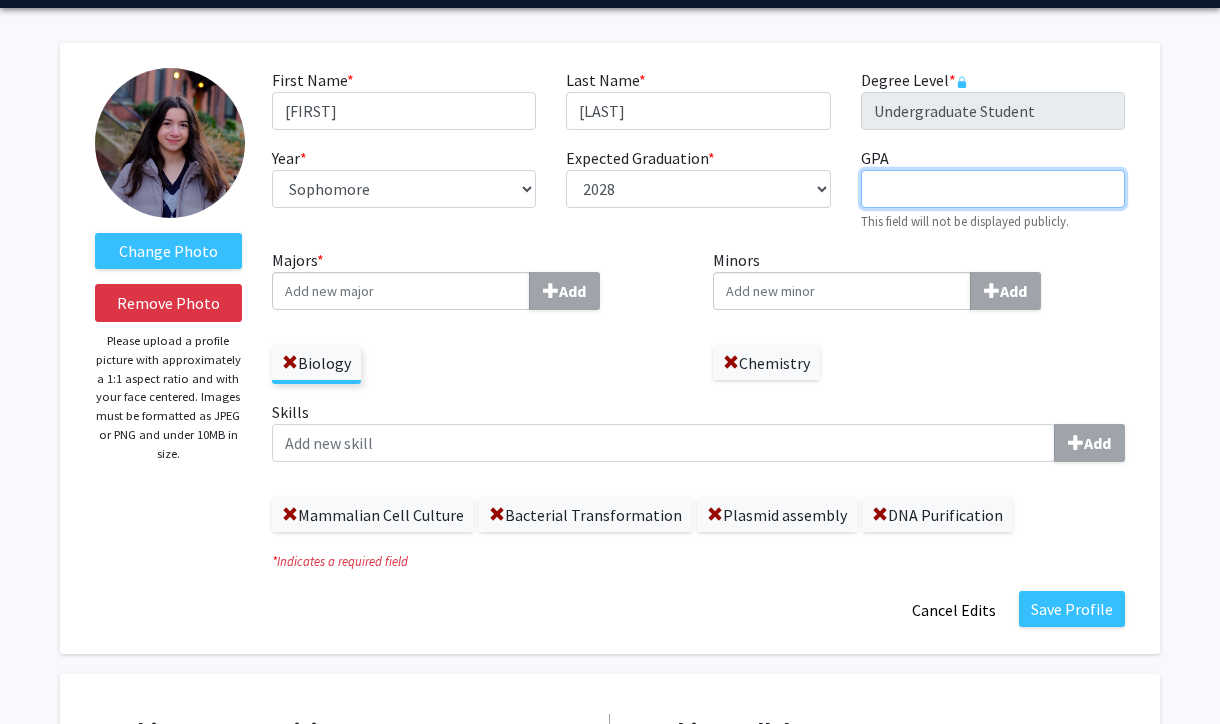 click on "GPA  required" at bounding box center [993, 189] 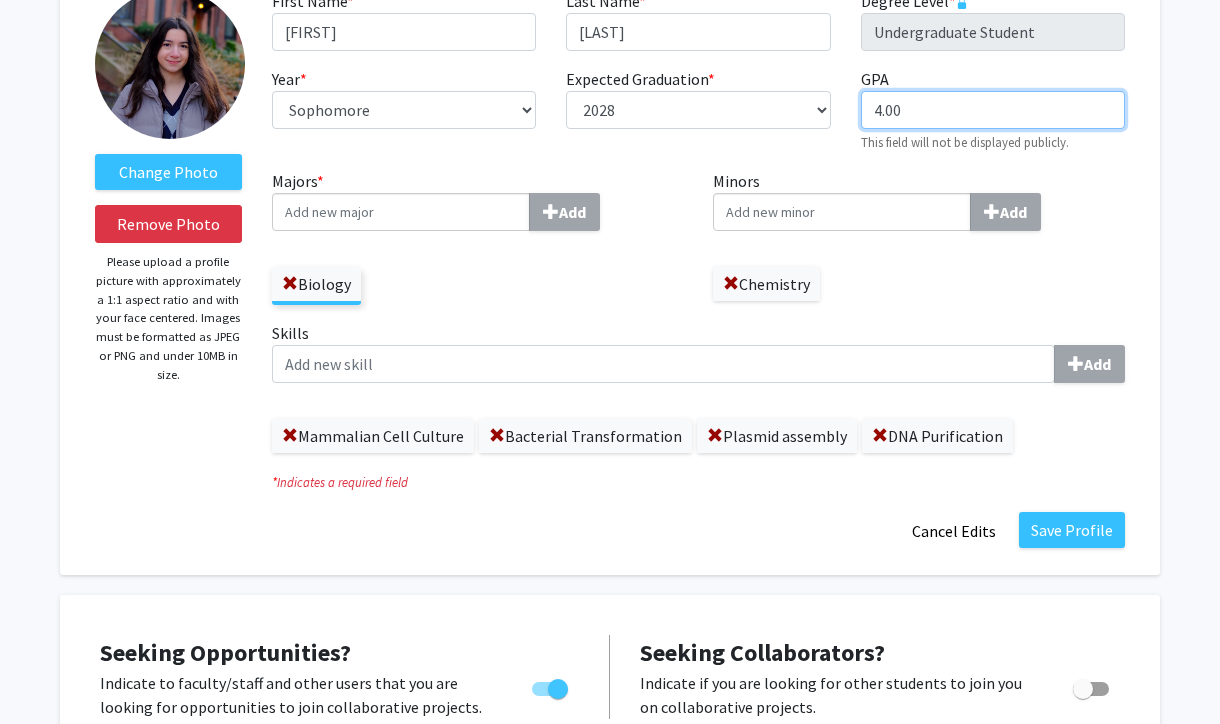 scroll, scrollTop: 145, scrollLeft: 0, axis: vertical 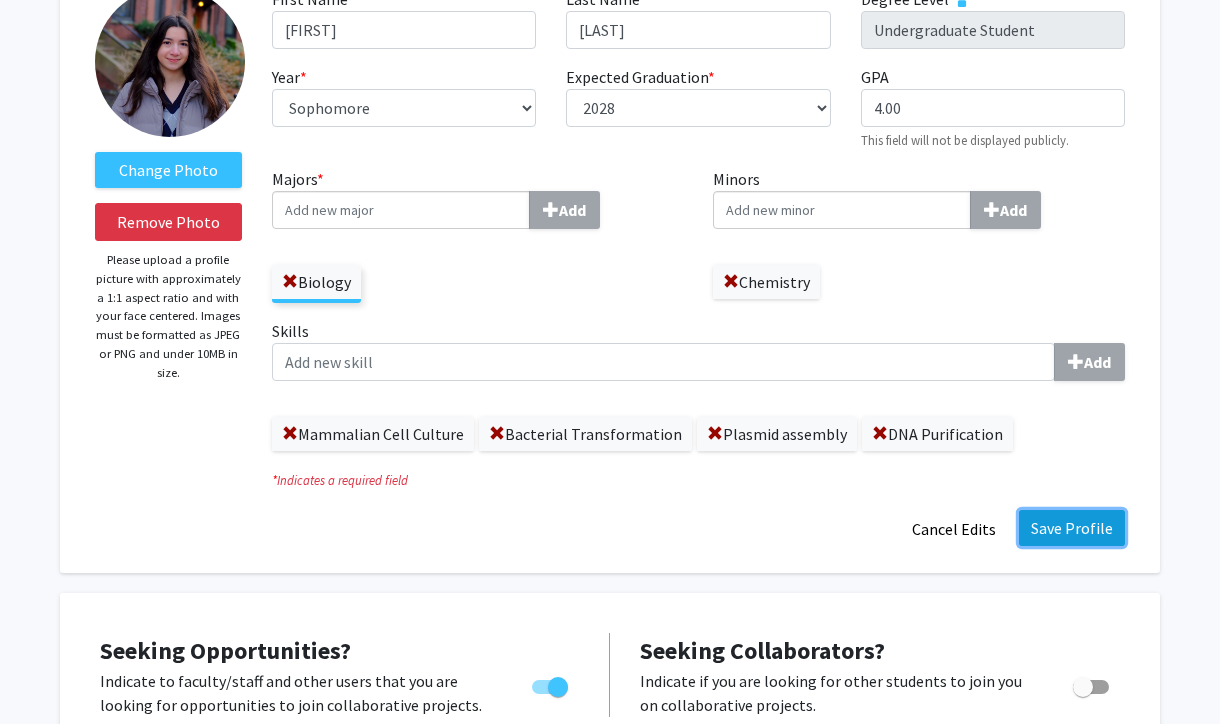 click on "Save Profile" 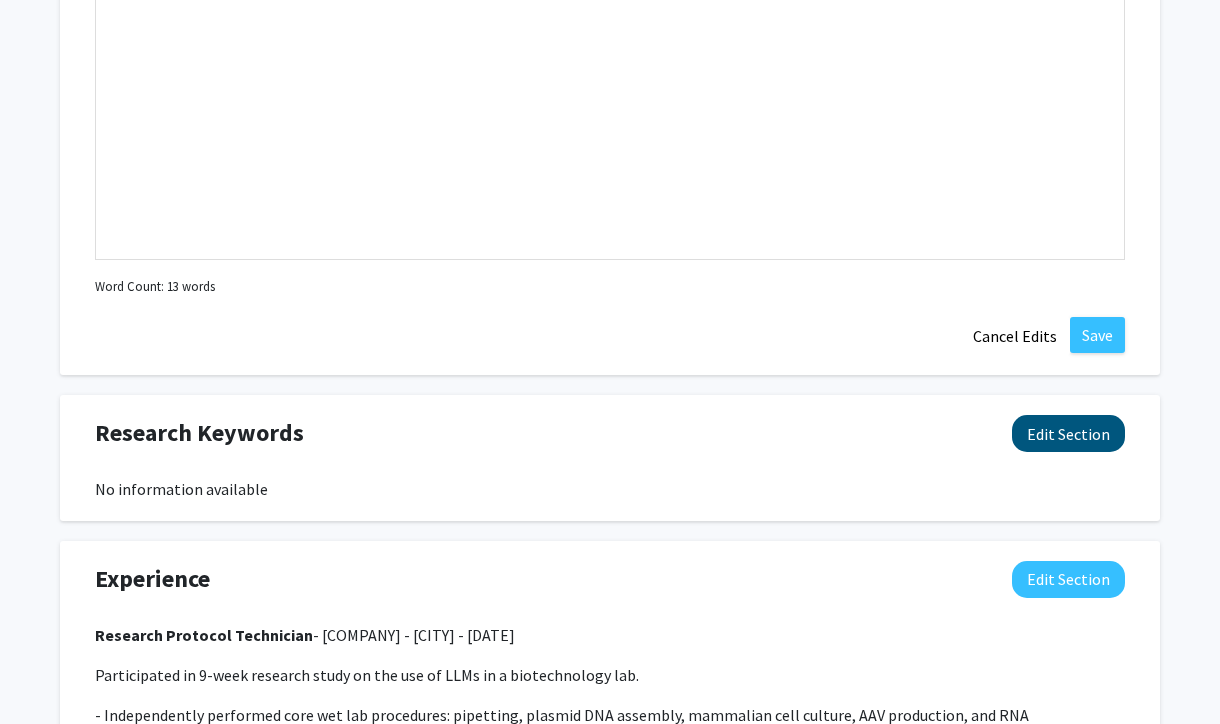 scroll, scrollTop: 1483, scrollLeft: 0, axis: vertical 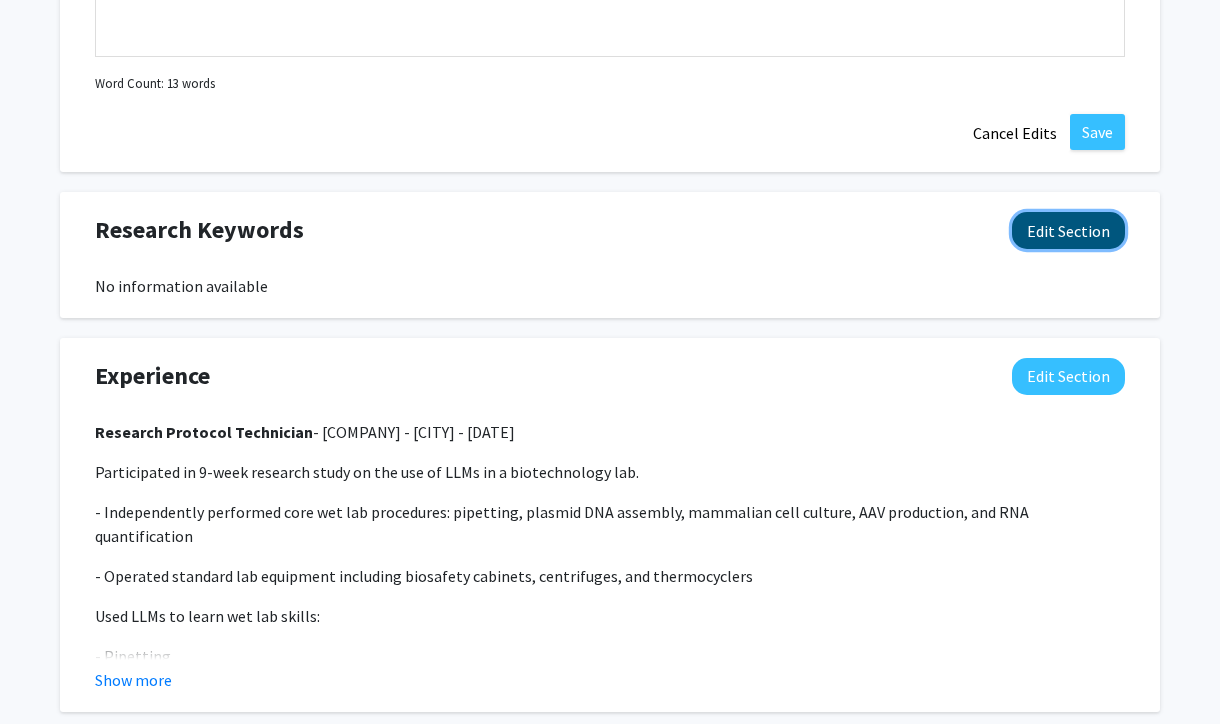 click on "Edit Section" 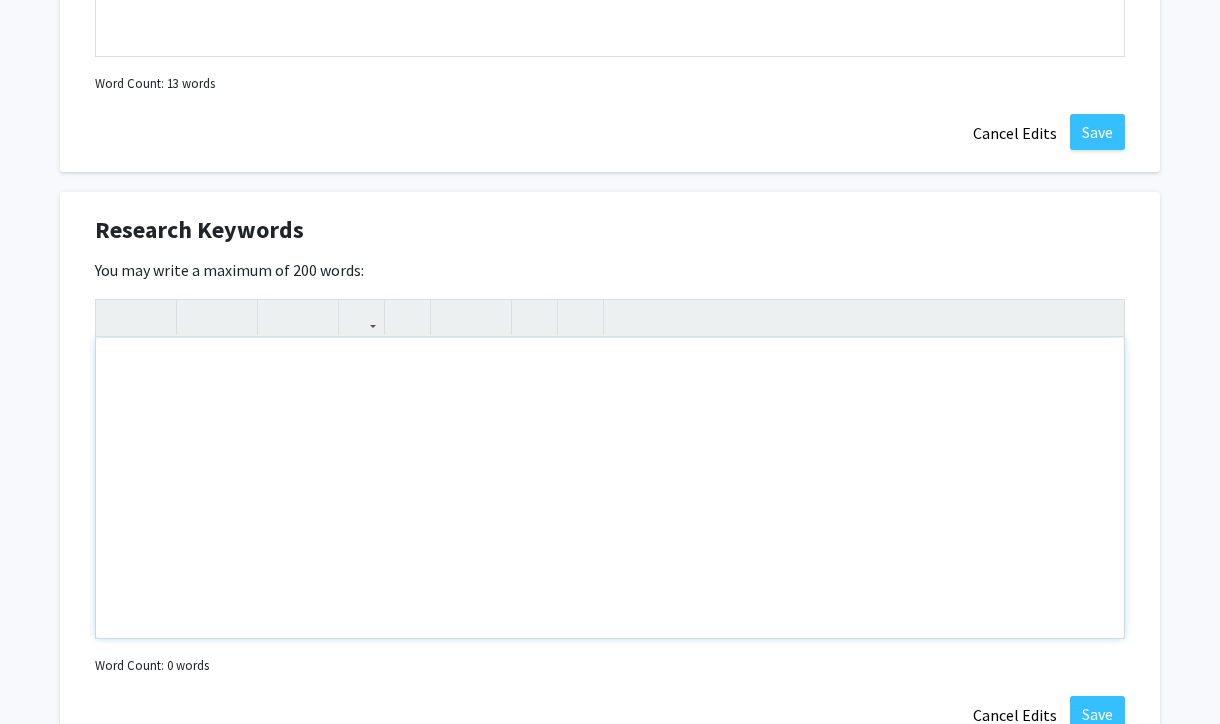 click at bounding box center [610, 488] 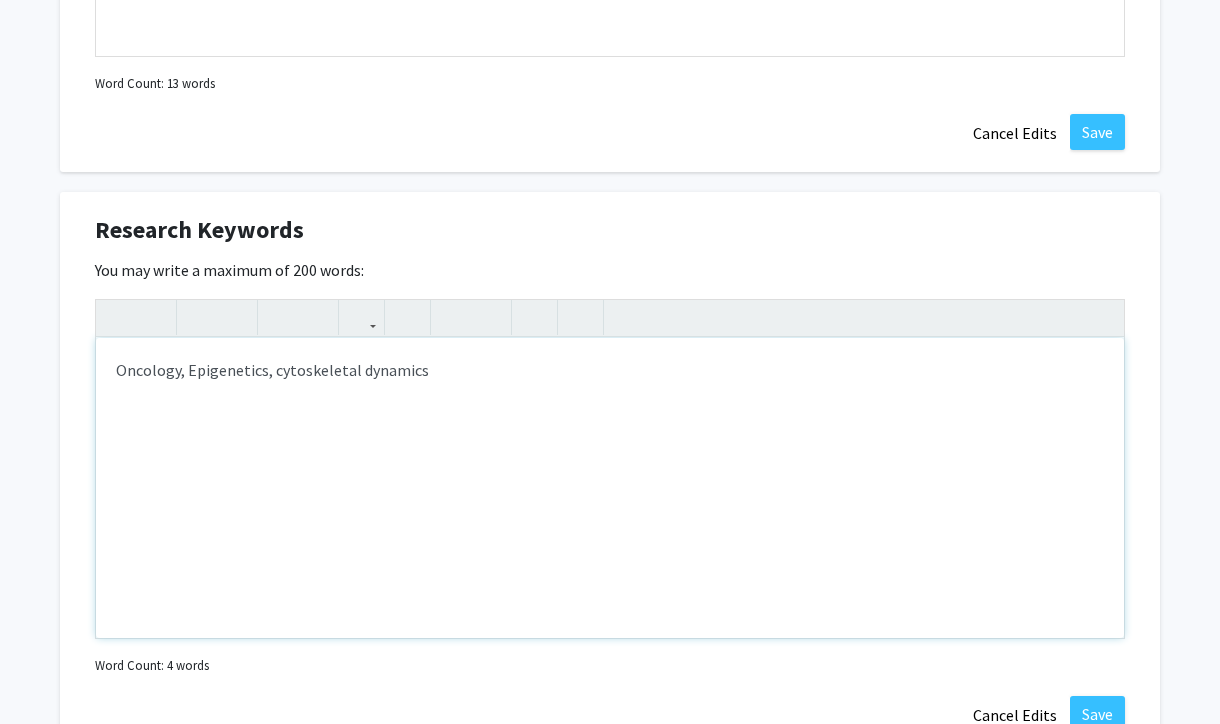 click on "Oncology, Epigenetics, cytoskeletal dynamics" at bounding box center (610, 370) 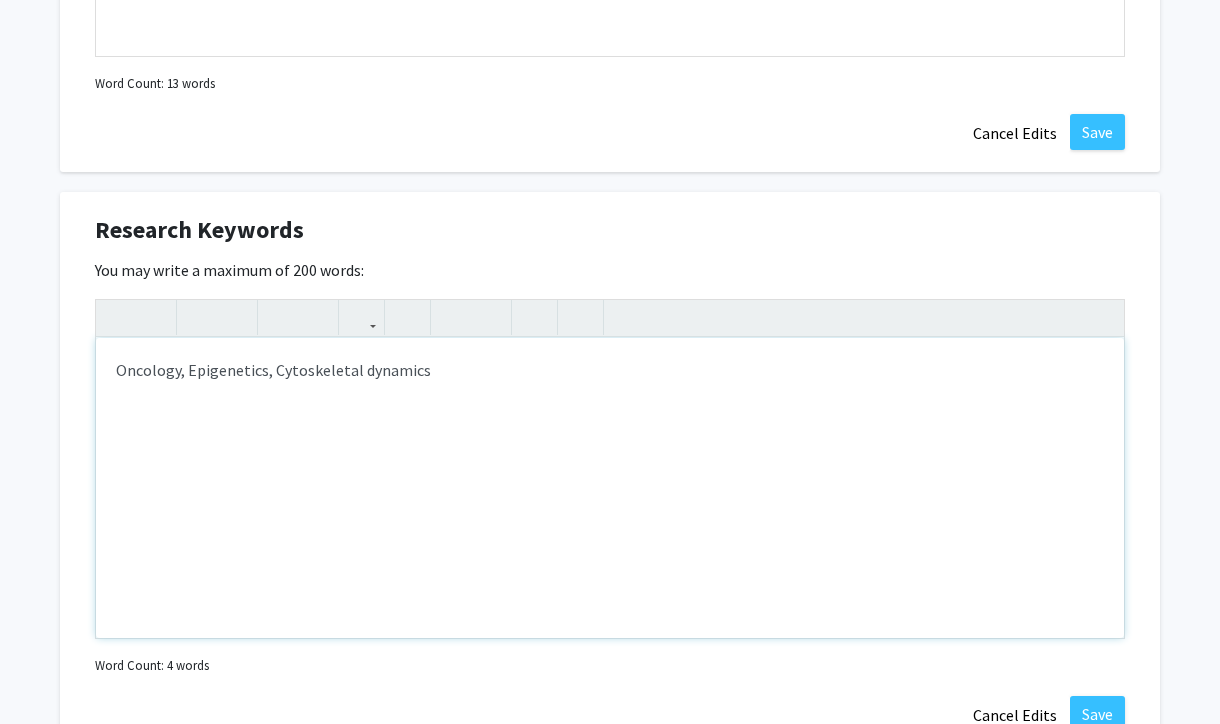 click on "Oncology, Epigenetics, Cytoskeletal dynamics" at bounding box center [610, 370] 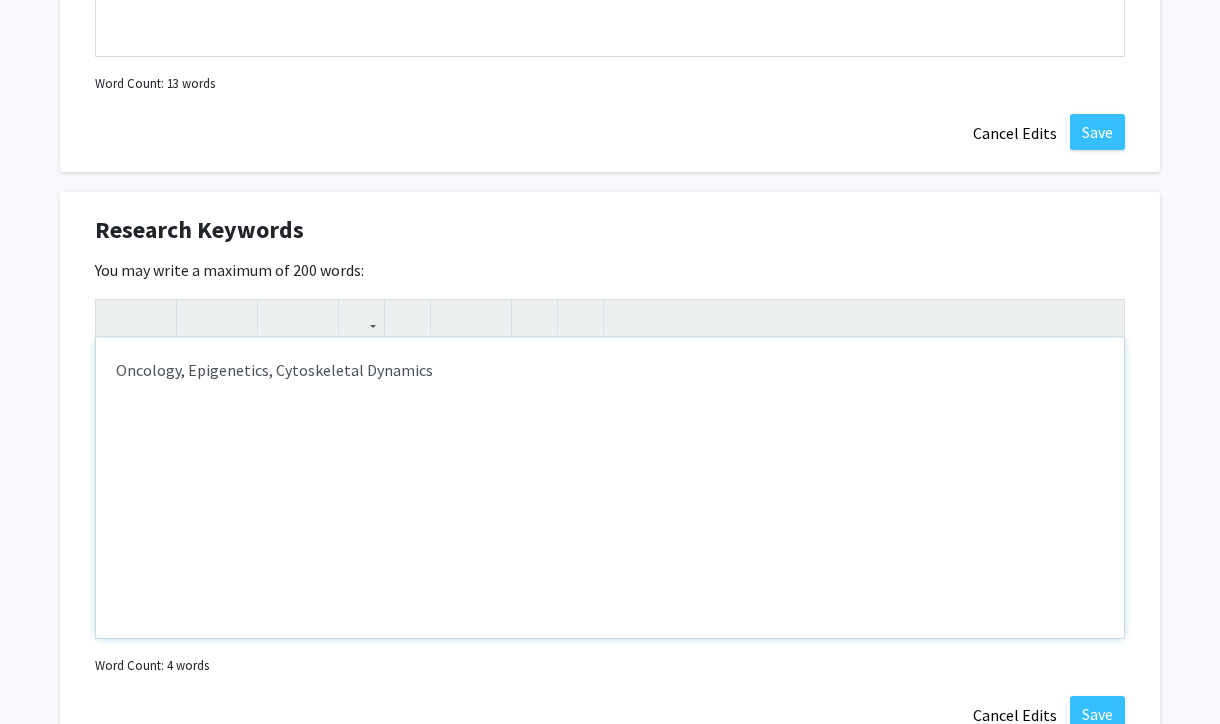 click on "Oncology, Epigenetics, Cytoskeletal Dynamics" at bounding box center (610, 370) 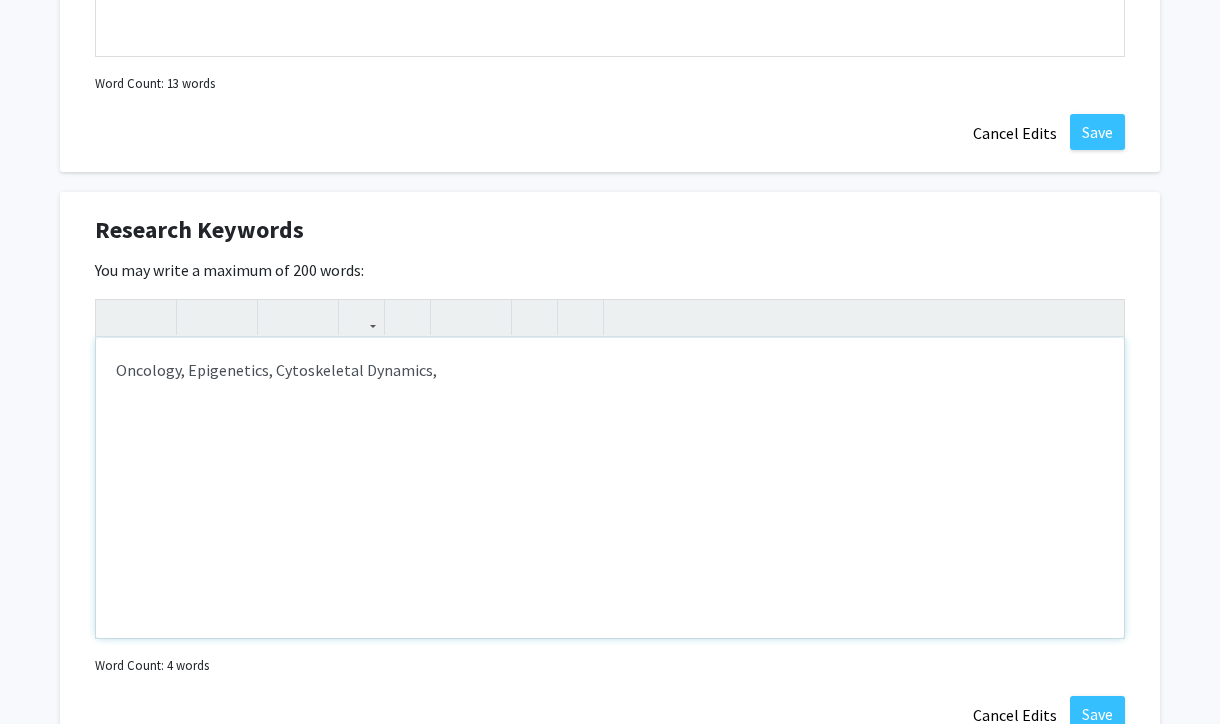 type on "<p>I am an undergraduate student looking for opportunities to get involved in research in the field of molecular and cell biology. I am deeply curious an</p><br><p><br></p>" 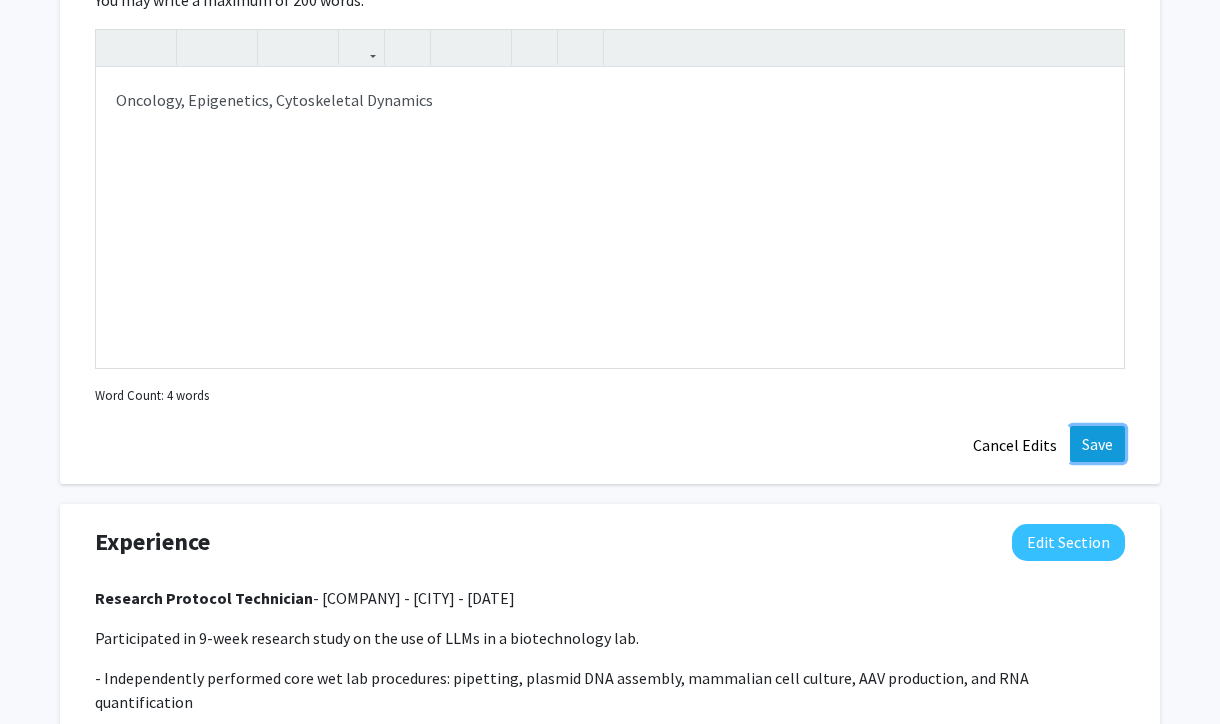 click on "Save" 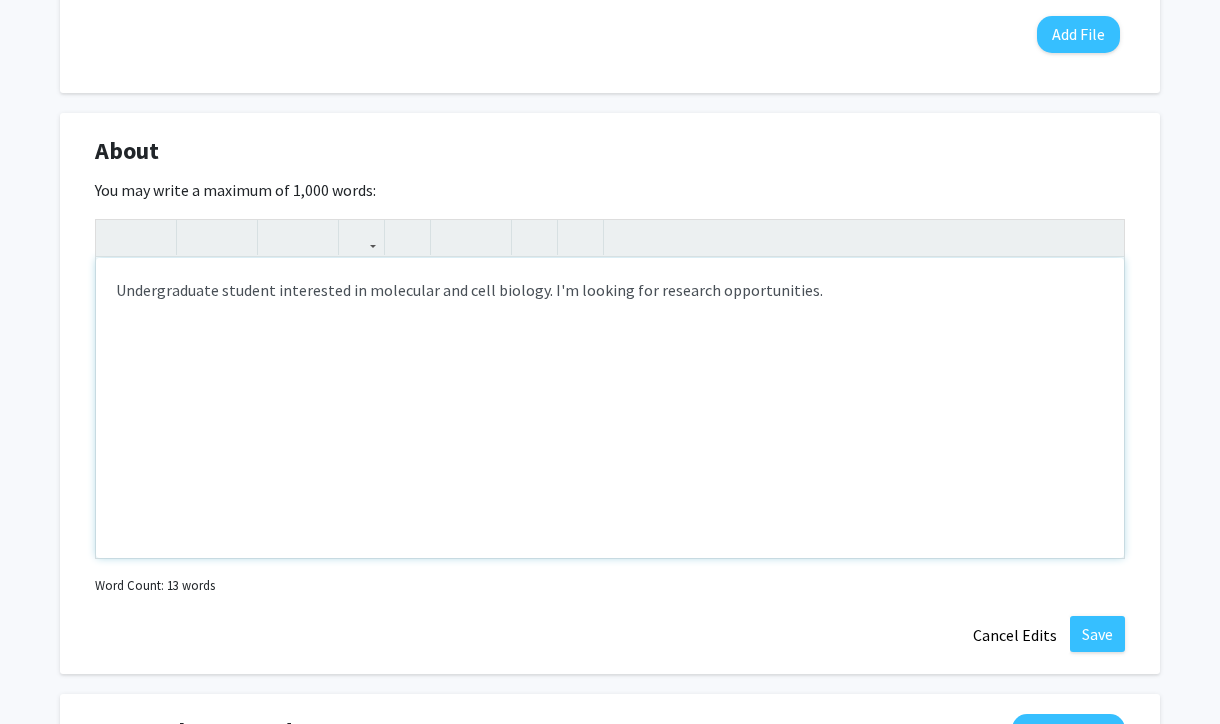 scroll, scrollTop: 957, scrollLeft: 0, axis: vertical 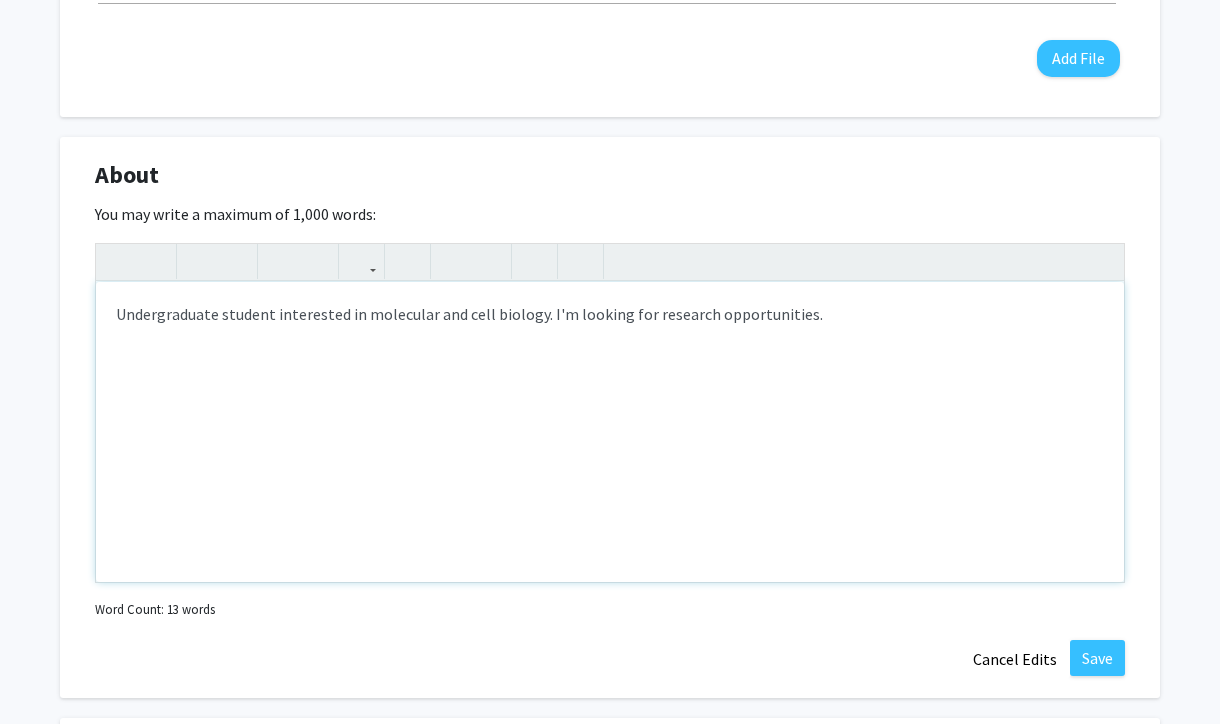 drag, startPoint x: 887, startPoint y: 326, endPoint x: 33, endPoint y: 311, distance: 854.1317 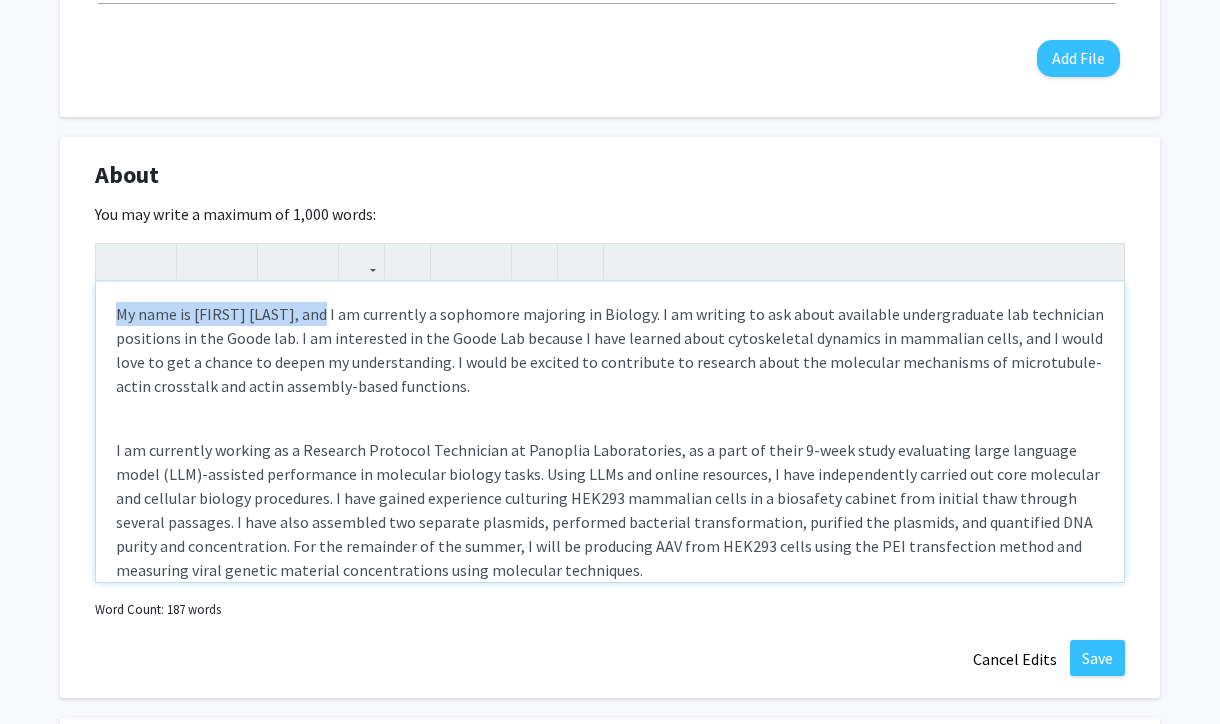 drag, startPoint x: 326, startPoint y: 314, endPoint x: 58, endPoint y: 294, distance: 268.74524 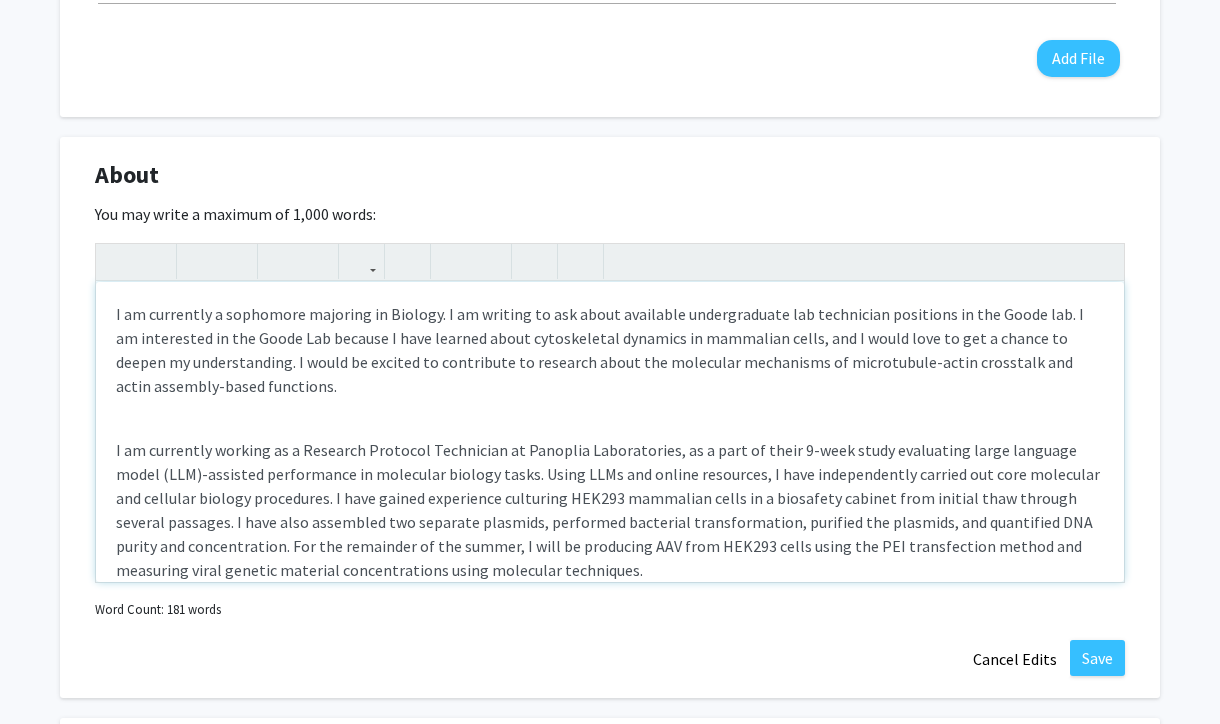 click on "I am currently a sophomore majoring in Biology. I am writing to ask about available undergraduate lab technician positions in the Goode lab. I am interested in the Goode Lab because I have learned about cytoskeletal dynamics in mammalian cells, and I would love to get a chance to deepen my understanding. I would be excited to contribute to research about the molecular mechanisms of microtubule-actin crosstalk and actin assembly-based functions." at bounding box center (610, 350) 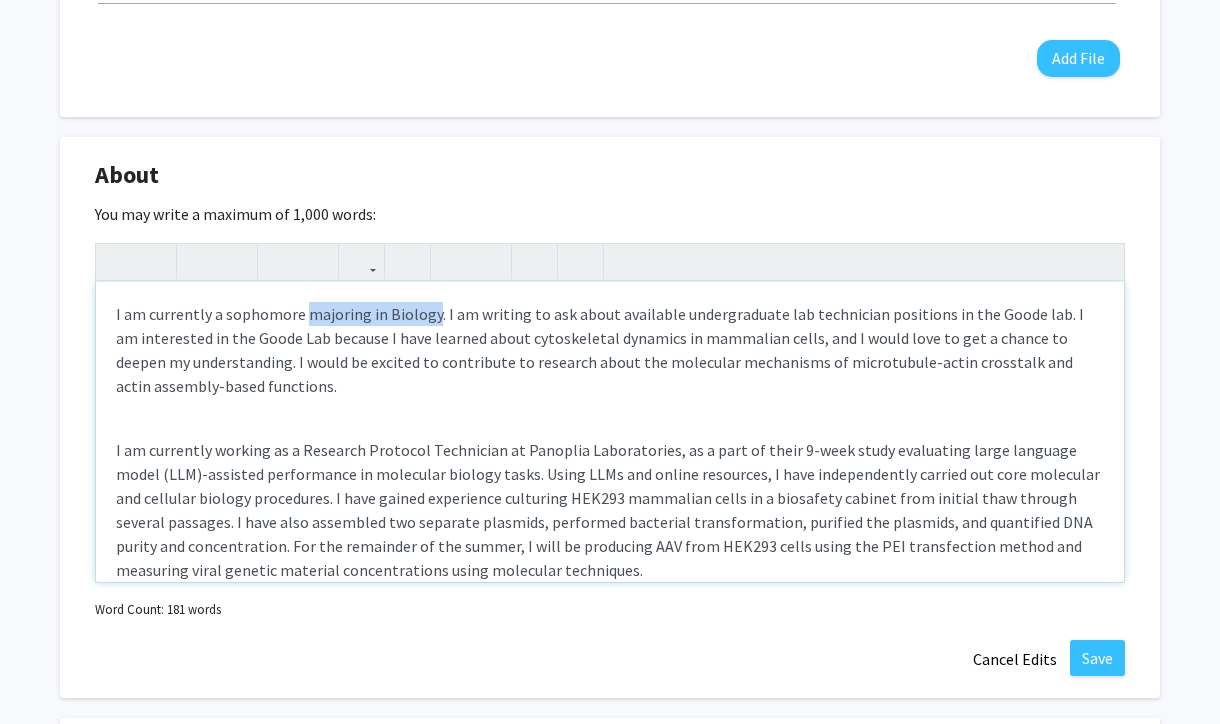 drag, startPoint x: 431, startPoint y: 313, endPoint x: 302, endPoint y: 309, distance: 129.062 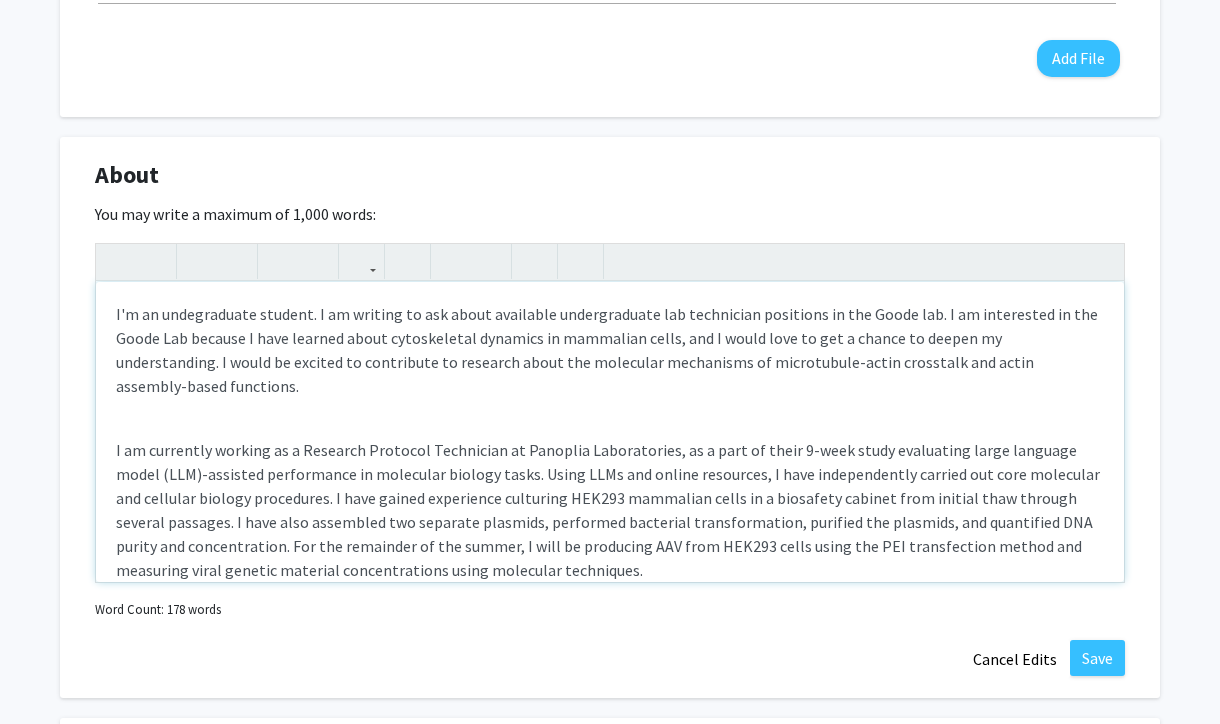scroll, scrollTop: 12, scrollLeft: 0, axis: vertical 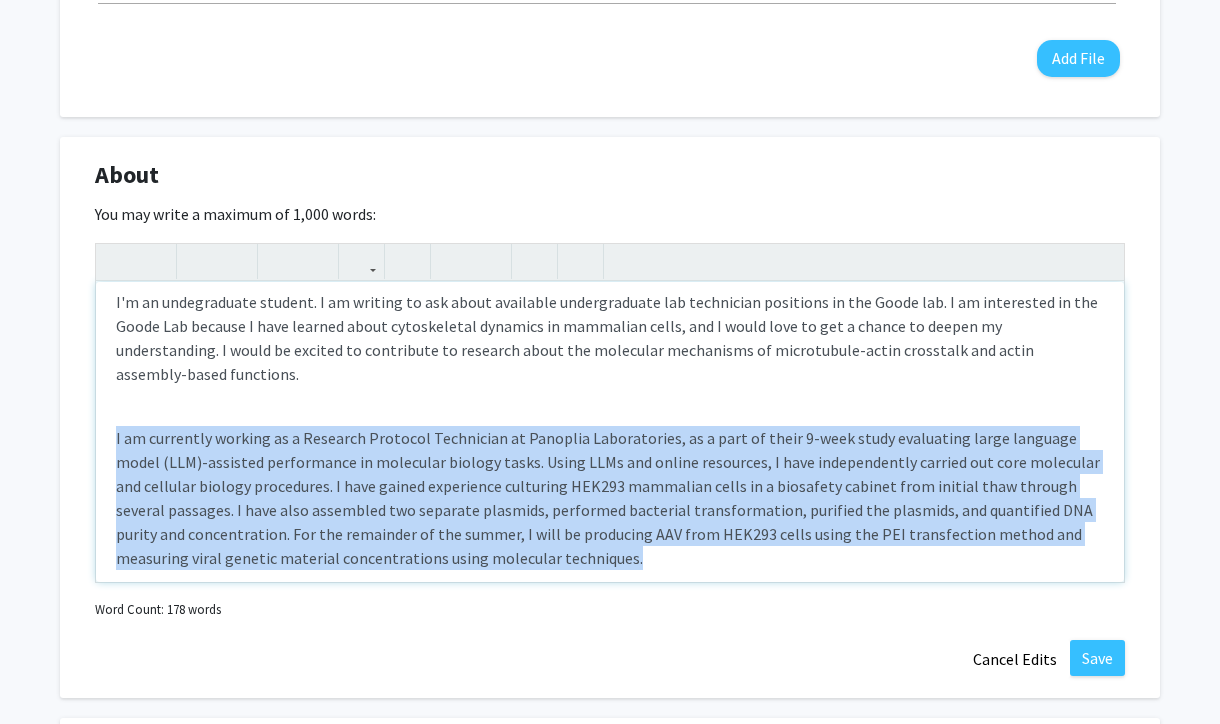 drag, startPoint x: 539, startPoint y: 531, endPoint x: 102, endPoint y: 422, distance: 450.38873 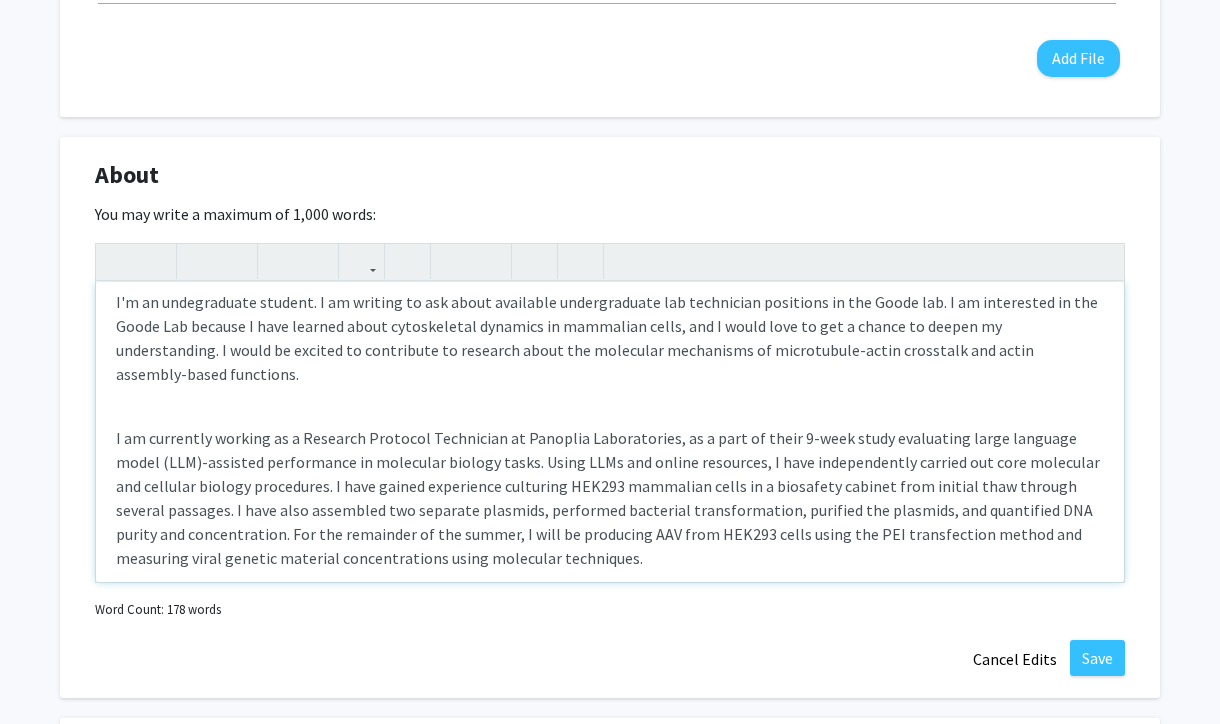 scroll, scrollTop: 0, scrollLeft: 0, axis: both 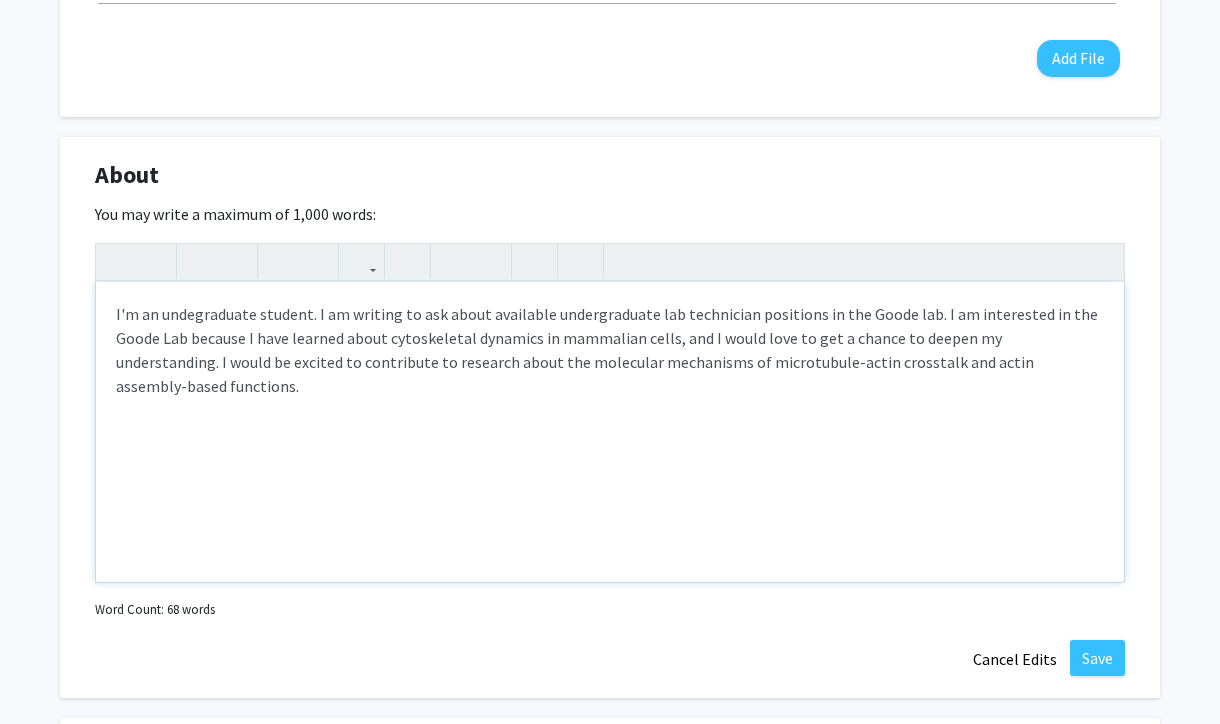 drag, startPoint x: 1079, startPoint y: 364, endPoint x: 927, endPoint y: 313, distance: 160.32779 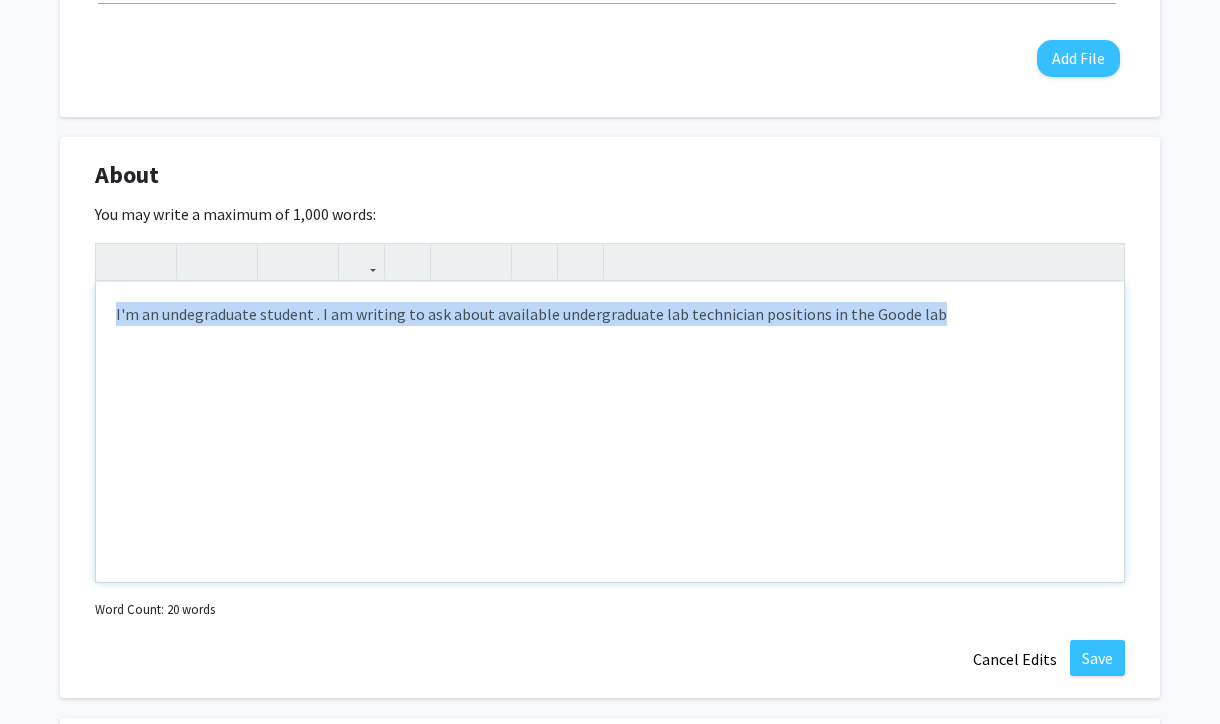 drag, startPoint x: 929, startPoint y: 312, endPoint x: 111, endPoint y: 296, distance: 818.1565 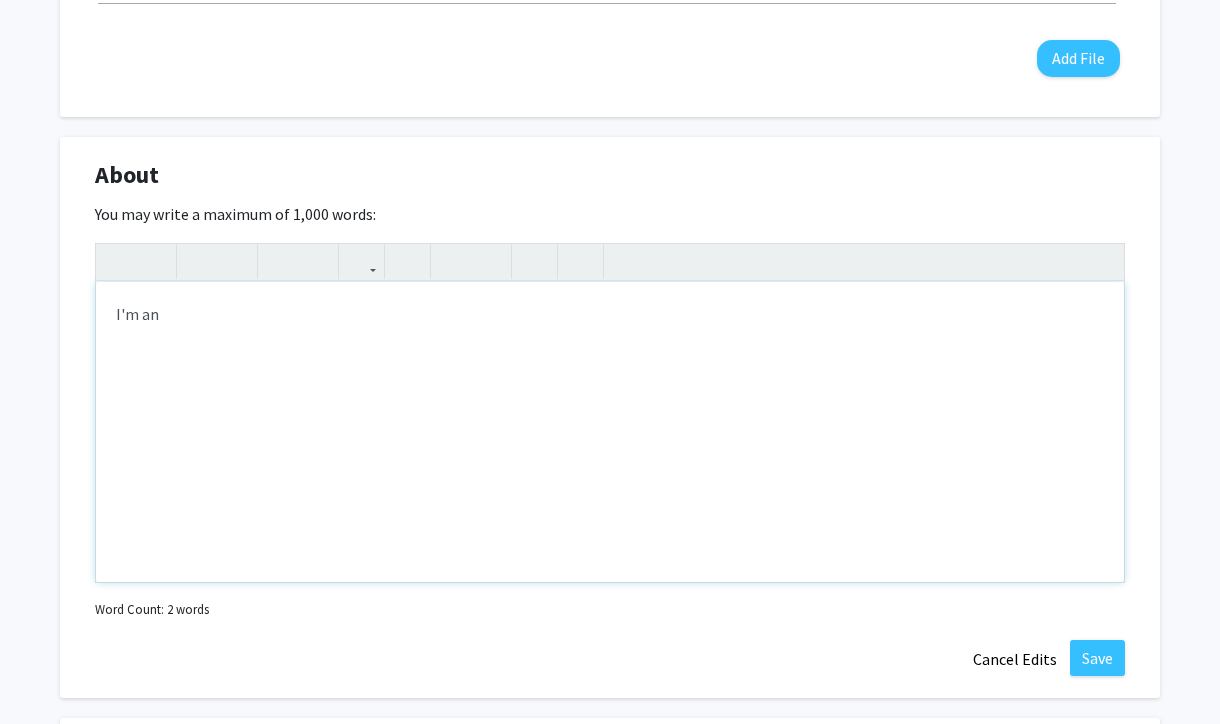 type on "<p>I'm an&nbsp;</p><br><p><br></p>" 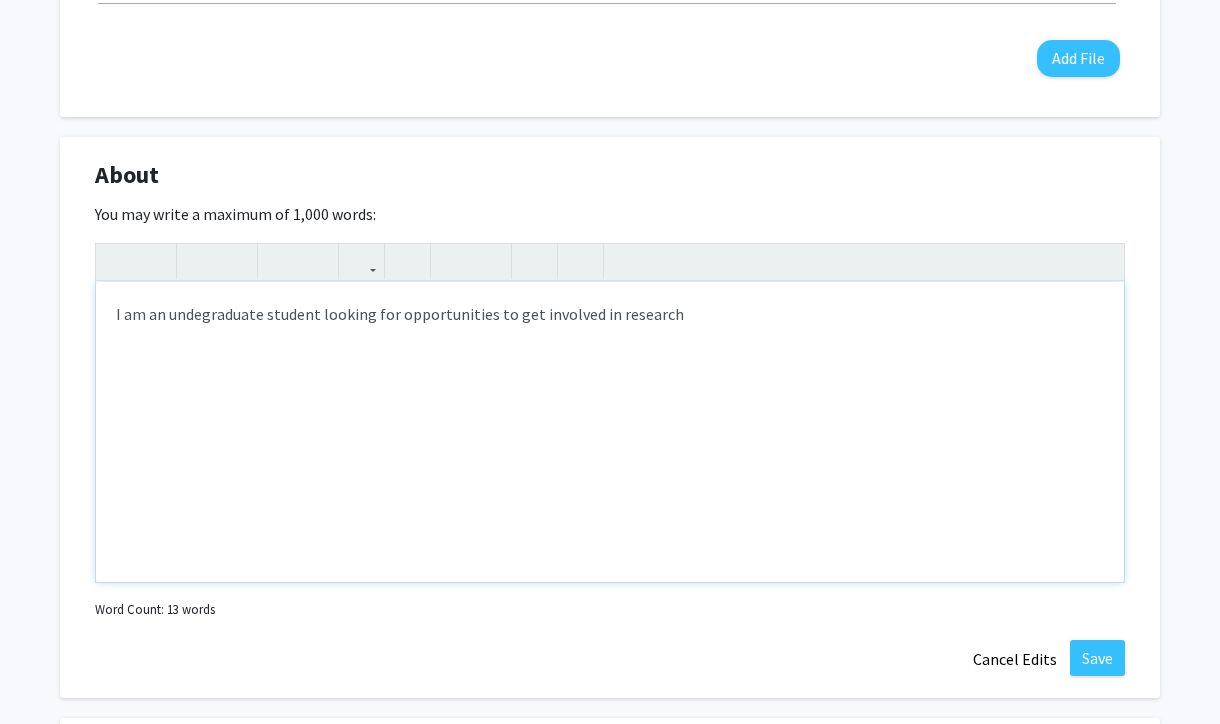 click on "I am an undegraduate student looking for opportunities to get involved in research" at bounding box center [610, 314] 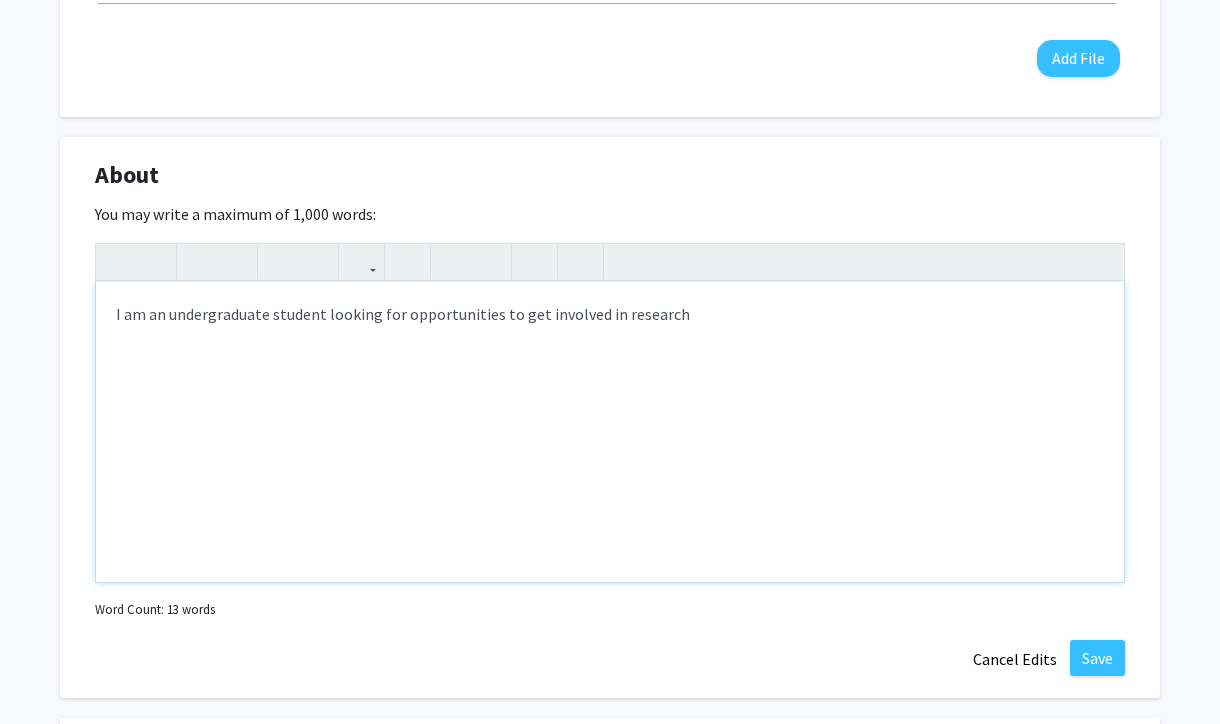 click on "I am an undergraduate student looking for opportunities to get involved in research" at bounding box center (610, 314) 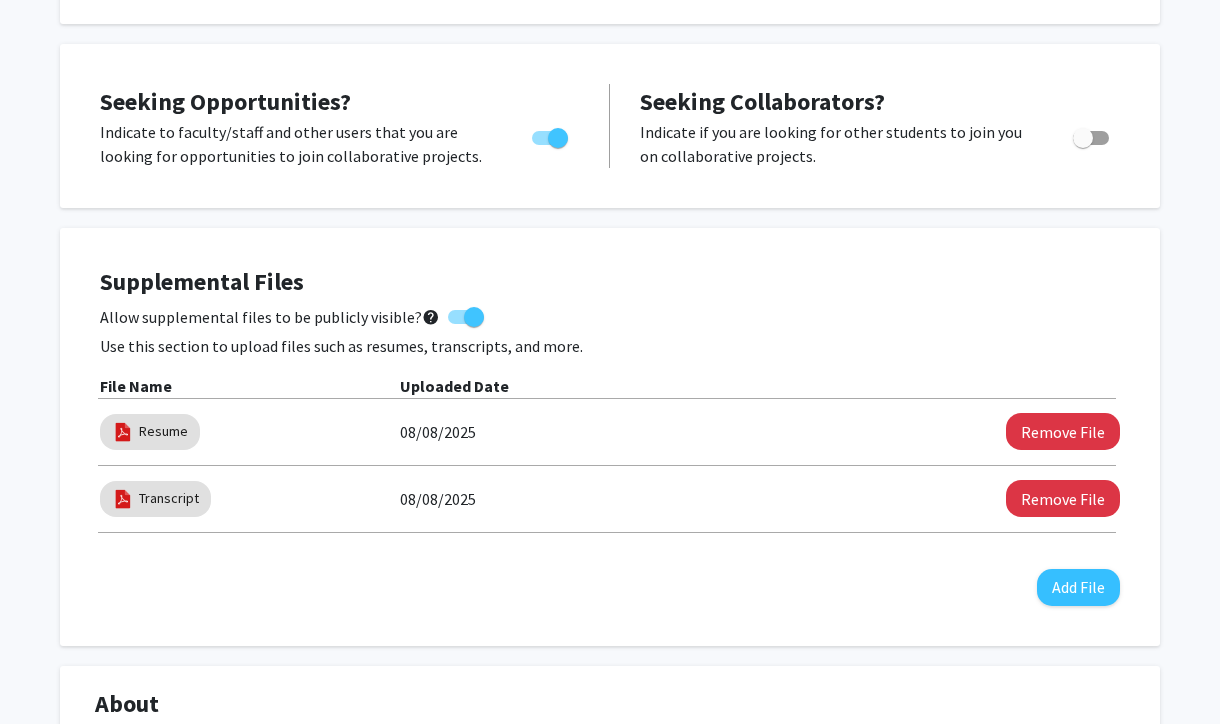 scroll, scrollTop: 455, scrollLeft: 0, axis: vertical 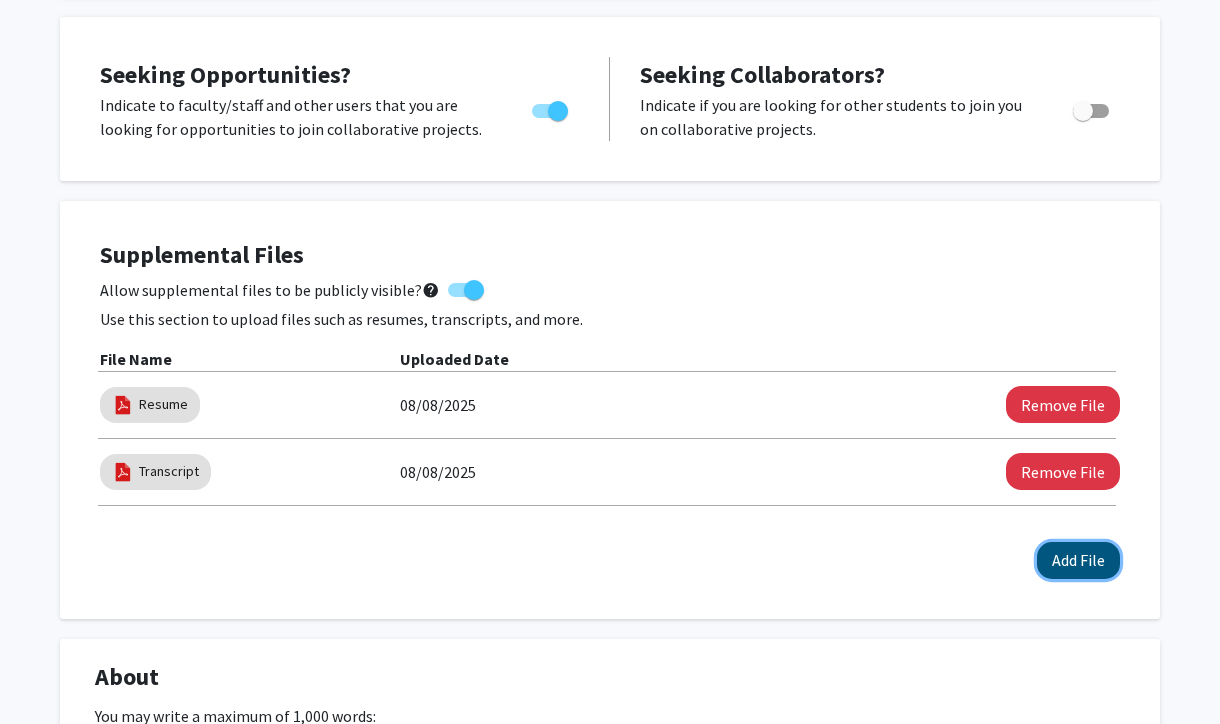 click on "Add File" 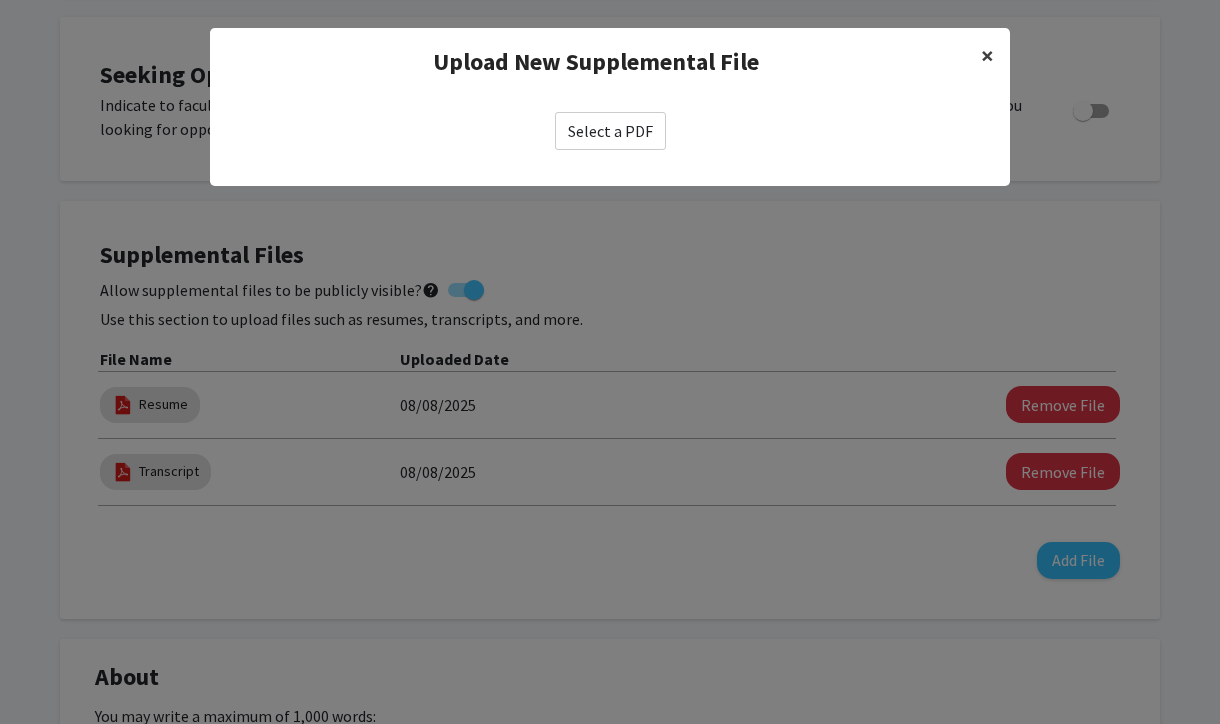 click on "×" 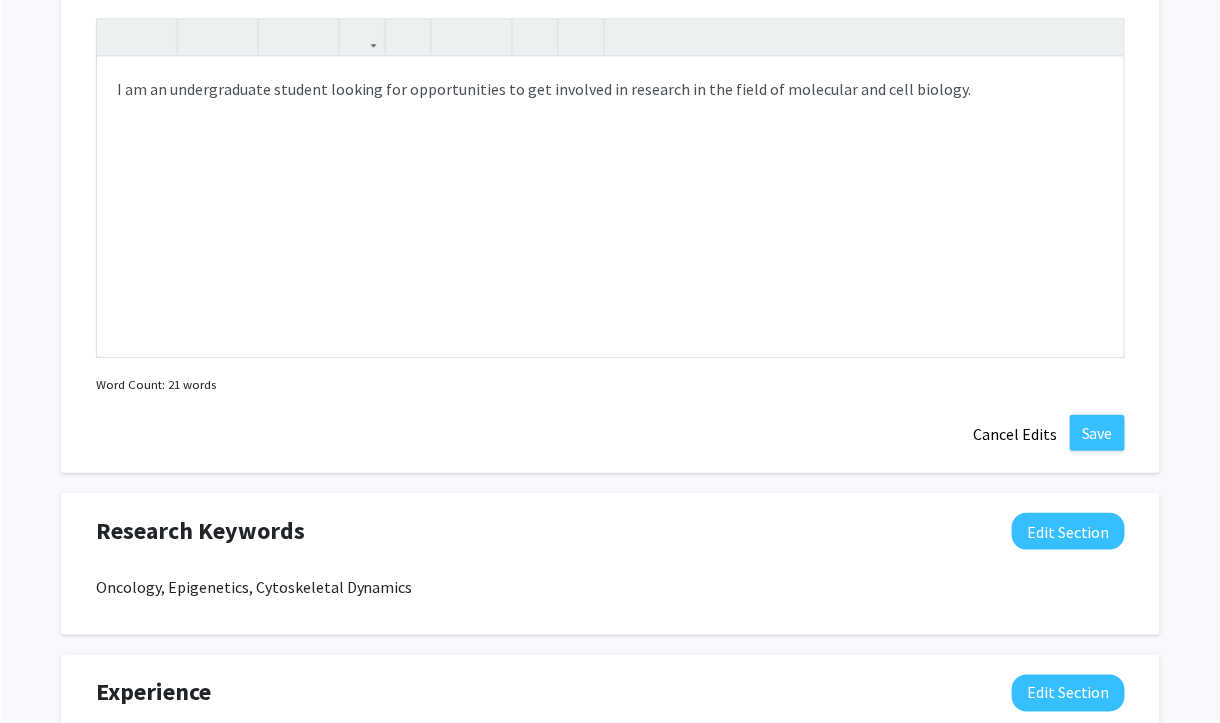 scroll, scrollTop: 1173, scrollLeft: 0, axis: vertical 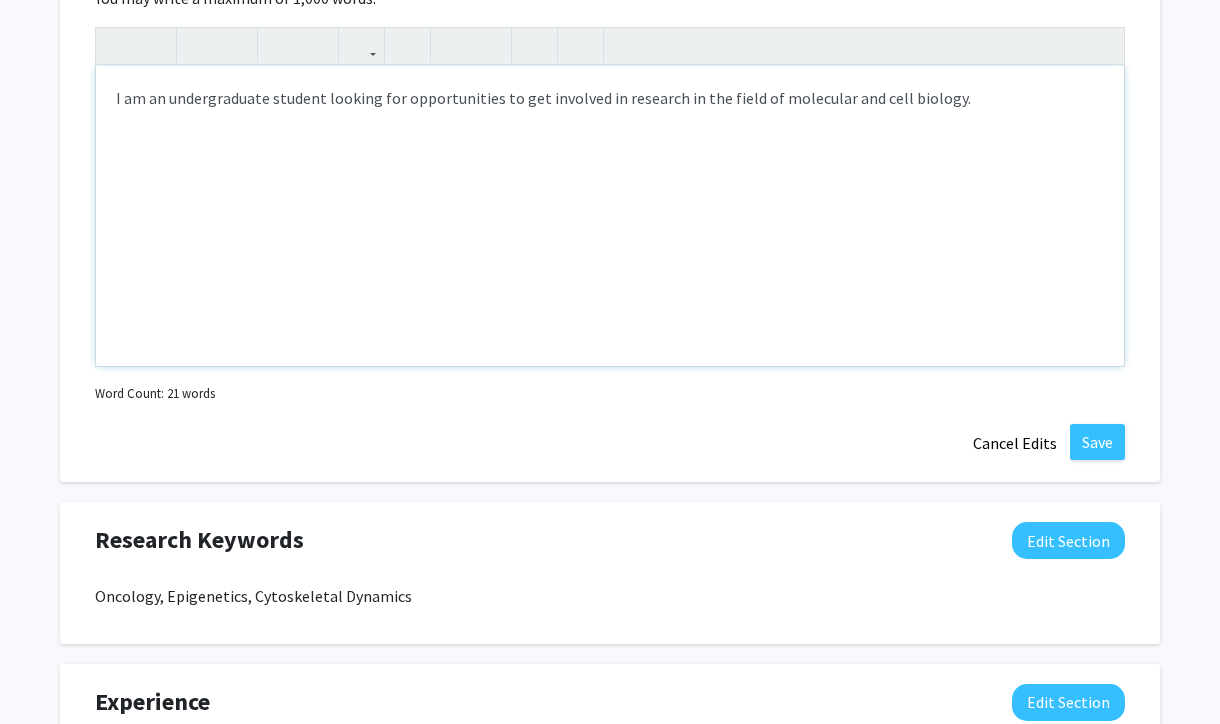 click on "I am an undergraduate student looking for opportunities to get involved in research in the field of molecular and cell biology." at bounding box center (610, 98) 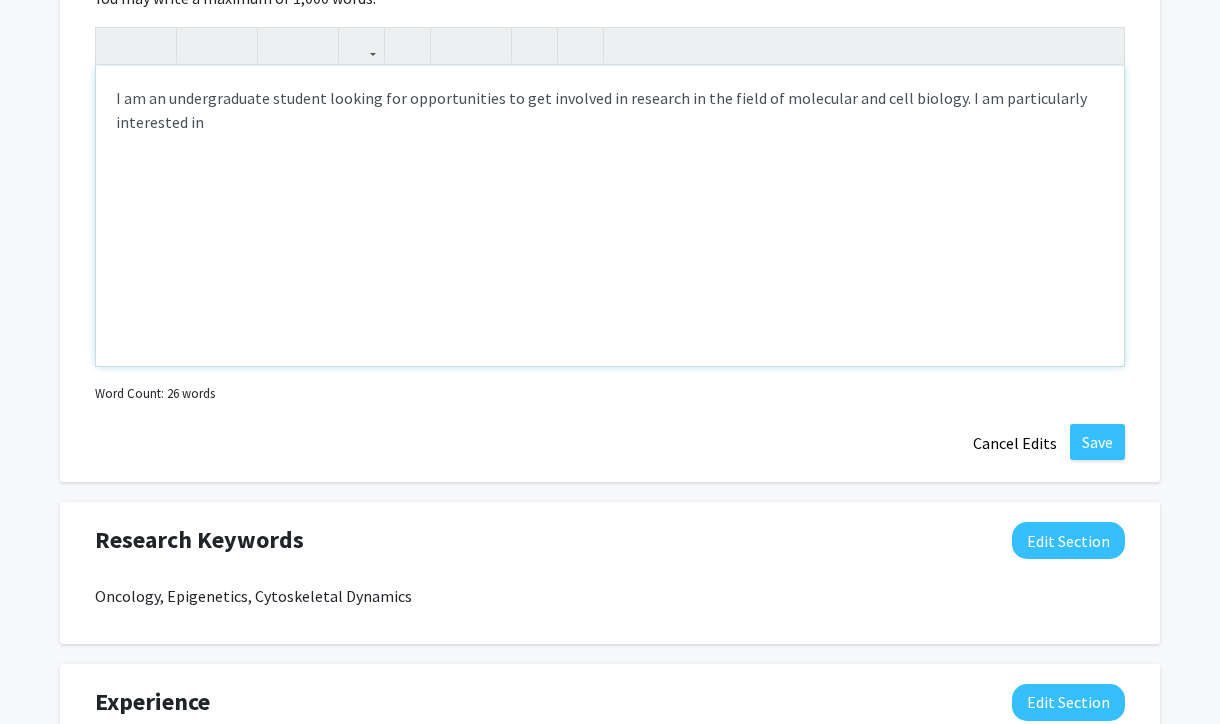 click on "I am an undergraduate student looking for opportunities to get involved in research in the field of molecular and cell biology. I am particularly interested in" at bounding box center (610, 110) 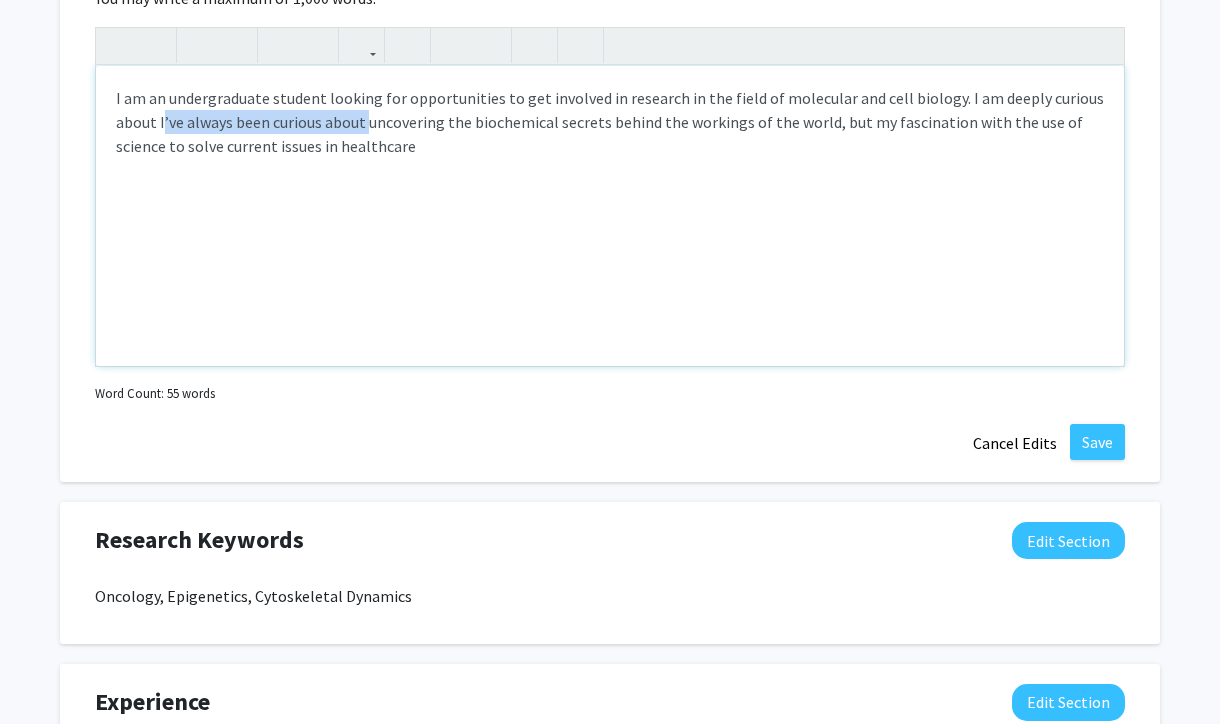 drag, startPoint x: 367, startPoint y: 121, endPoint x: 164, endPoint y: 115, distance: 203.08865 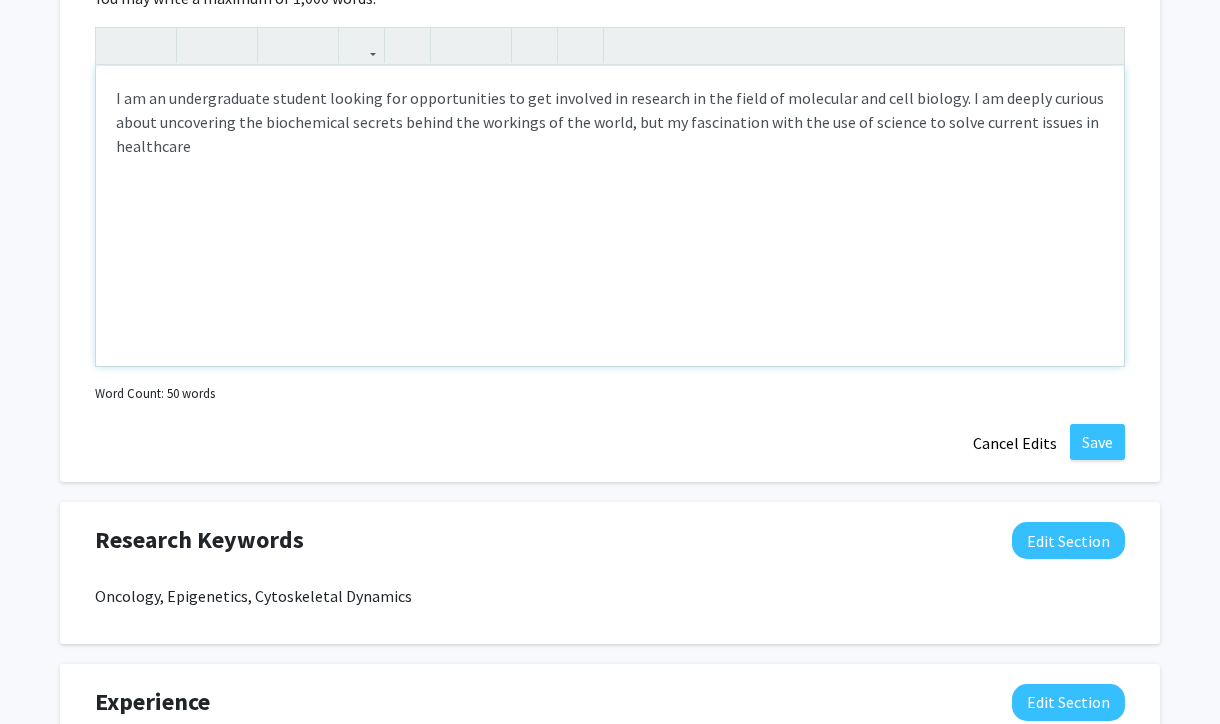 click on "I am an undergraduate student looking for opportunities to get involved in research in the field of molecular and cell biology. I am deeply curious about uncovering the biochemical secrets behind the workings of the world, but my fascination with the use of science to solve current issues in healthcare" at bounding box center [610, 122] 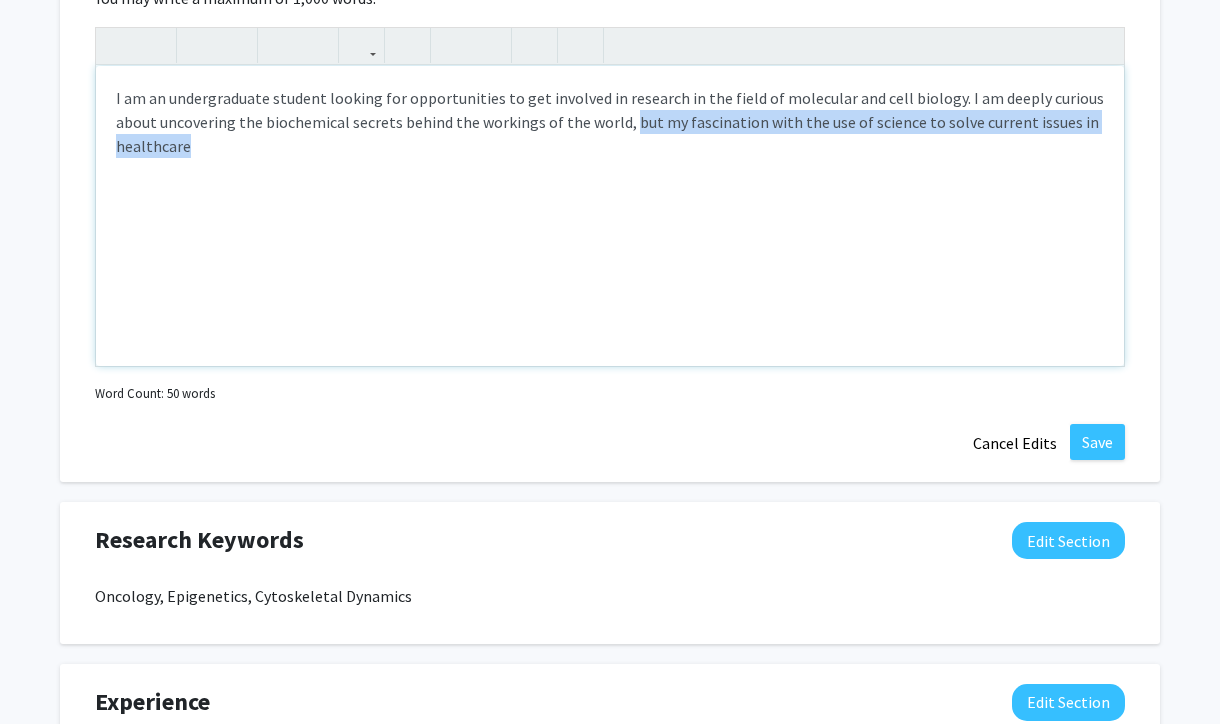 drag, startPoint x: 358, startPoint y: 151, endPoint x: 625, endPoint y: 113, distance: 269.69055 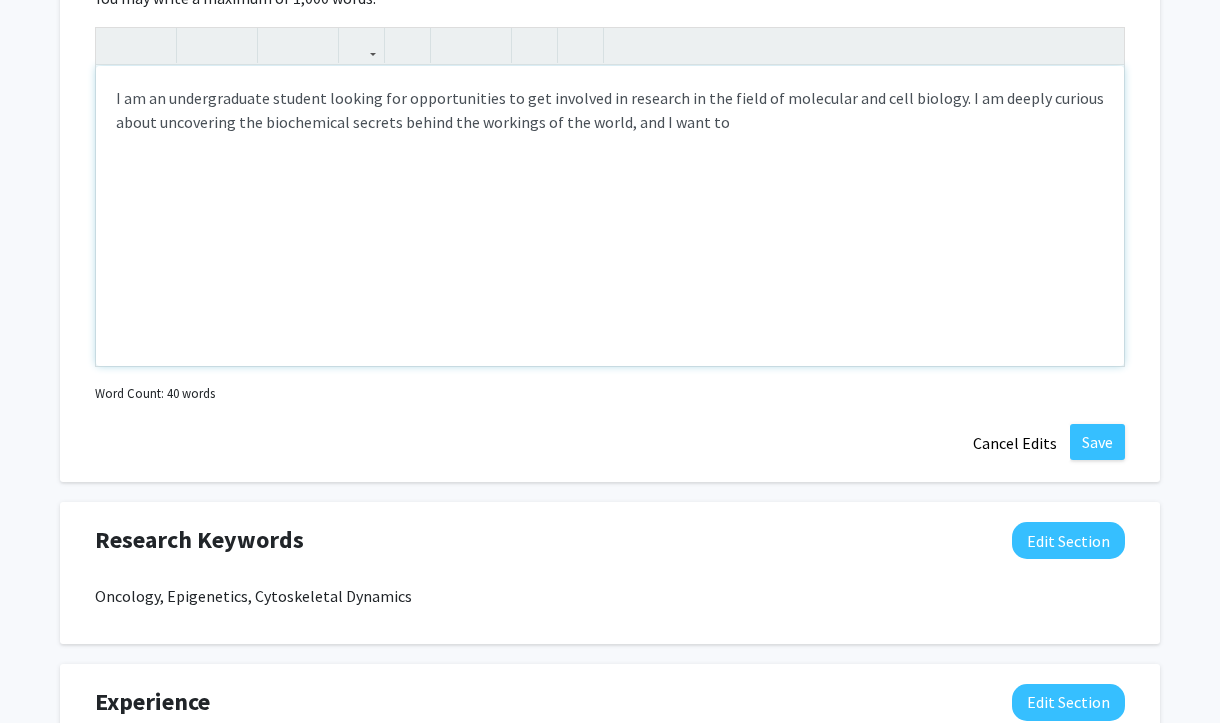 drag, startPoint x: 662, startPoint y: 125, endPoint x: 766, endPoint y: 122, distance: 104.04326 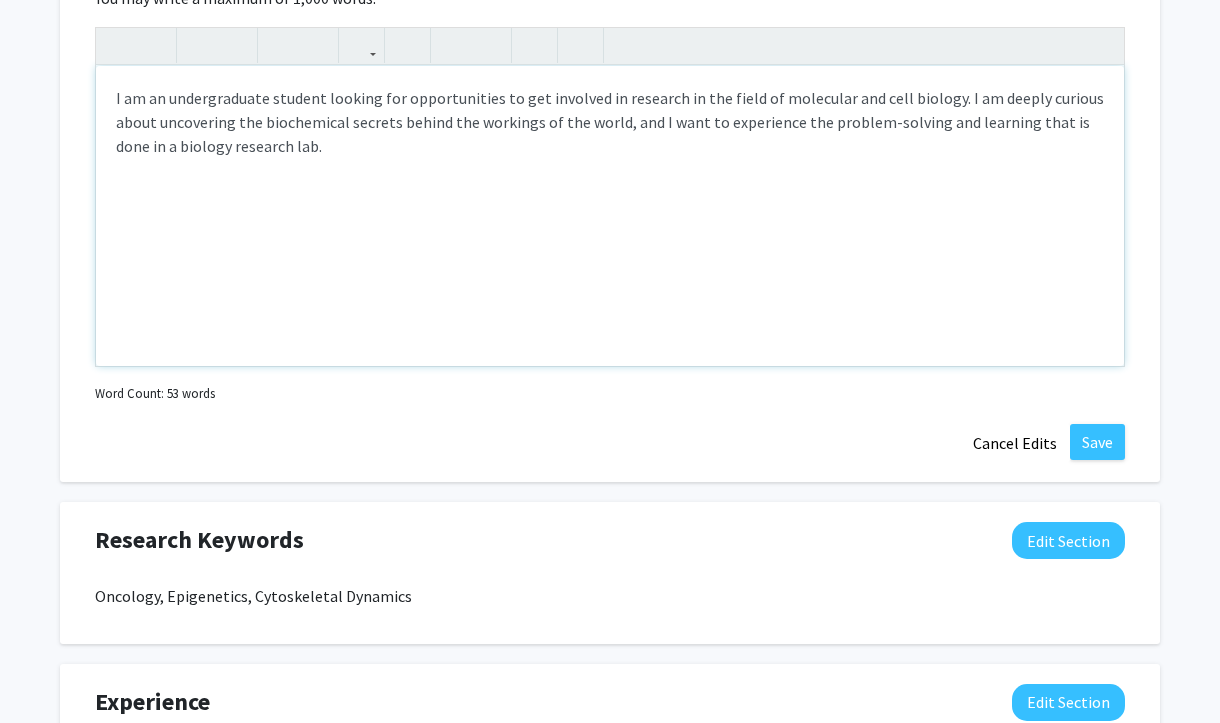 click on "I am an undergraduate student looking for opportunities to get involved in research in the field of molecular and cell biology. I am deeply curious about uncovering the biochemical secrets behind the workings of the world, and I want to experience the problem-solving and learning that is done in a biology research lab." at bounding box center (610, 122) 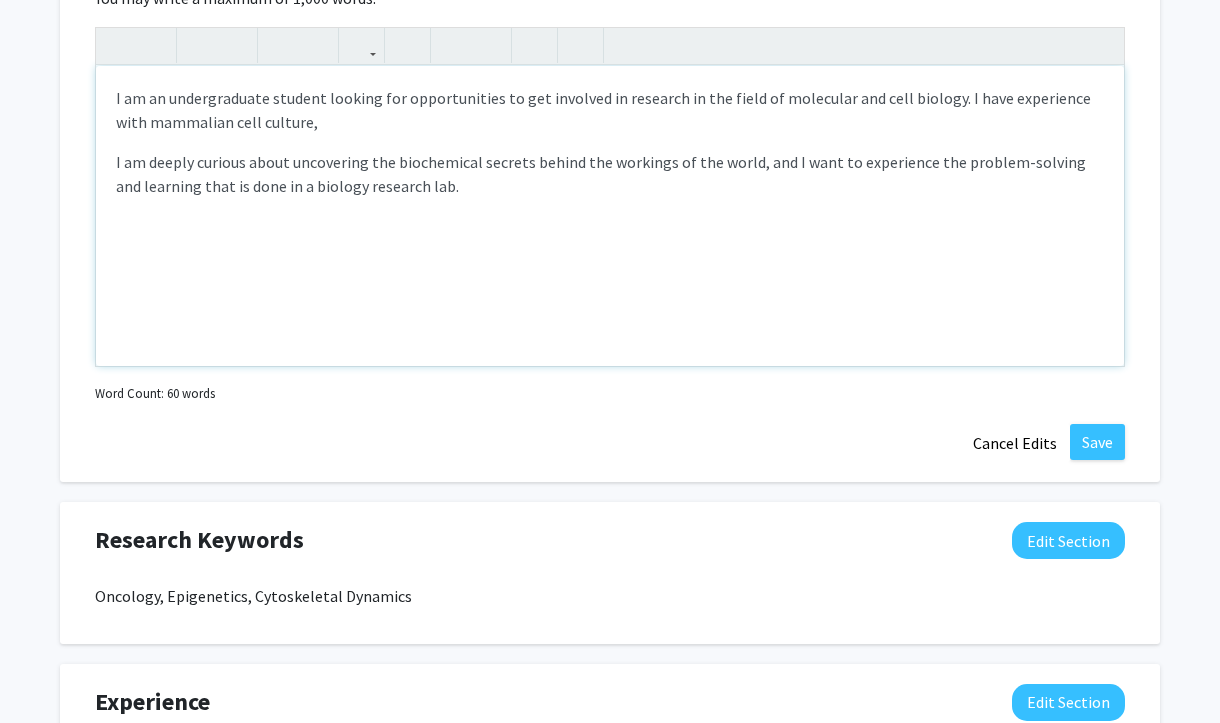 click on "I am an undergraduate student looking for opportunities to get involved in research in the field of molecular and cell biology. I have experience with mammalian cell culture," at bounding box center [610, 110] 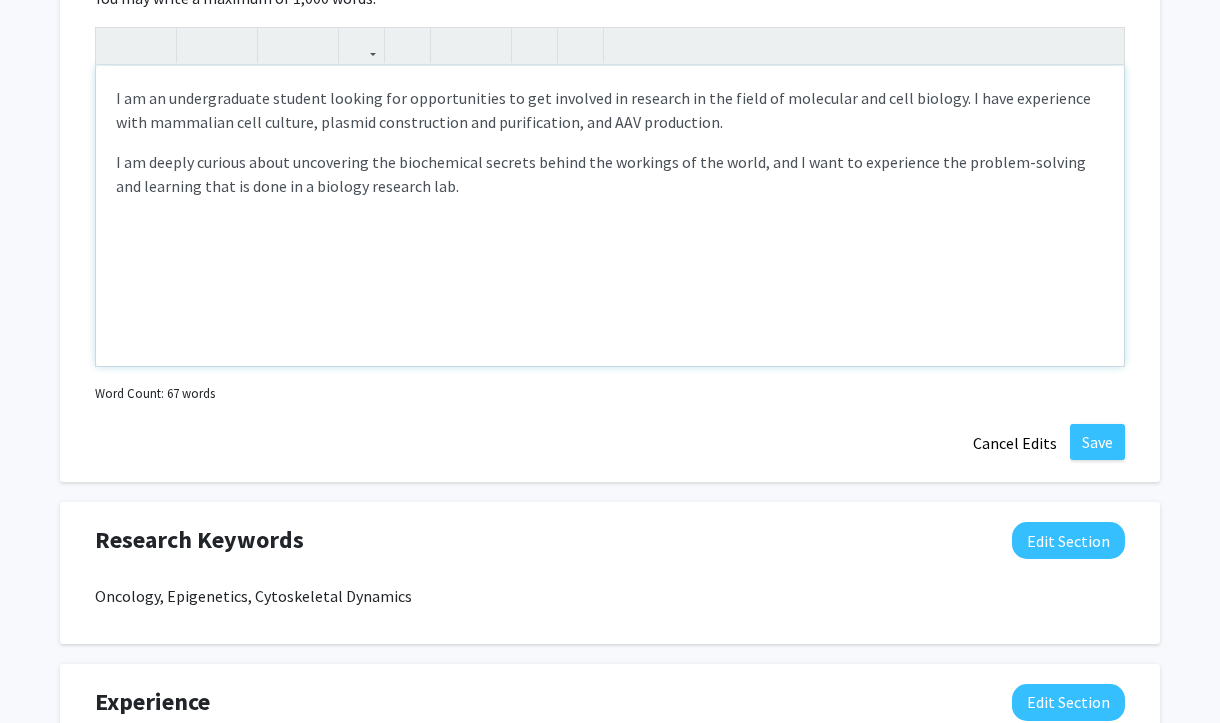 click on "I am an undergraduate student looking for opportunities to get involved in research in the field of molecular and cell biology. I have experience with mammalian cell culture, plasmid construction and purification, and AAV production." at bounding box center [610, 110] 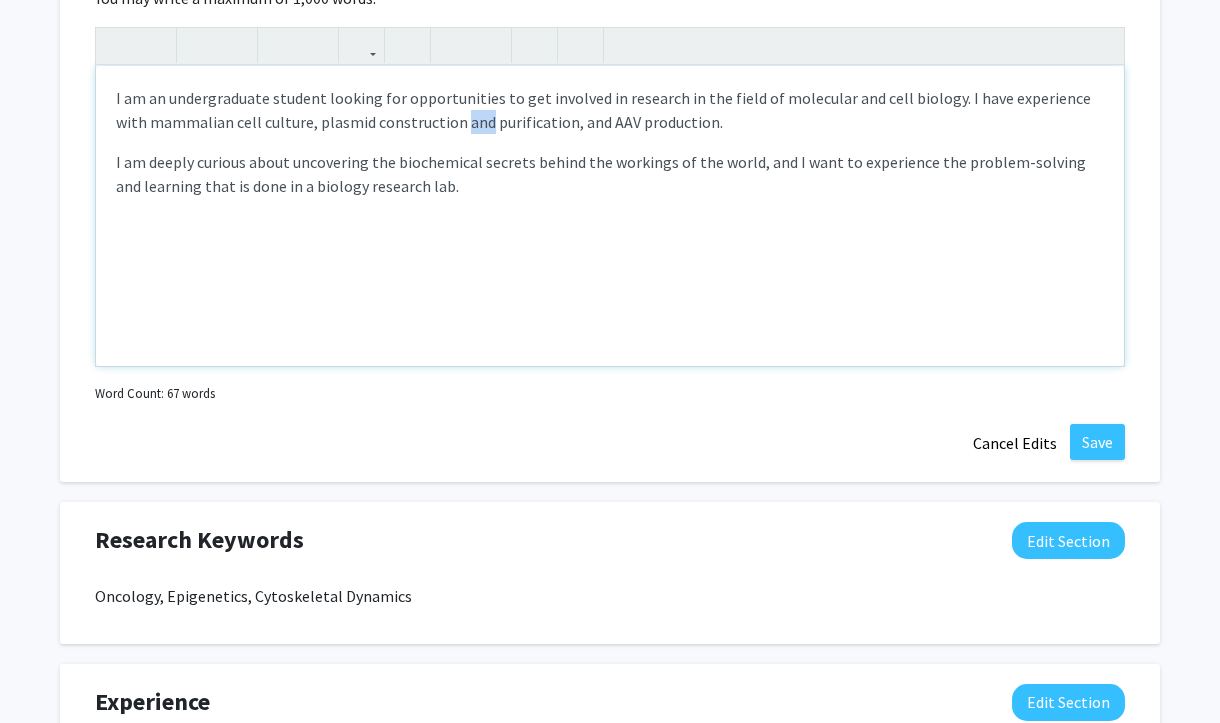 click on "I am an undergraduate student looking for opportunities to get involved in research in the field of molecular and cell biology. I have experience with mammalian cell culture, plasmid construction and purification, and AAV production." at bounding box center [610, 110] 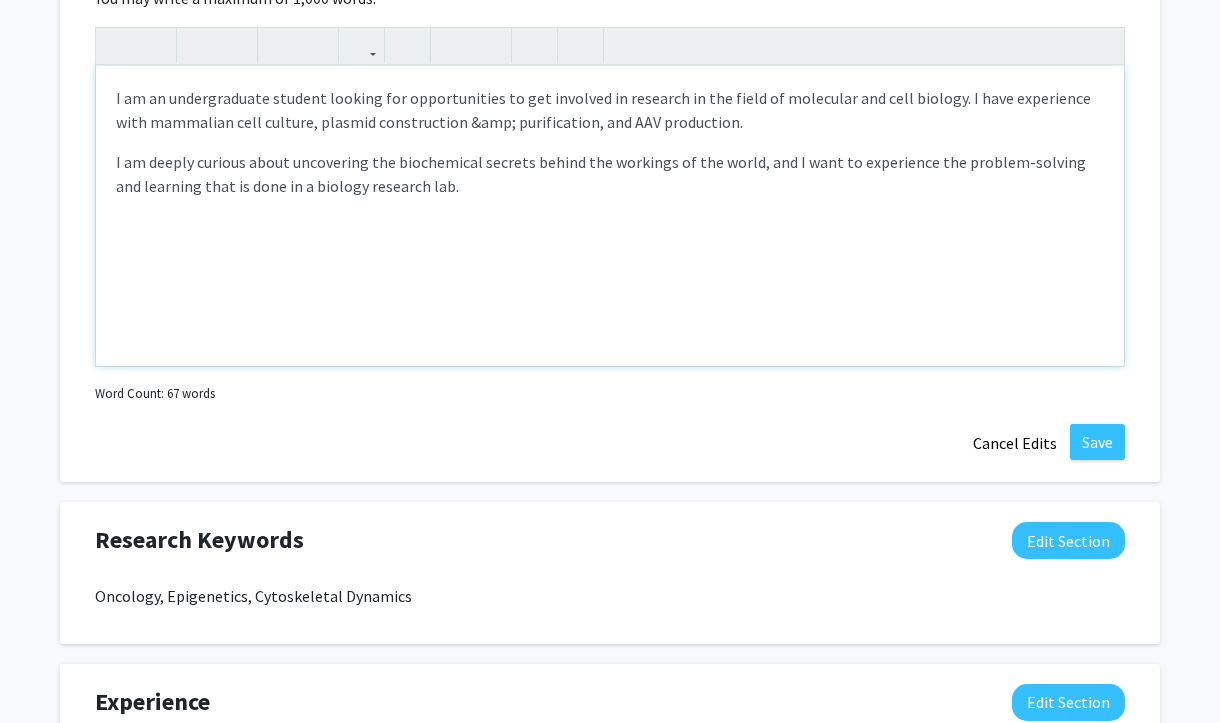 click on "I am an undergraduate student looking for opportunities to get involved in research in the field of molecular and cell biology. I have experience with mammalian cell culture, plasmid construction & purification, and AAV production.  I am deeply curious about uncovering the biochemical secrets behind the workings of the world, and I want to experience the problem-solving and learning that is done in a biology research lab." at bounding box center [610, 216] 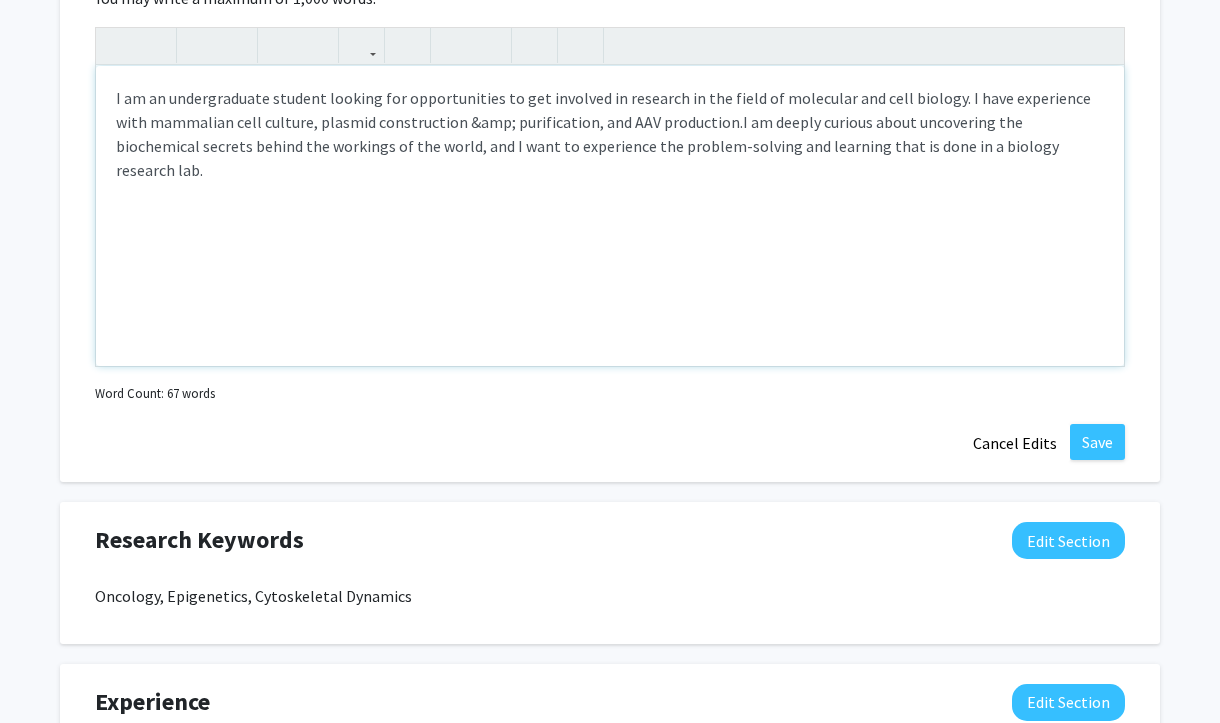 click on "I am an undergraduate student looking for opportunities to get involved in research in the field of molecular and cell biology. I have experience with mammalian cell culture, plasmid construction & purification, and AAV production.  I am deeply curious about uncovering the biochemical secrets behind the workings of the world, and I want to experience the problem-solving and learning that is done in a biology research lab." at bounding box center [610, 134] 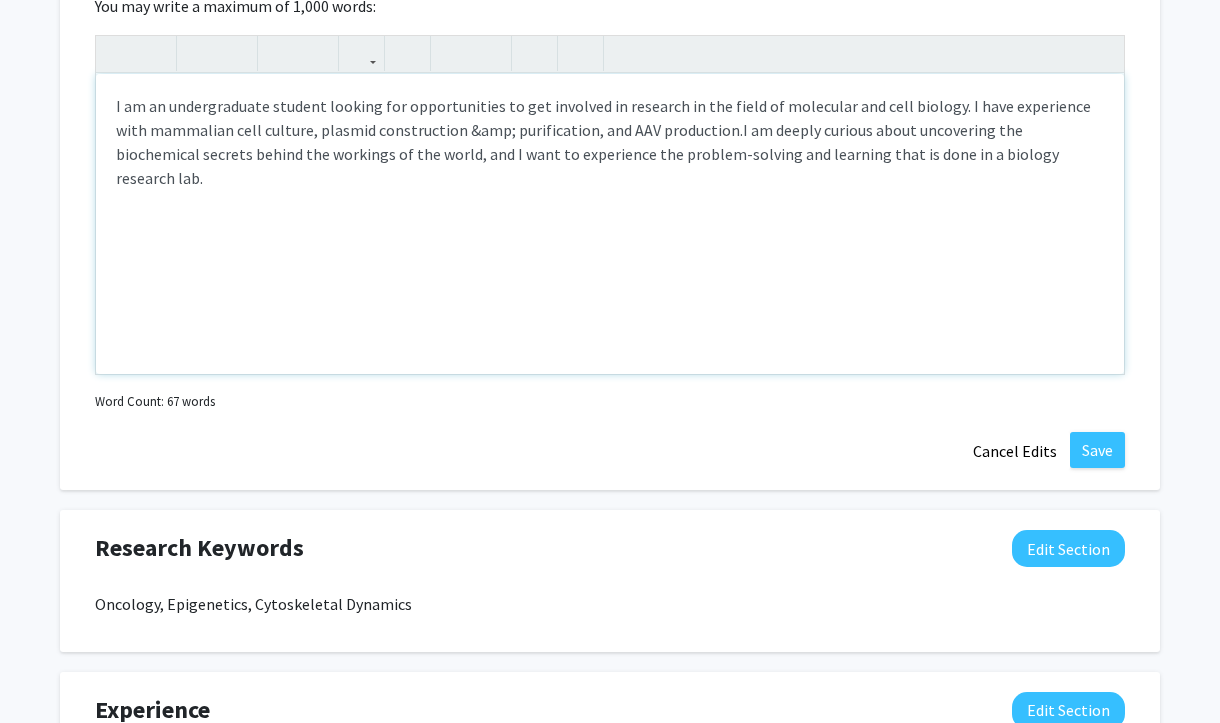 scroll, scrollTop: 1162, scrollLeft: 0, axis: vertical 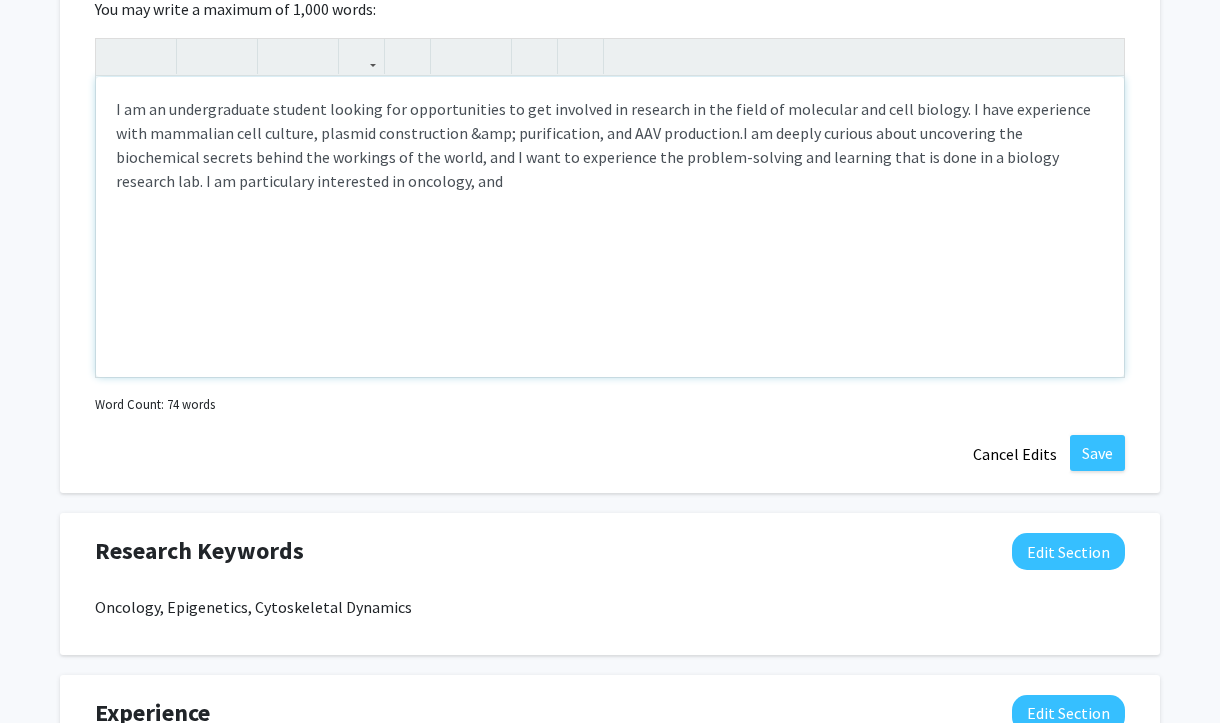 click on "I am deeply curious about uncovering the biochemical secrets behind the workings of the world, and I want to experience the problem-solving and learning that is done in a biology research lab. I am particulary interested in oncology, and" at bounding box center [587, 157] 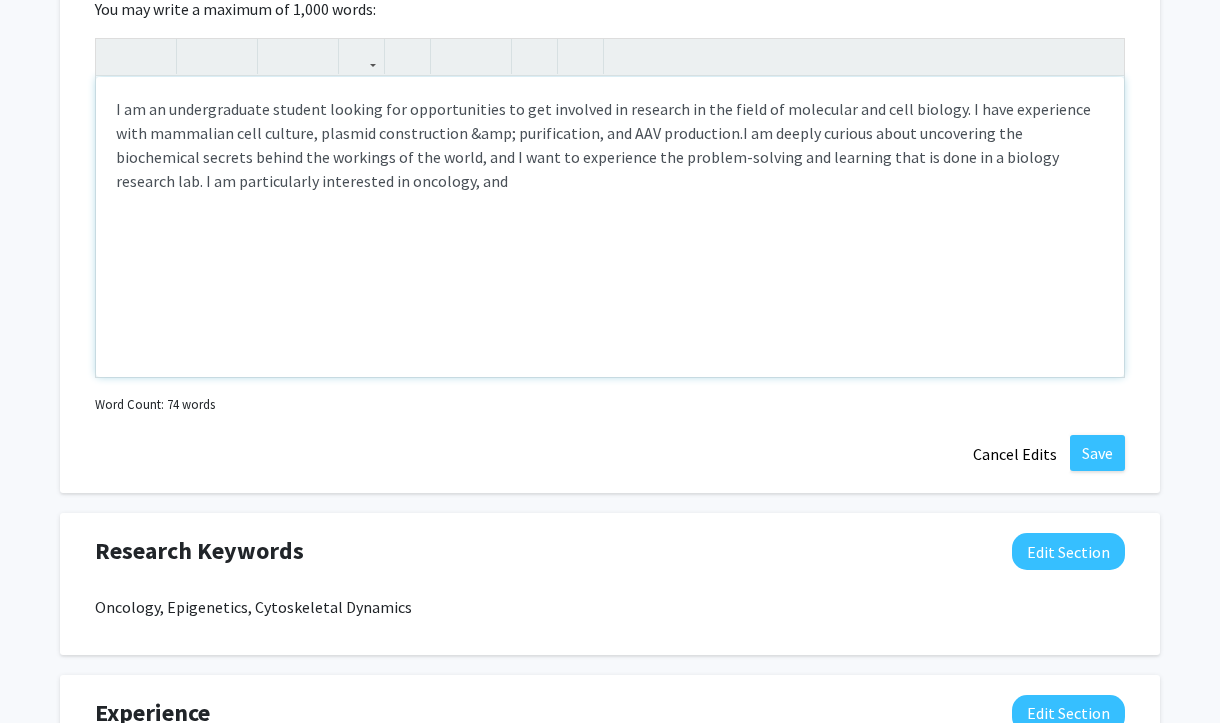 click on "I am an undergraduate student looking for opportunities to get involved in research in the field of molecular and cell biology. I have experience with mammalian cell culture, plasmid construction &amp; purification, and AAV production.  I am deeply curious about uncovering the biochemical secrets behind the workings of the world, and I want to experience the problem-solving and learning that is done in a biology research lab. I am particularly interested in oncology, and" at bounding box center (610, 227) 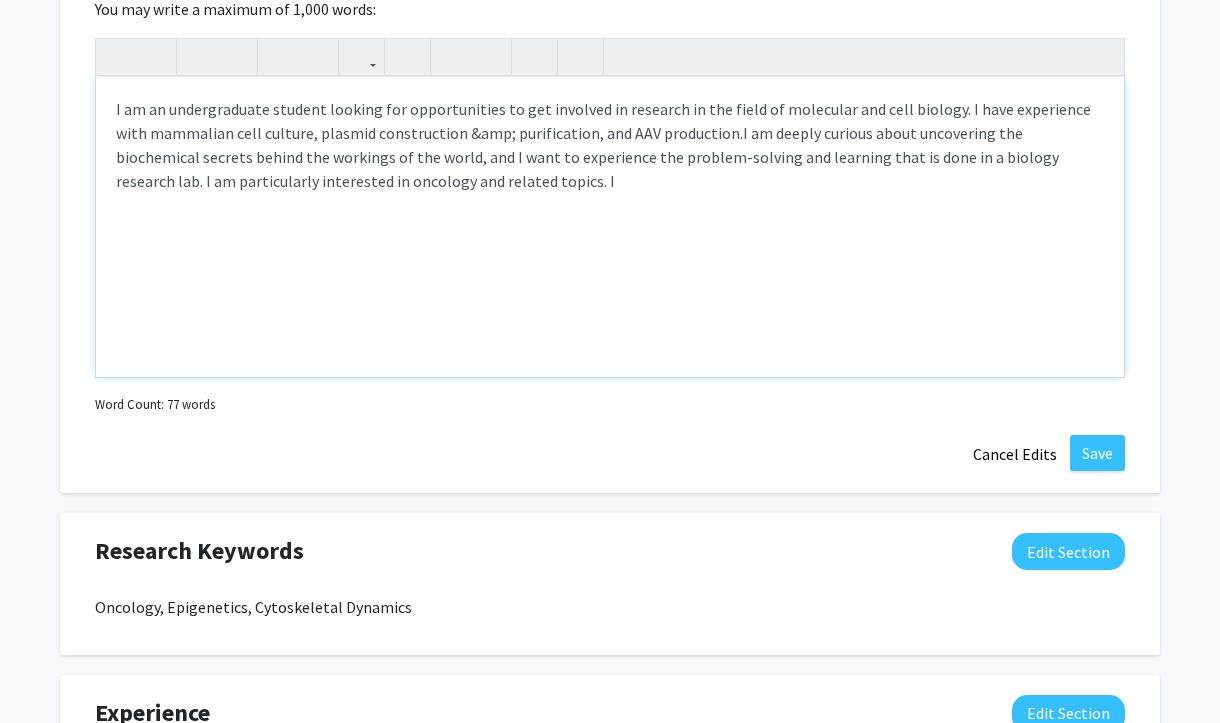click on "I am deeply curious about uncovering the biochemical secrets behind the workings of the world, and I want to experience the problem-solving and learning that is done in a biology research lab. I am particularly interested in oncology and related topics. I" at bounding box center (587, 157) 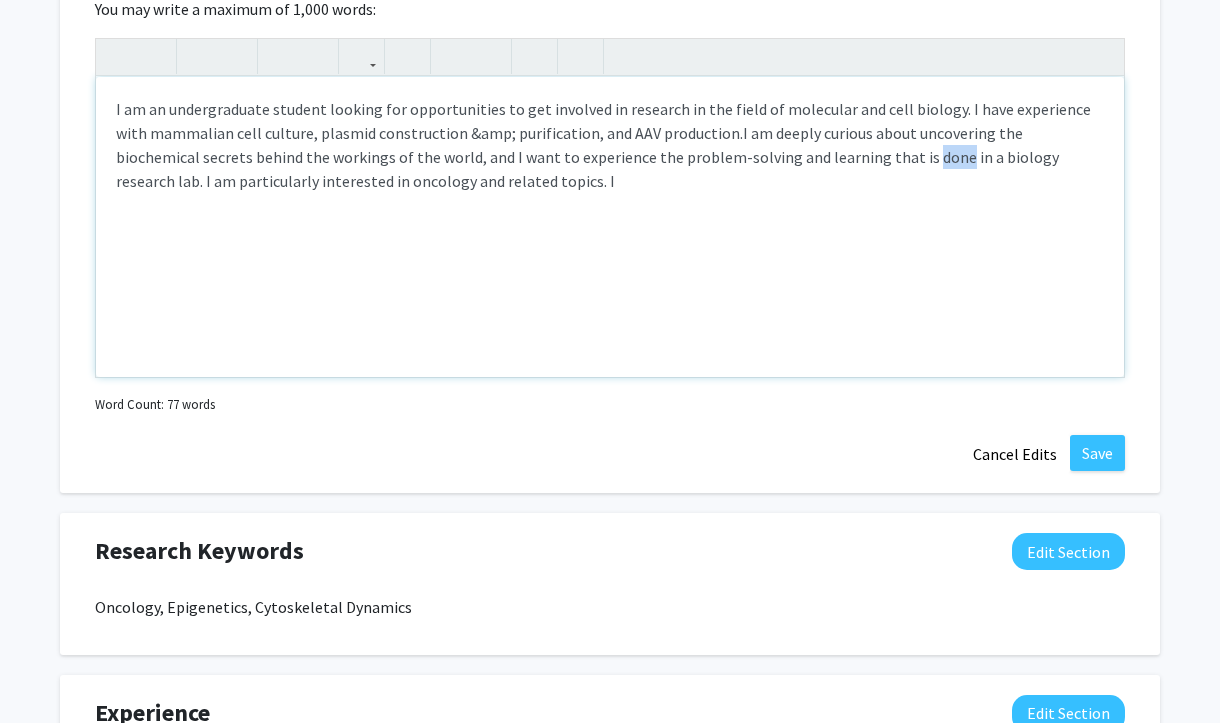 click on "I am deeply curious about uncovering the biochemical secrets behind the workings of the world, and I want to experience the problem-solving and learning that is done in a biology research lab. I am particularly interested in oncology and related topics. I" at bounding box center (587, 157) 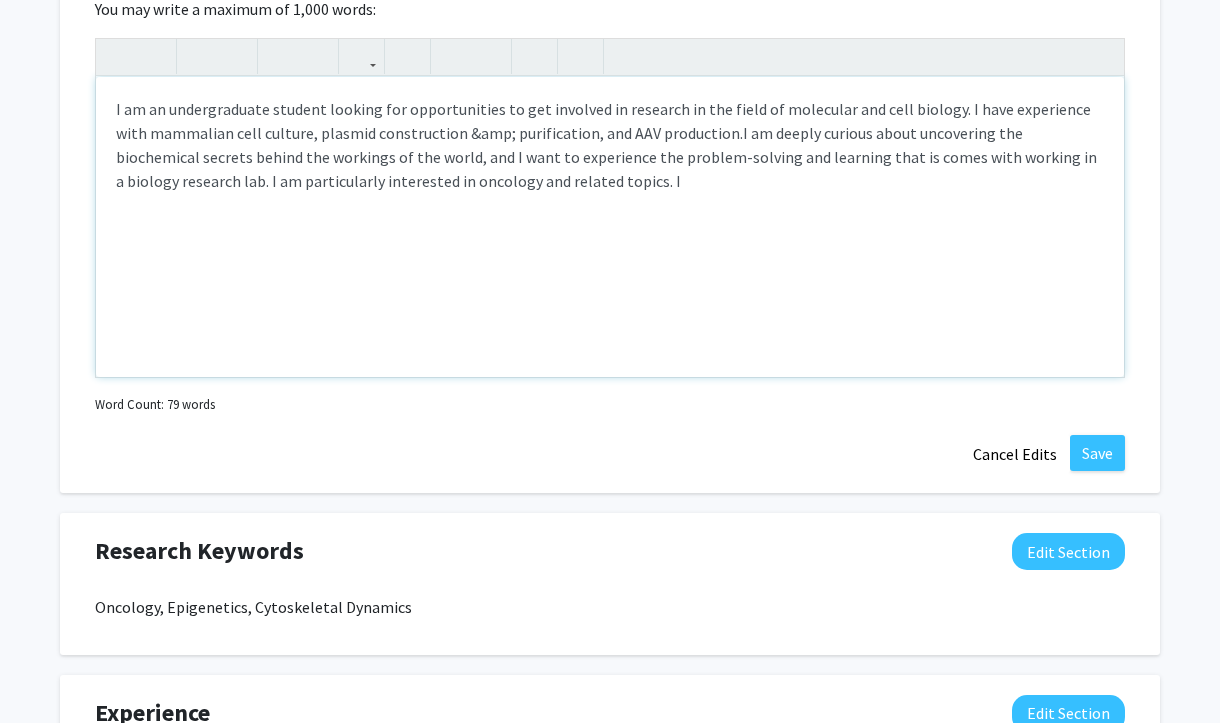 click on "I am an undergraduate student looking for opportunities to get involved in research in the field of molecular and cell biology. I have experience with mammalian cell culture, plasmid construction & purification, and AAV production.  I am deeply curious about uncovering the biochemical secrets behind the workings of the world, and I want to experience the problem-solving and learning that is comes with working in a biology research lab. I am particularly interested in oncology and related topics. I" at bounding box center [610, 145] 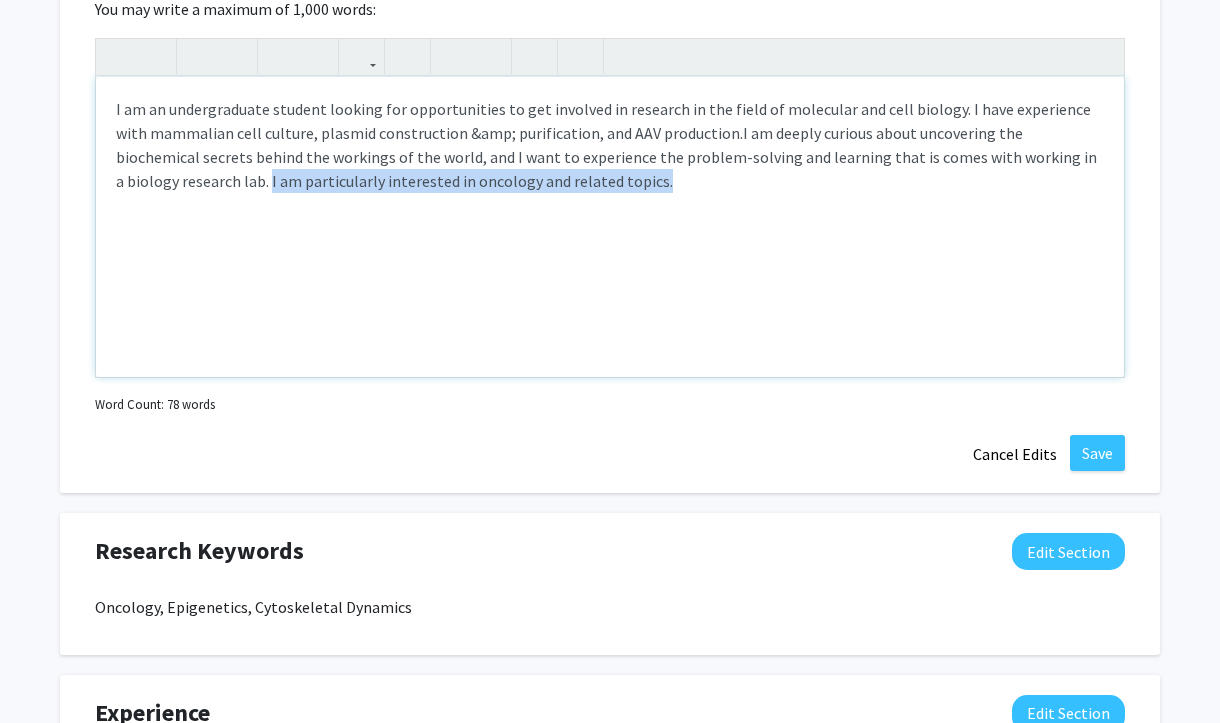drag, startPoint x: 1083, startPoint y: 155, endPoint x: 1099, endPoint y: 172, distance: 23.345236 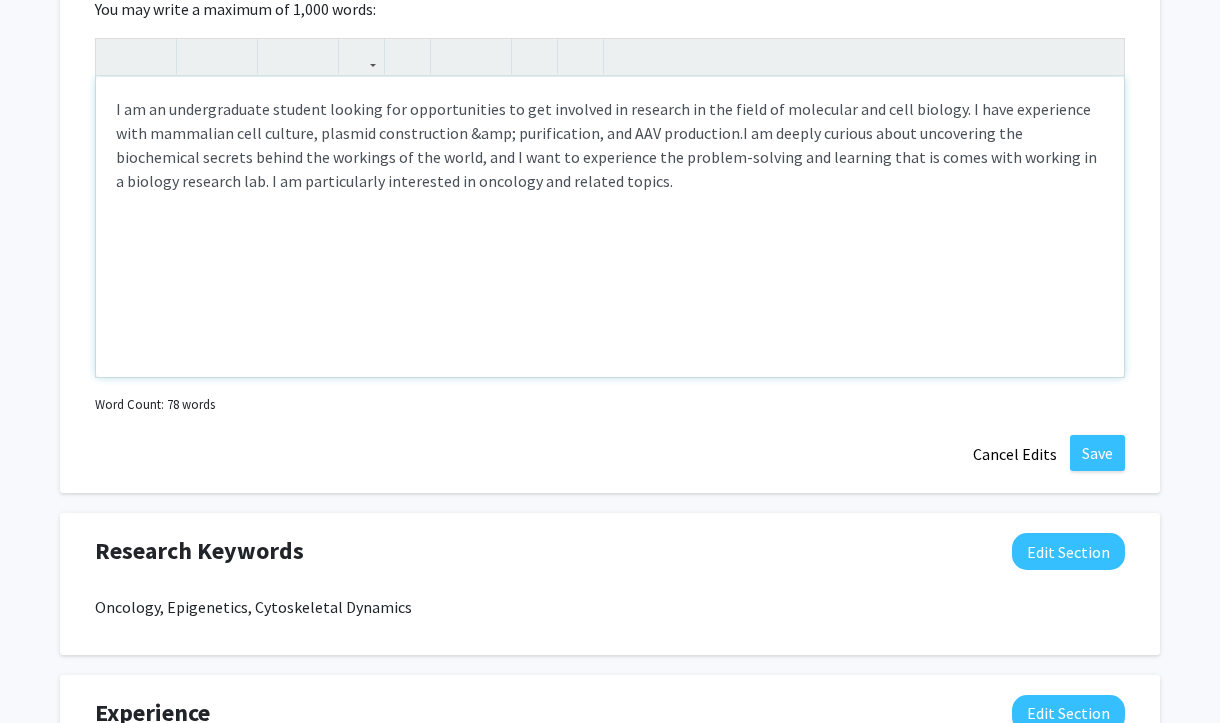 click on "I am an undergraduate student looking for opportunities to get involved in research in the field of molecular and cell biology. I have experience with mammalian cell culture, plasmid purification, and AAV production. I am deeply curious about uncovering the biochemical secrets behind the workings of the world, and I want to experience the problem-solving and learning that is comes with working in a biology research lab. I am particularly interested in oncology and related topics." at bounding box center [610, 227] 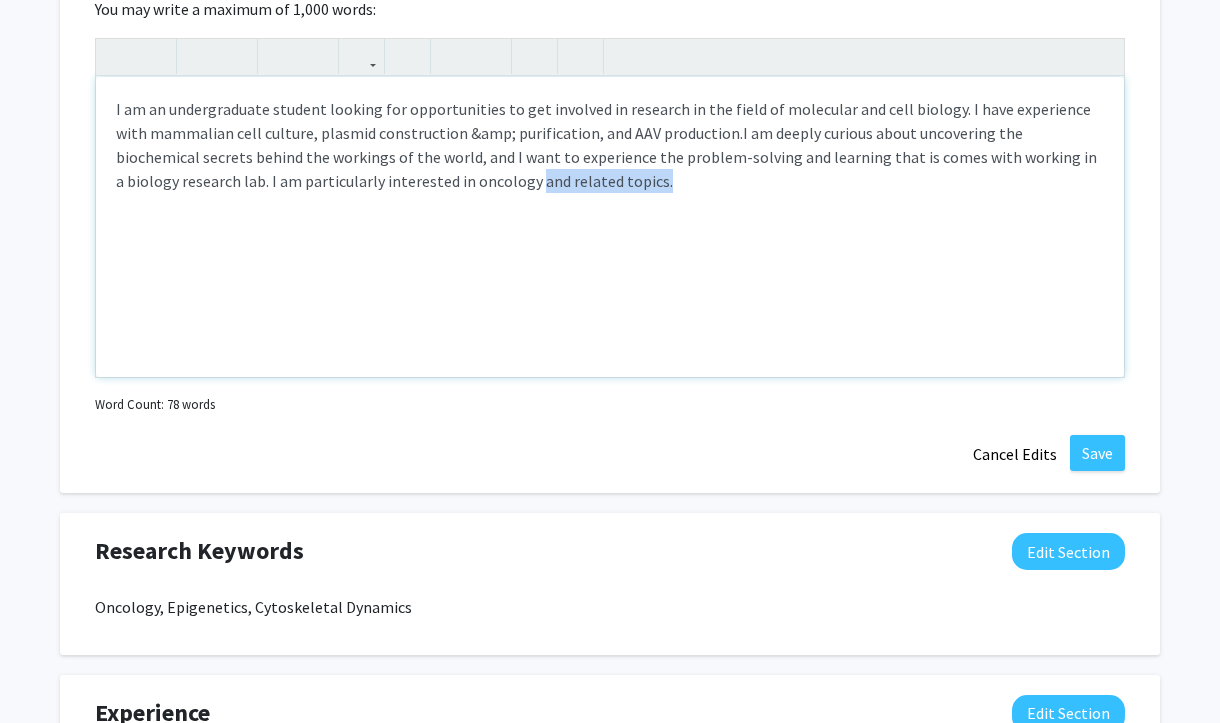drag, startPoint x: 373, startPoint y: 180, endPoint x: 528, endPoint y: 178, distance: 155.01291 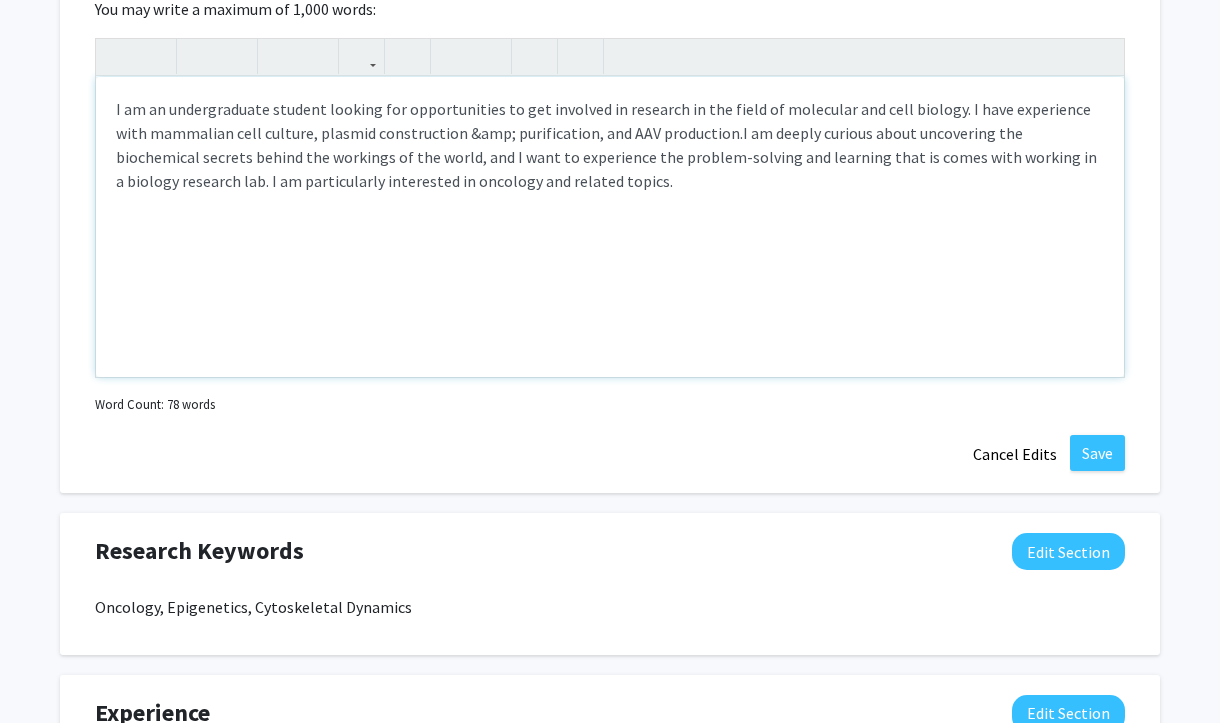 click on "I am an undergraduate student looking for opportunities to get involved in research in the field of molecular and cell biology. I have experience with mammalian cell culture, plasmid purification, and AAV production. I am deeply curious about uncovering the biochemical secrets behind the workings of the world, and I want to experience the problem-solving and learning that is comes with working in a biology research lab. I am particularly interested in oncology and related topics." at bounding box center [610, 227] 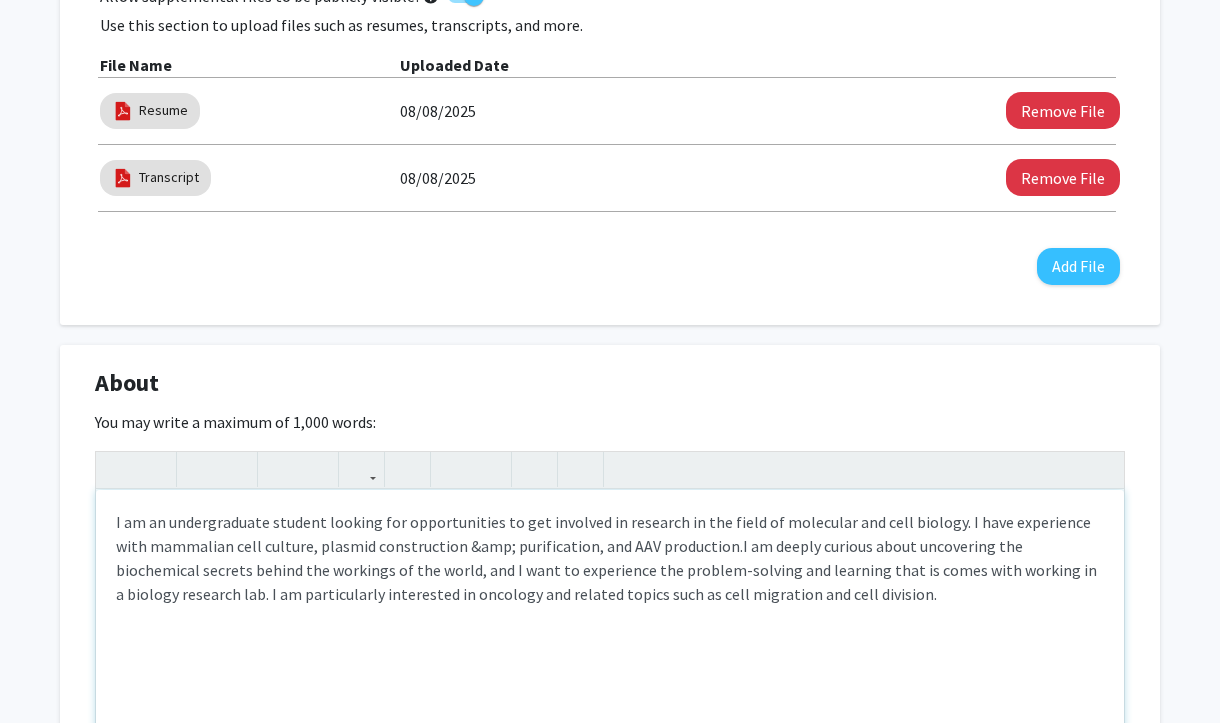 scroll, scrollTop: 740, scrollLeft: 0, axis: vertical 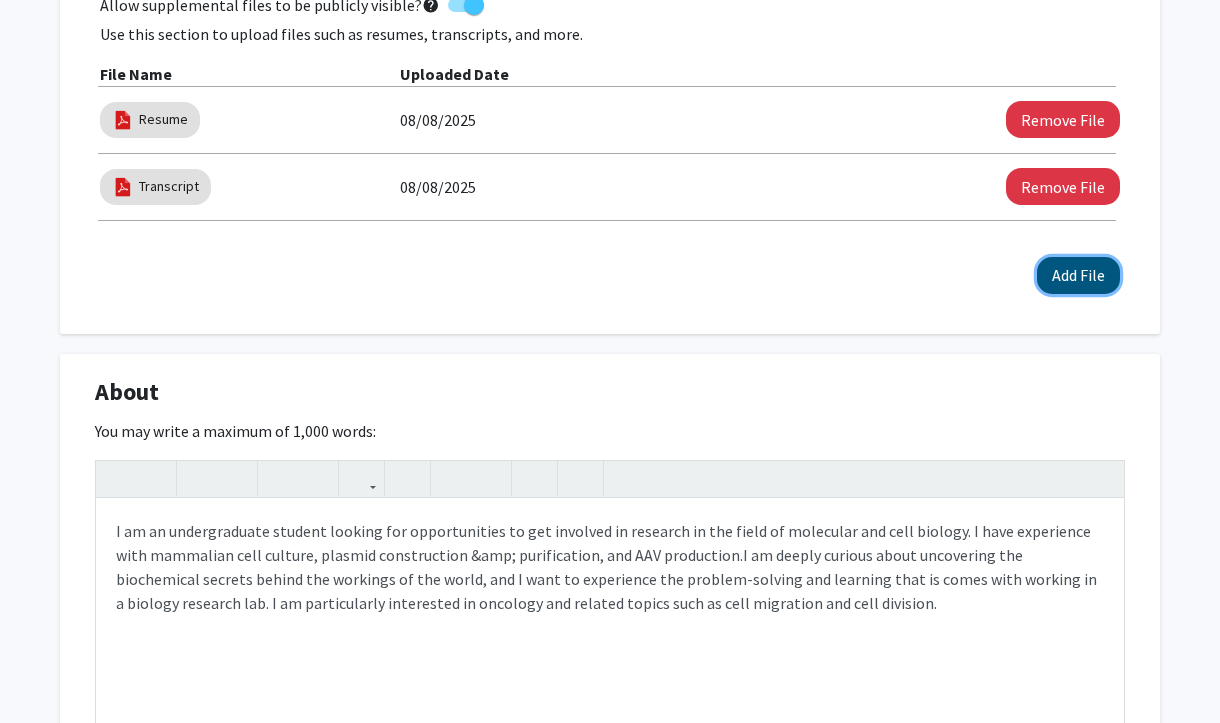 click on "Add File" 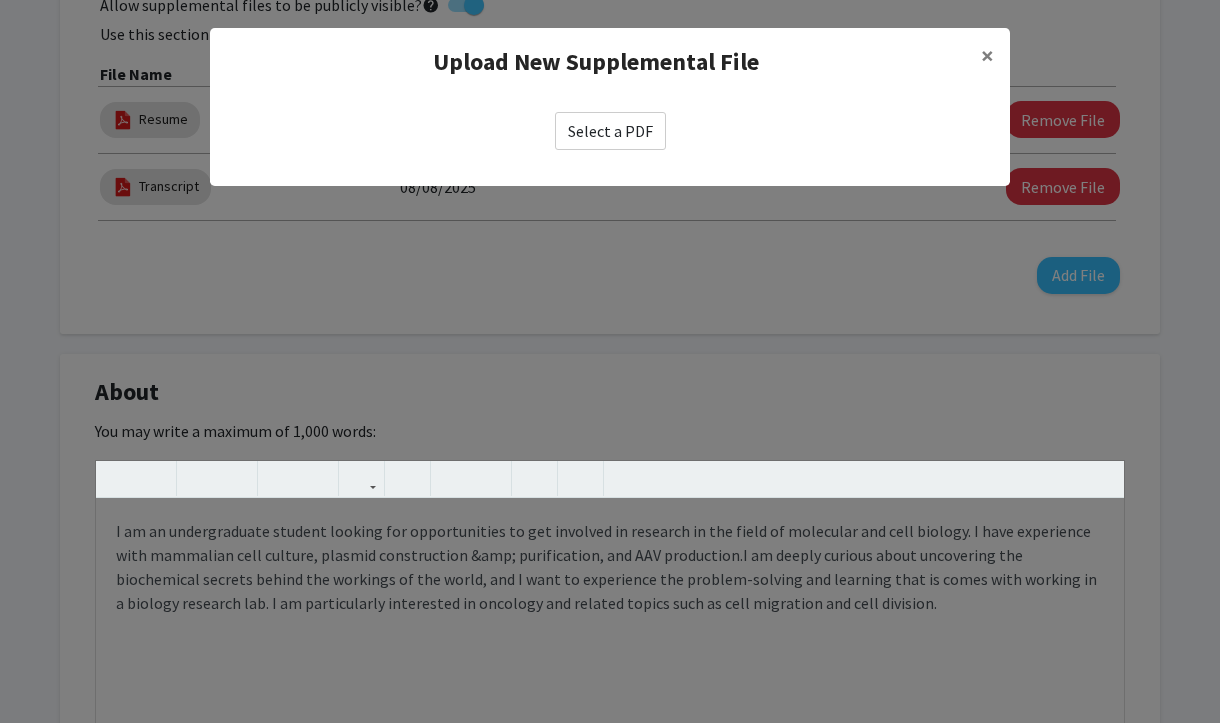 click on "Select a PDF" 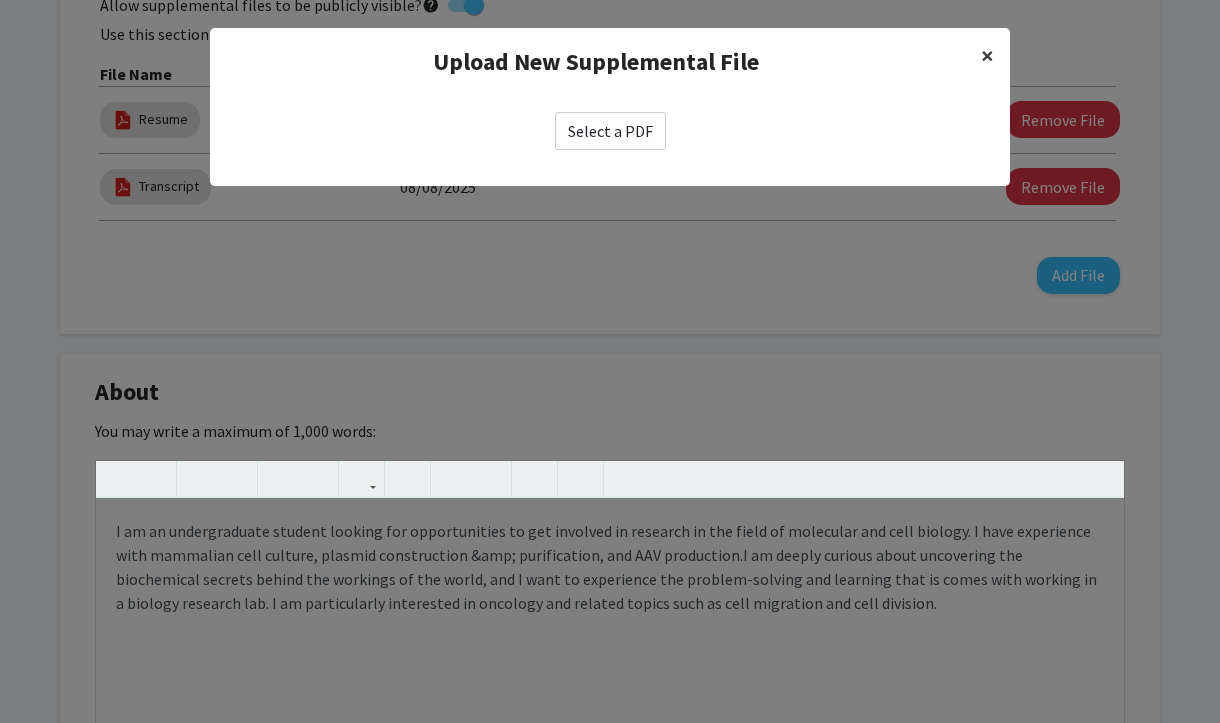 click on "×" 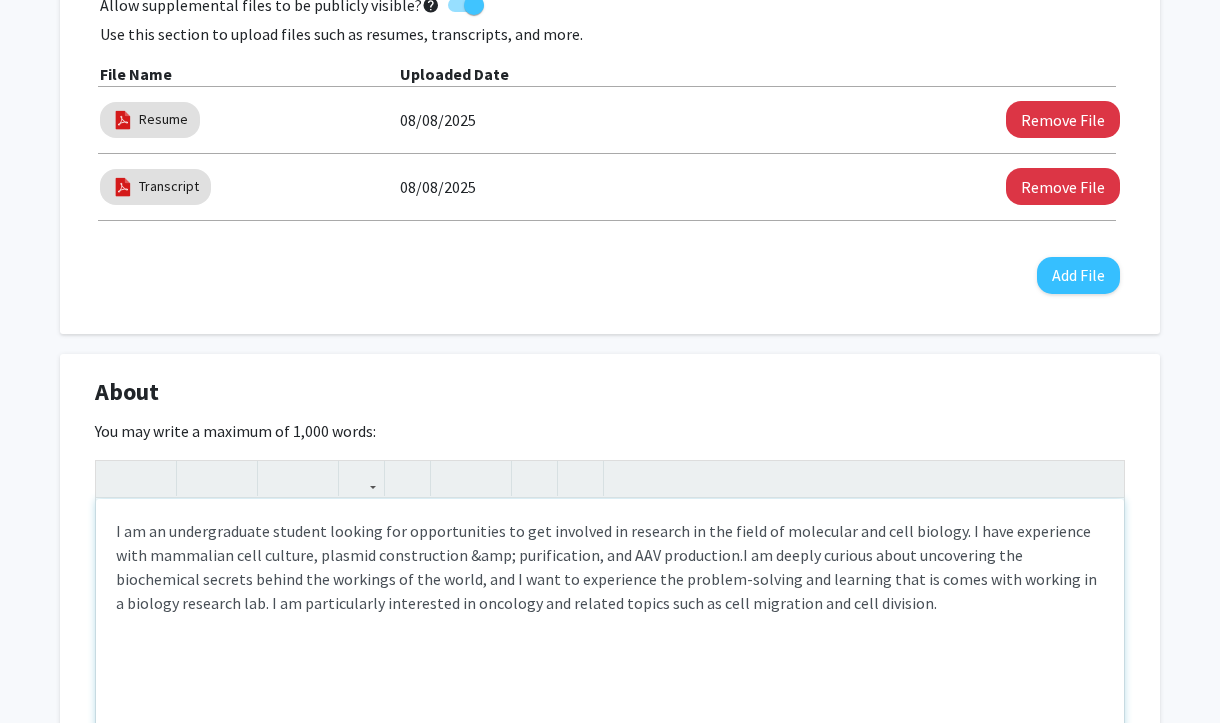 scroll, scrollTop: 888, scrollLeft: 0, axis: vertical 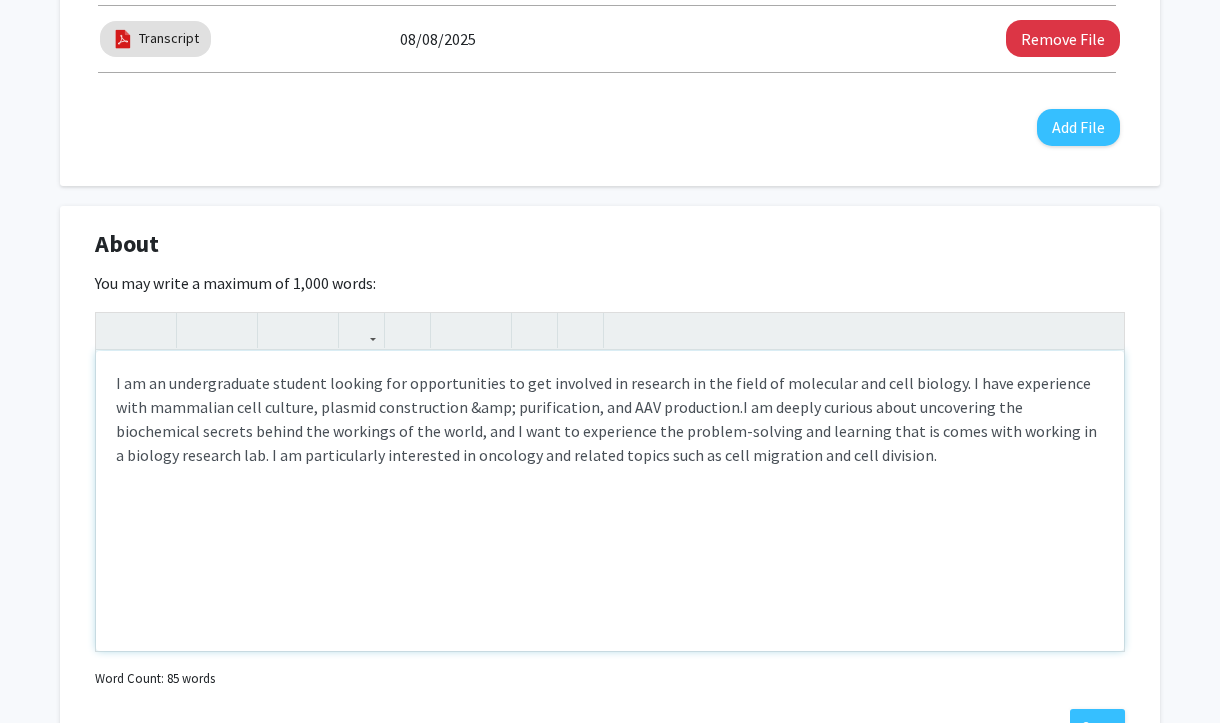 click on "I am an undergraduate student looking for opportunities to get involved in research in the field of molecular and cell biology. I have experience with mammalian cell culture, plasmid construction & purification, and AAV production.  I am deeply curious about uncovering the biochemical secrets behind the workings of the world, and I want to experience the problem-solving and learning that is comes with working in a biology research lab. I am particularly interested in oncology and related topics such as cell migration and cell division." at bounding box center (610, 419) 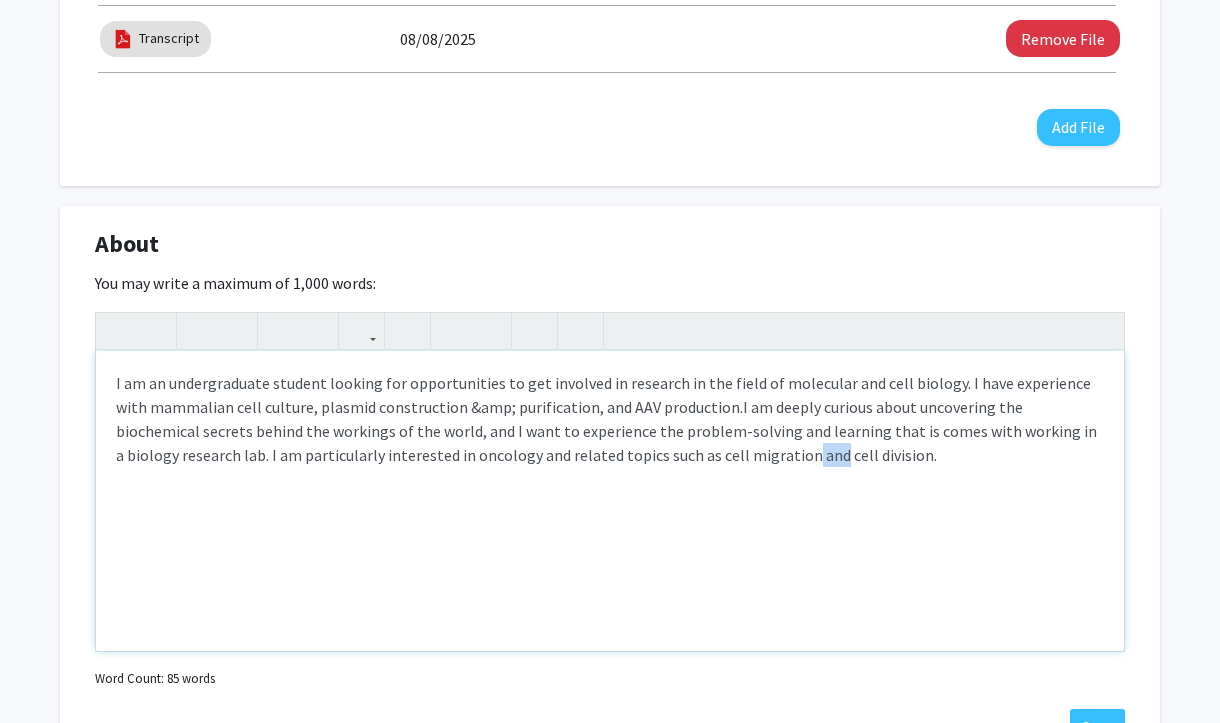 drag, startPoint x: 669, startPoint y: 458, endPoint x: 640, endPoint y: 458, distance: 29 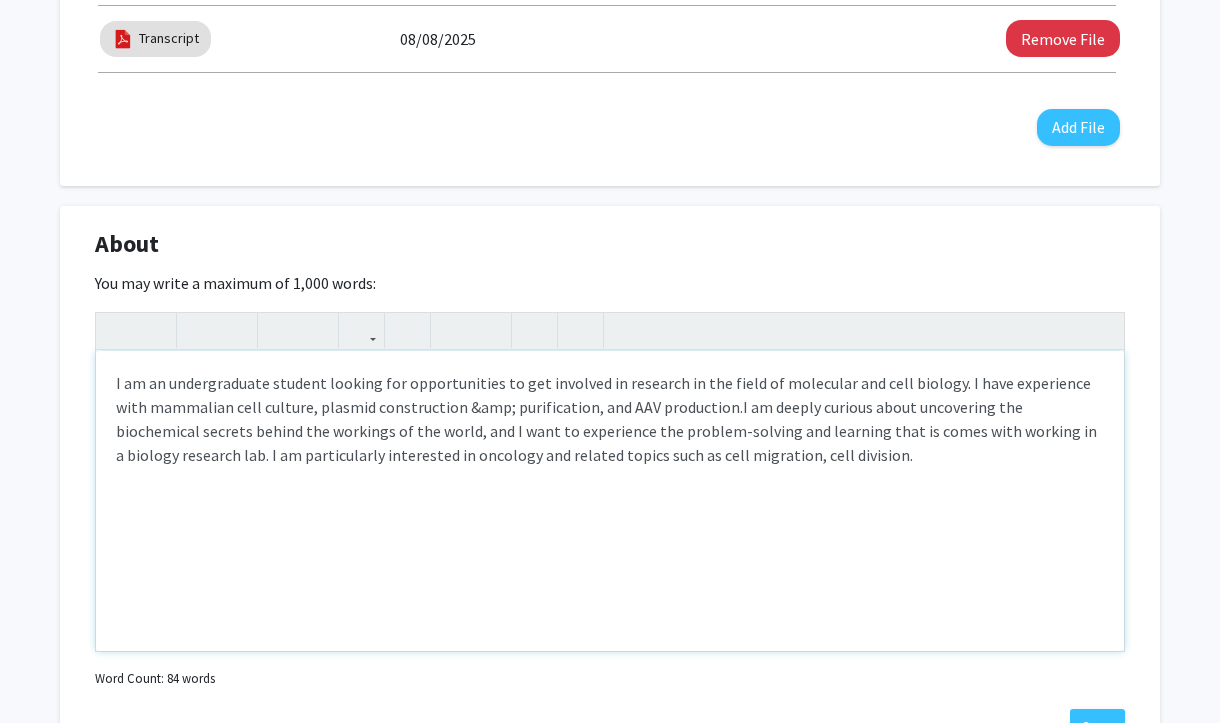 click on "I am deeply curious about uncovering the biochemical secrets behind the workings of the world, and I want to experience the problem-solving and learning that is comes with working in a biology research lab. I am particularly interested in oncology and related topics such as cell migration, cell division." at bounding box center (606, 431) 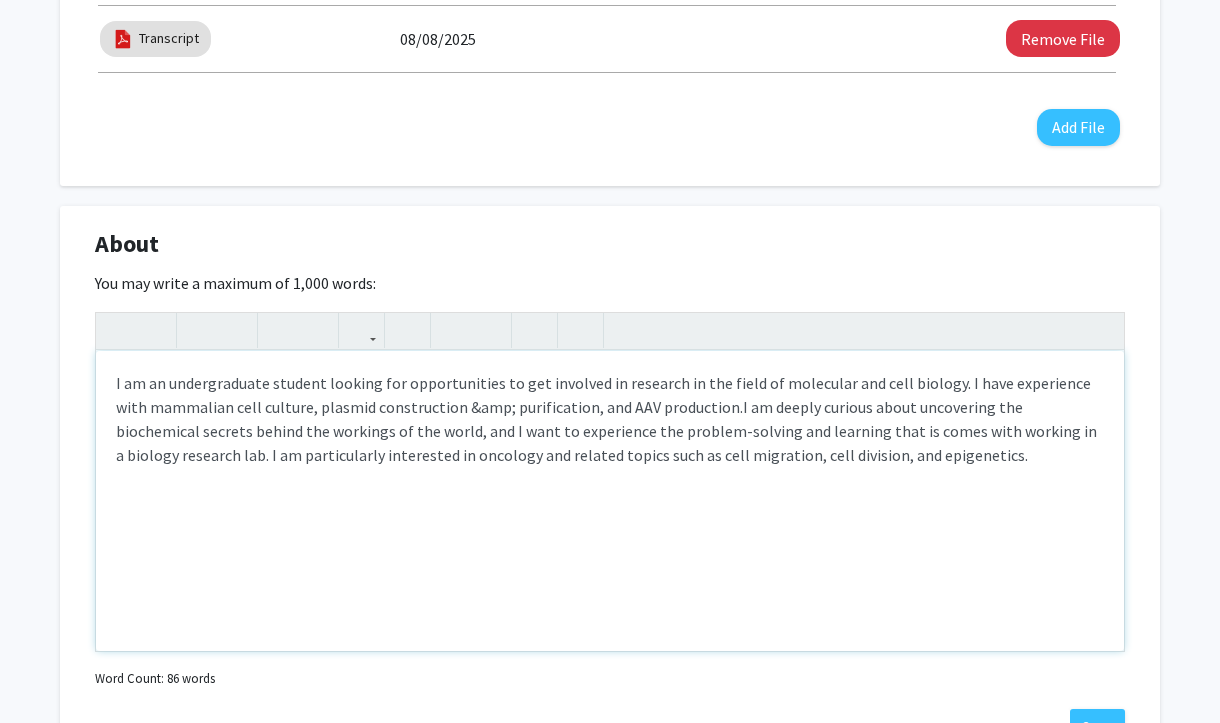 click on "I am an undergraduate student looking for opportunities to get involved in the field of molecular and cell biology. I have experience with mammalian cell culture, plasmid construction & purification, and AAV production.  I am deeply curious about uncovering the biochemical secrets behind the workings of the world, and I want to experience the problem-solving and learning that is comes with working in a biology research lab. I am particularly interested in oncology and related topics such as cell migration, cell division, and epigenetics." at bounding box center (610, 419) 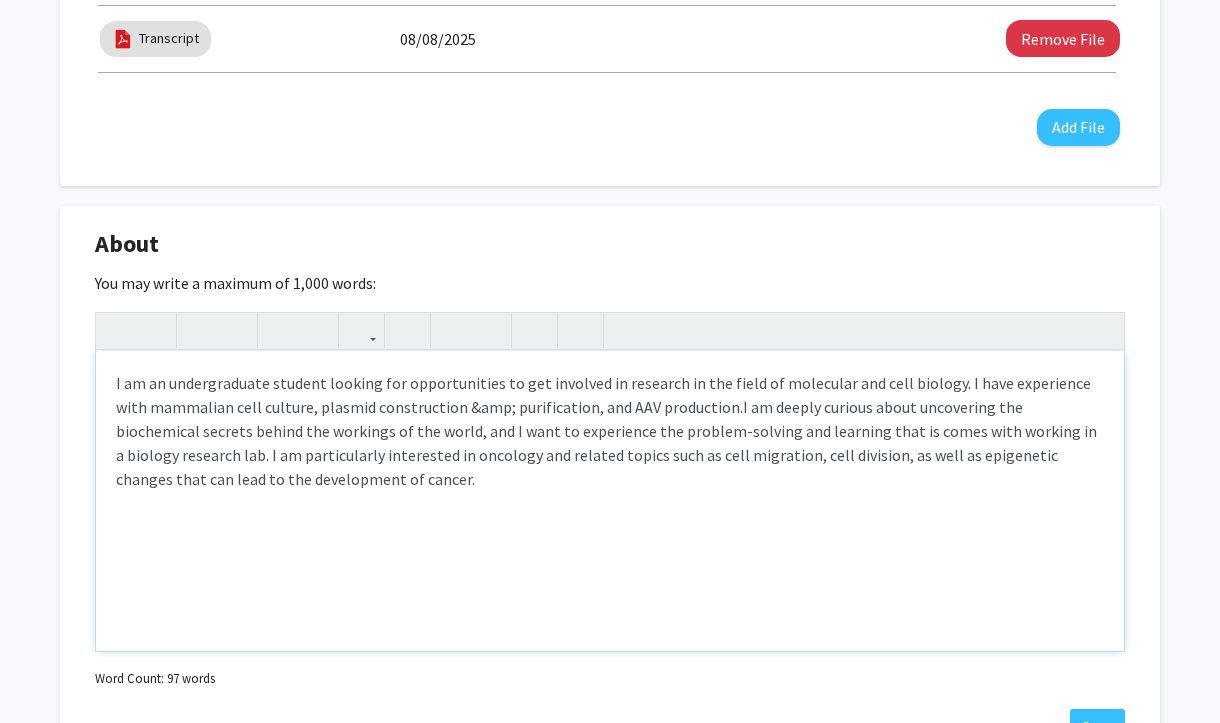 type on "I am an undergraduate student looking for opportunities to get involved in research in the field of molecular and cell biology. I have experience with mammalian cell culture, plasmid construction &amp; purification, and AAV production.&nbsp;I am deeply curious about uncovering the biochemical secrets behind the workings of the world, and I want to experience the problem-solving and learning that is comes with working in a biology research lab. I am particularly interested in oncology and related topics such as cell migration, cell division, as well as epigenetic changes that can lead to the development of cancer.&nbsp;" 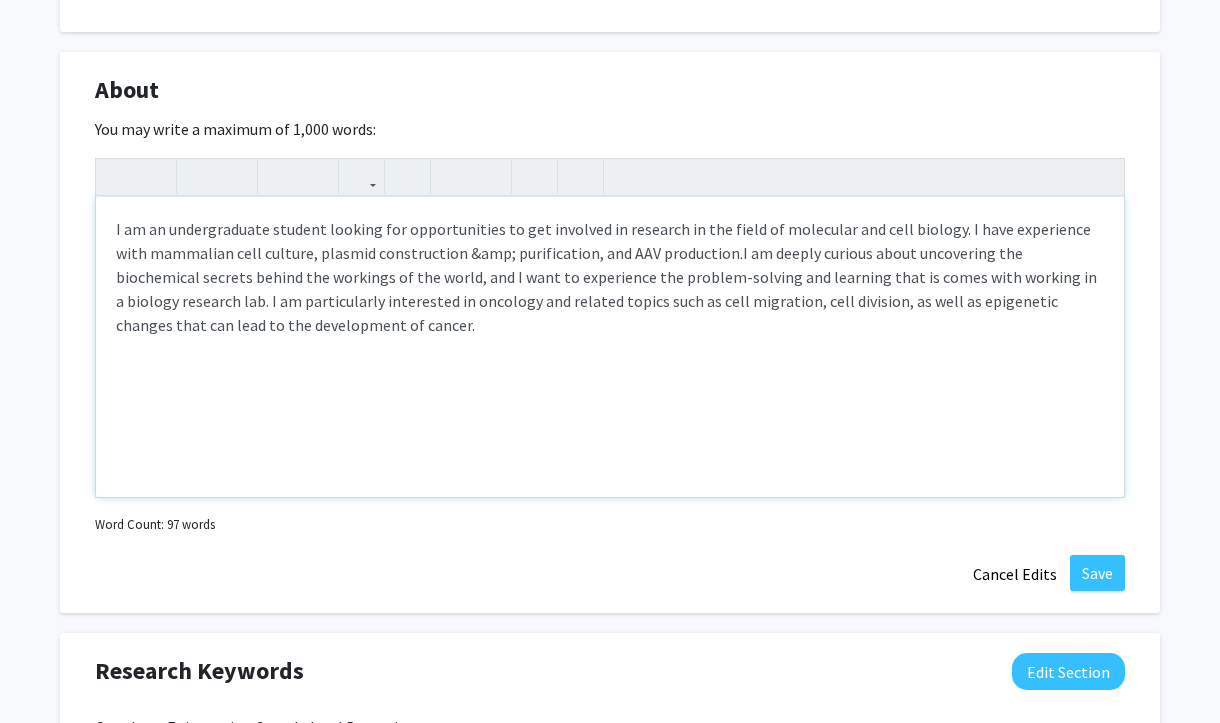 scroll, scrollTop: 1055, scrollLeft: 0, axis: vertical 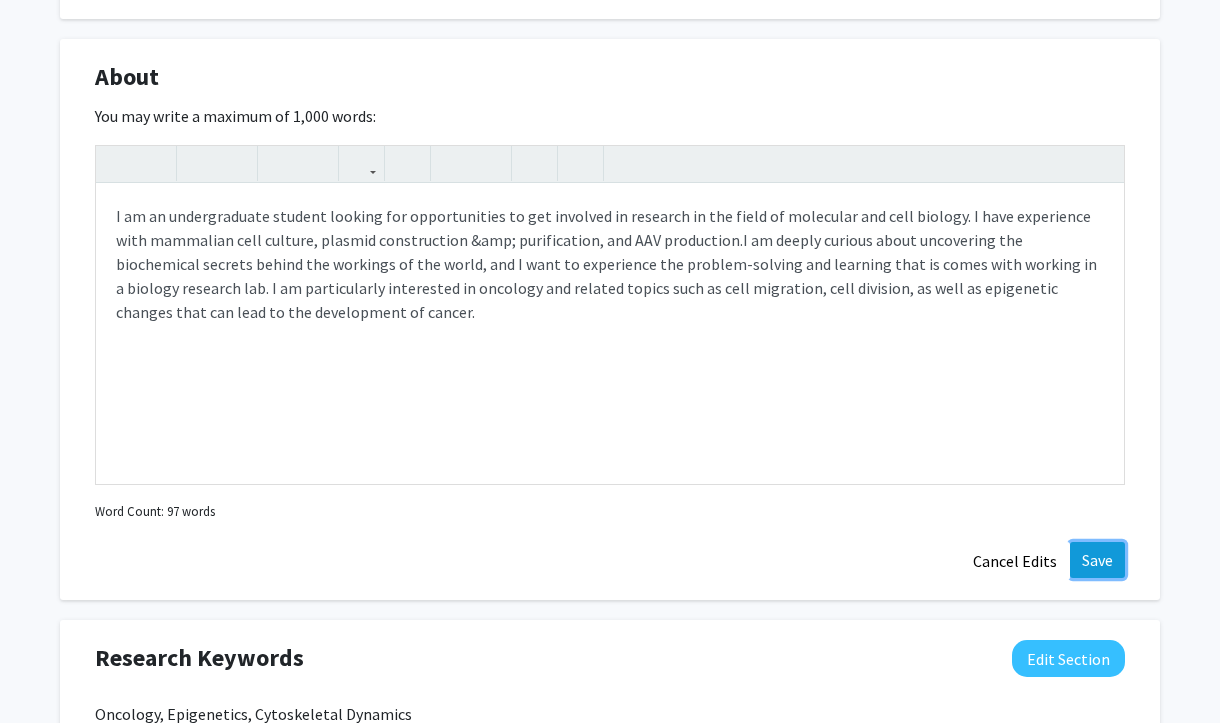 click on "Save" 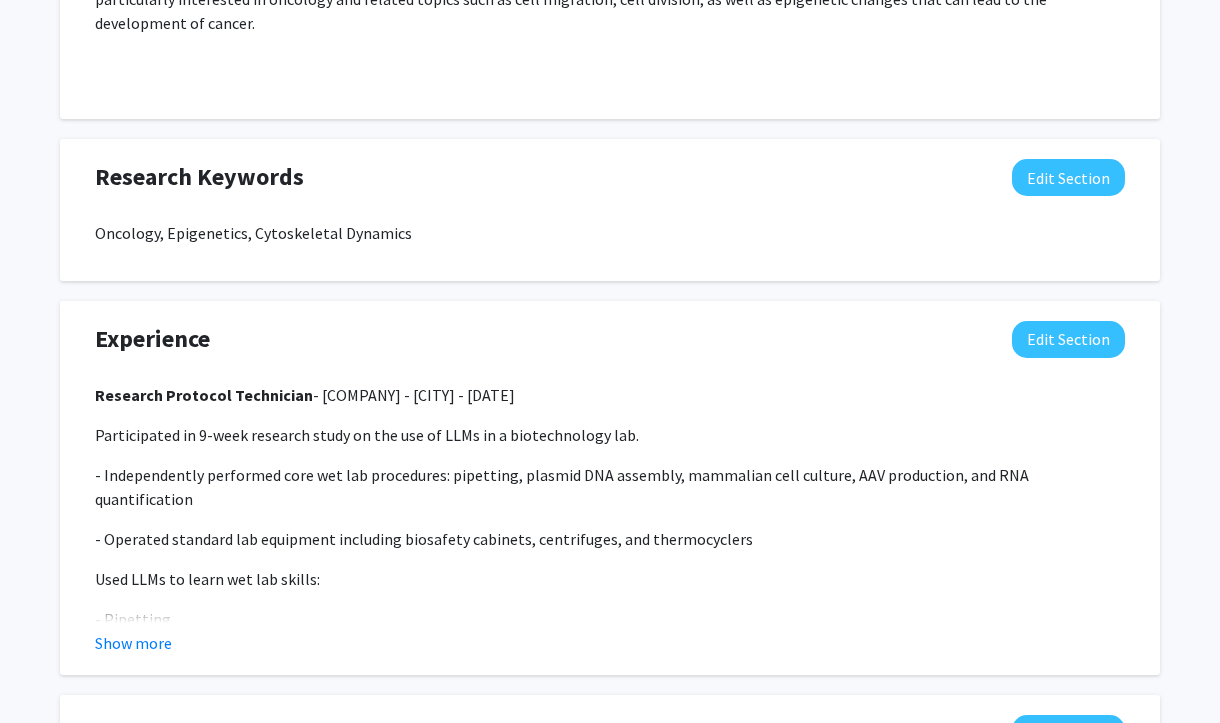 scroll, scrollTop: 1594, scrollLeft: 0, axis: vertical 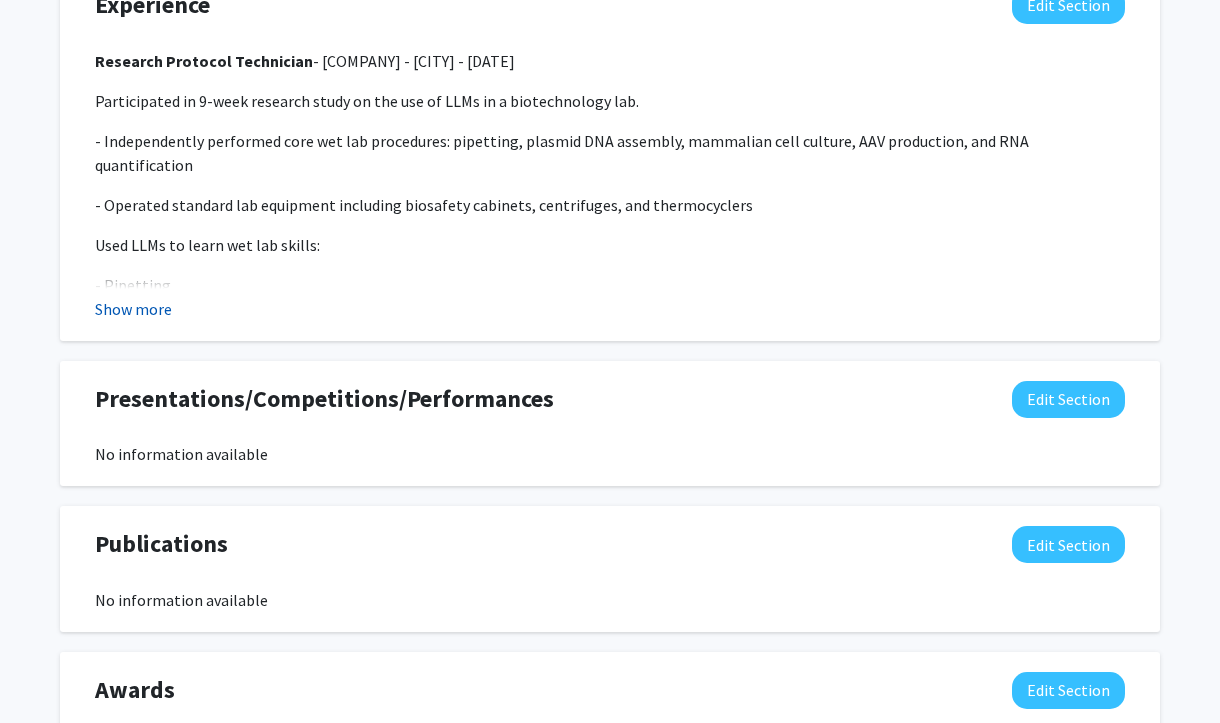 click on "Show more" 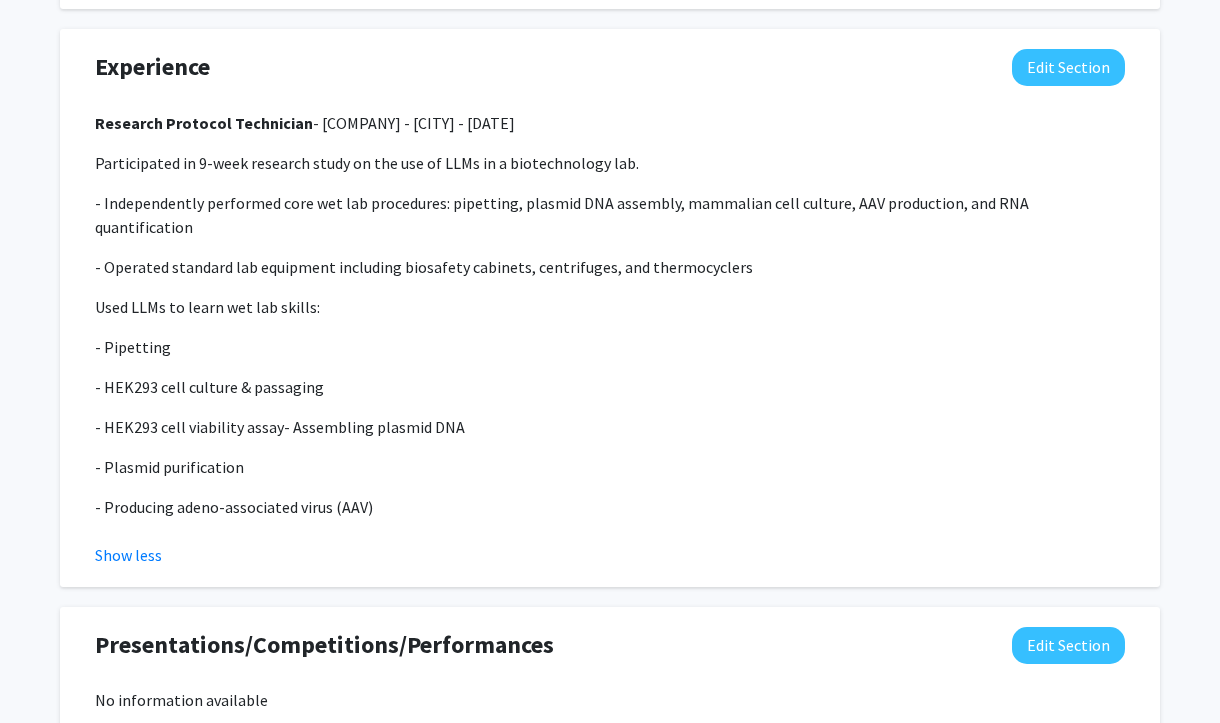 scroll, scrollTop: 1520, scrollLeft: 0, axis: vertical 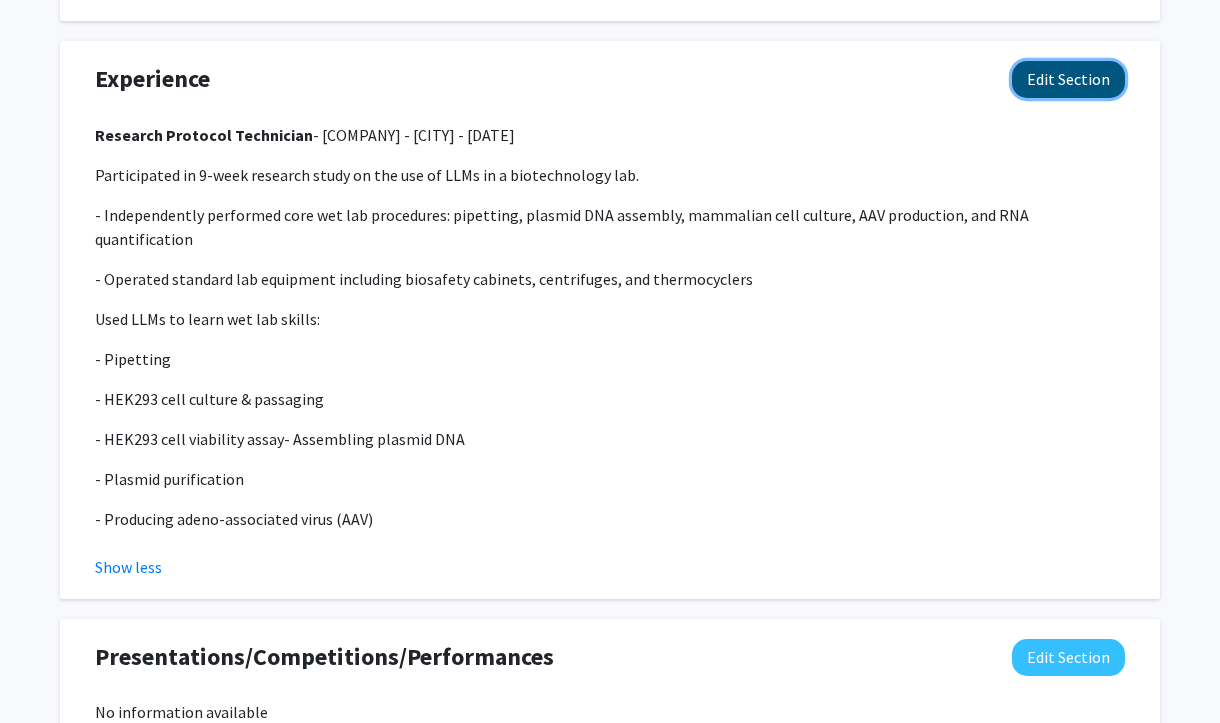 click on "Edit Section" 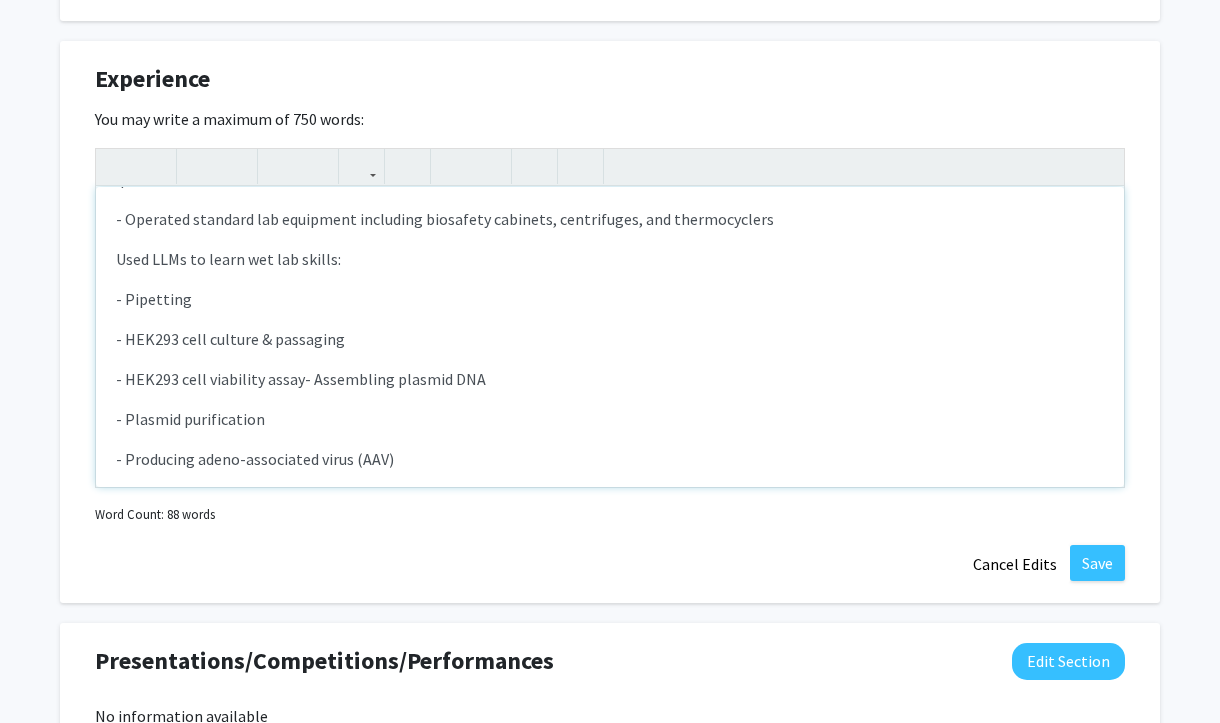 scroll, scrollTop: 164, scrollLeft: 0, axis: vertical 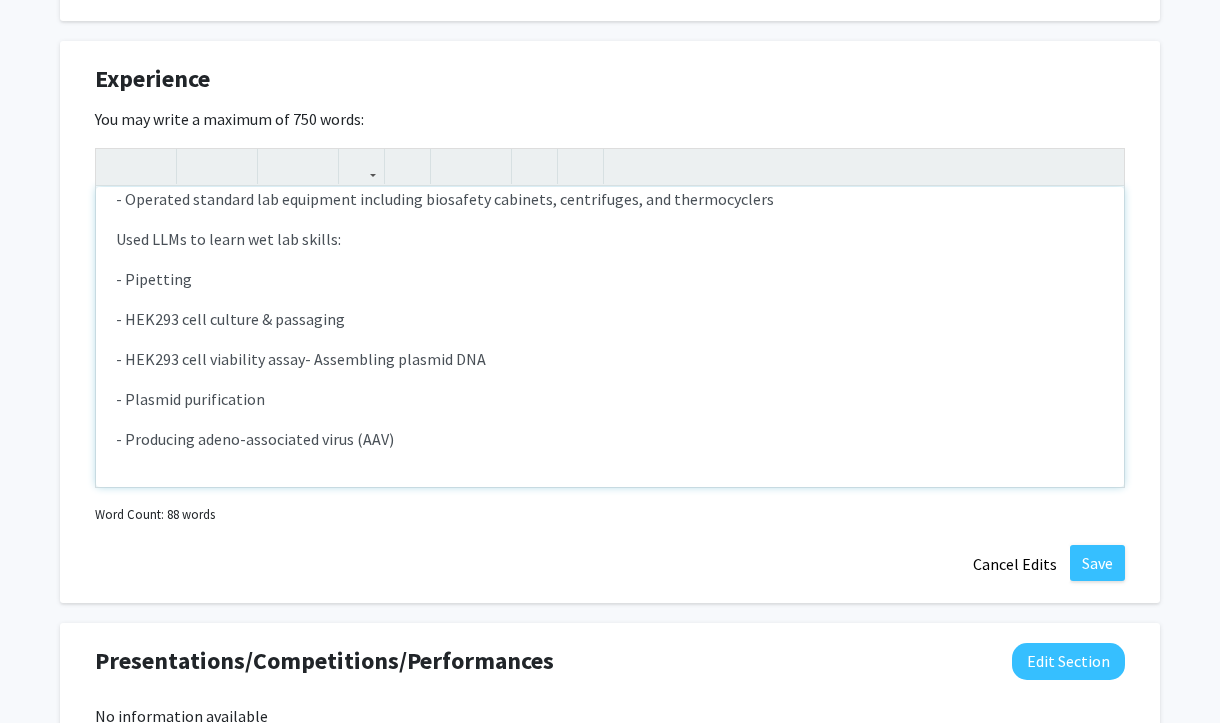 click on "- Producing adeno-associated virus (AAV)" at bounding box center [610, 439] 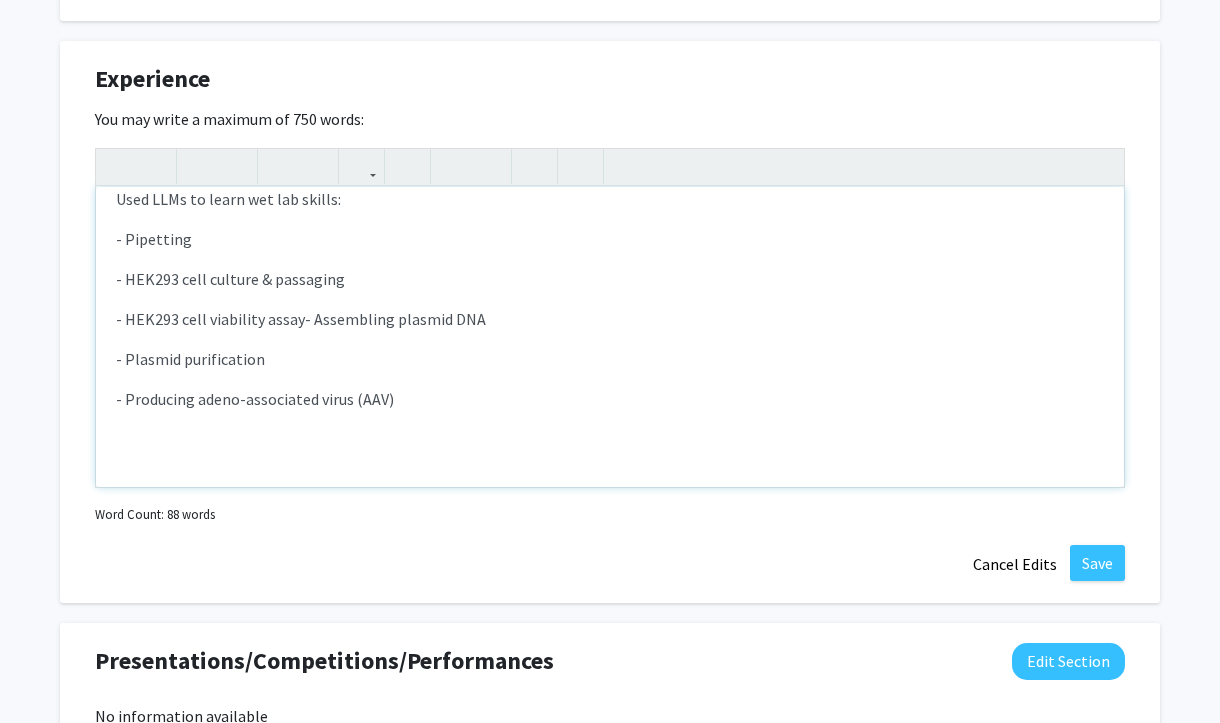 scroll, scrollTop: 204, scrollLeft: 0, axis: vertical 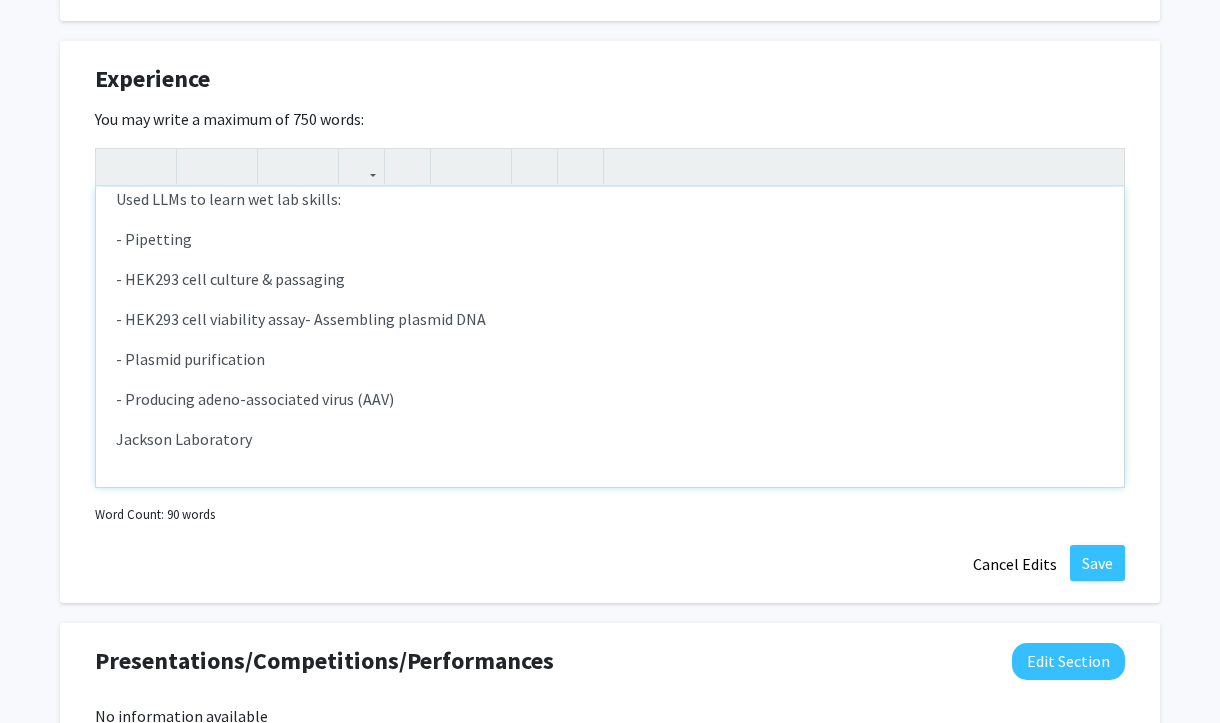 click on "Jackson Laboratory" at bounding box center (610, 439) 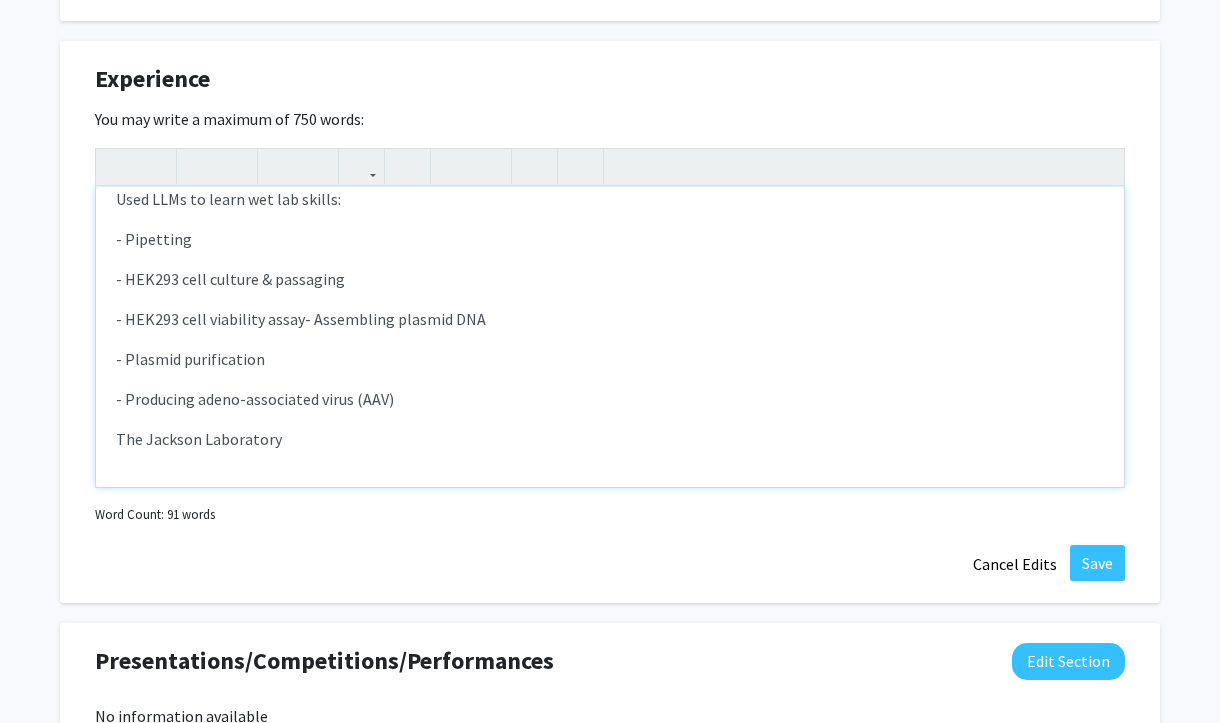 click on "The Jackson Laboratory" at bounding box center (610, 439) 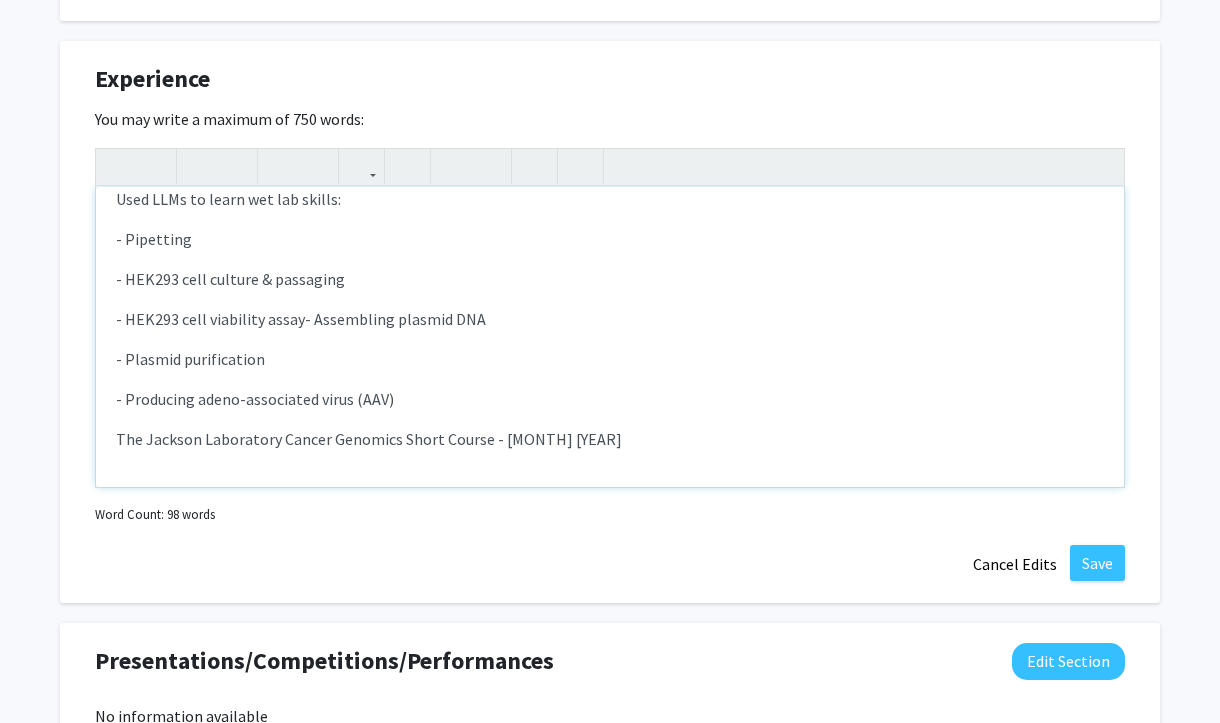scroll, scrollTop: 206, scrollLeft: 0, axis: vertical 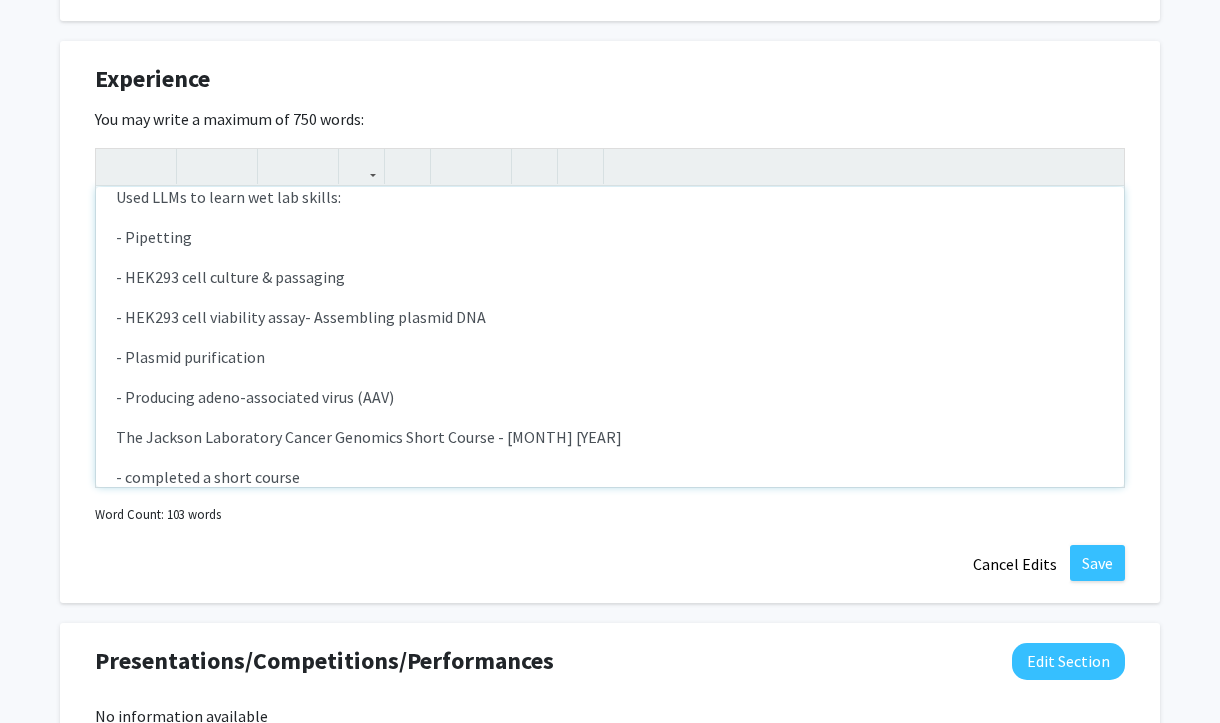 click on "- completed a short course" at bounding box center [610, 477] 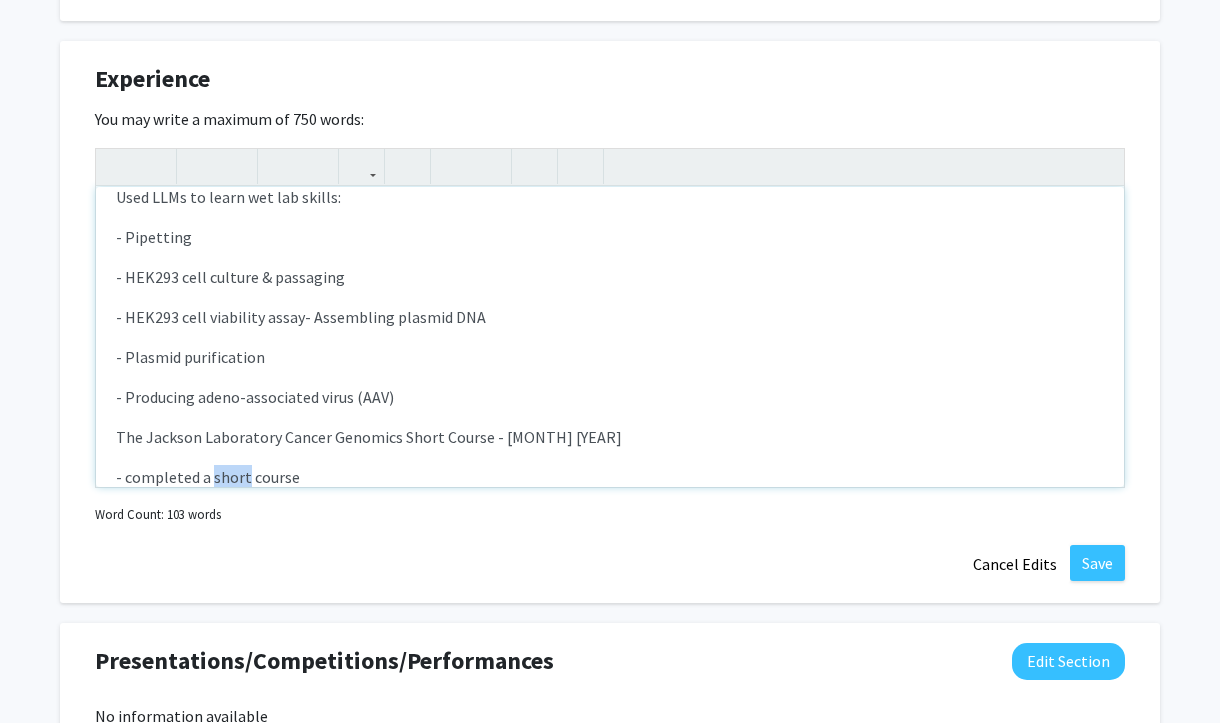 click on "- completed a short course" at bounding box center [610, 477] 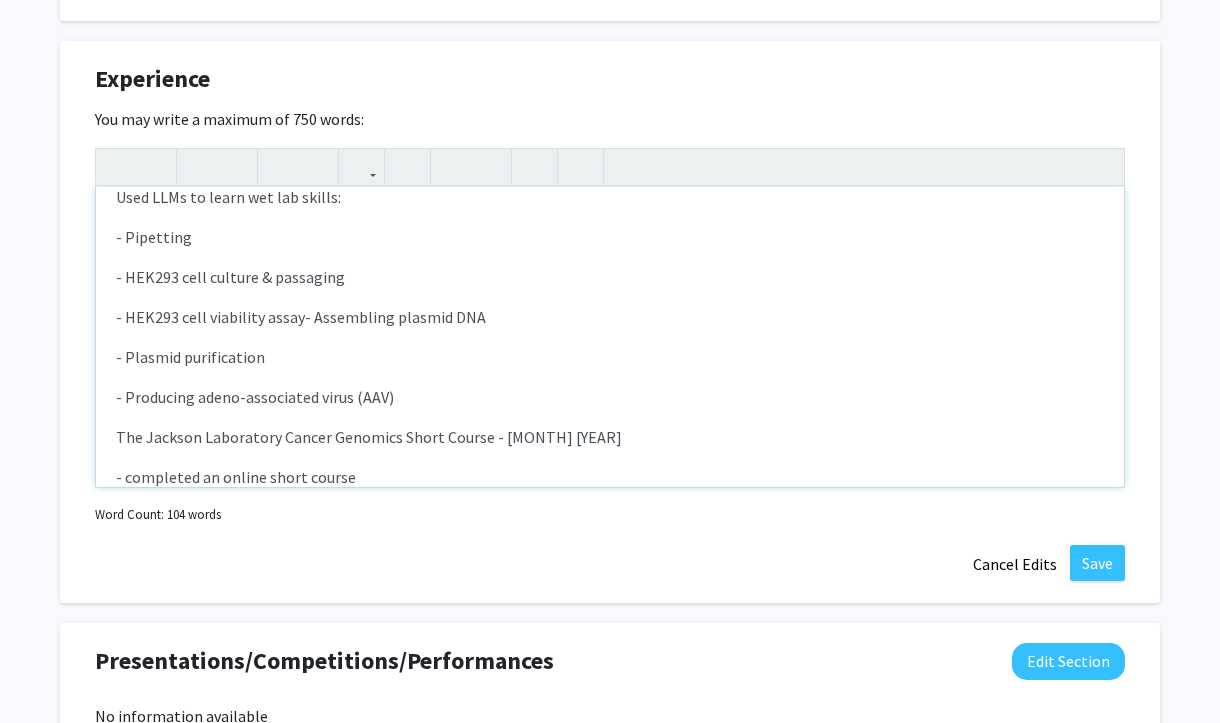 click on "- completed an online short course" at bounding box center [610, 477] 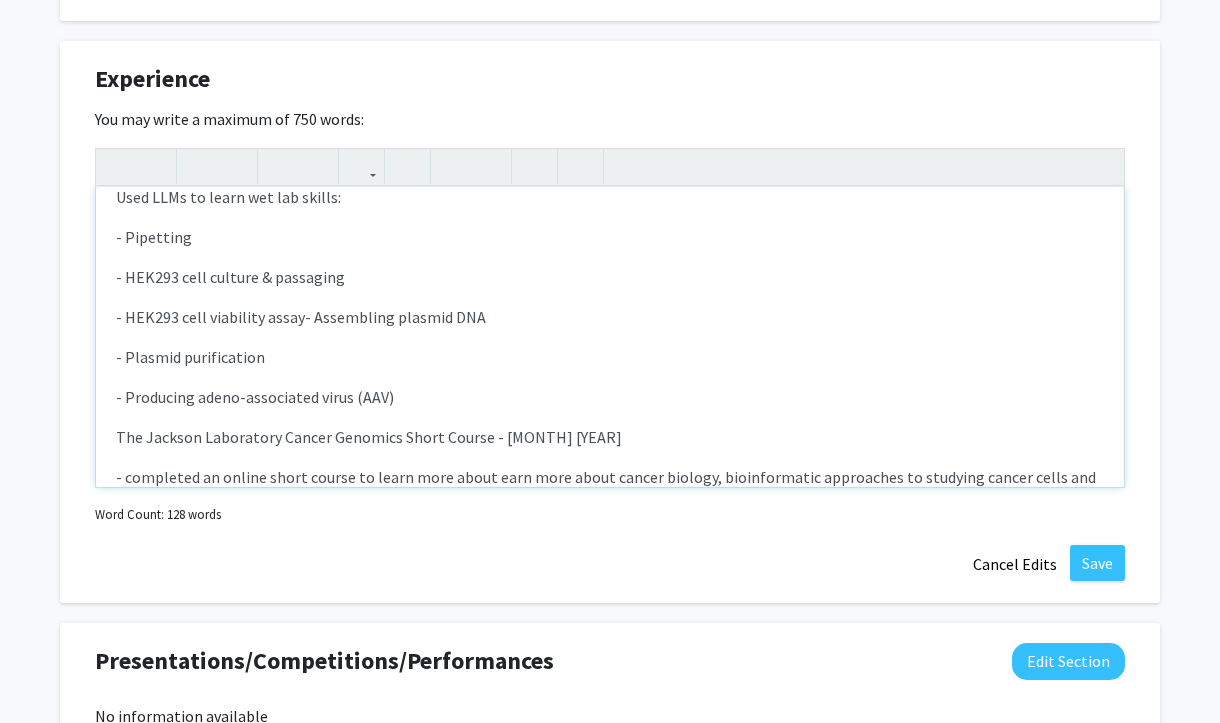 scroll, scrollTop: 217, scrollLeft: 0, axis: vertical 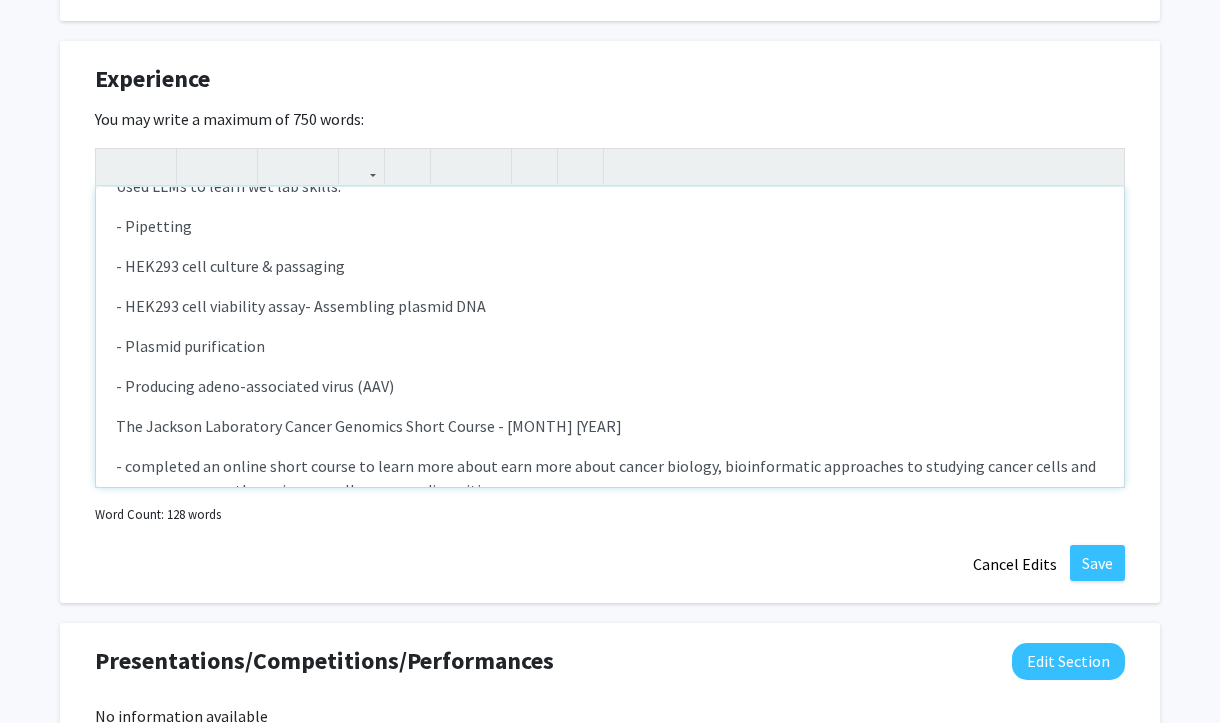 click on "- completed an online short course to learn more about earn more about cancer biology, bioinformatic approaches to studying cancer cells and genomes, cancer therapies, as well as cancer disparities" at bounding box center [610, 478] 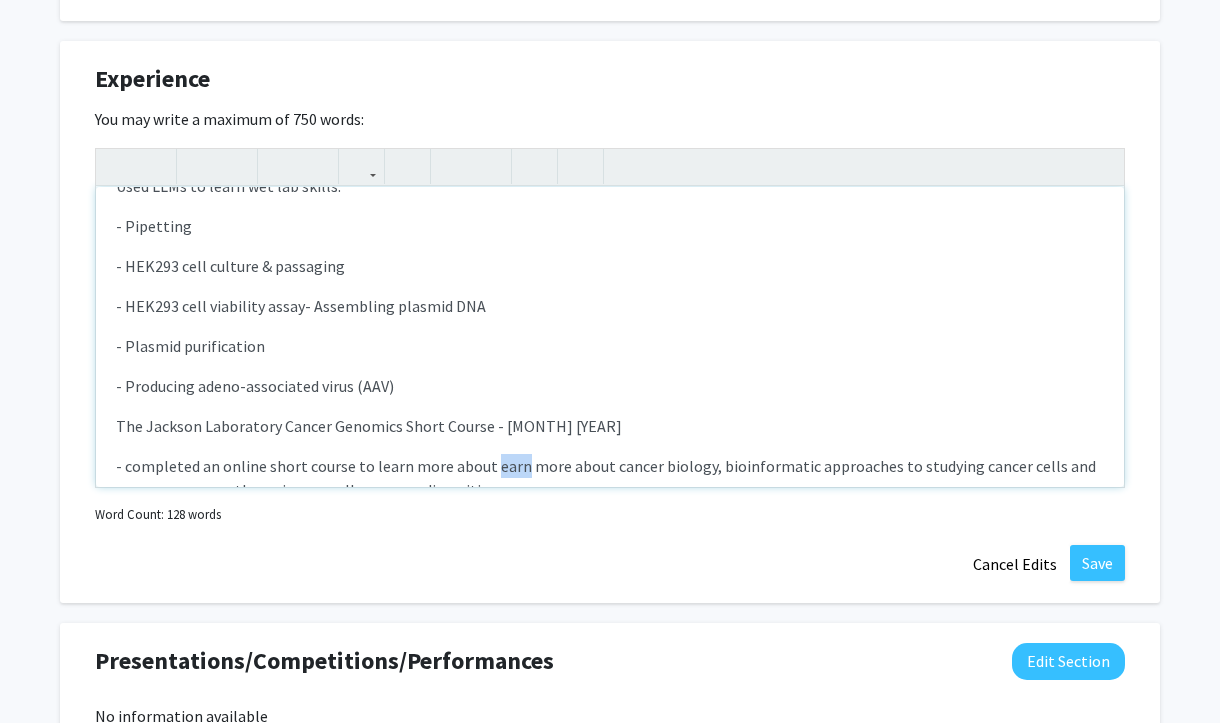 click on "- completed an online short course to learn more about earn more about cancer biology, bioinformatic approaches to studying cancer cells and genomes, cancer therapies, as well as cancer disparities" at bounding box center [610, 478] 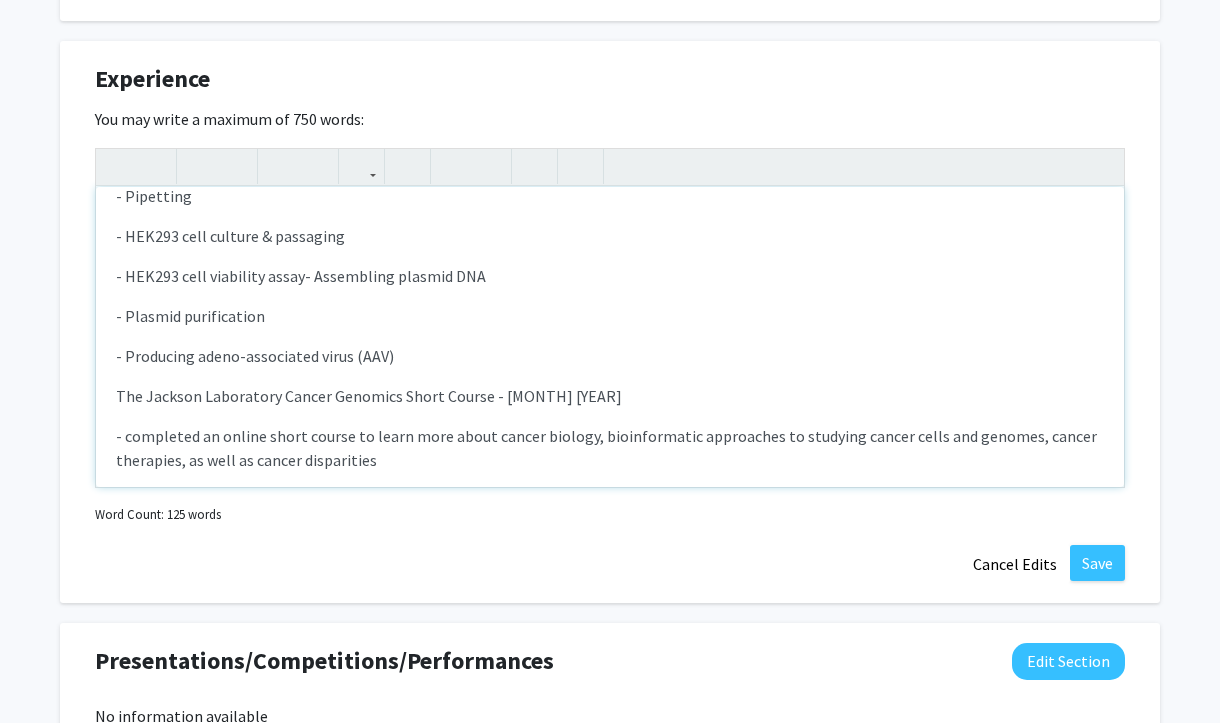 scroll, scrollTop: 268, scrollLeft: 0, axis: vertical 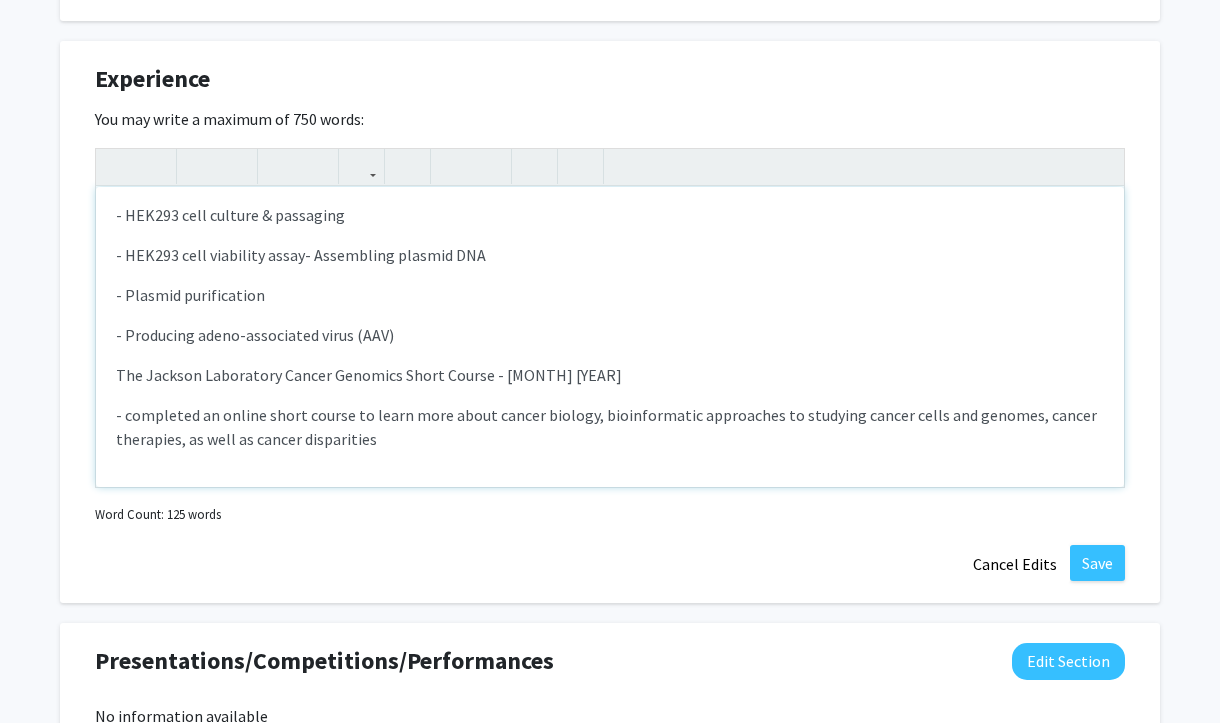 click on "- completed an online short course to learn more about cancer biology, bioinformatic approaches to studying cancer cells and genomes, cancer therapies, as well as cancer disparities" at bounding box center (610, 427) 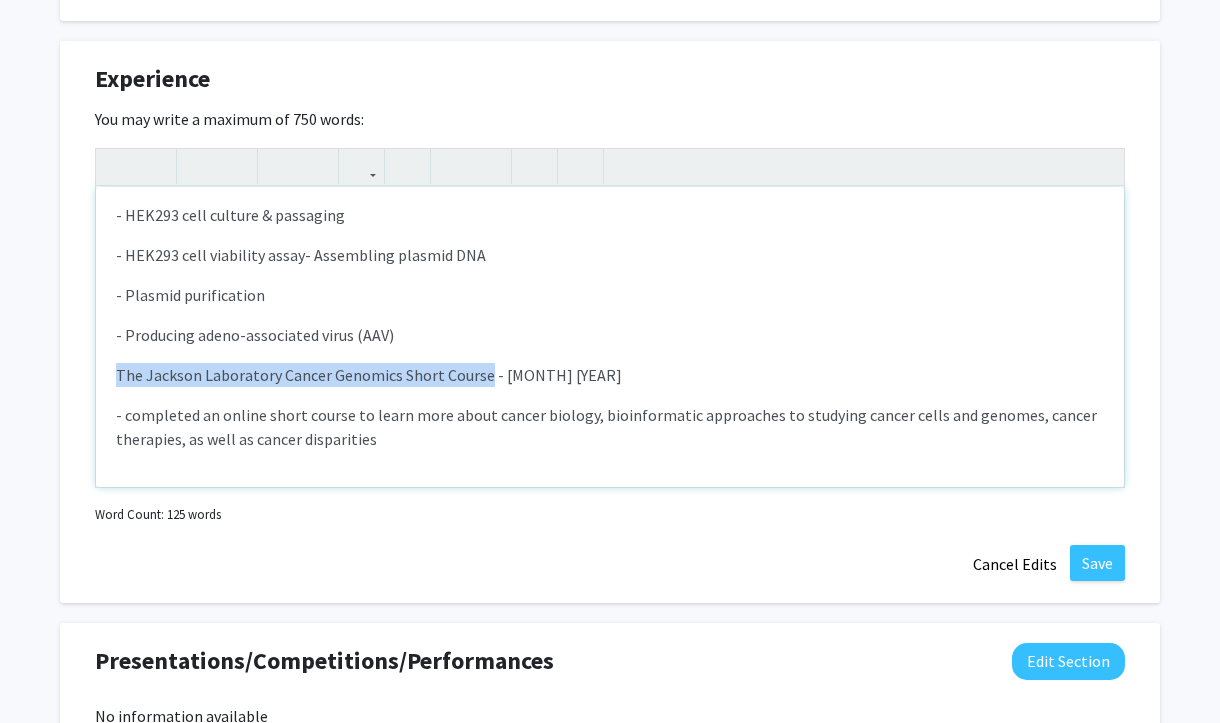 drag, startPoint x: 485, startPoint y: 351, endPoint x: 72, endPoint y: 349, distance: 413.00485 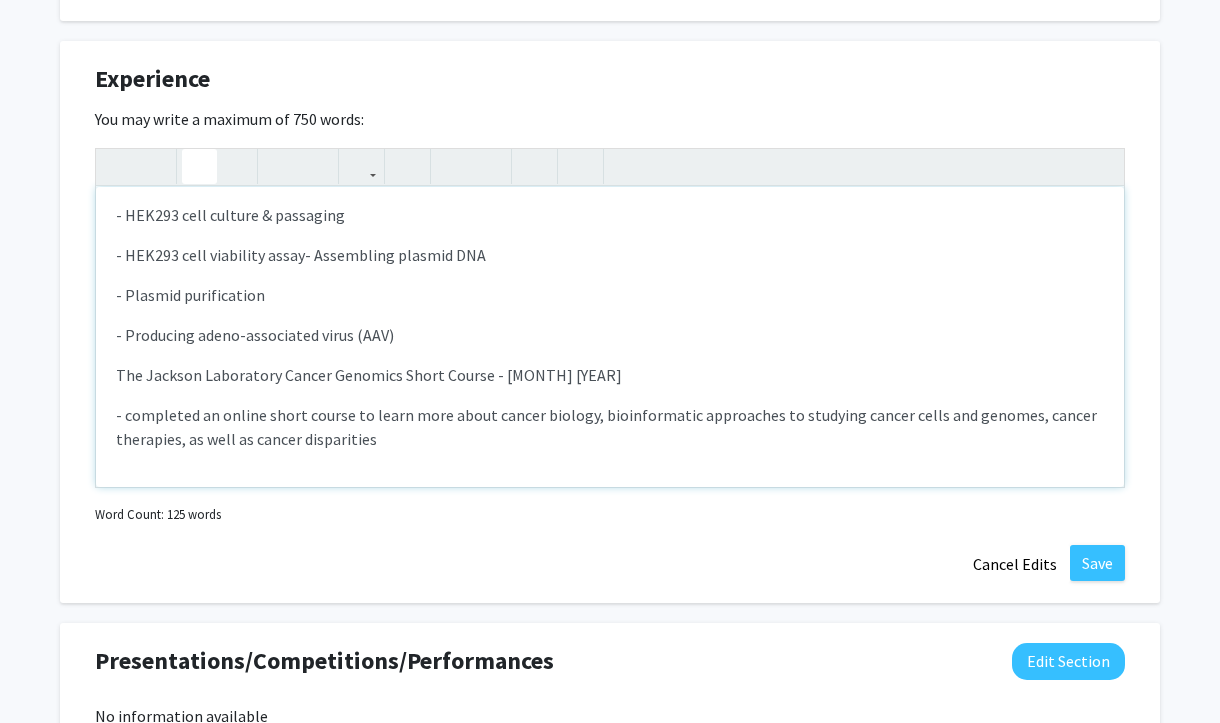 click 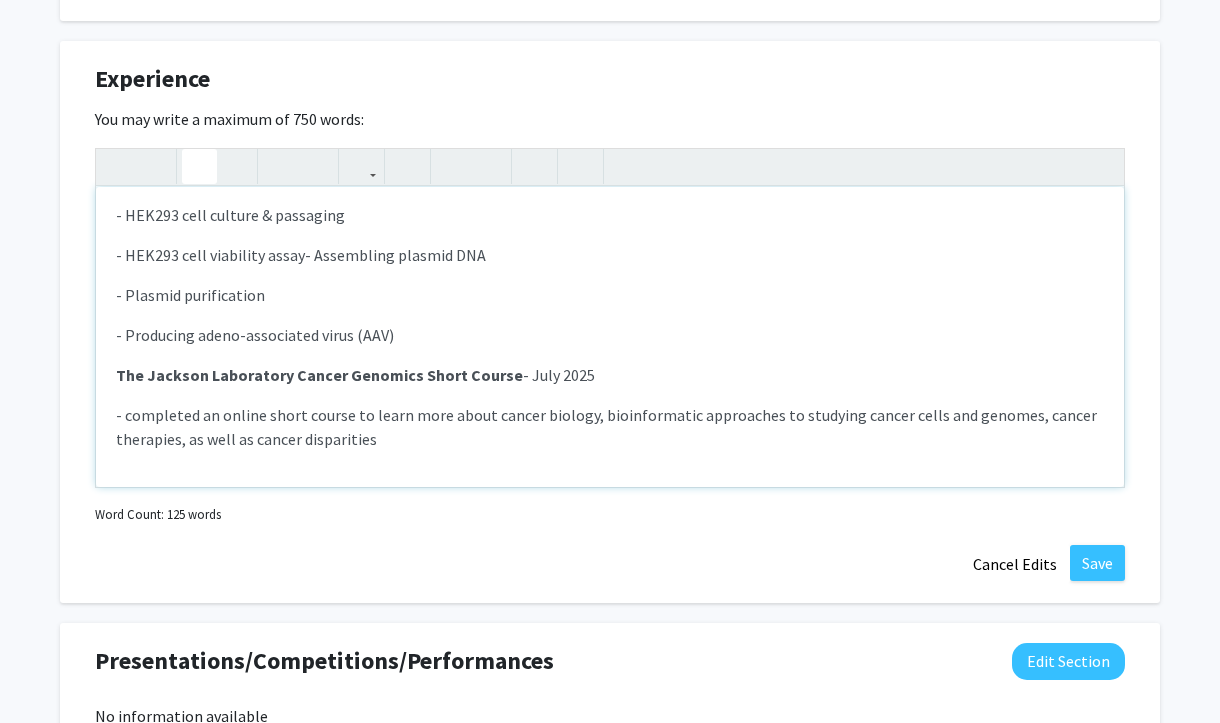 click on "Research Protocol Technician  - Panoplia Labs - [CITY], [STATE] - June-August 2025 Participated in 9-week research study on the use of LLMs in a biotechnology lab.  - Independently performed core wet lab procedures: pipetting, plasmid DNA assembly, mammalian cell culture, AAV production, and RNA quantification - Operated standard lab equipment including biosafety cabinets, centrifuges, and thermocyclers Used LLMs to learn wet lab skills: - Pipetting - HEK293 cell culture & passaging - HEK293 cell viability assay - Assembling plasmid DNA - Plasmid purification  - Producing adeno-associated virus (AAV) The Jackson Laboratory Cancer Genomics Short Course  - July 2025 - completed an online short course to learn more about cancer biology, bioinformatic approaches to studying cancer cells and genomes, cancer therapies, as well as cancer disparities" at bounding box center [610, 337] 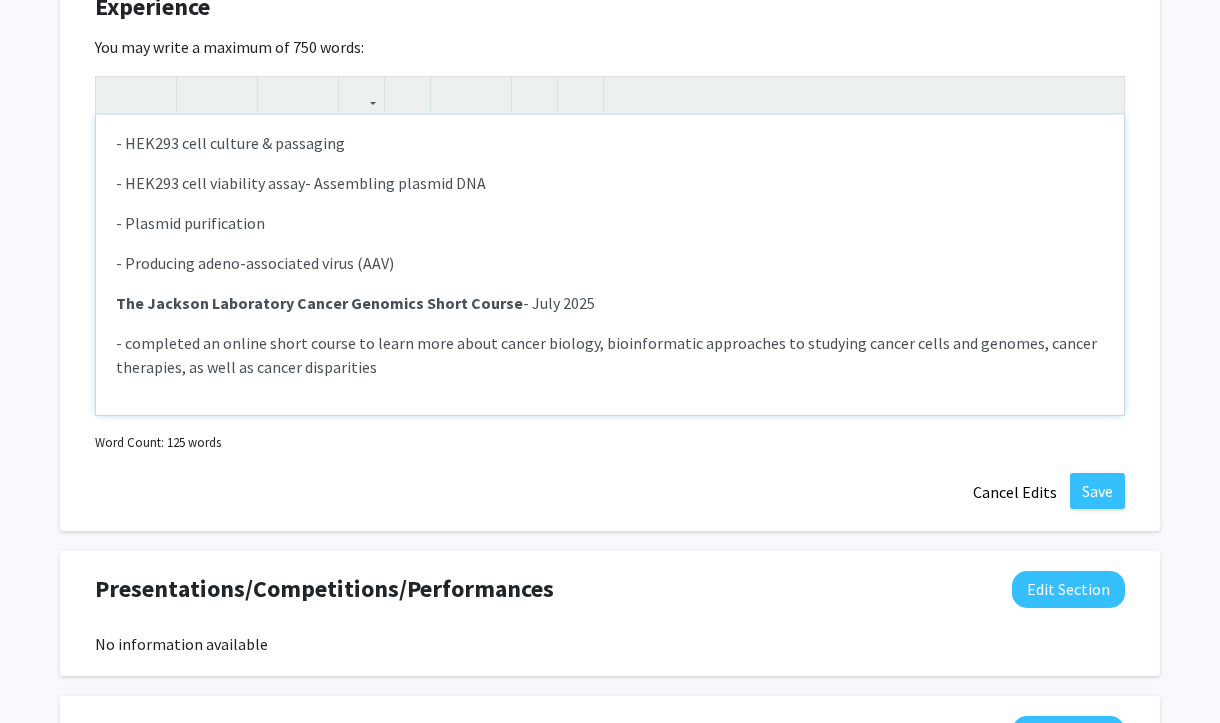 scroll, scrollTop: 1598, scrollLeft: 0, axis: vertical 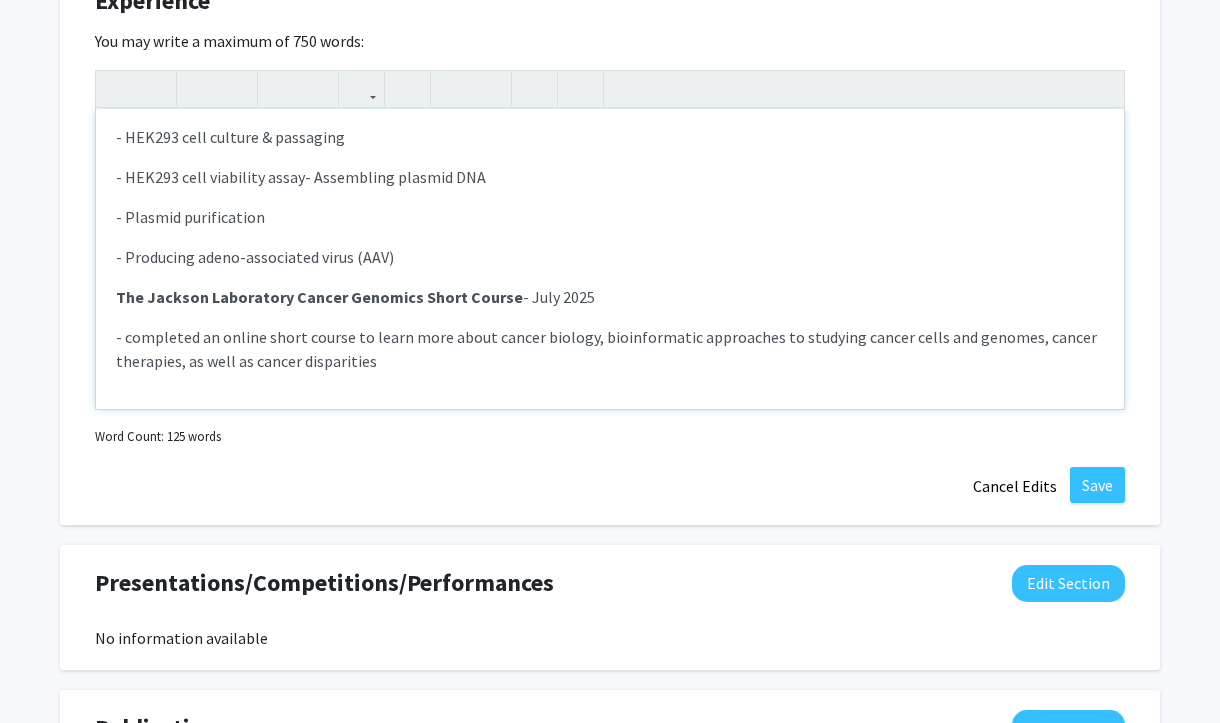 click on "- completed an online short course to learn more about cancer biology, bioinformatic approaches to studying cancer cells and genomes, cancer therapies, as well as cancer disparities" at bounding box center (610, 349) 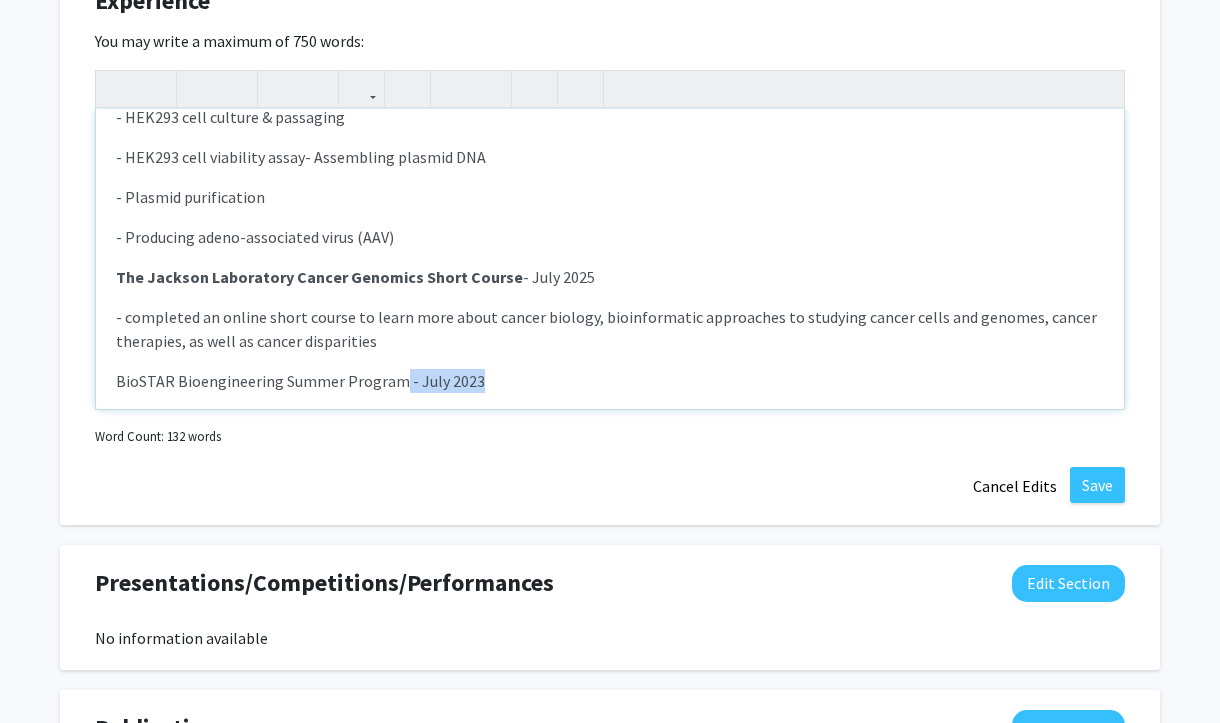 scroll, scrollTop: 293, scrollLeft: 0, axis: vertical 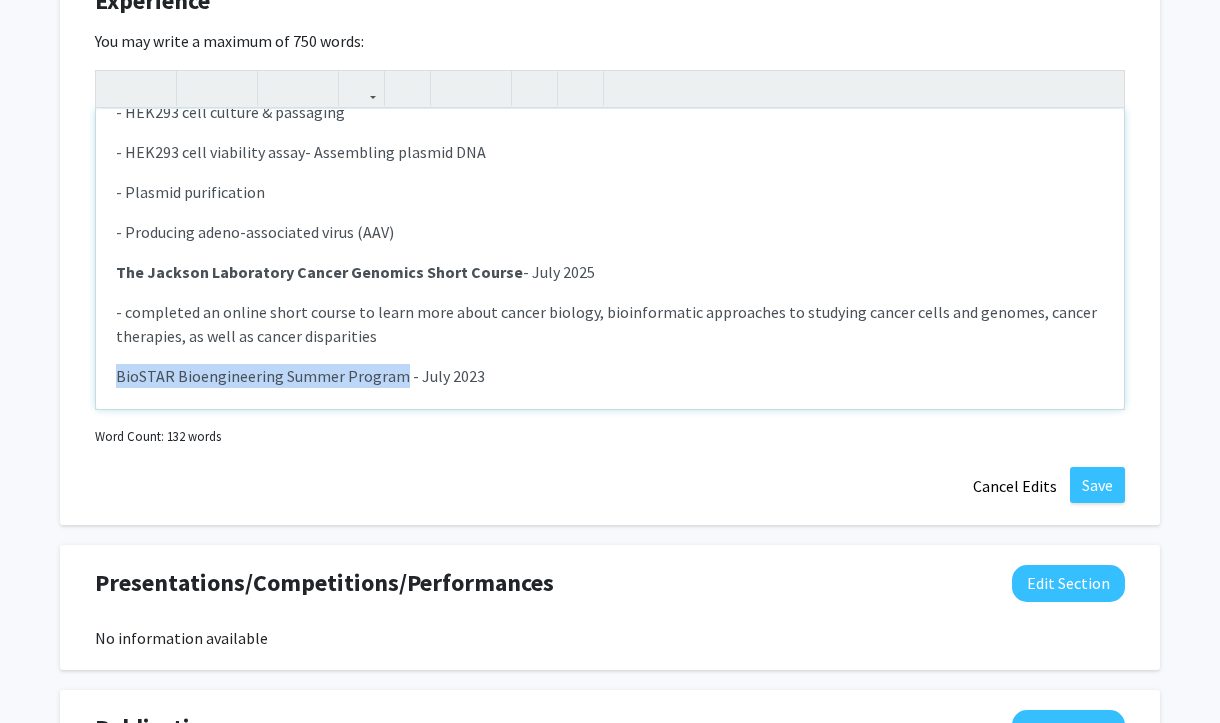 drag, startPoint x: 399, startPoint y: 375, endPoint x: 45, endPoint y: 351, distance: 354.81262 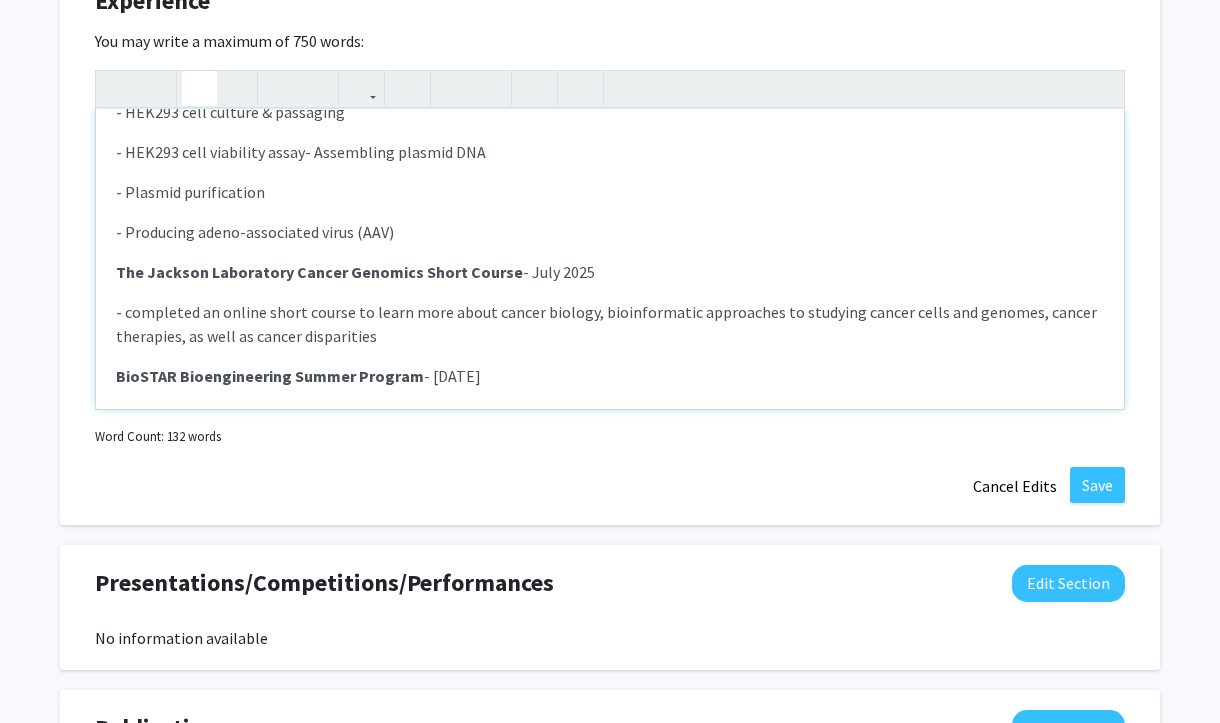 click 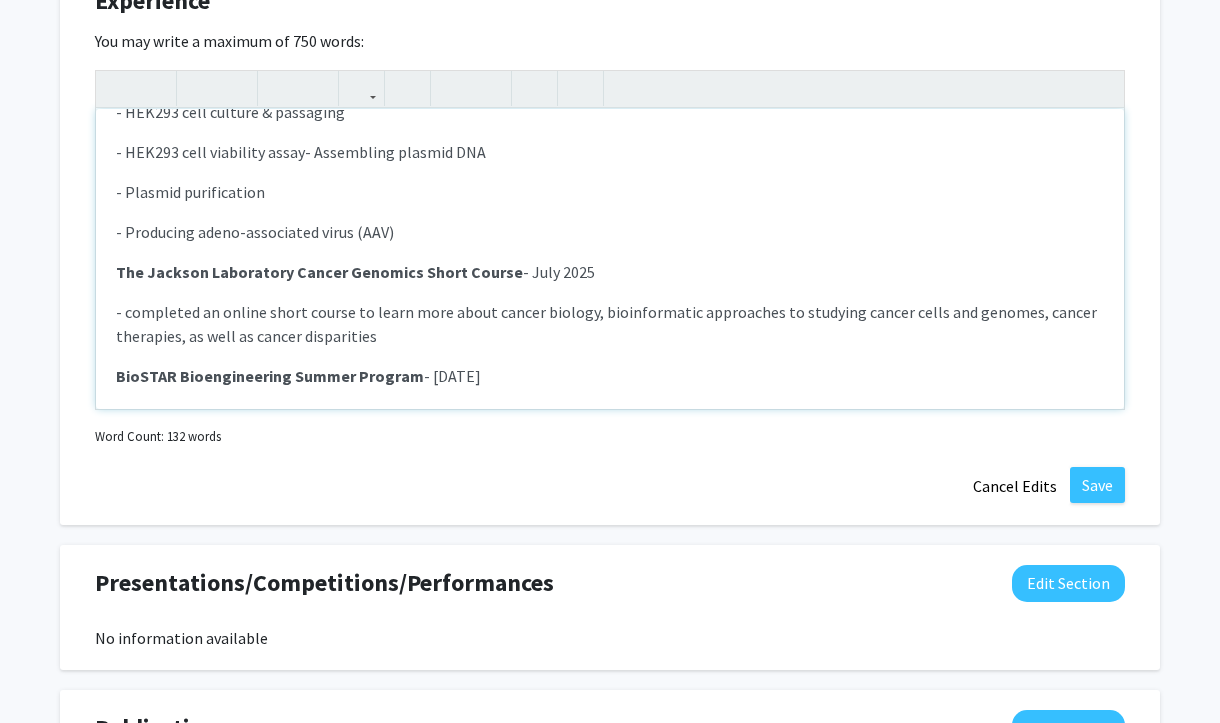 scroll, scrollTop: 310, scrollLeft: 0, axis: vertical 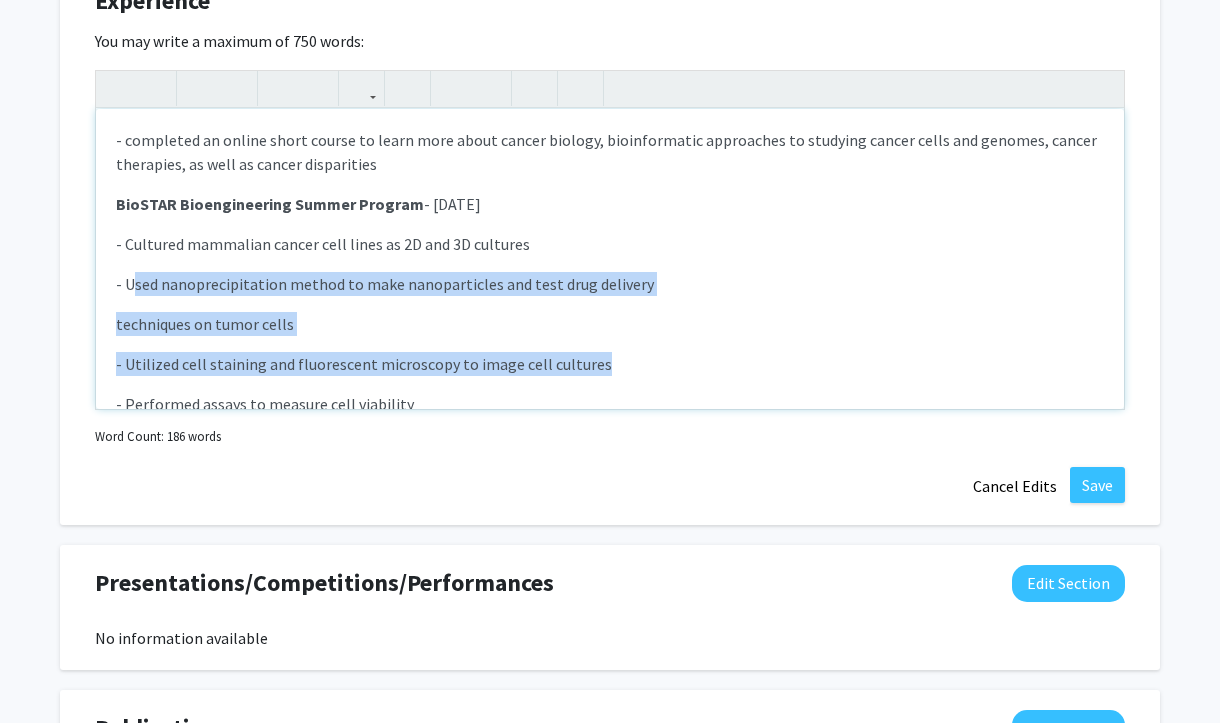 drag, startPoint x: 618, startPoint y: 334, endPoint x: 133, endPoint y: 249, distance: 492.39212 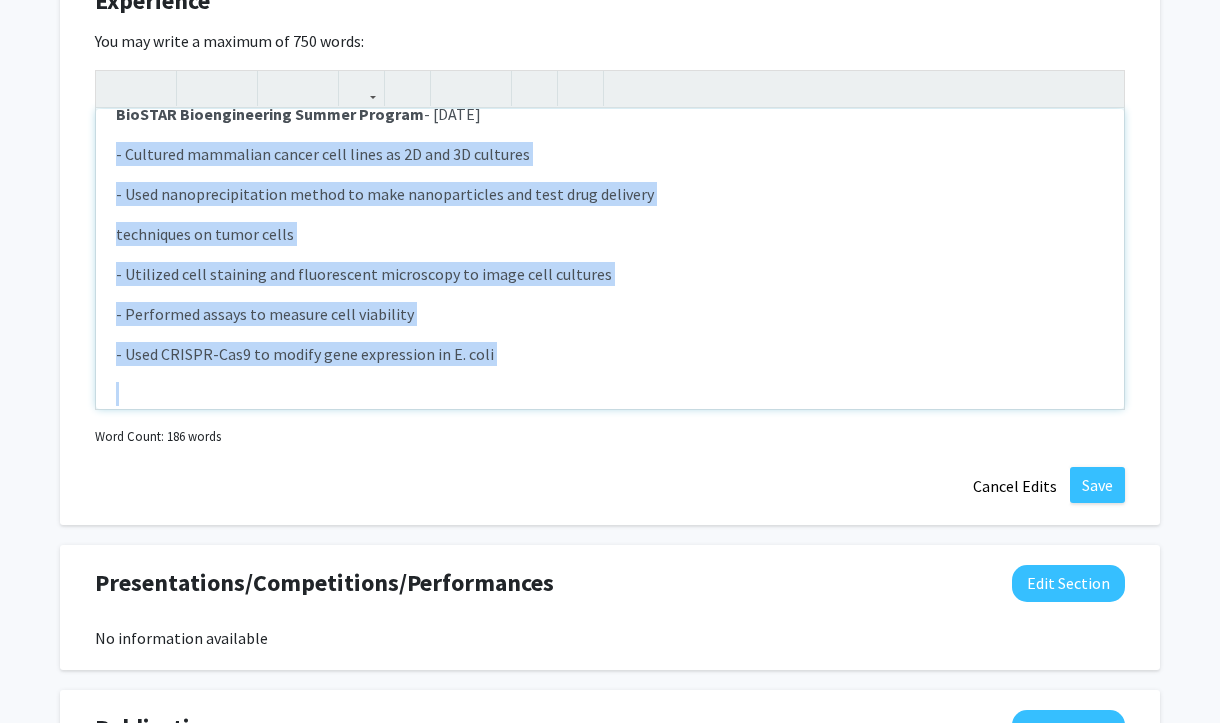 scroll, scrollTop: 588, scrollLeft: 0, axis: vertical 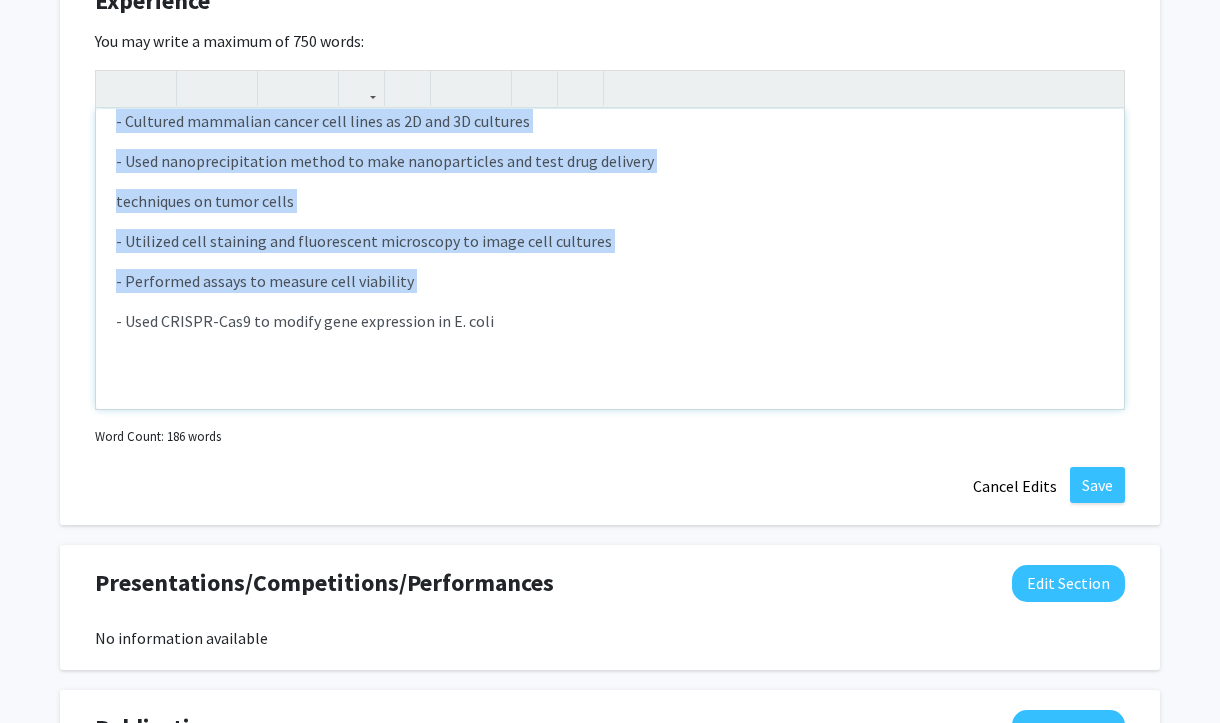 drag, startPoint x: 117, startPoint y: 218, endPoint x: 617, endPoint y: 275, distance: 503.23853 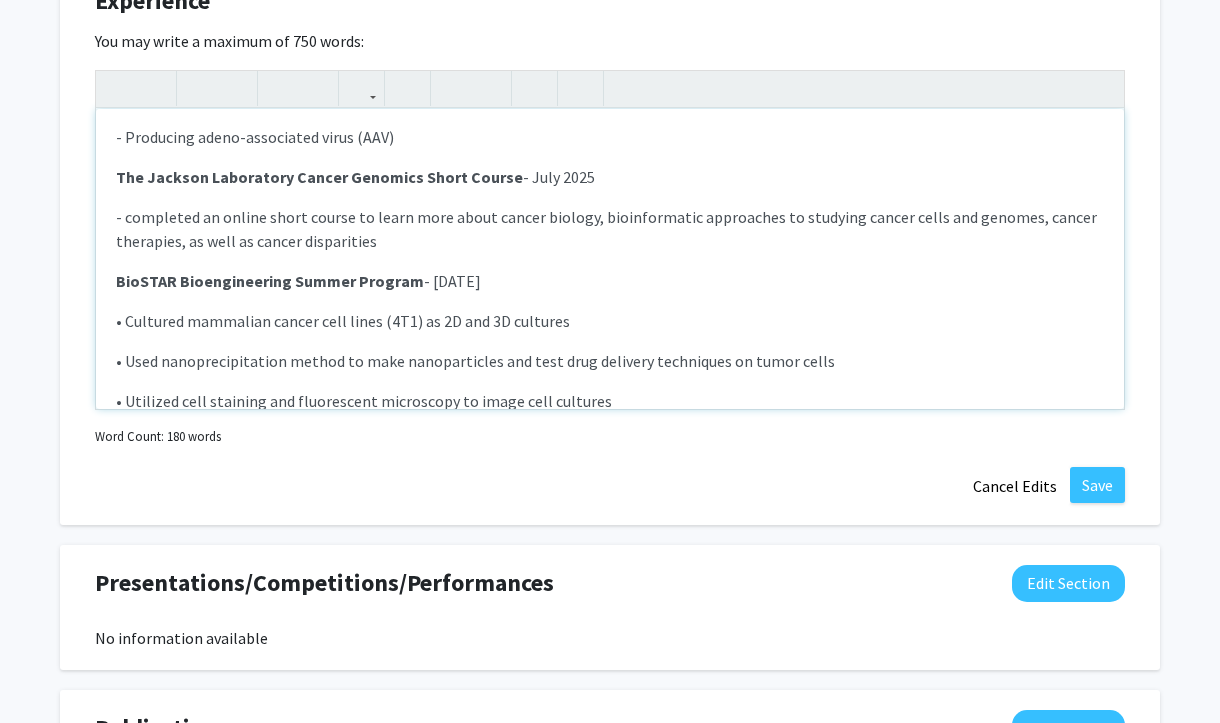 scroll, scrollTop: 492, scrollLeft: 0, axis: vertical 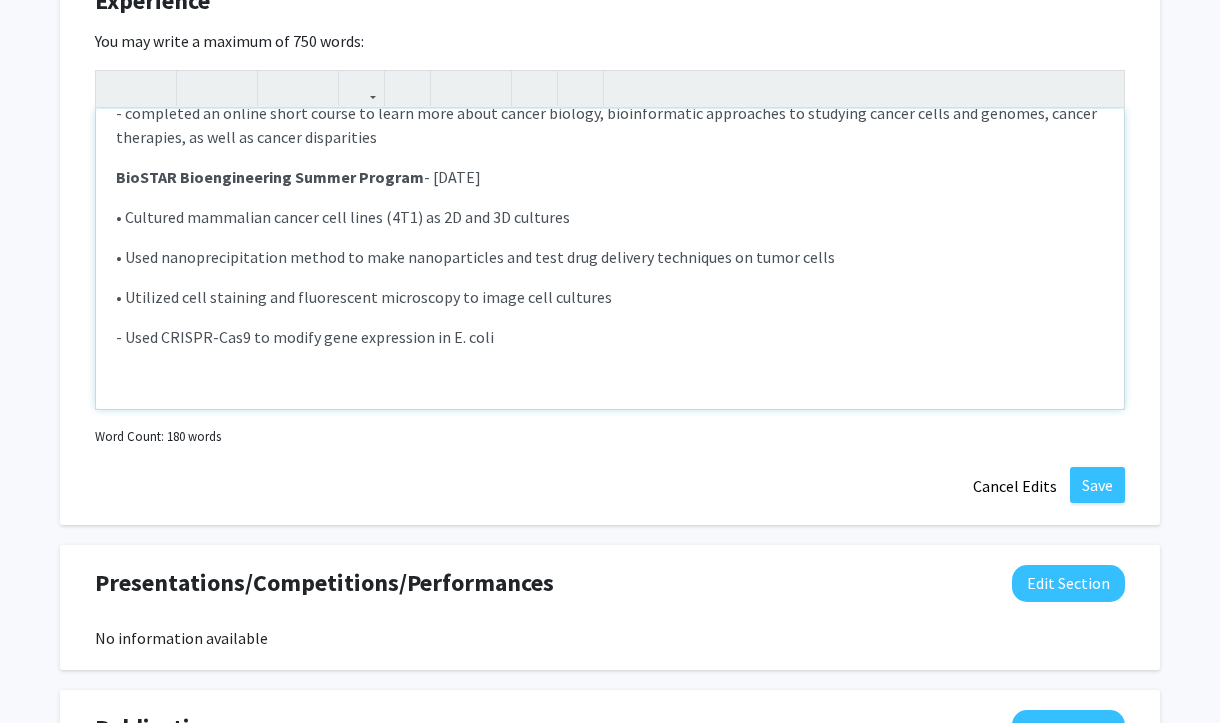 click on "•	Utilized cell staining and fluorescent microscopy to image cell cultures" at bounding box center [364, 297] 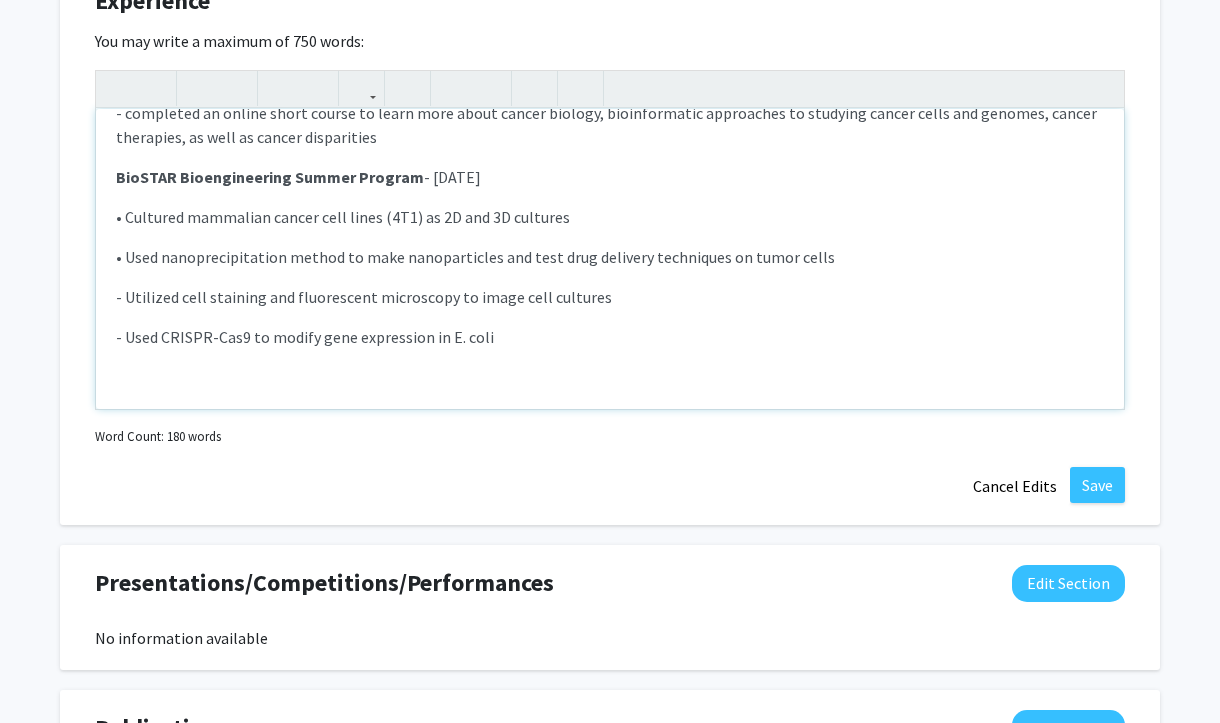 click on "•	Used nanoprecipitation method to make nanoparticles and test drug delivery techniques on tumor cells" at bounding box center [475, 257] 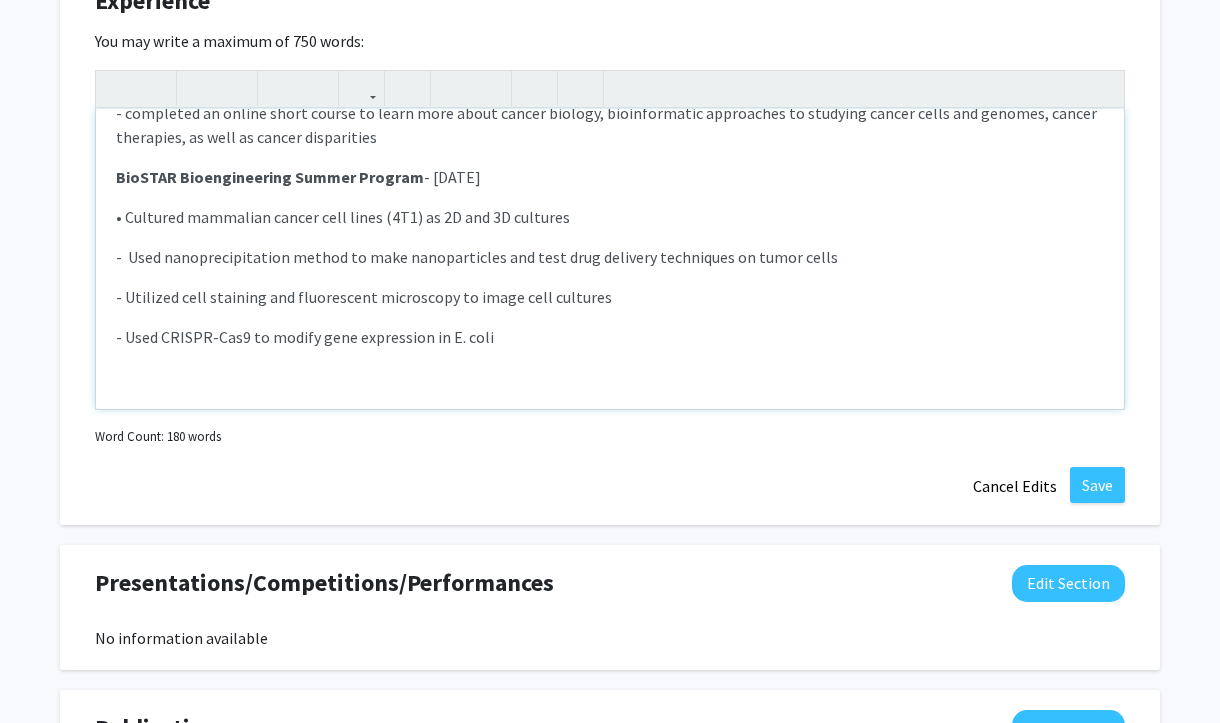 click on "•	Cultured mammalian cancer cell lines (4T1) as 2D and 3D cultures" at bounding box center (343, 217) 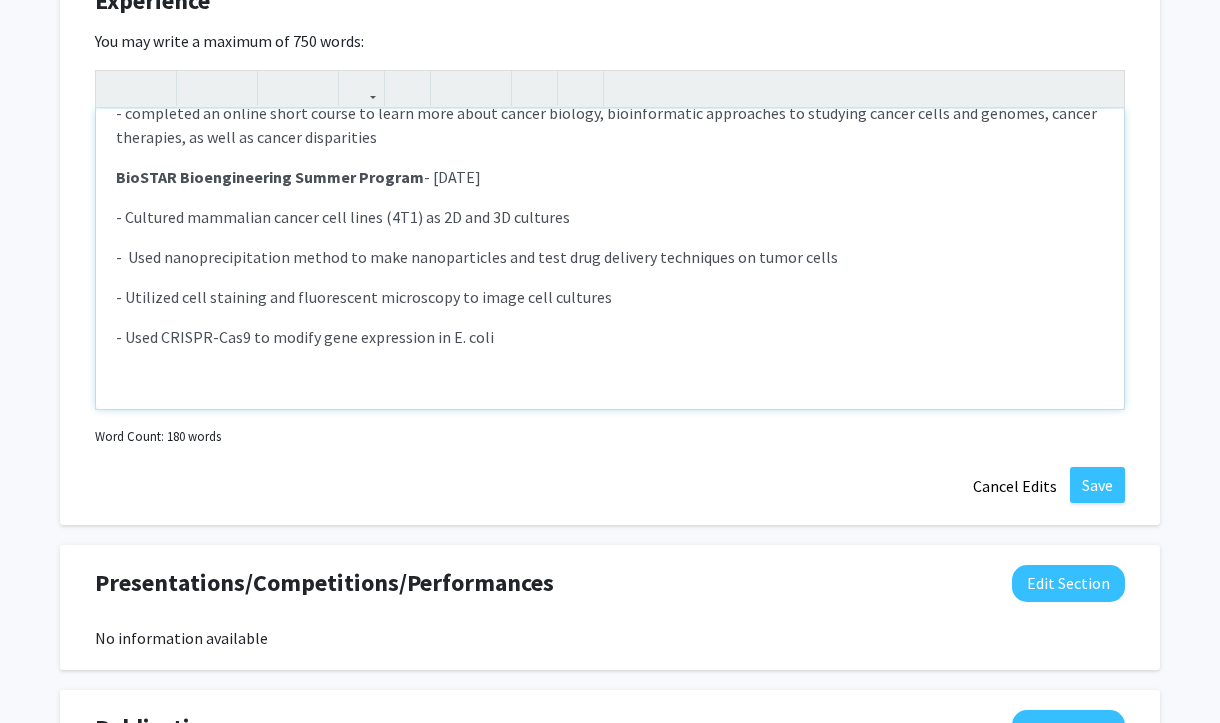 click on "-  Used nanoprecipitation method to make nanoparticles and test drug delivery techniques on tumor cells" at bounding box center [477, 257] 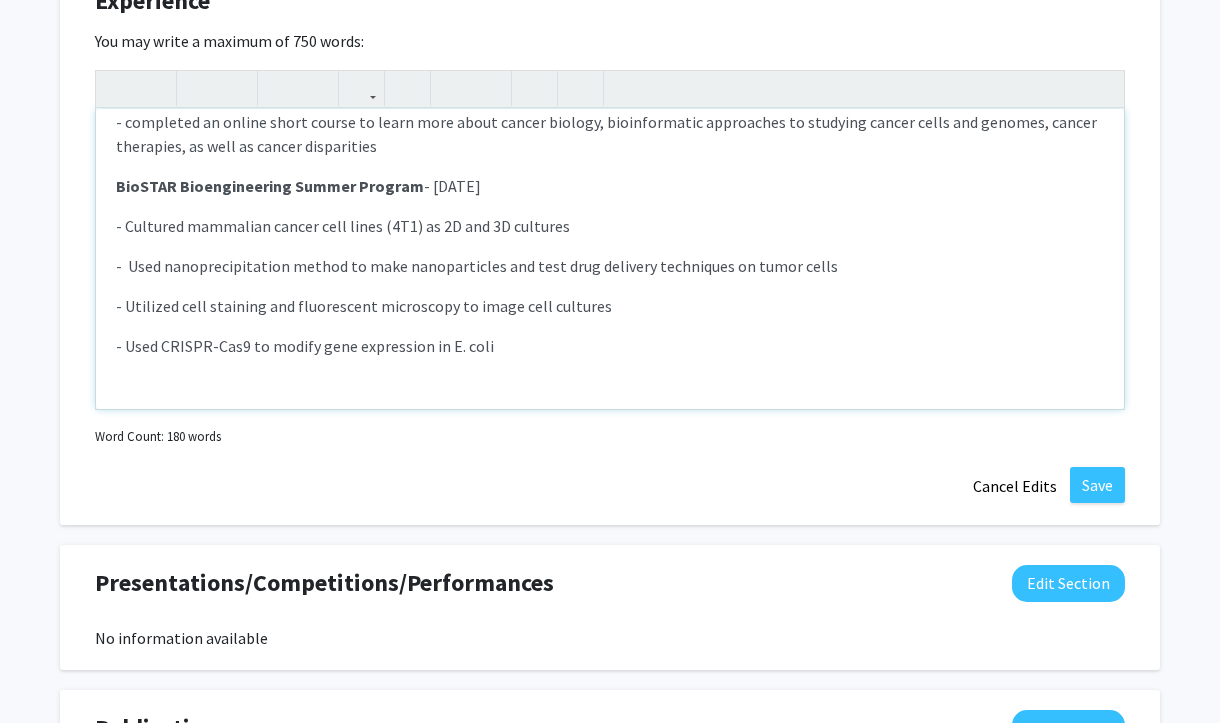 drag, startPoint x: 608, startPoint y: 282, endPoint x: 279, endPoint y: 301, distance: 329.5482 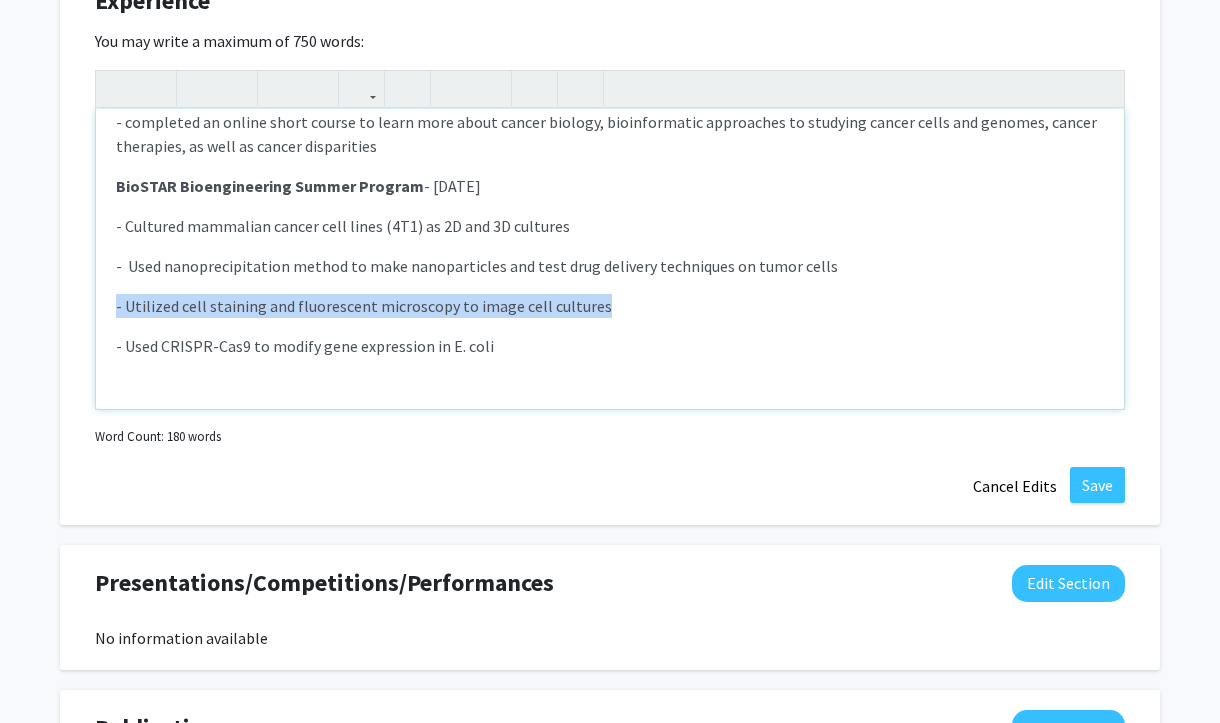 drag, startPoint x: 600, startPoint y: 281, endPoint x: 110, endPoint y: 272, distance: 490.08264 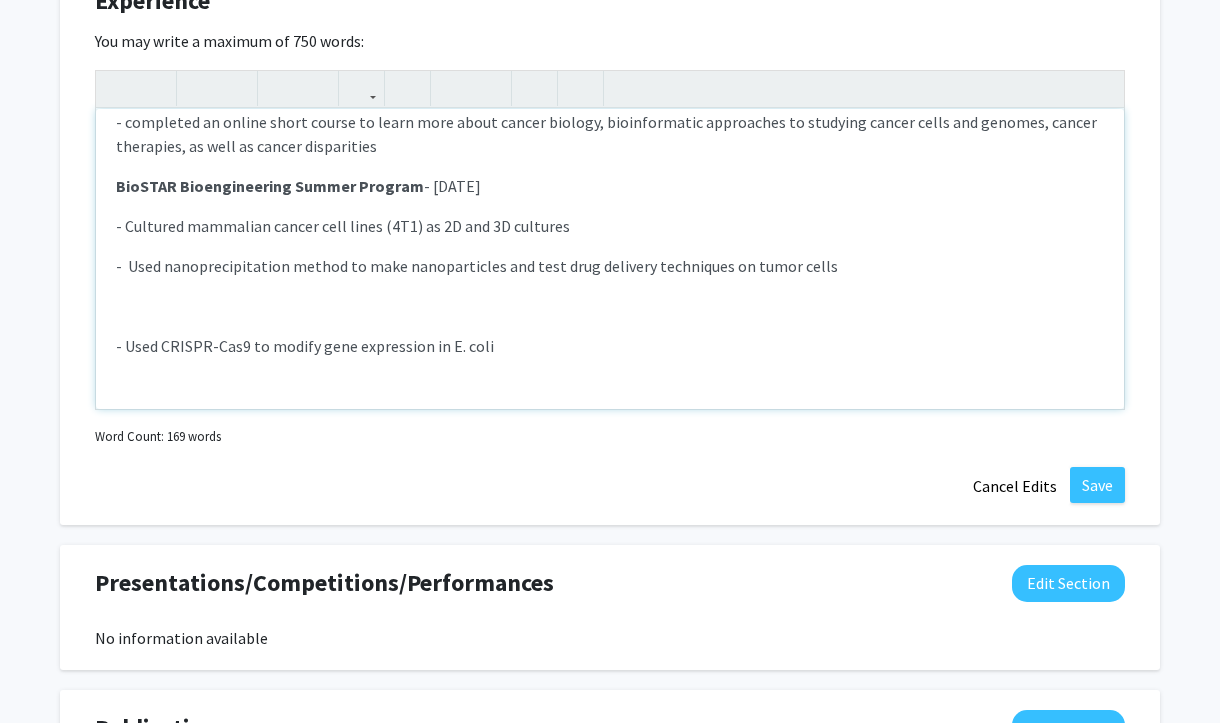 scroll, scrollTop: 452, scrollLeft: 0, axis: vertical 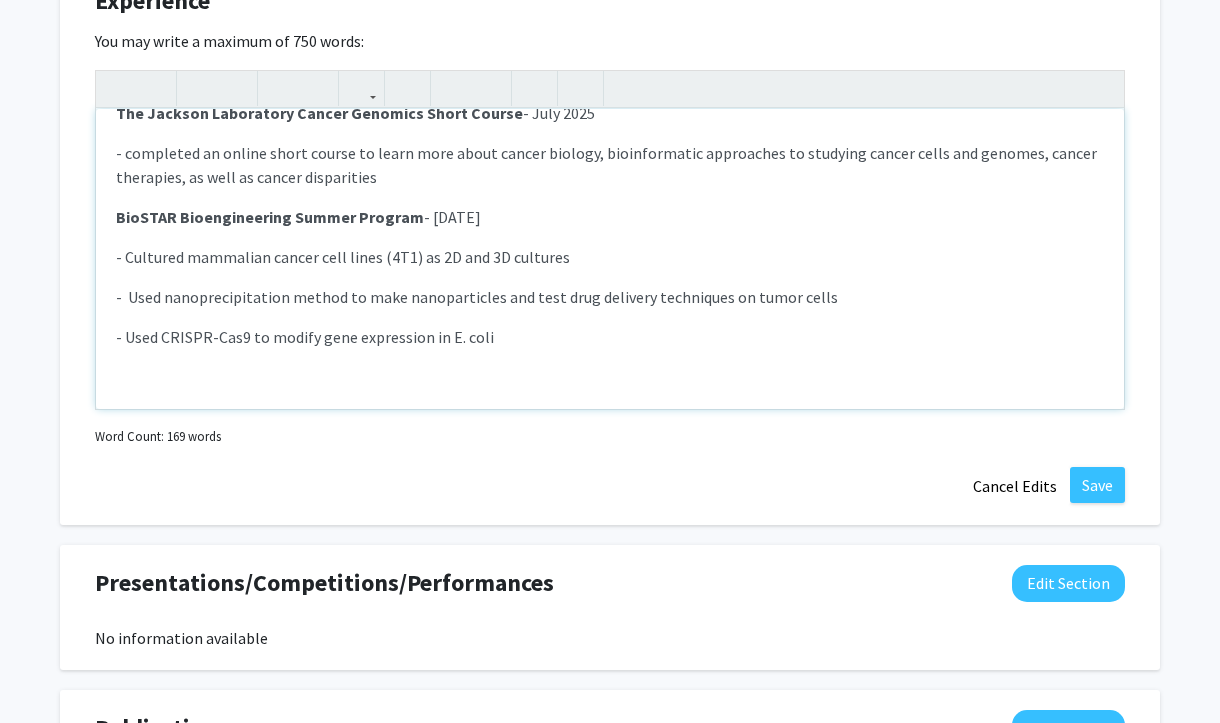 click on "- Cultured mammalian cancer cell lines (4T1) as 2D and 3D cultures" at bounding box center [610, 257] 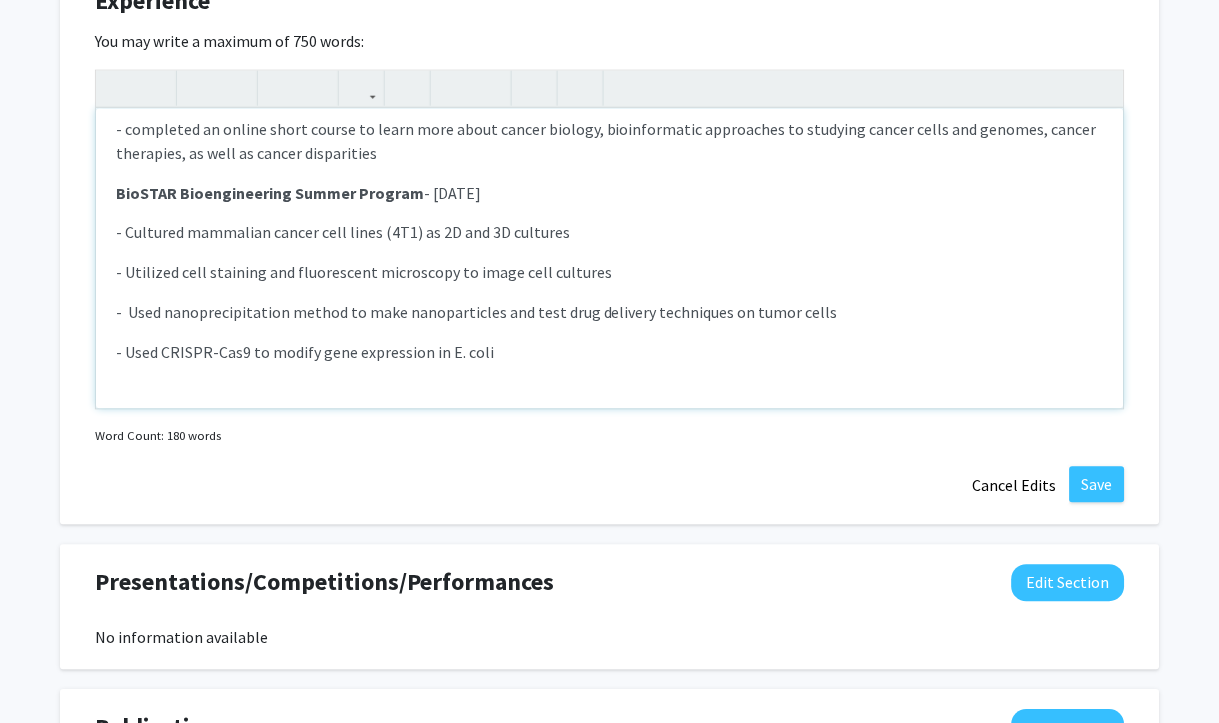 scroll, scrollTop: 483, scrollLeft: 0, axis: vertical 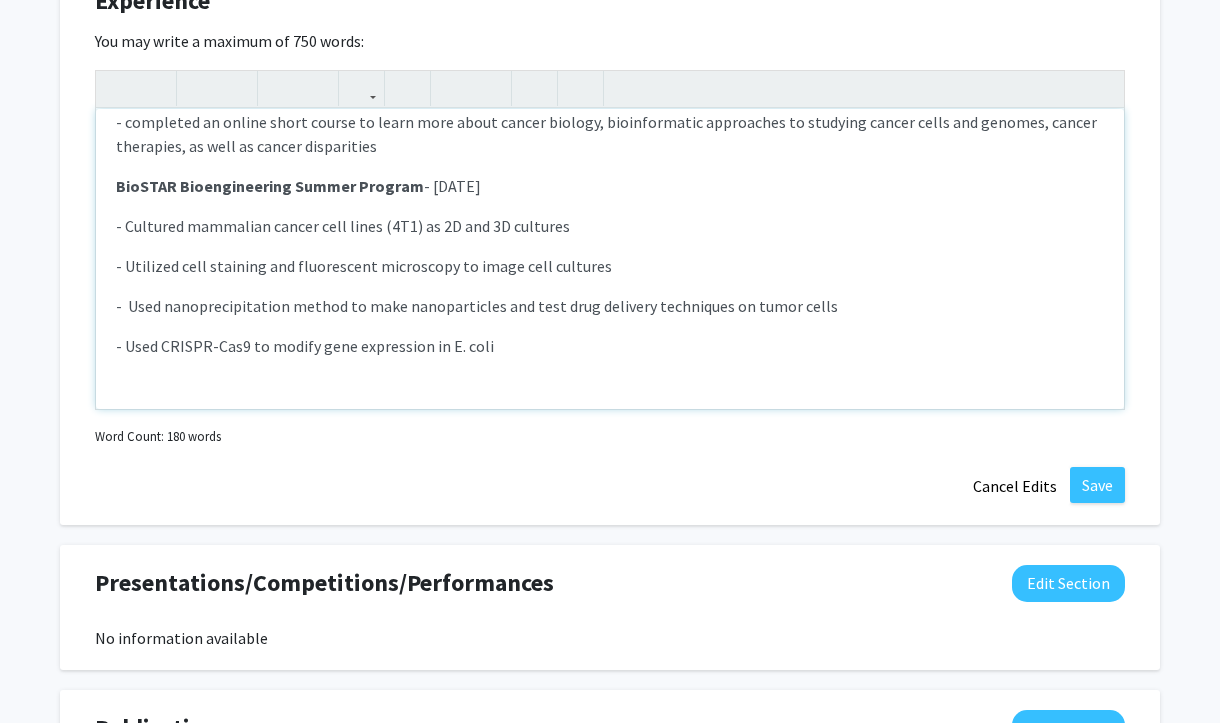 click on "- Utilized cell staining and fluorescent microscopy to image cell cultures" at bounding box center [364, 266] 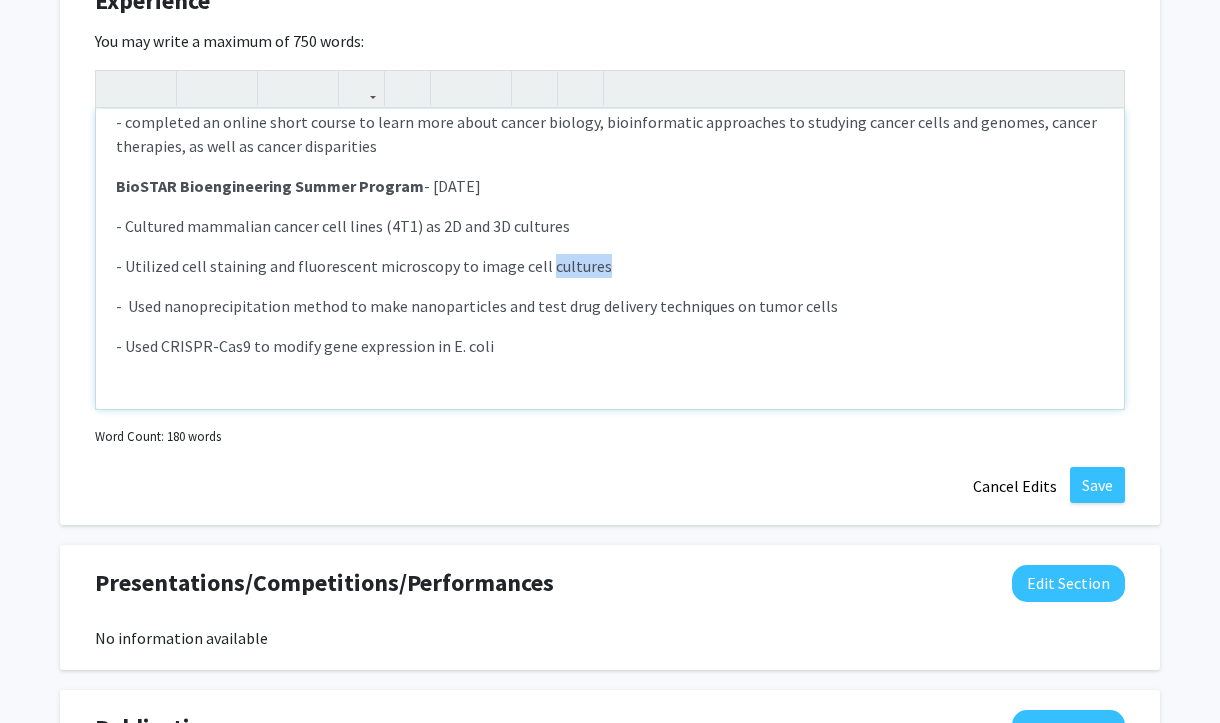 click on "- Utilized cell staining and fluorescent microscopy to image cell cultures" at bounding box center [364, 266] 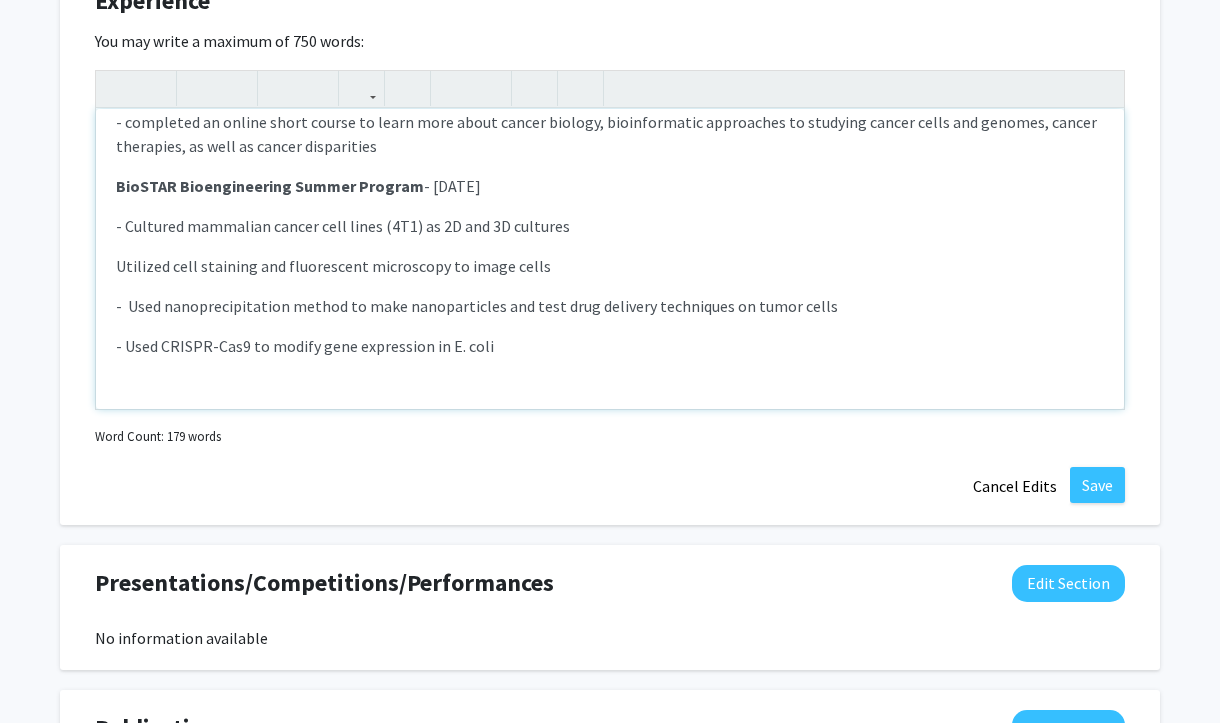 click on "Utilized cell staining and fluorescent microscopy to image cells" at bounding box center [333, 266] 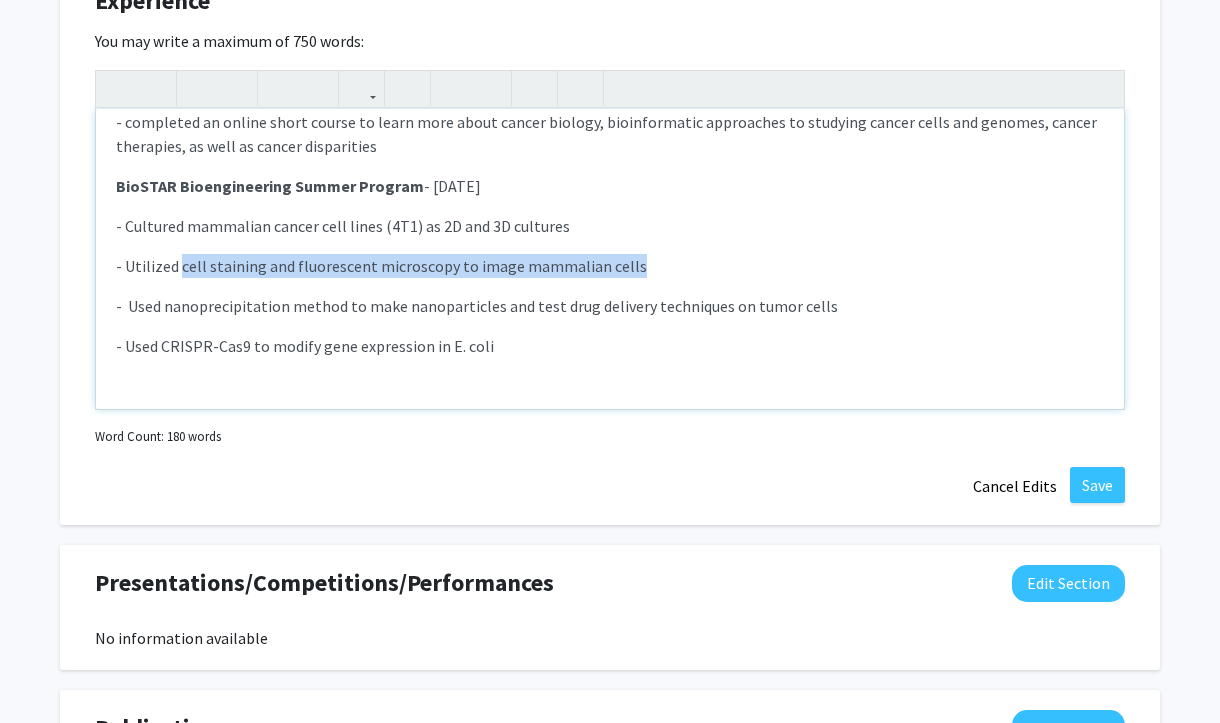 drag, startPoint x: 676, startPoint y: 249, endPoint x: 173, endPoint y: 241, distance: 503.06363 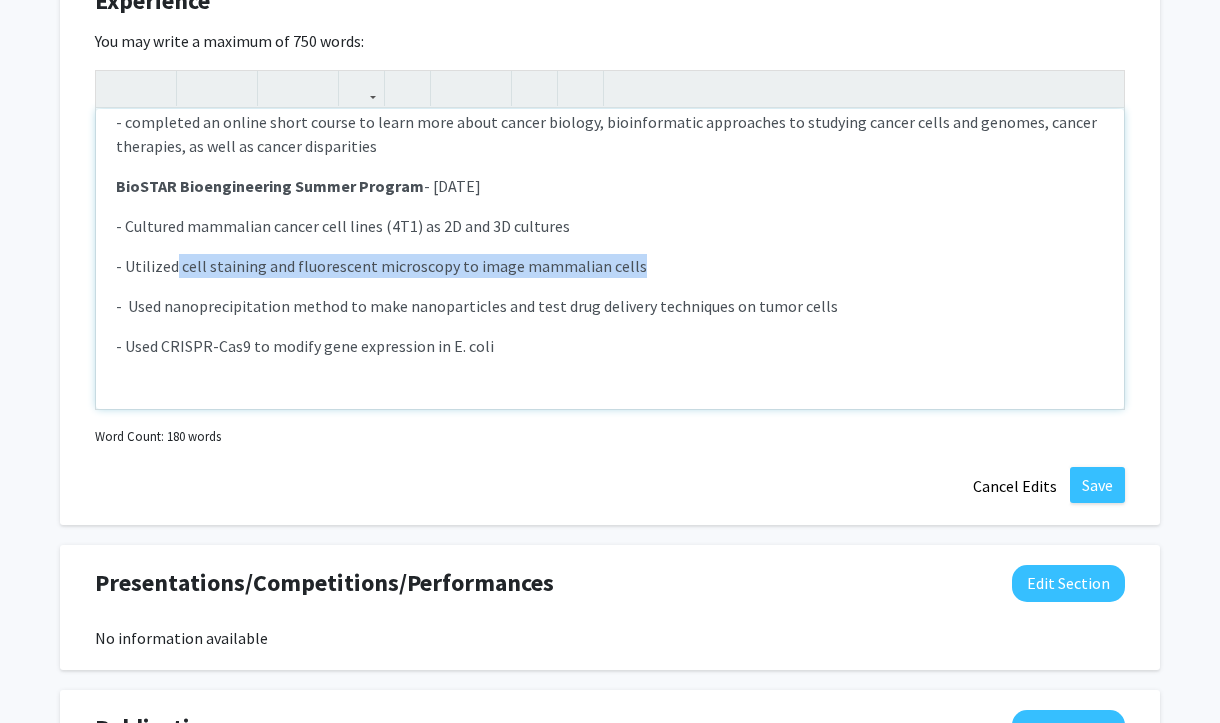 copy on "cell staining and fluorescent microscopy to image mammalian cells" 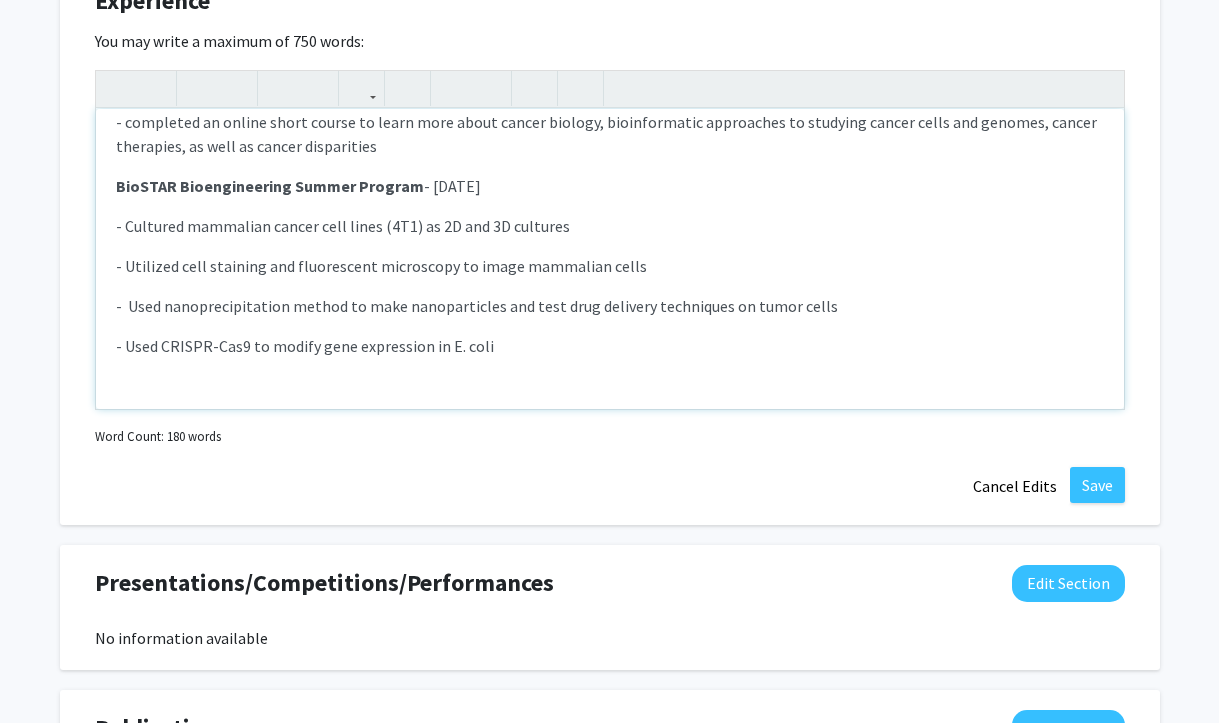 click on "- Used CRISPR-Cas9 to modify gene expression in E. coli" at bounding box center (305, 346) 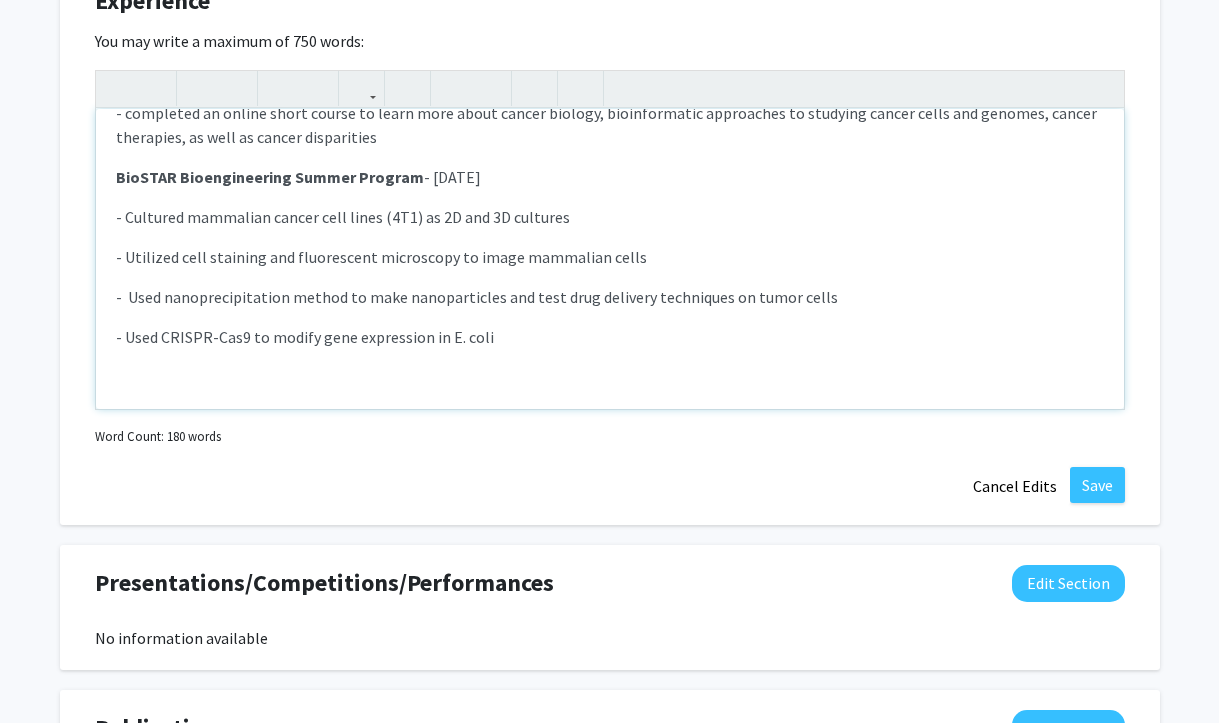 click on "Research Protocol Technician  - Panoplia Labs - [CITY], [STATE] - [MONTH]-[MONTH] [YEAR] Participated in 9-week research study on the use of LLMs in a biotechnology lab.  - Independently performed core wet lab procedures: pipetting, plasmid DNA assembly, mammalian cell culture, AAV production, and RNA quantification - Operated standard lab equipment including biosafety cabinets, centrifuges, and thermocyclers Used LLMs to learn wet lab skills: - Pipetting - HEK293 cell culture & passaging - HEK293 cell viability assay - Assembling plasmid DNA - Plasmid purification  - Producing adeno-associated virus (AAV) The Jackson Laboratory Cancer Genomics Short Course  - [MONTH] [YEAR] - completed an online short course to learn more about cancer biology, bioinformatic approaches to studying cancer cells and genomes, cancer therapies, as well as cancer disparities BioSTAR Bioengineering Summer Program  - [MONTH] [YEAR] - Cultured mammalian cancer cell lines (4T1) as 2D and 3D cultures" at bounding box center (610, 259) 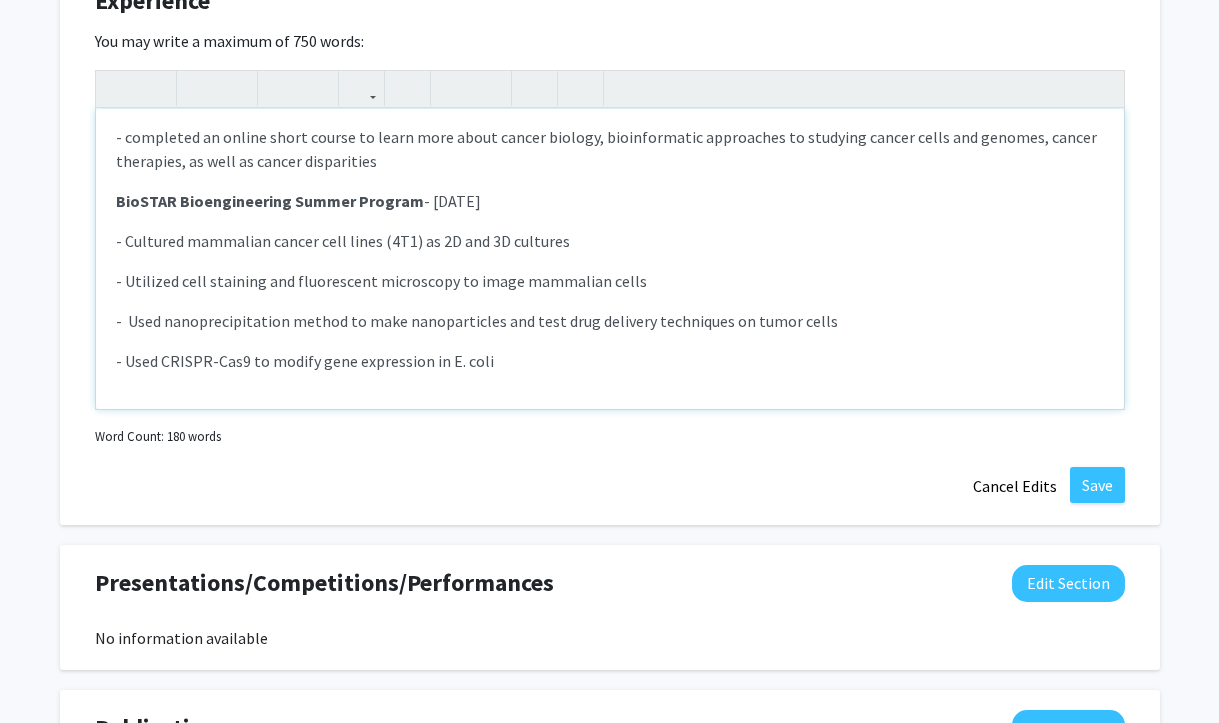 type on "The Jackson Laboratory Cancer Genomics Short Course - July [DATE]" 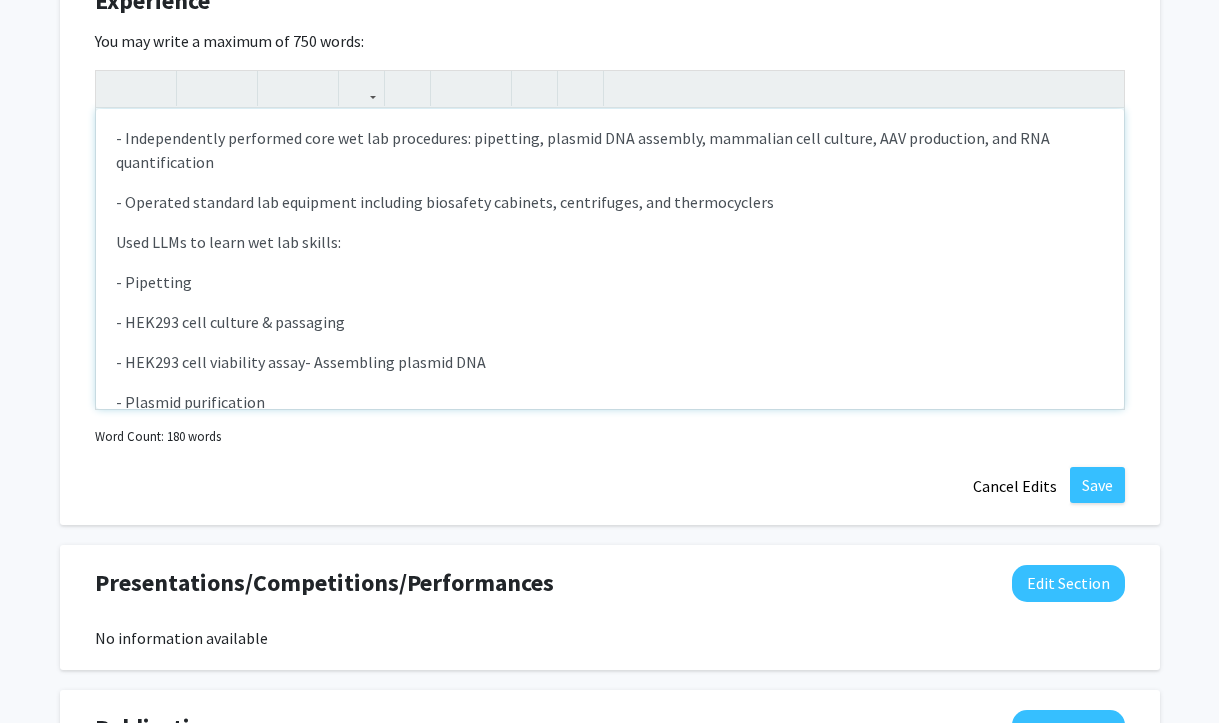 scroll, scrollTop: 88, scrollLeft: 0, axis: vertical 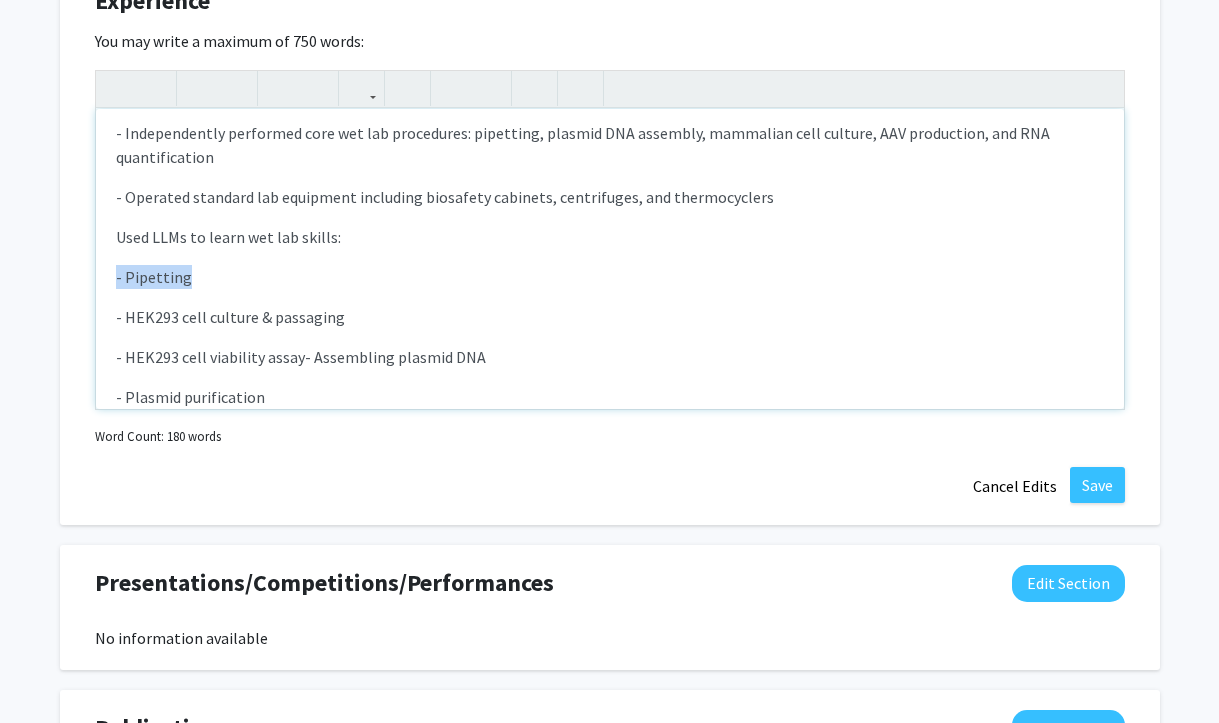 drag, startPoint x: 210, startPoint y: 259, endPoint x: 100, endPoint y: 257, distance: 110.01818 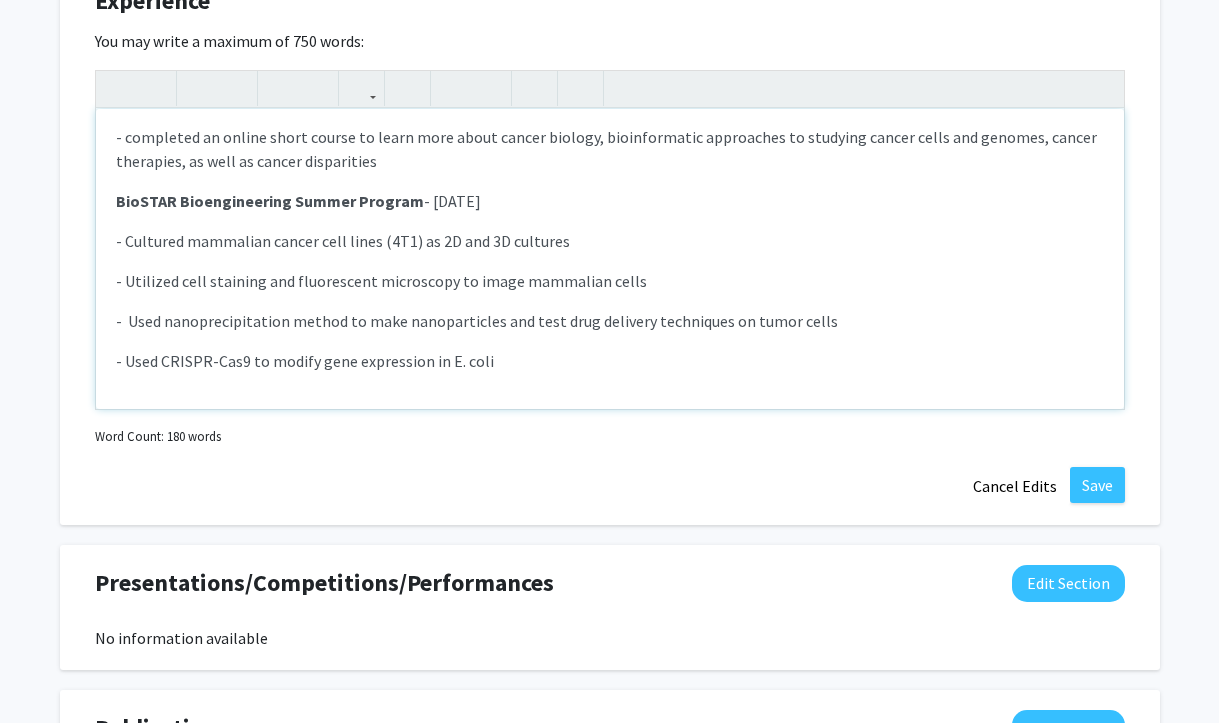 scroll, scrollTop: 0, scrollLeft: 0, axis: both 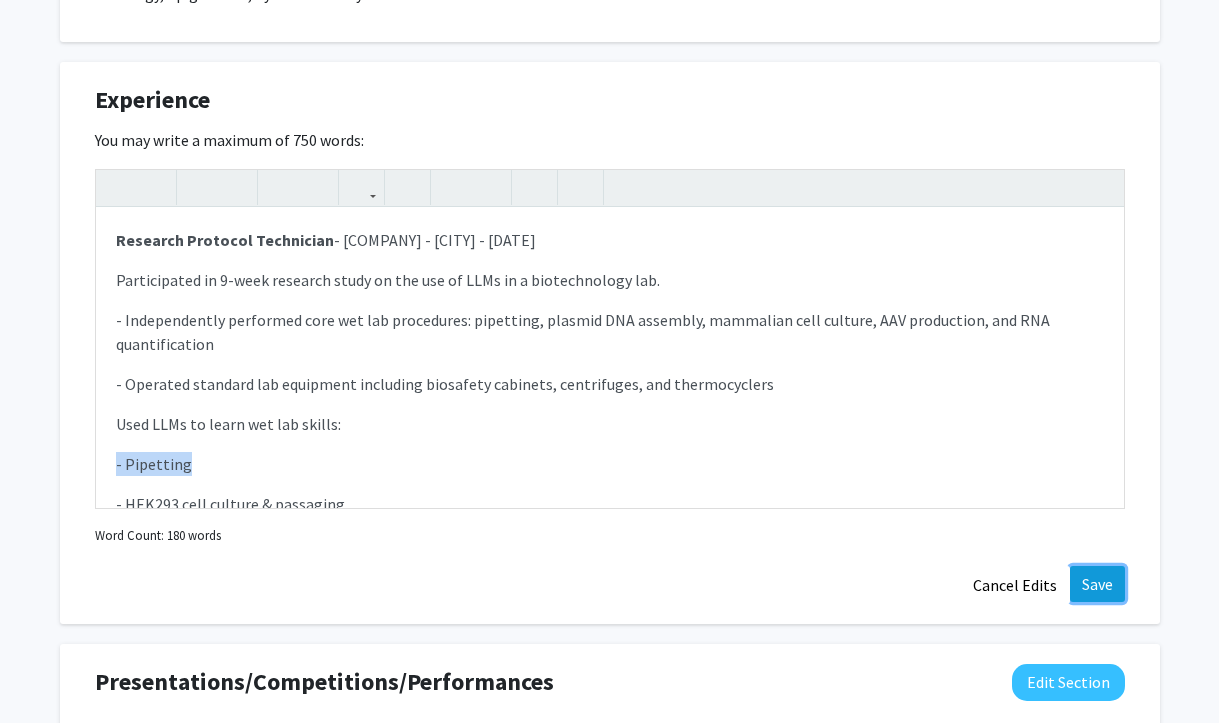 click on "Save" 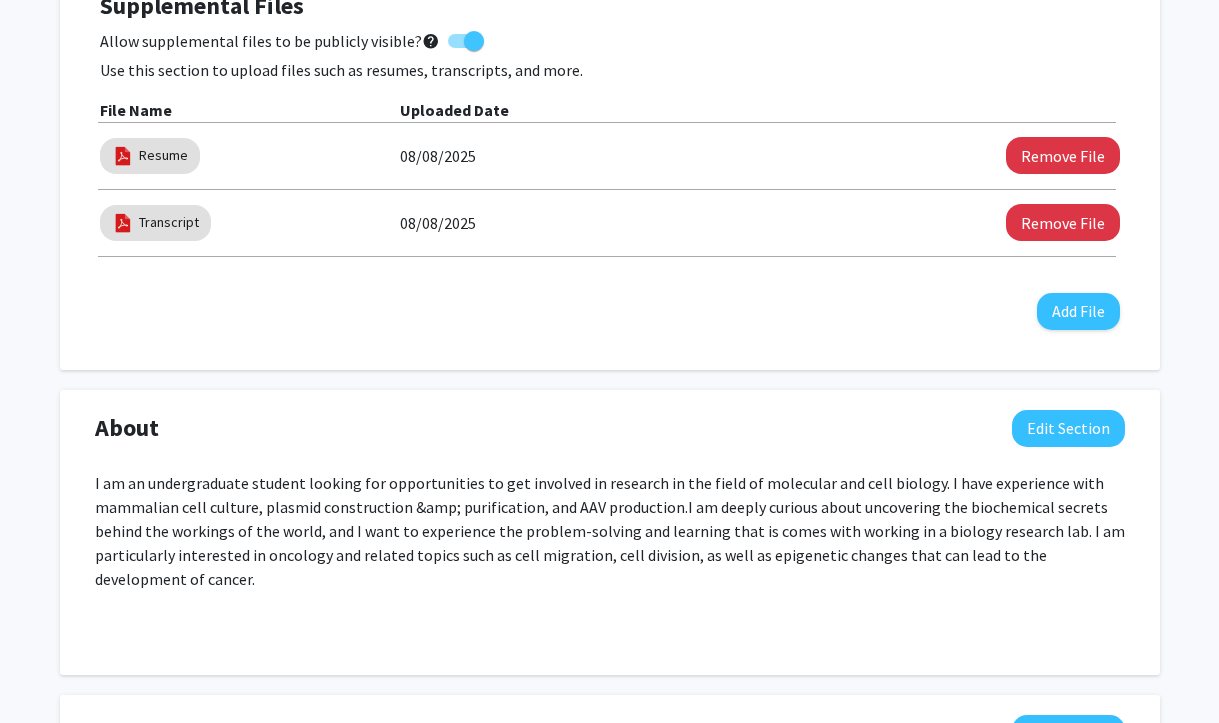scroll, scrollTop: 607, scrollLeft: 0, axis: vertical 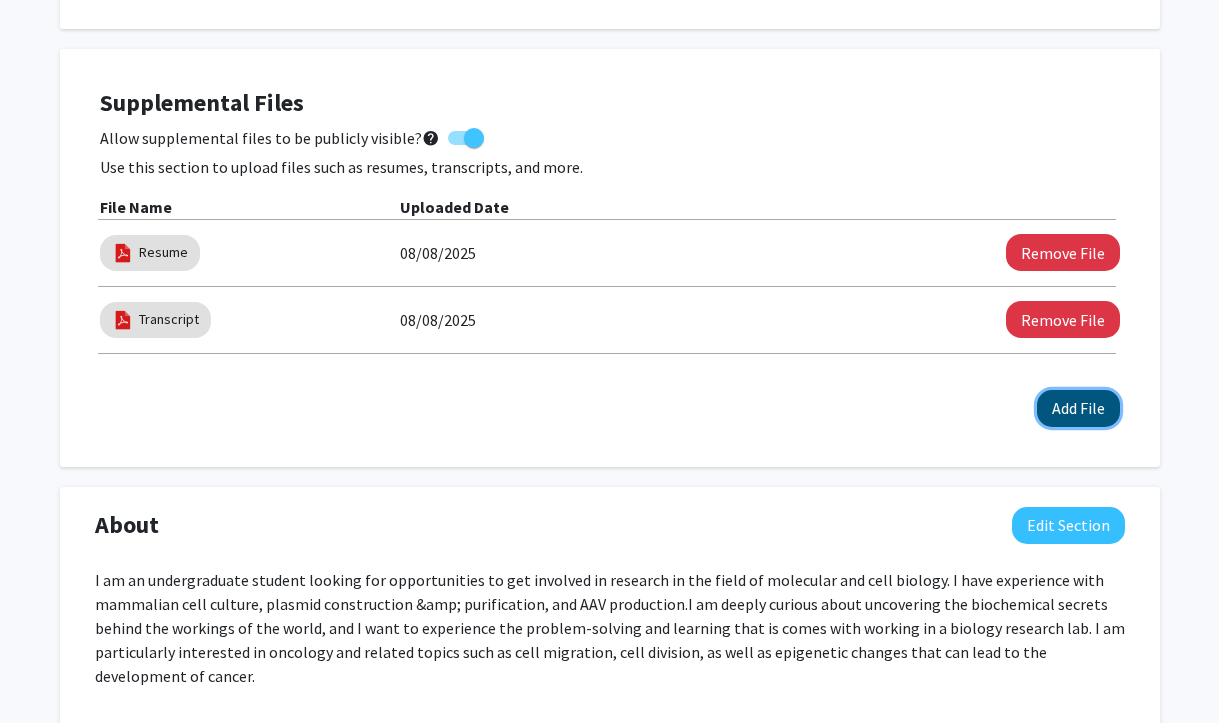 click on "Add File" 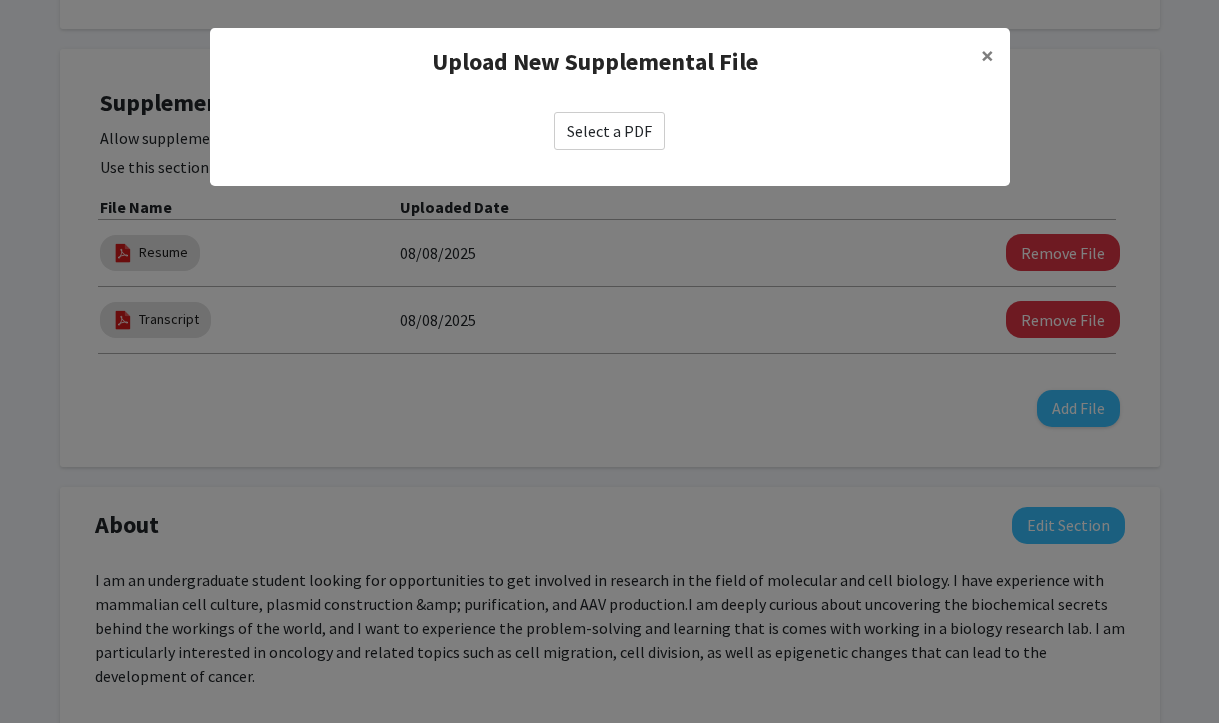 click on "Select a PDF" 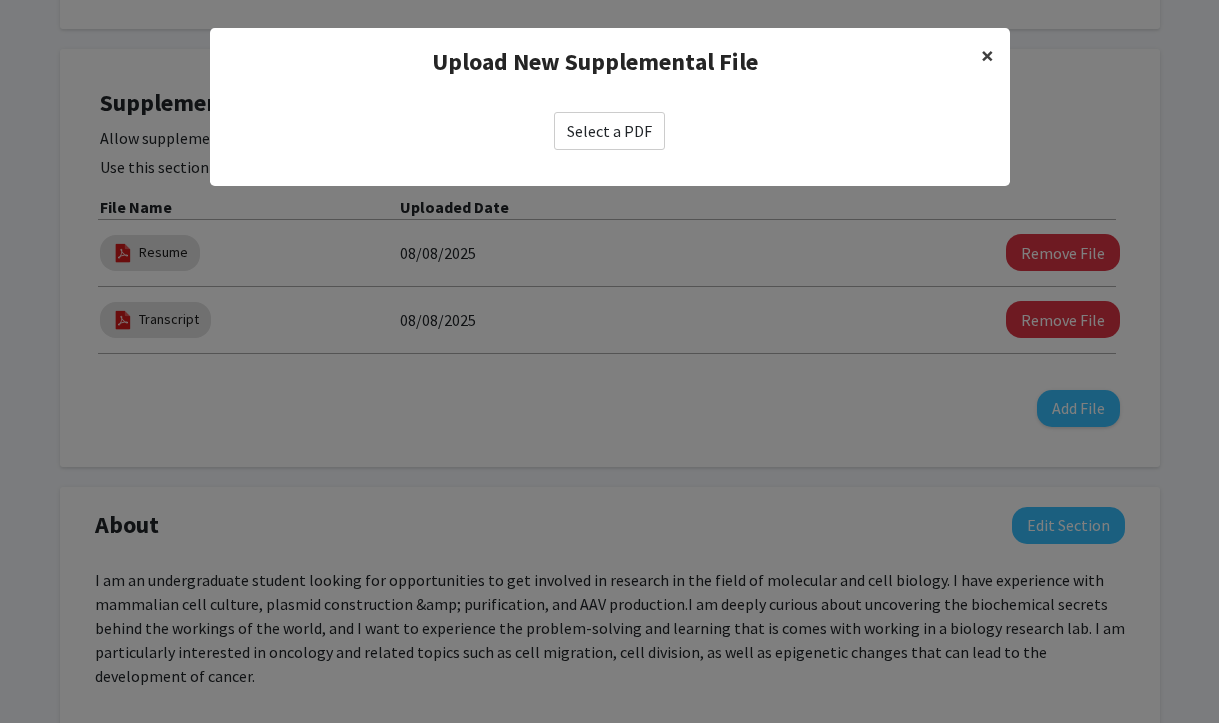 click on "×" 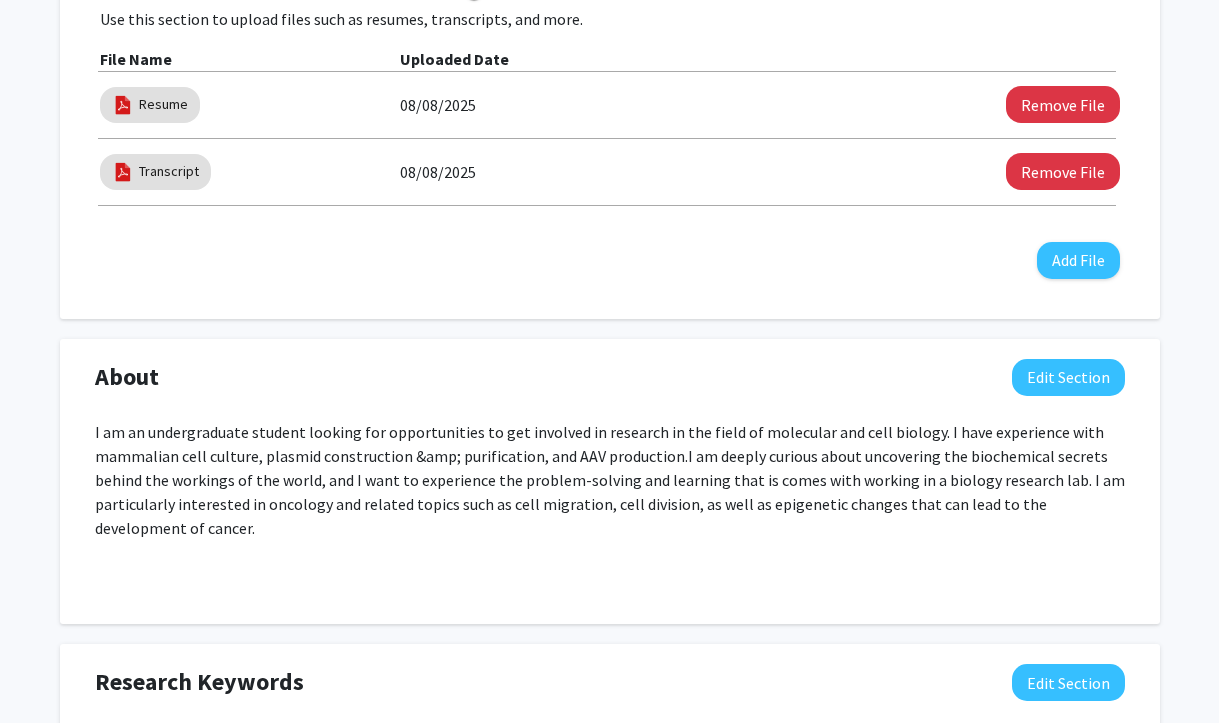 scroll, scrollTop: 758, scrollLeft: 0, axis: vertical 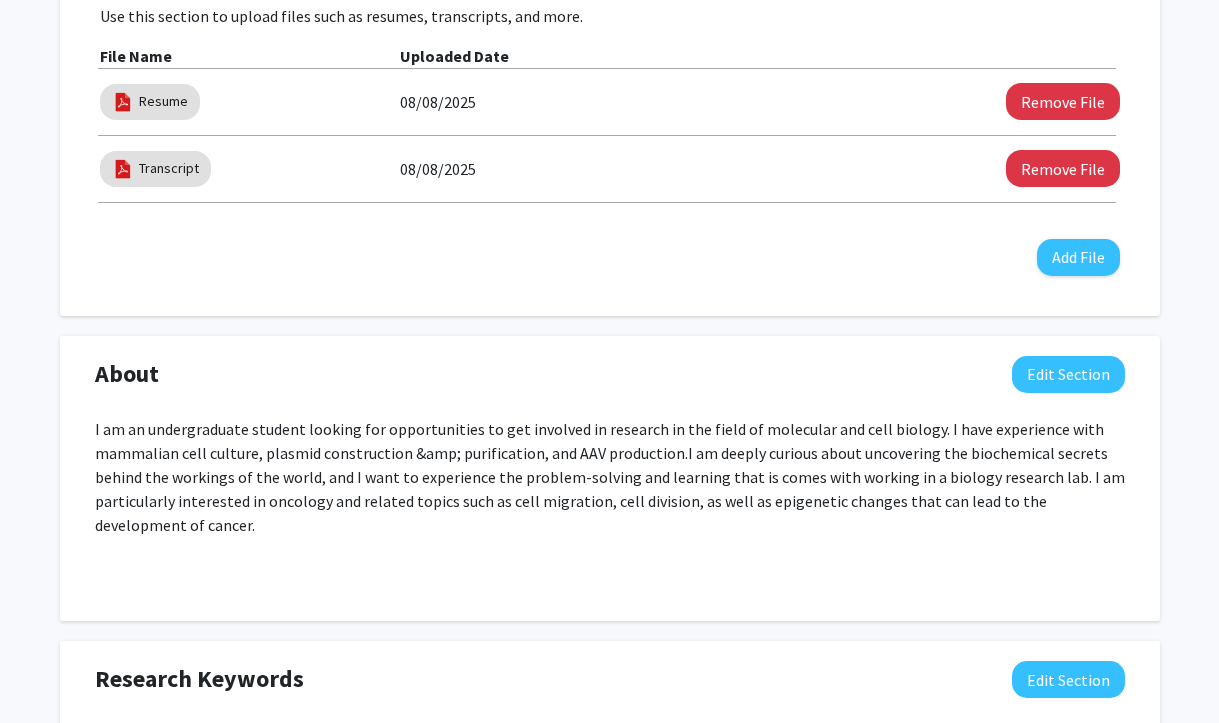 click on "I am deeply curious about uncovering the biochemical secrets behind the workings of the world, and I want to experience the problem-solving and learning that is comes with working in a biology research lab. I am particularly interested in oncology and related topics such as cell migration, cell division, as well as epigenetic changes that can lead to the development of cancer." 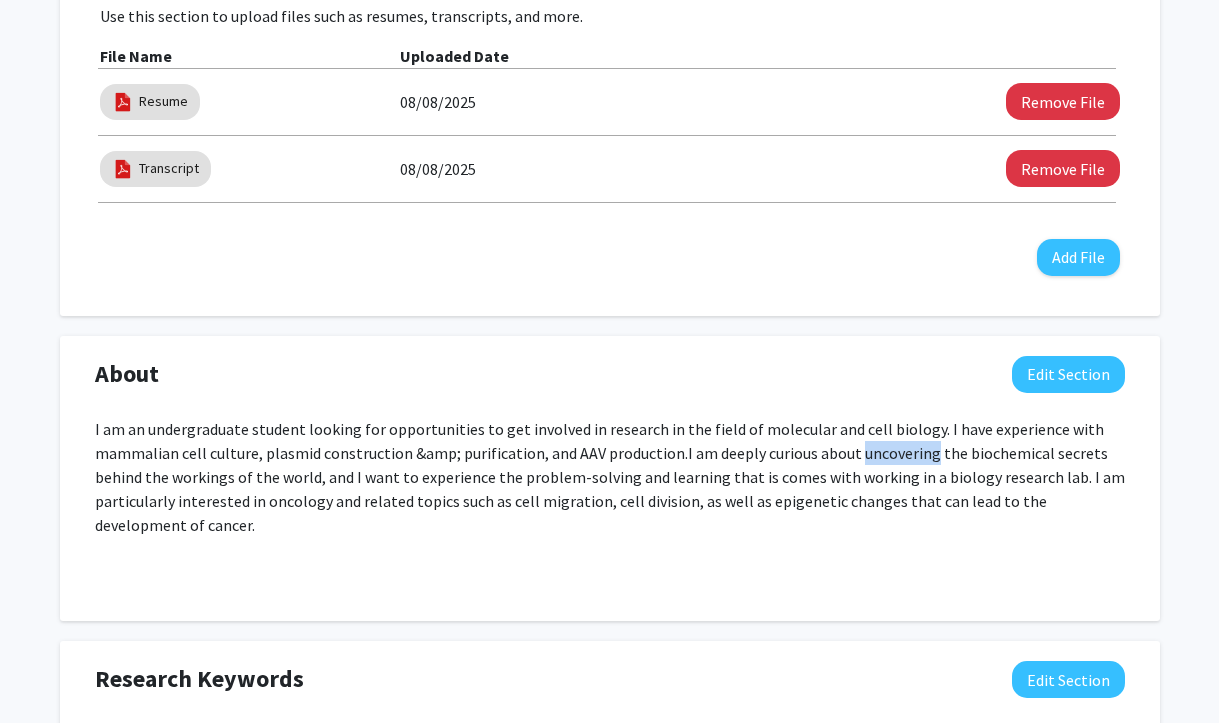 click on "I am deeply curious about uncovering the biochemical secrets behind the workings of the world, and I want to experience the problem-solving and learning that is comes with working in a biology research lab. I am particularly interested in oncology and related topics such as cell migration, cell division, as well as epigenetic changes that can lead to the development of cancer." 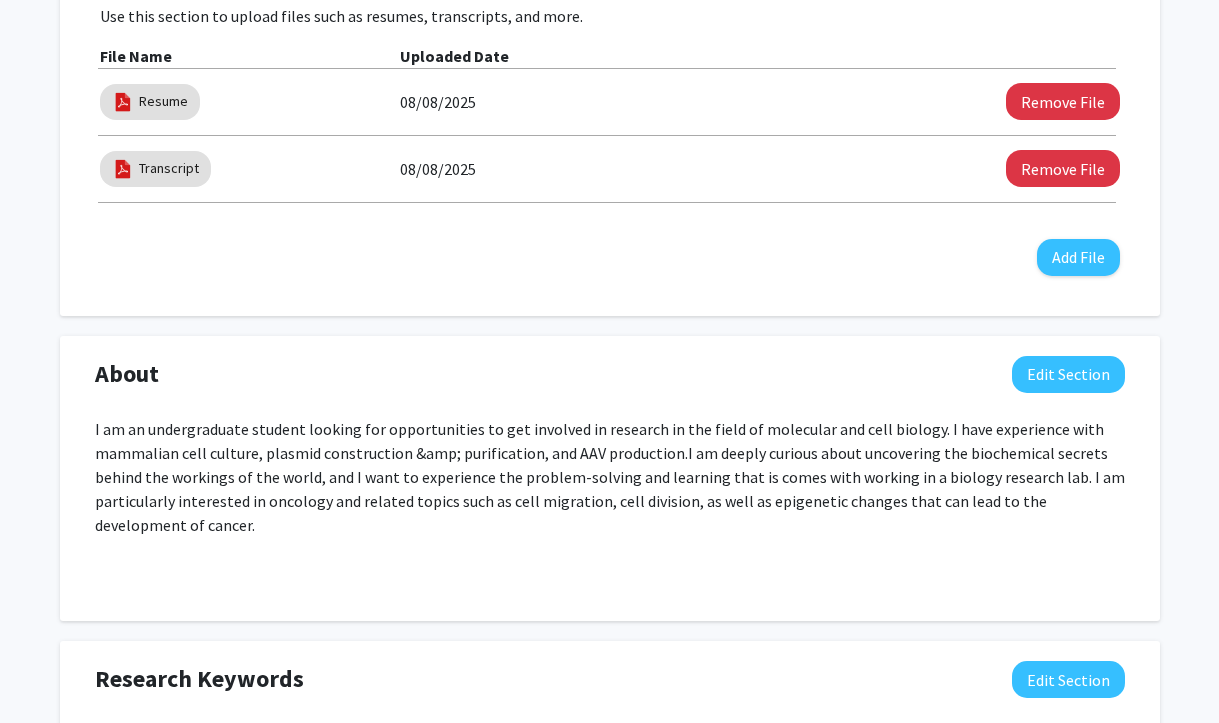 click on "I am deeply curious about uncovering the biochemical secrets behind the workings of the world, and I want to experience the problem-solving and learning that is comes with working in a biology research lab. I am particularly interested in oncology and related topics such as cell migration, cell division, as well as epigenetic changes that can lead to the development of cancer." 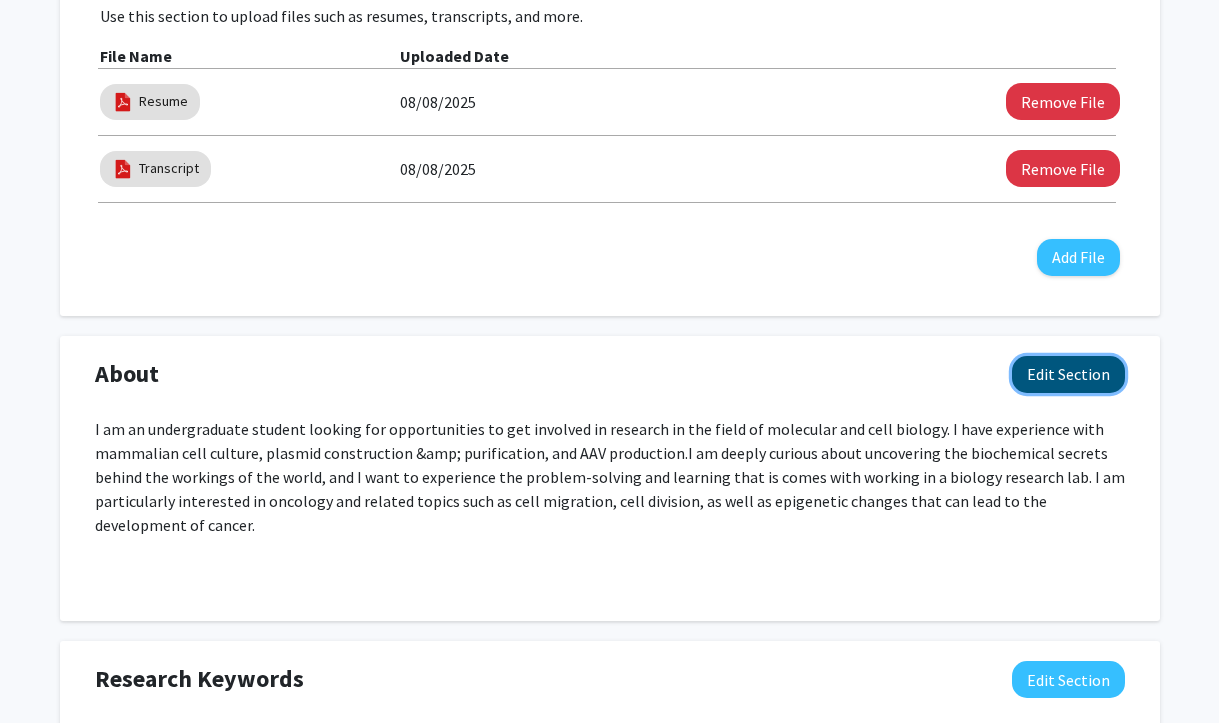 click on "Edit Section" 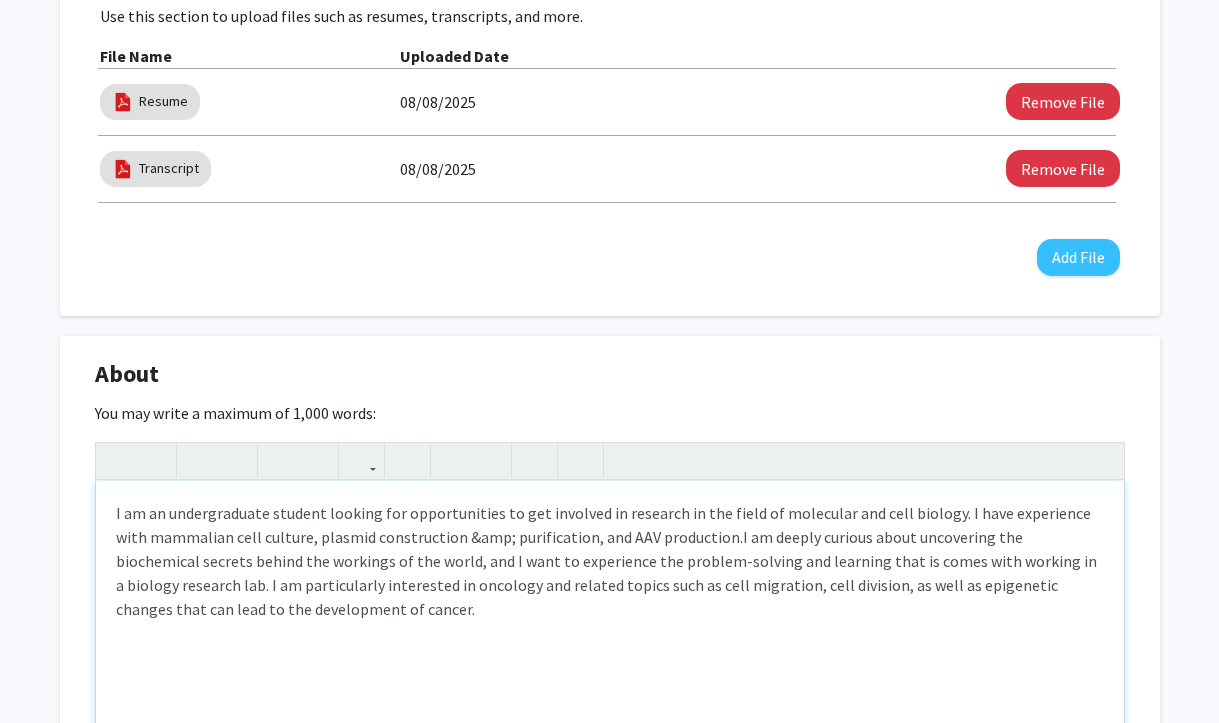 click on "I am deeply curious about uncovering the biochemical secrets behind the workings of the world, and I want to experience the problem-solving and learning that is comes with working in a biology research lab. I am particularly interested in oncology and related topics such as cell migration, cell division, as well as epigenetic changes that can lead to the development of cancer." at bounding box center (606, 573) 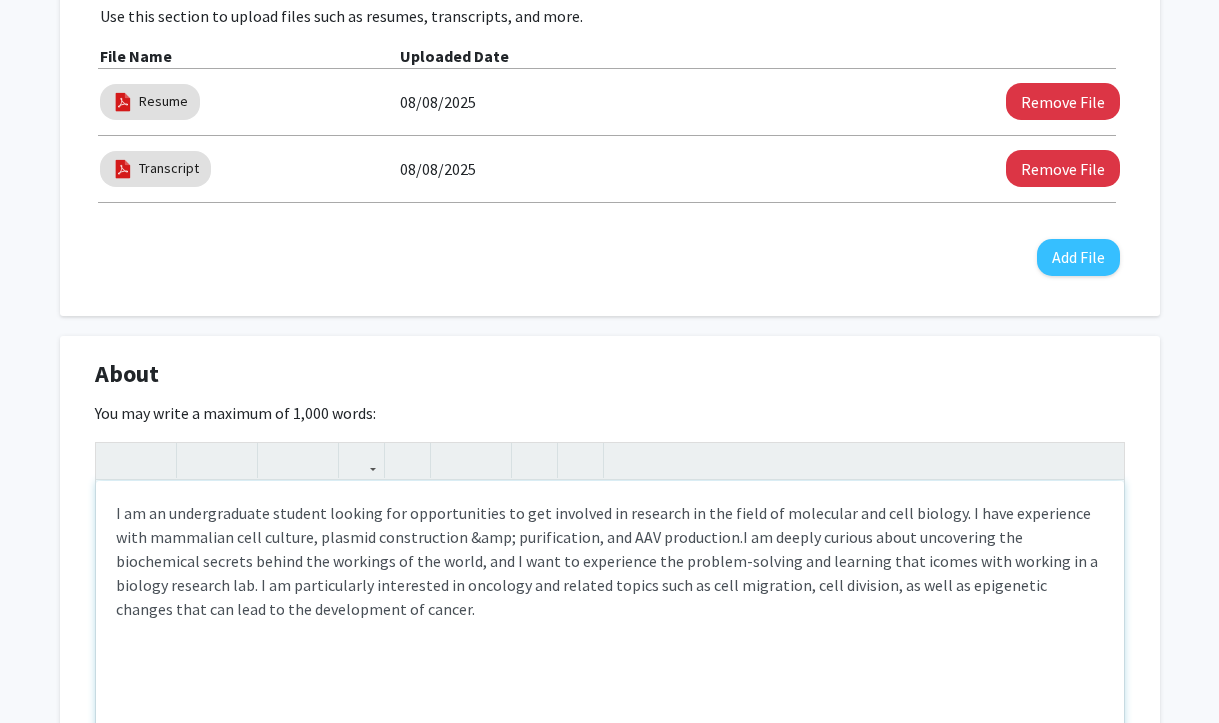 type on "<p>I am an undergraduate student looking for opportunities to get involved in research in the field of molecular and cell biology. I have experience with mammalian cell culture, plasmid construction &amp; purification, and AAV production.&nbsp;</p><p>I am deeply curious about uncovering the biochemical secrets behind the workings of the world, and I want to experience the problem-solving and learning that comes with working in a biology research lab. I am particularly interested in oncology and related topics such as cell migration, cell division, as well as epigenetic changes that can lead to the development of cancer.&nbsp;</p><br><br>" 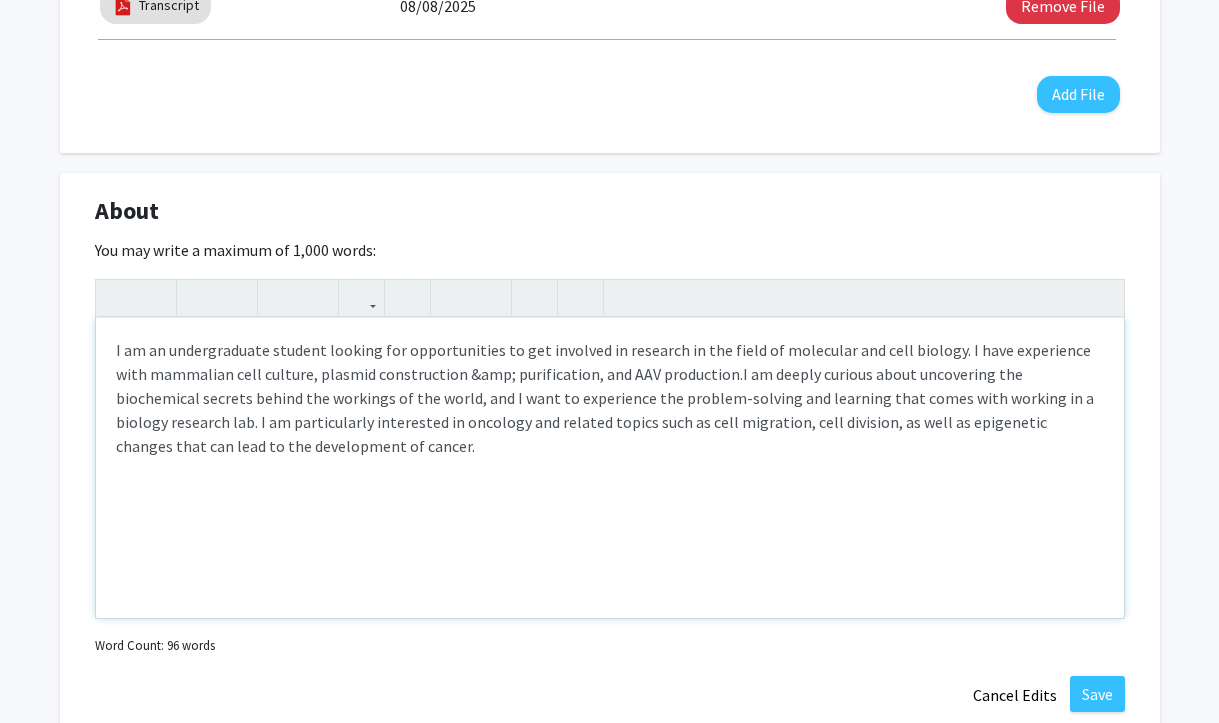 scroll, scrollTop: 942, scrollLeft: 0, axis: vertical 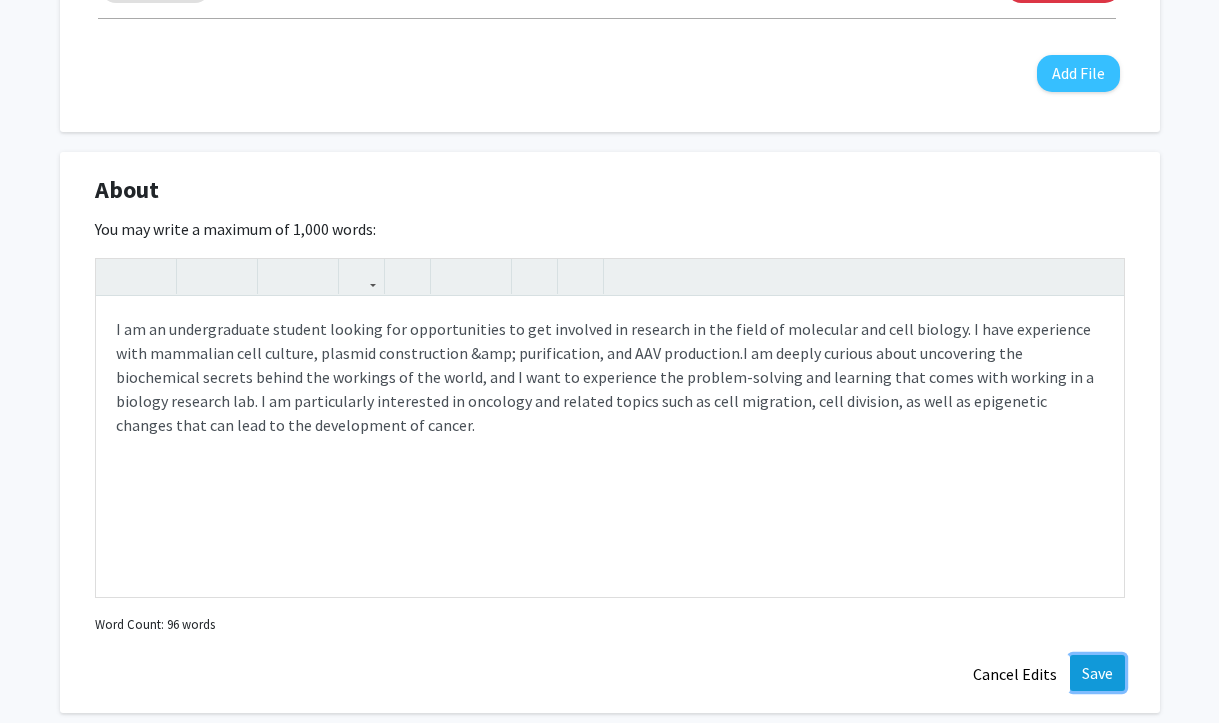 click on "Save" 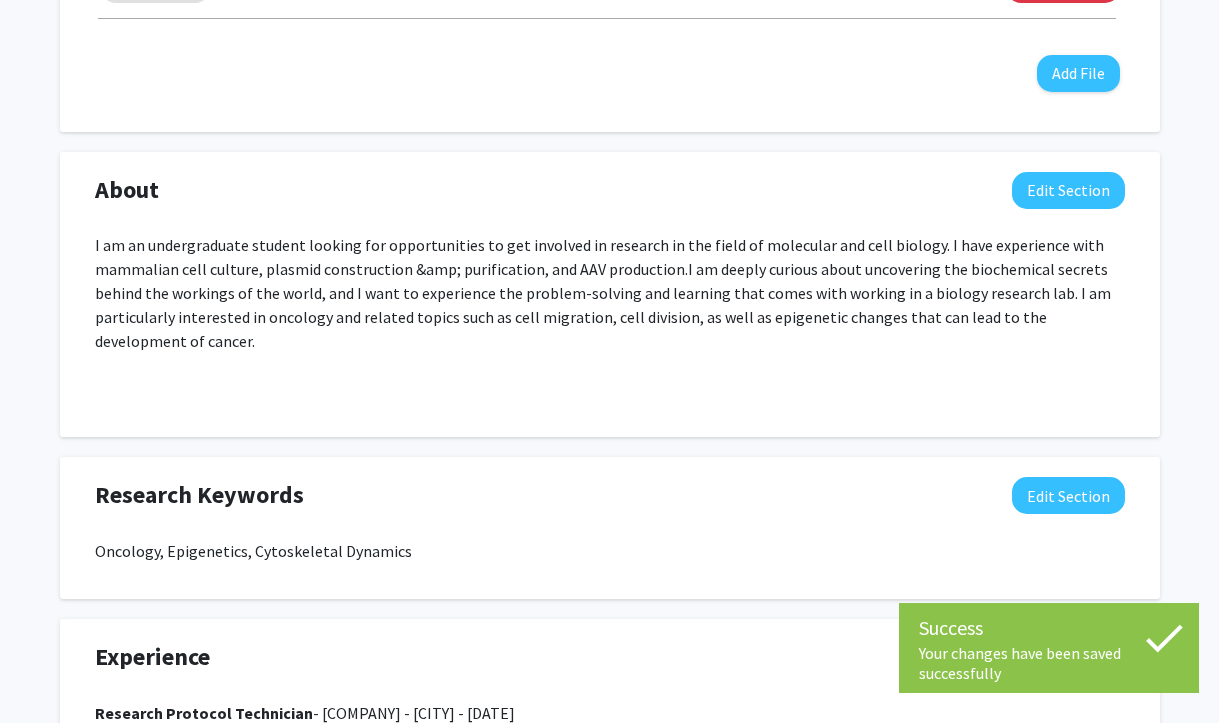 click on "I am deeply curious about uncovering the biochemical secrets behind the workings of the world, and I want to experience the problem-solving and learning that comes with working in a biology research lab. I am particularly interested in oncology and related topics such as cell migration, cell division, as well as epigenetic changes that can lead to the development of cancer." 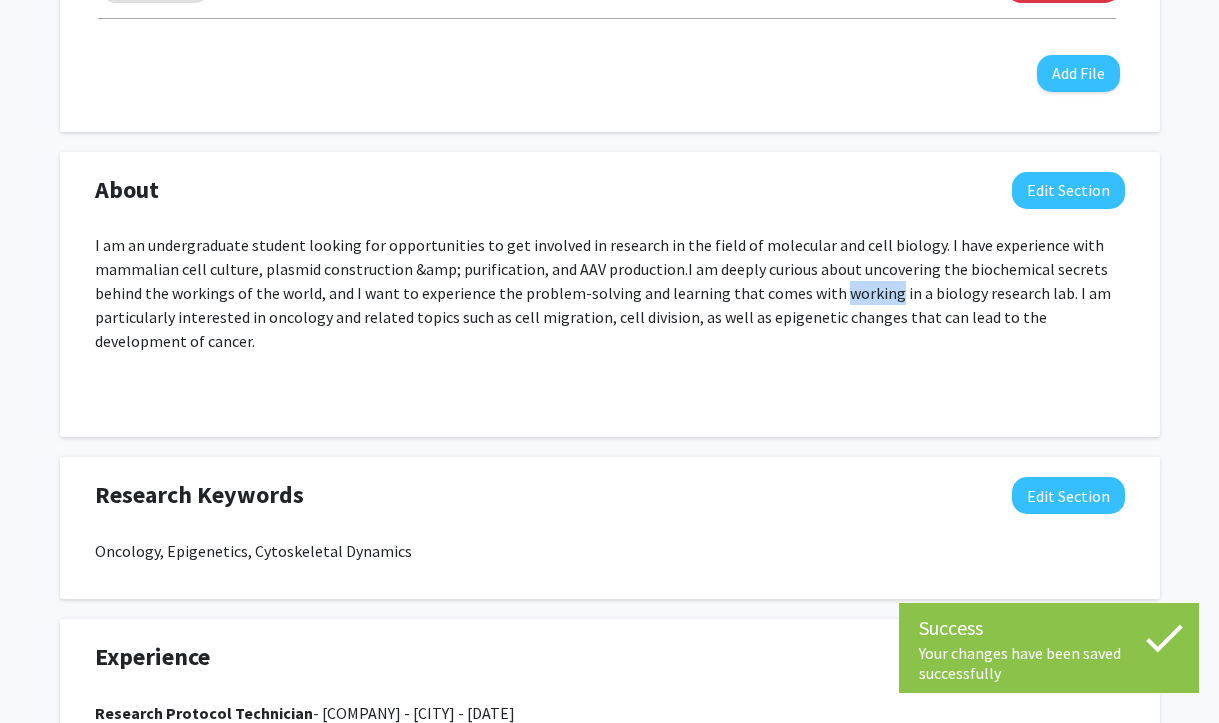 click on "I am deeply curious about uncovering the biochemical secrets behind the workings of the world, and I want to experience the problem-solving and learning that comes with working in a biology research lab. I am particularly interested in oncology and related topics such as cell migration, cell division, as well as epigenetic changes that can lead to the development of cancer." 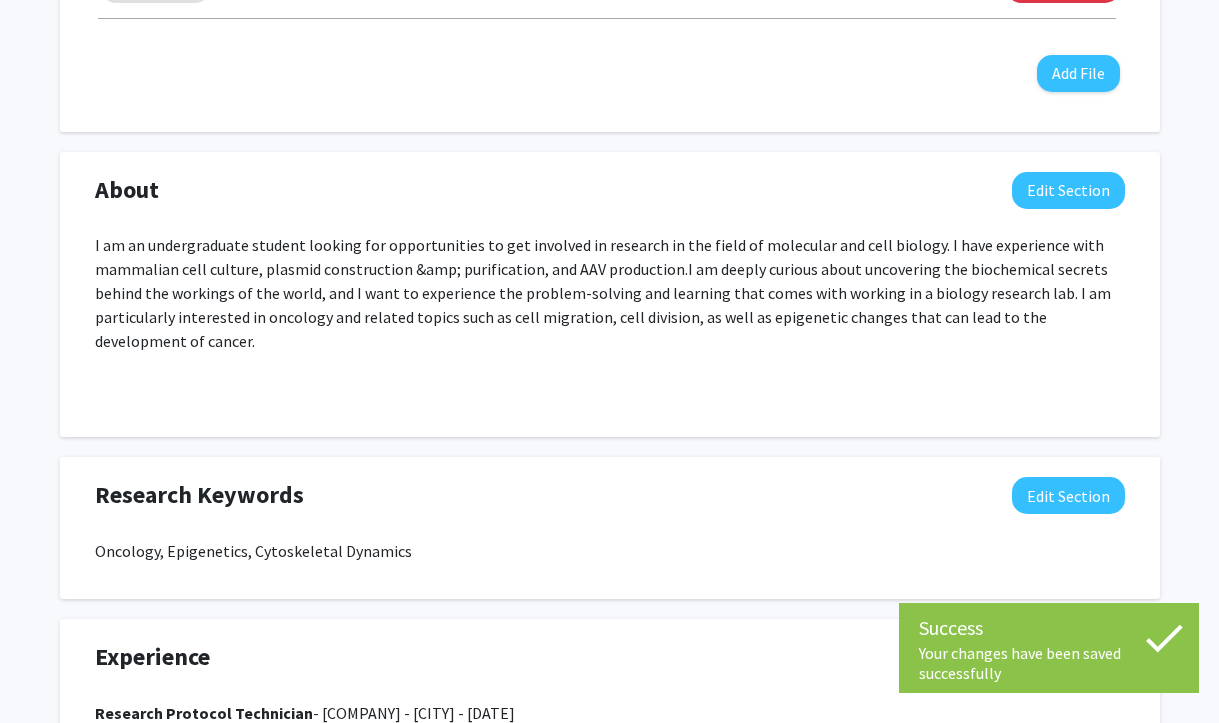 click on "I am deeply curious about uncovering the biochemical secrets behind the workings of the world, and I want to experience the problem-solving and learning that comes with working in a biology research lab. I am particularly interested in oncology and related topics such as cell migration, cell division, as well as epigenetic changes that can lead to the development of cancer." 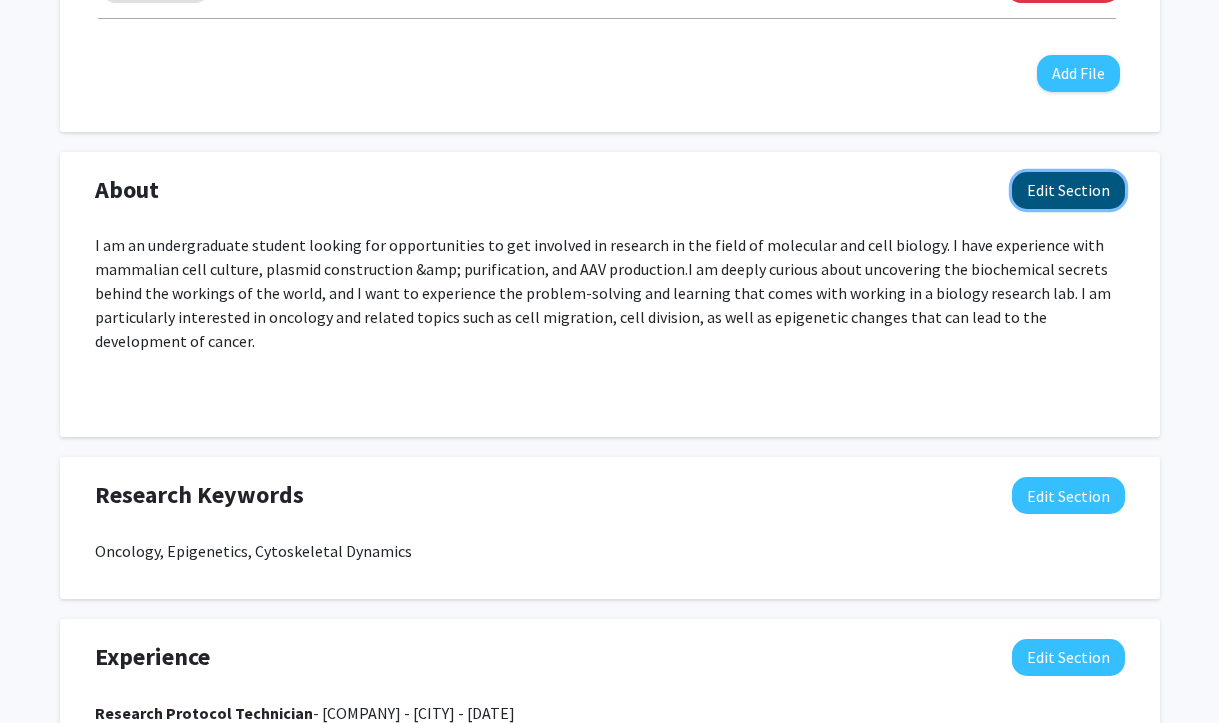 click on "Edit Section" 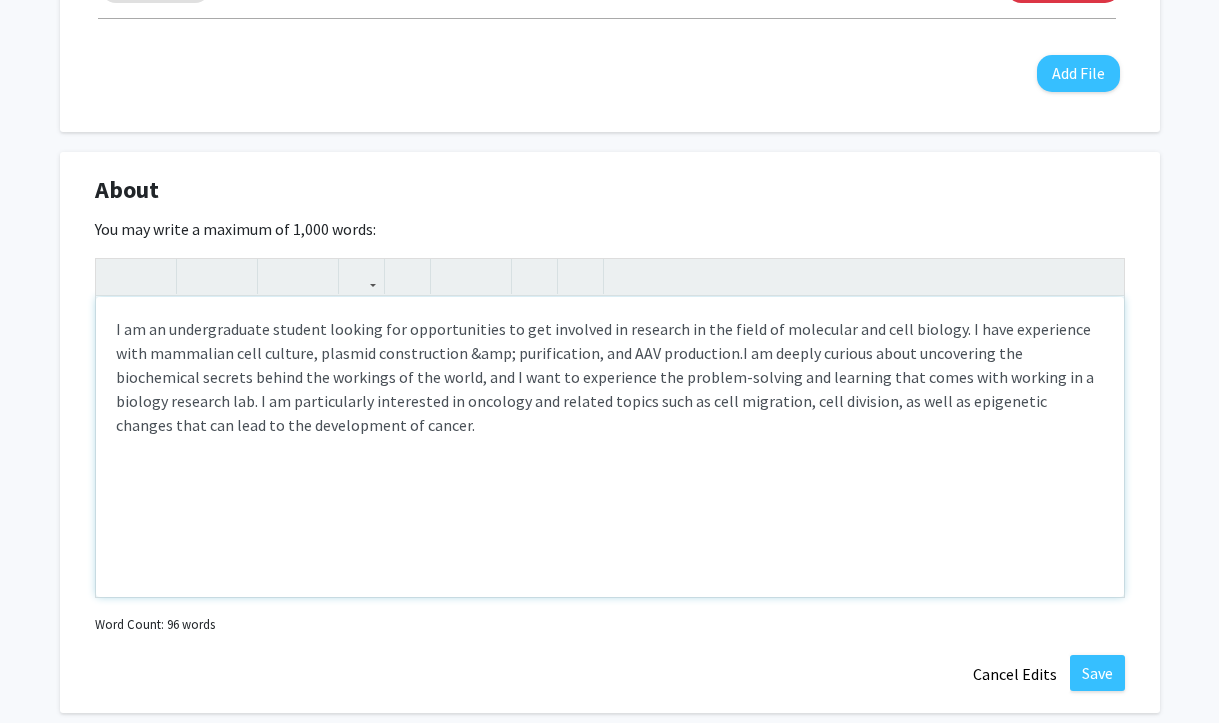 click on "I am deeply curious about uncovering the biochemical secrets behind the workings of the world, and I want to experience the problem-solving and learning that comes with working in a biology research lab. I am particularly interested in oncology and related topics such as cell migration, cell division, as well as epigenetic changes that can lead to the development of cancer." at bounding box center [605, 389] 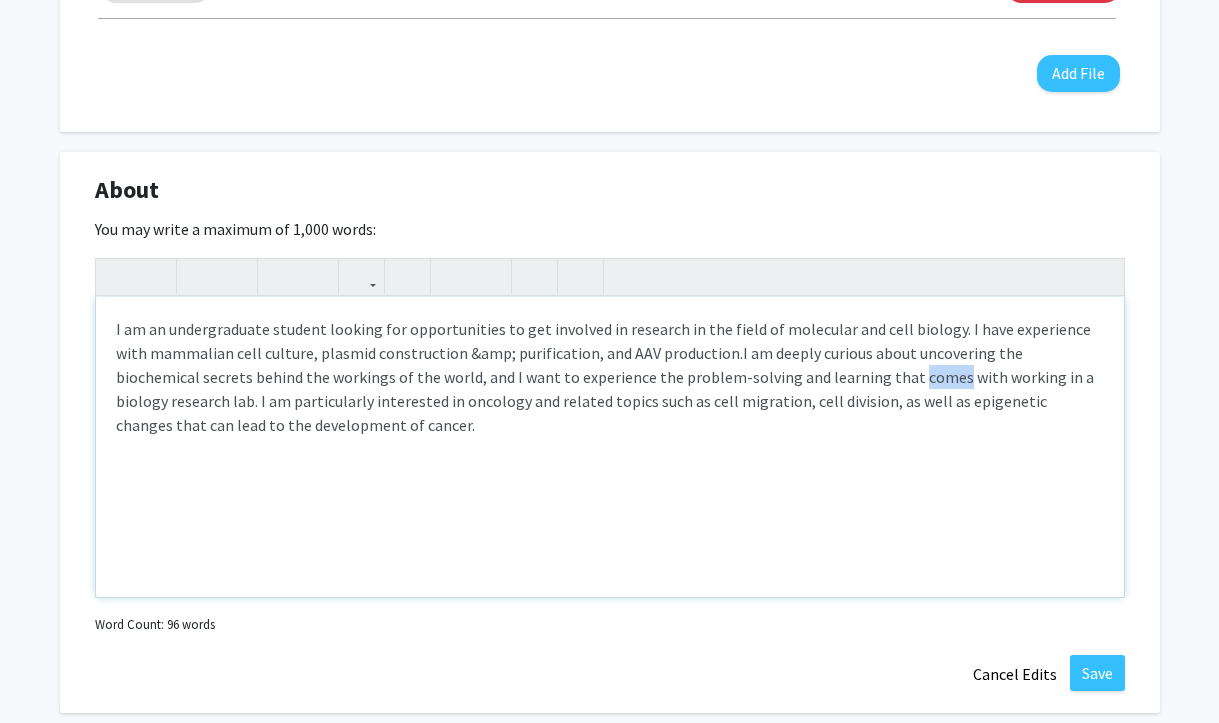 click on "I am deeply curious about uncovering the biochemical secrets behind the workings of the world, and I want to experience the problem-solving and learning that comes with working in a biology research lab. I am particularly interested in oncology and related topics such as cell migration, cell division, as well as epigenetic changes that can lead to the development of cancer." at bounding box center [605, 389] 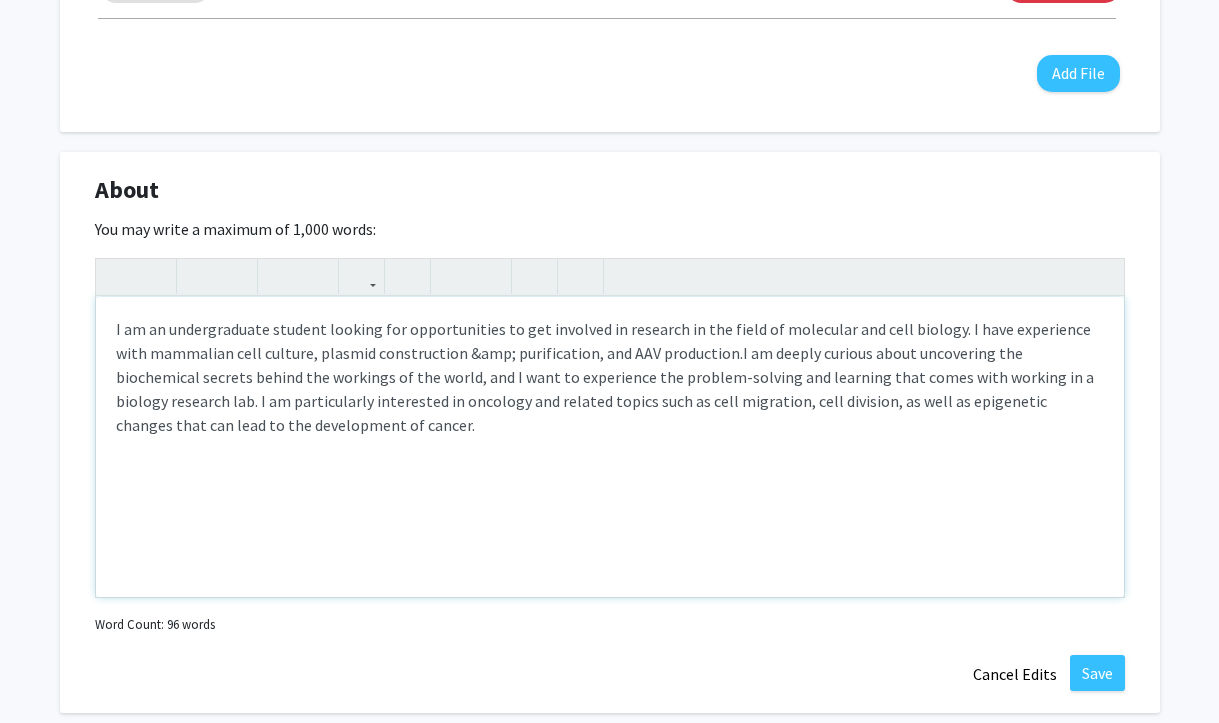 click on "I am deeply curious about uncovering the biochemical secrets behind the workings of the world, and I want to experience the problem-solving and learning that comes with working in a biology research lab. I am particularly interested in oncology and related topics such as cell migration, cell division, as well as epigenetic changes that can lead to the development of cancer." at bounding box center [605, 389] 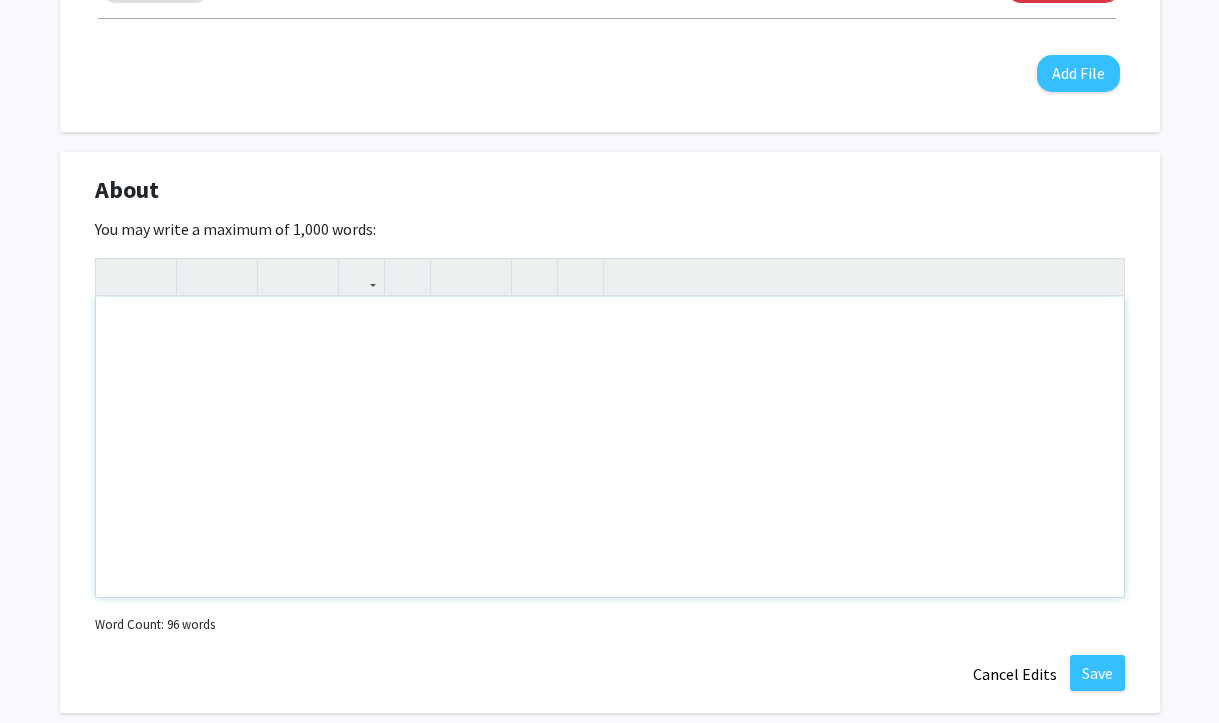 type on "- I am an undergraduate student seeking opportunities to get involved in research in the field of molecular and cell biology. I have experience with mammalian cell culture, plasmid construction & purification, and AAV production. I am deeply curious about uncovering the biochemical secrets behind the workings of the world, and I want to experience the problem-solving and learning that come with working in a biology research lab. I am particularly interested in oncology and related topics such as cell migration, cell division, and epigenetic changes that can lead to the development of cancer." 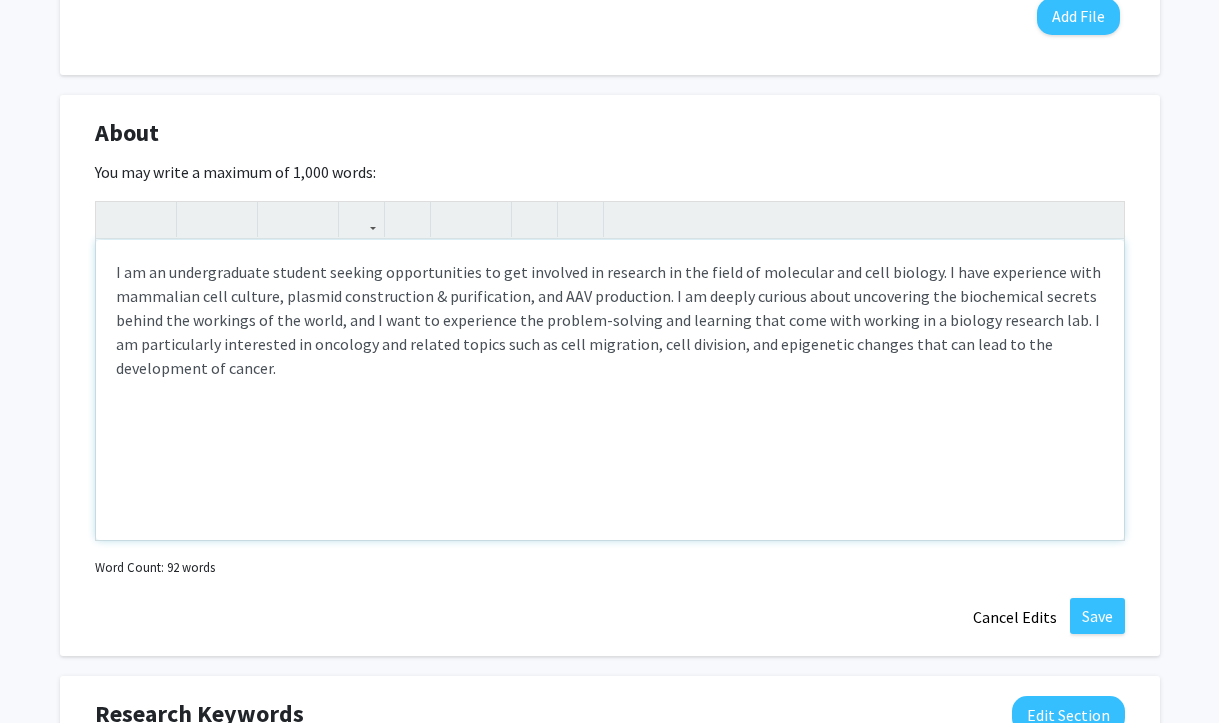 scroll, scrollTop: 1000, scrollLeft: 0, axis: vertical 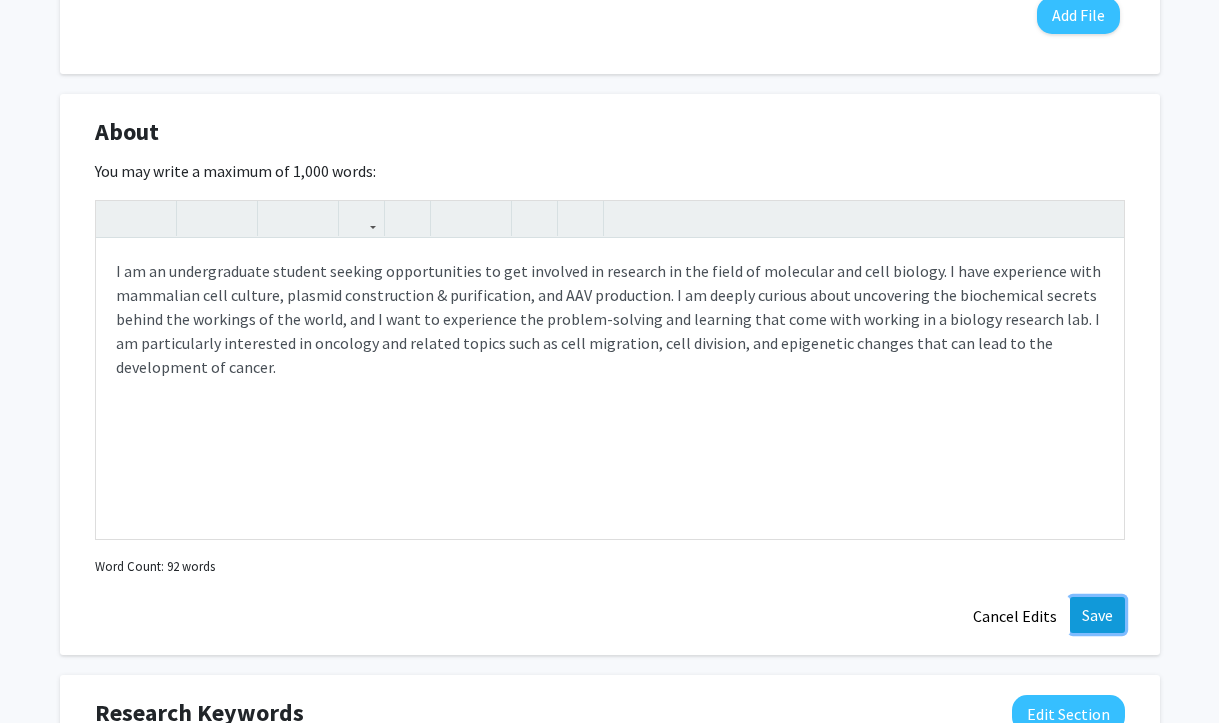 click on "Save" 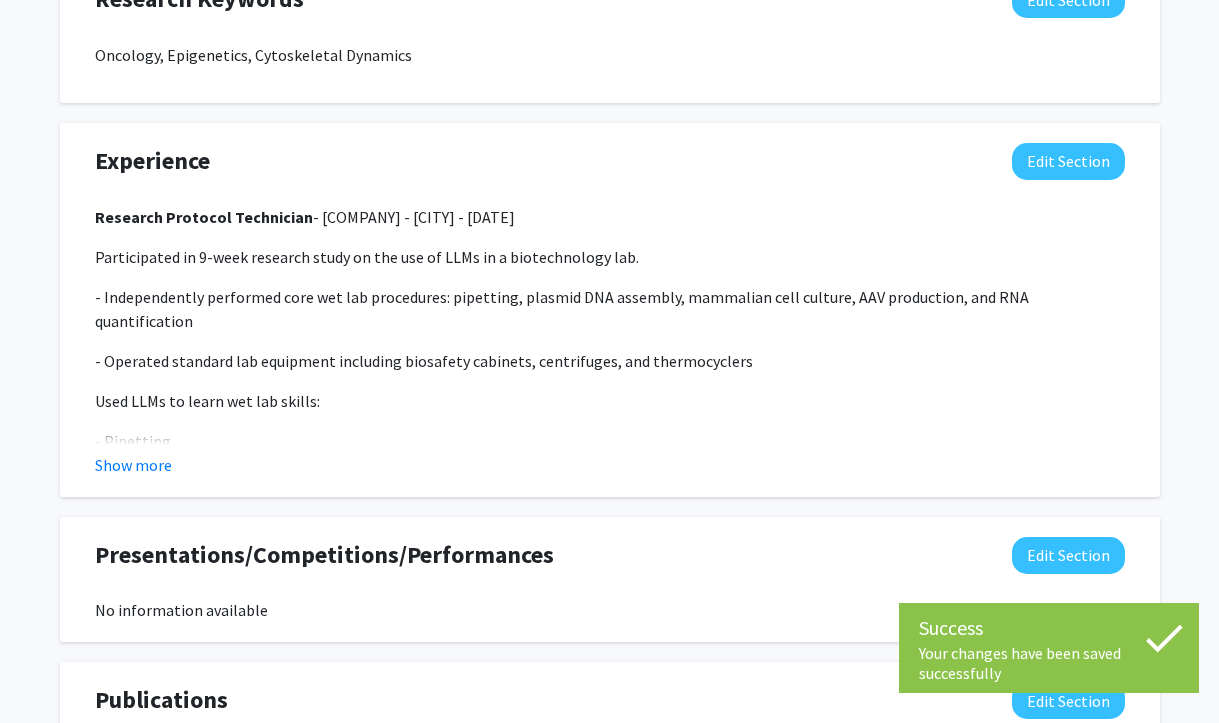 scroll, scrollTop: 1412, scrollLeft: 0, axis: vertical 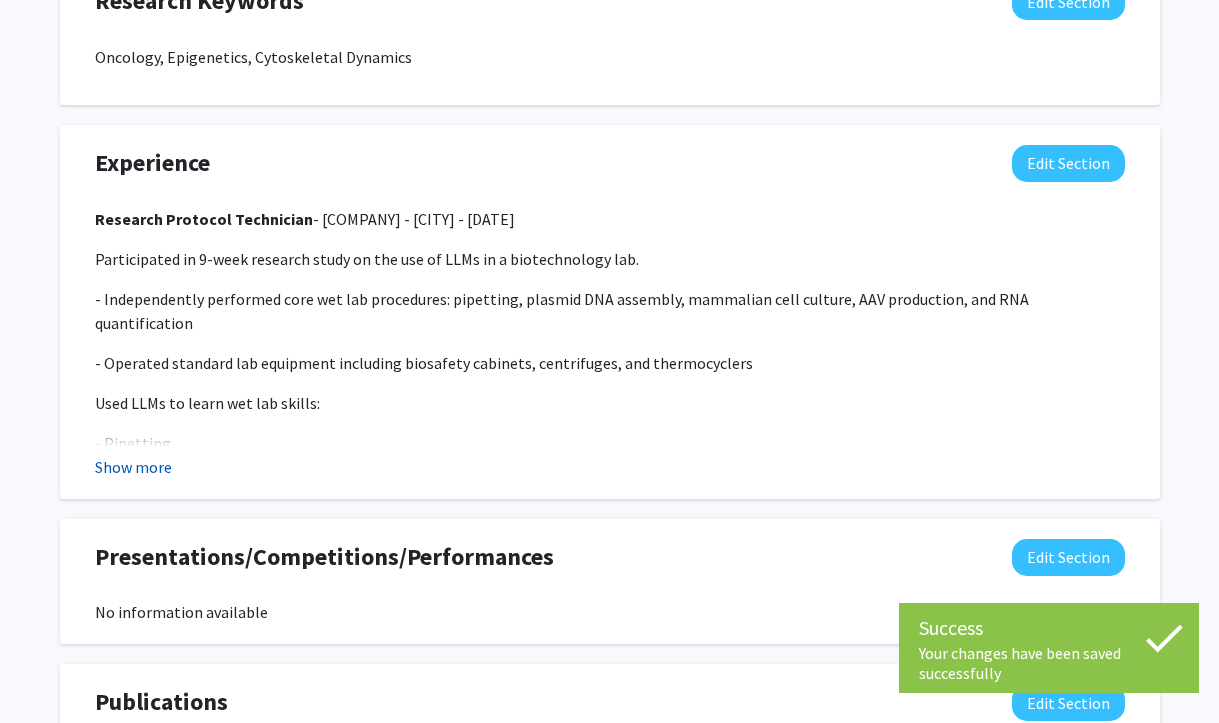 click on "Show more" 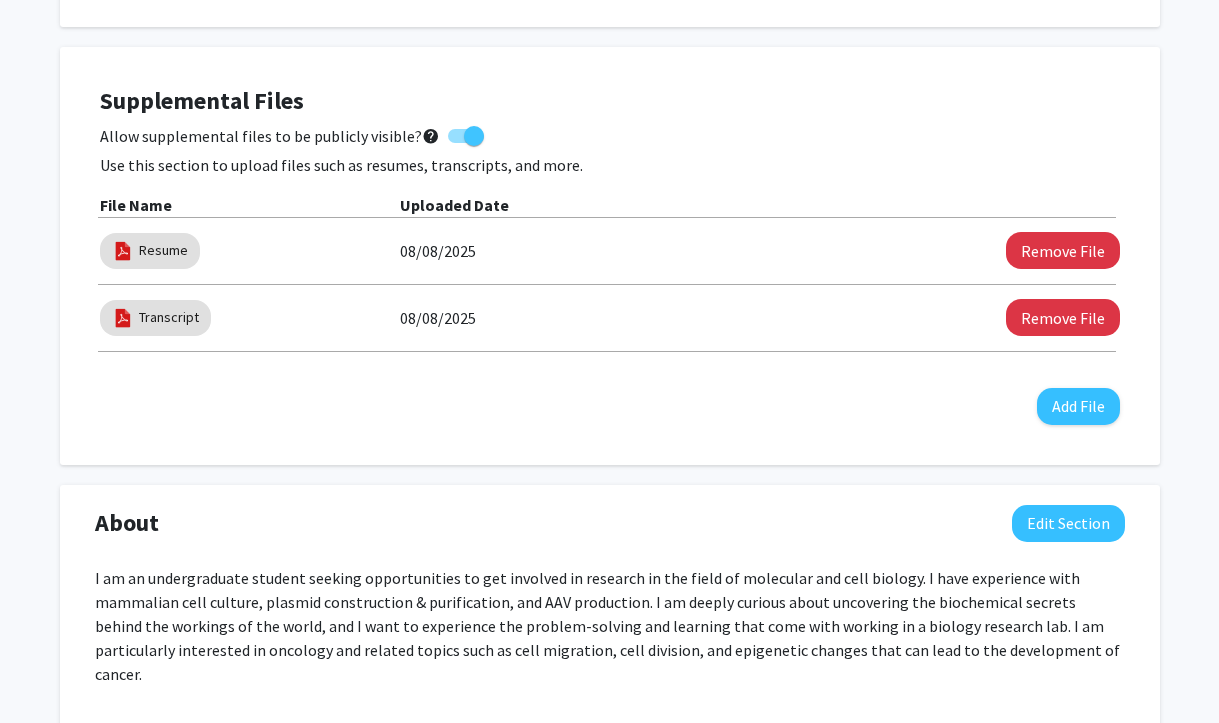 scroll, scrollTop: 616, scrollLeft: 0, axis: vertical 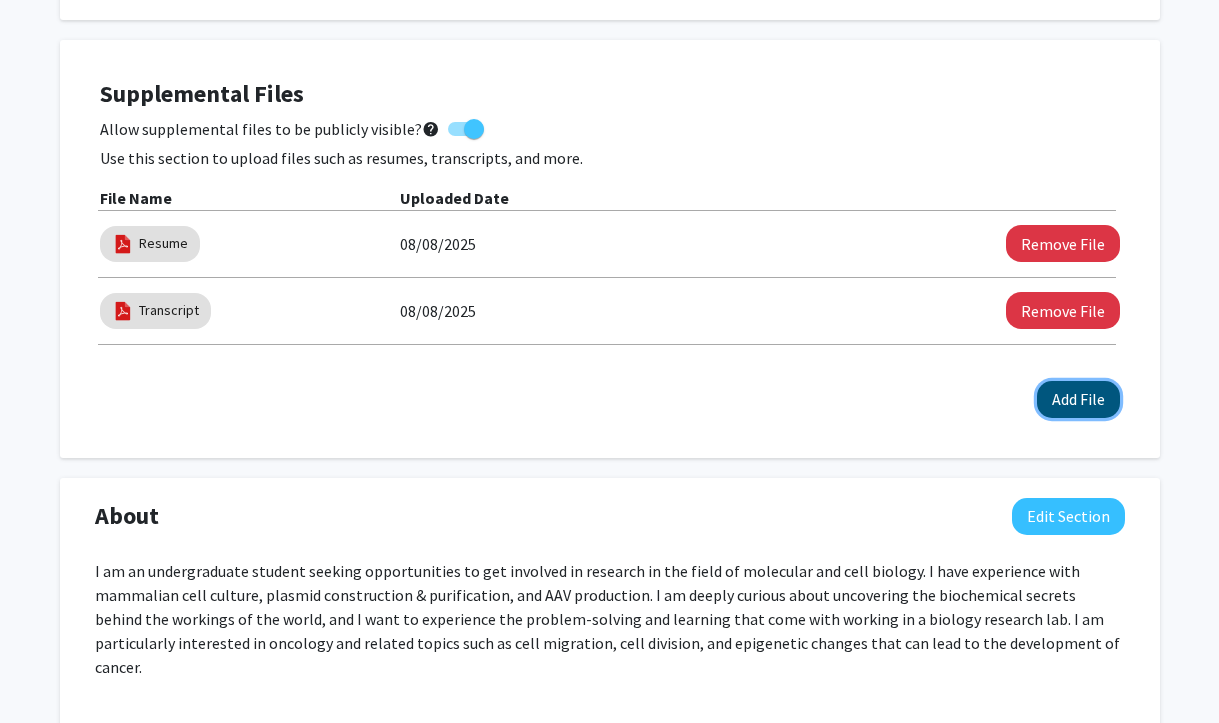 click on "Add File" 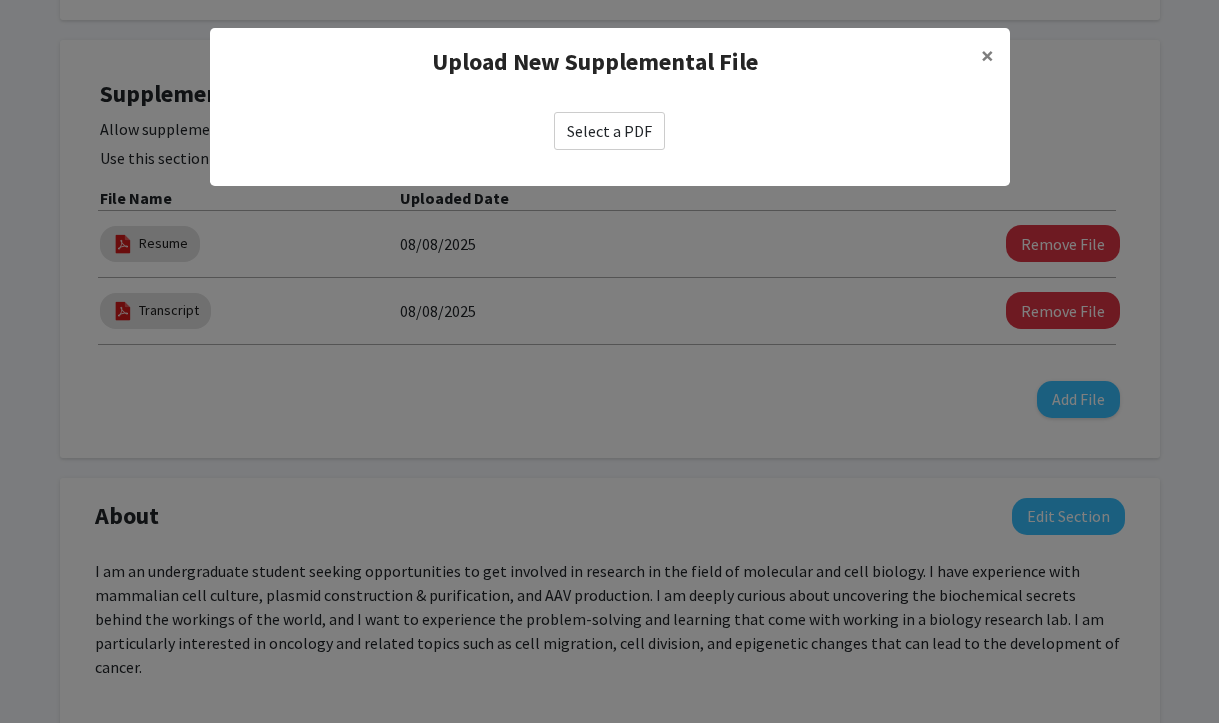 click on "Select a PDF" 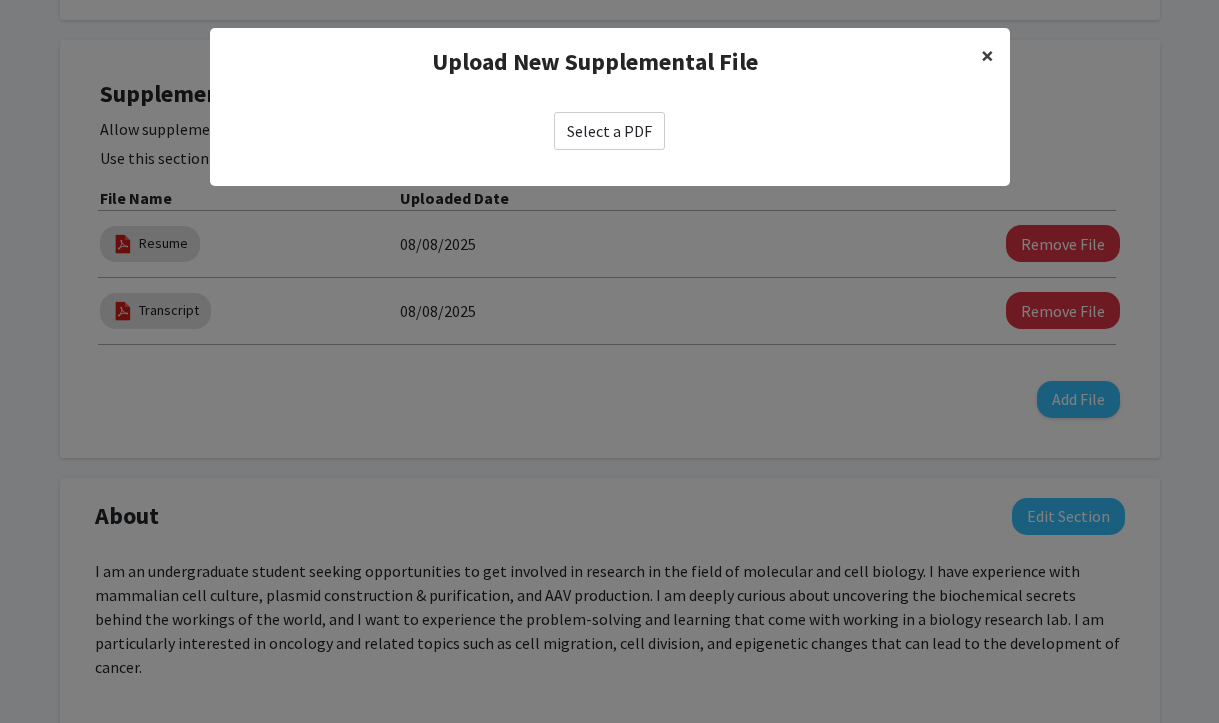 click on "×" 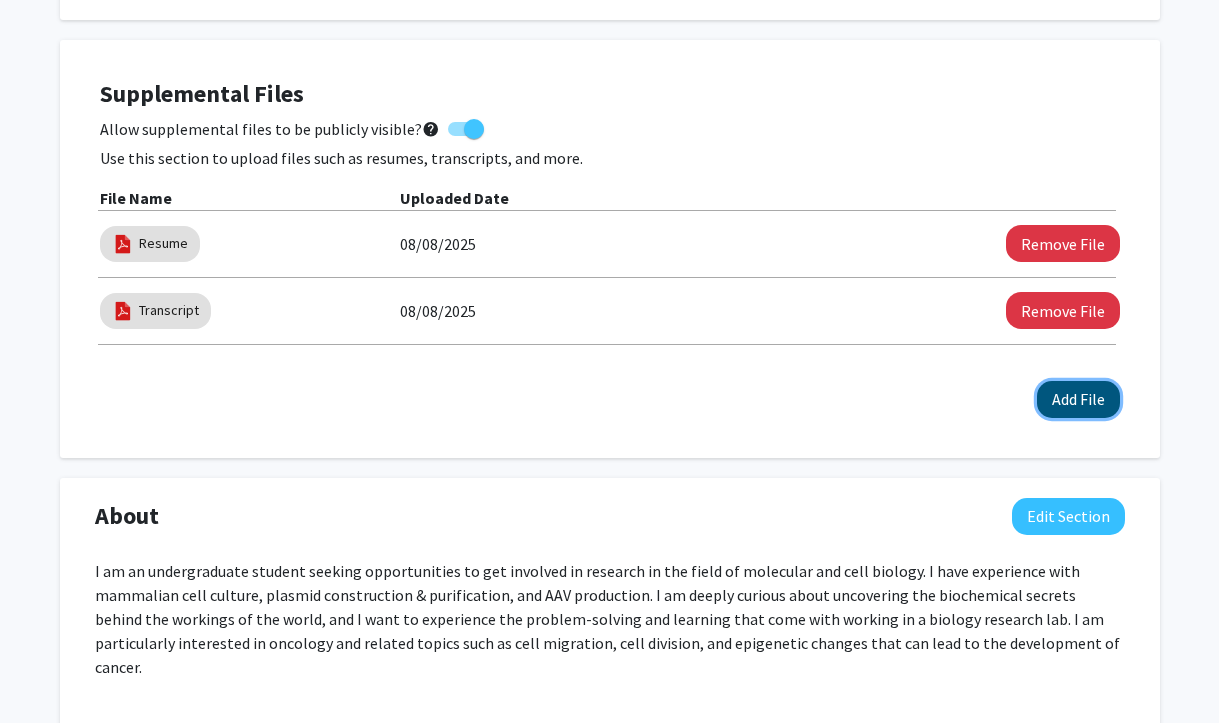 click on "Add File" 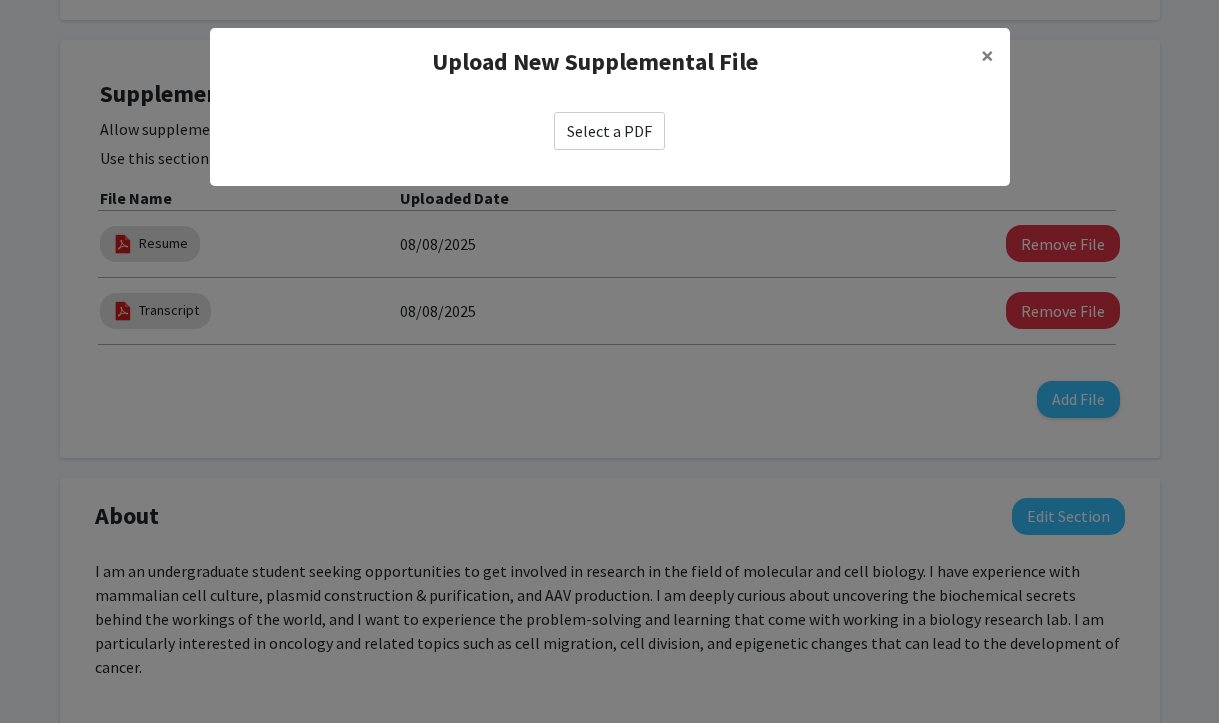 click on "Select a PDF" 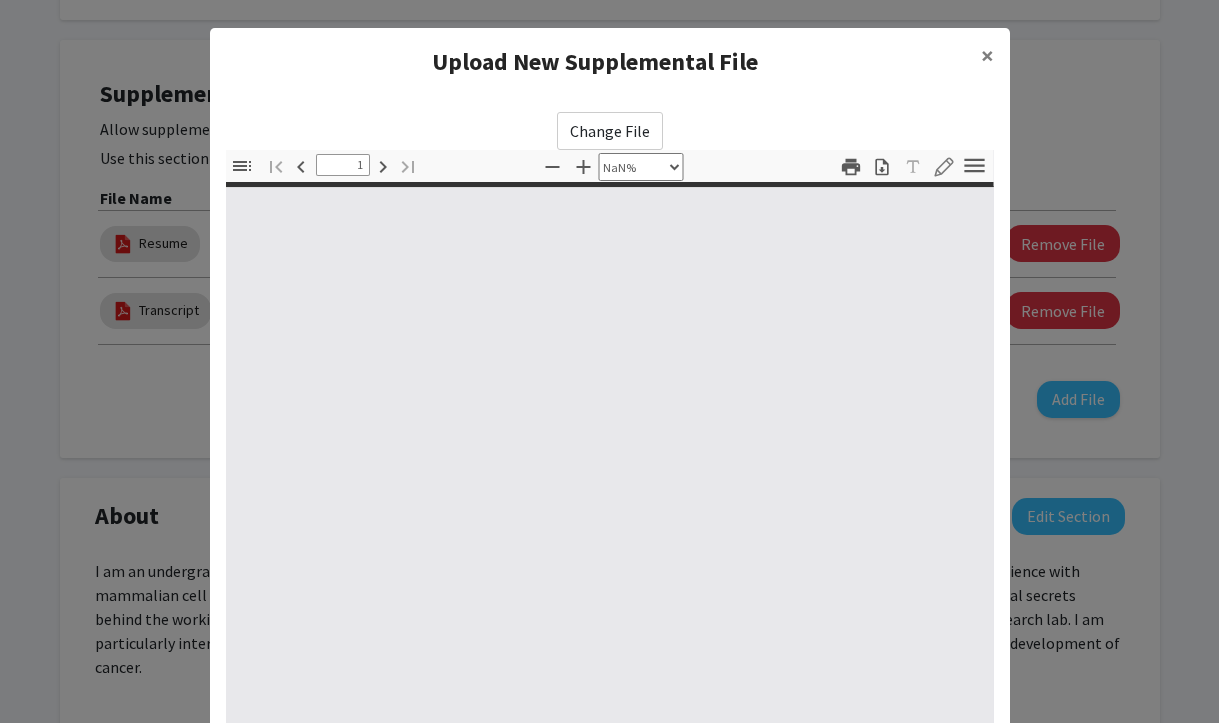 type on "0" 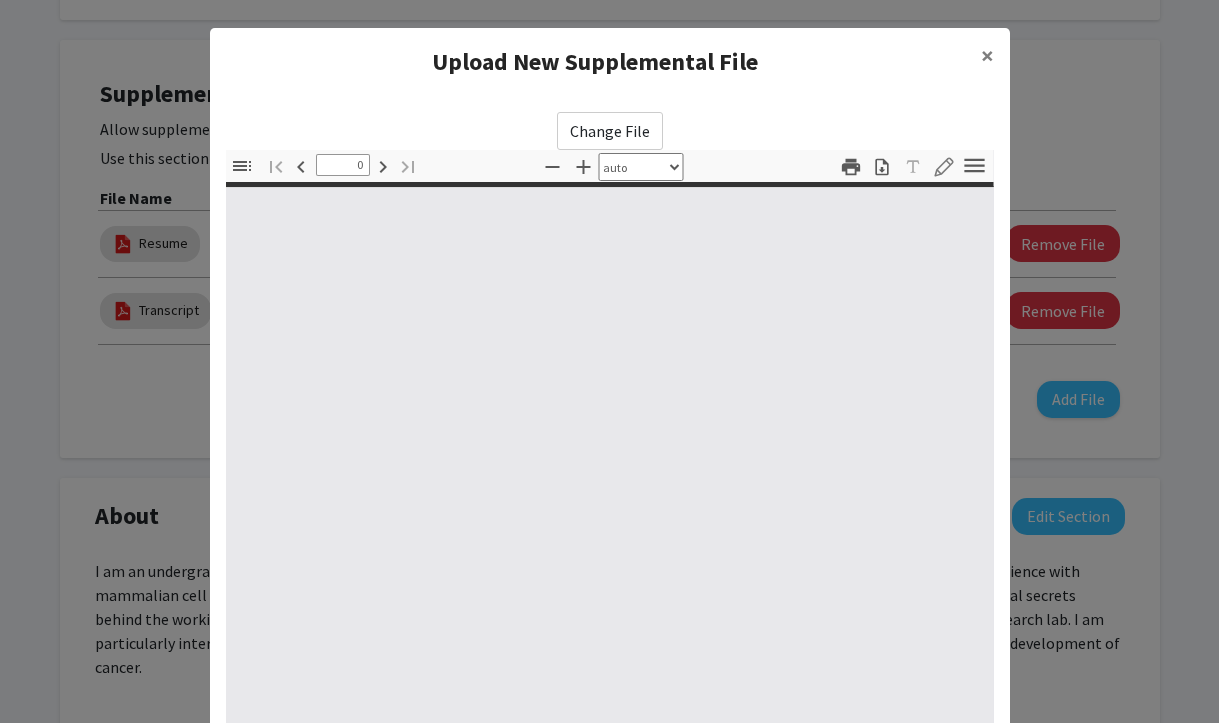 select on "custom" 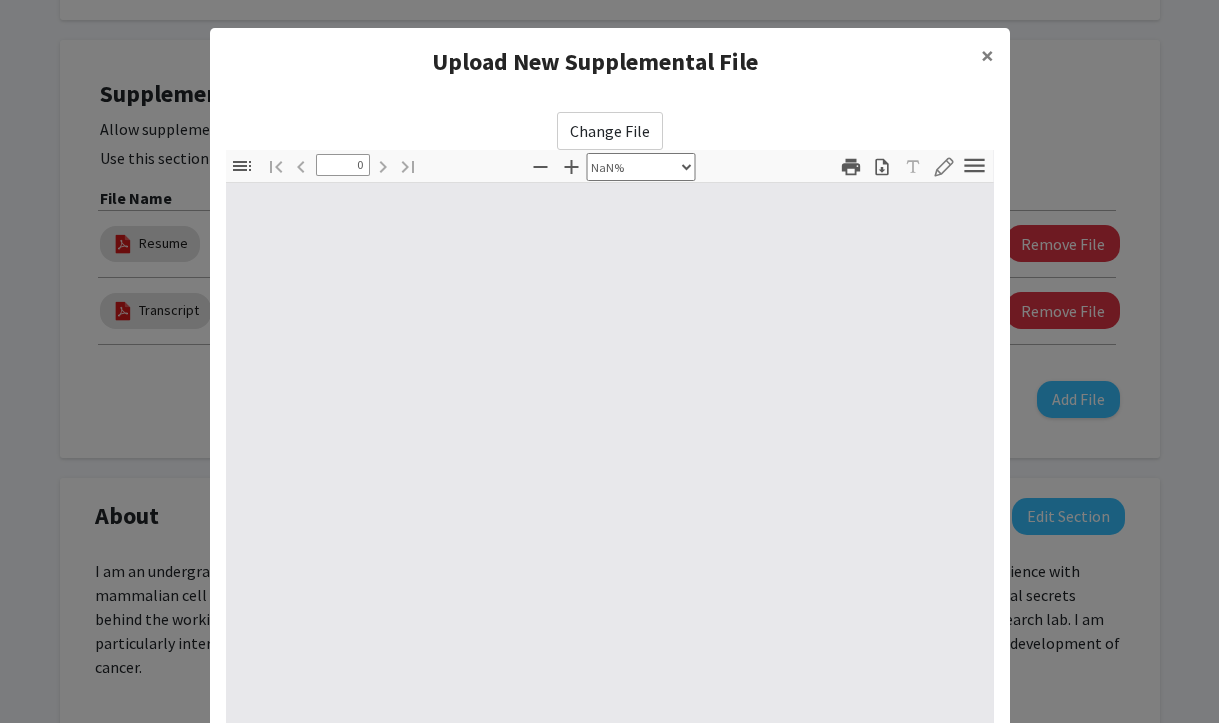 type on "1" 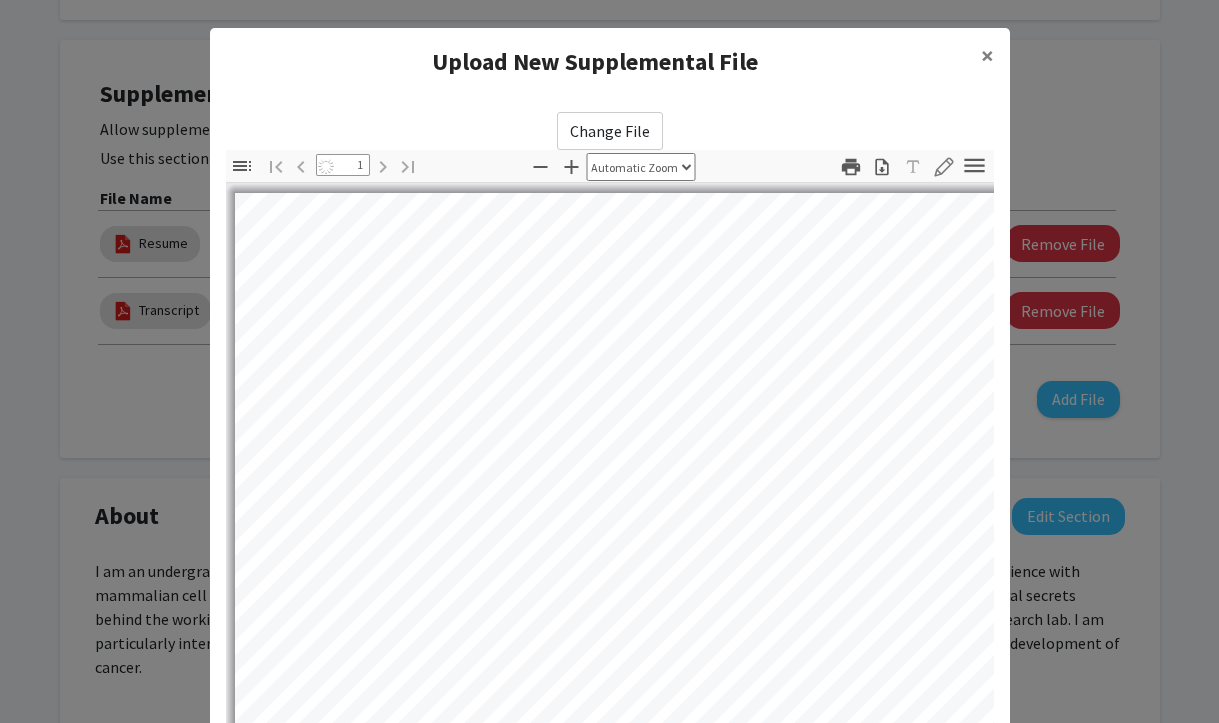 select on "auto" 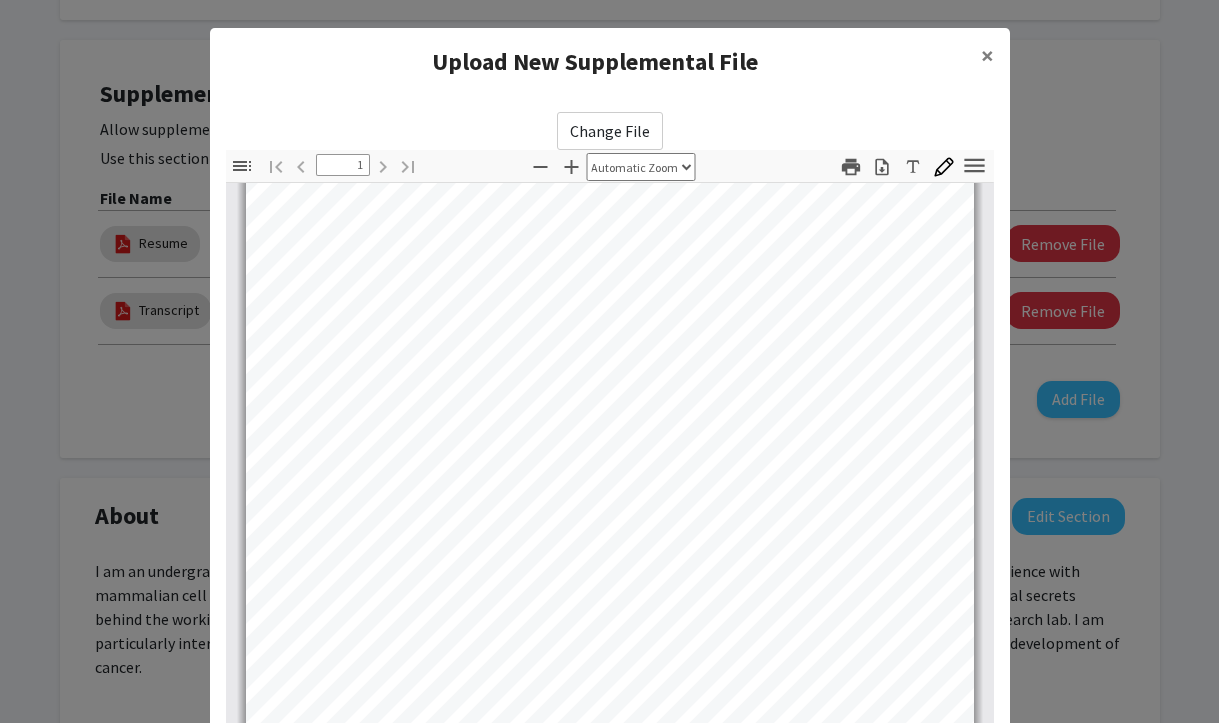 scroll, scrollTop: 0, scrollLeft: 0, axis: both 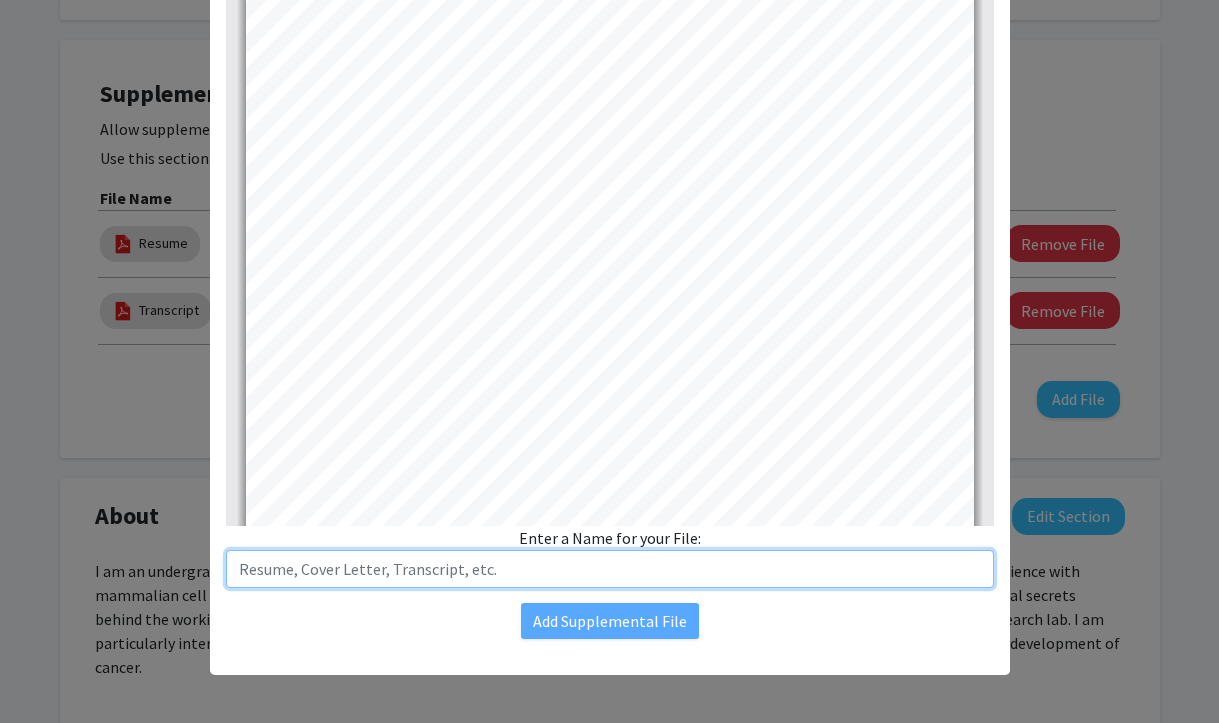 click at bounding box center (610, 569) 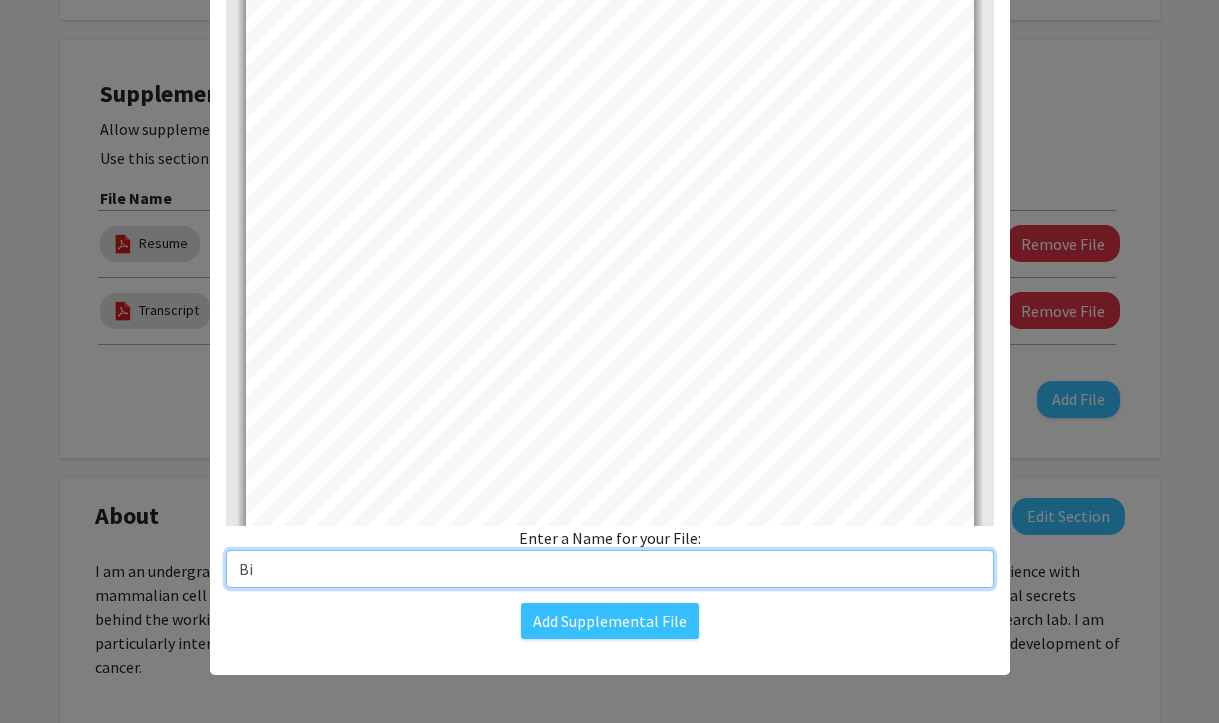 type on "B" 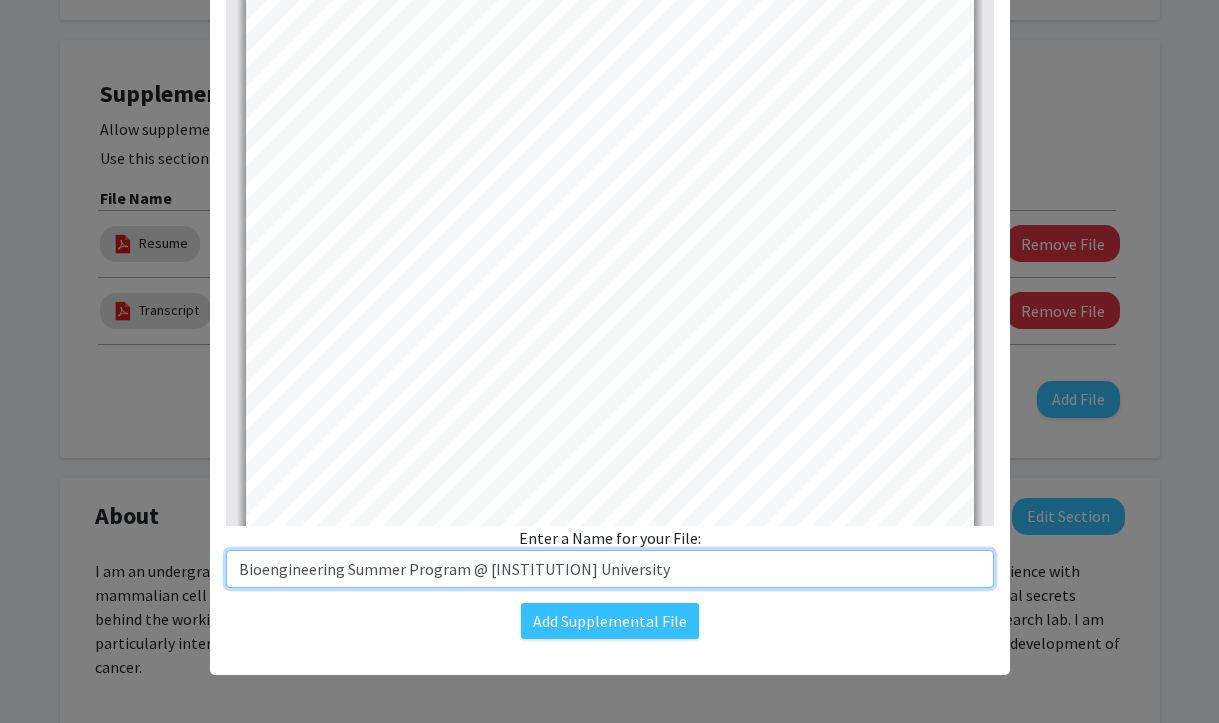 click on "Bioengineering Summer Program @ [INSTITUTION] University" at bounding box center (610, 569) 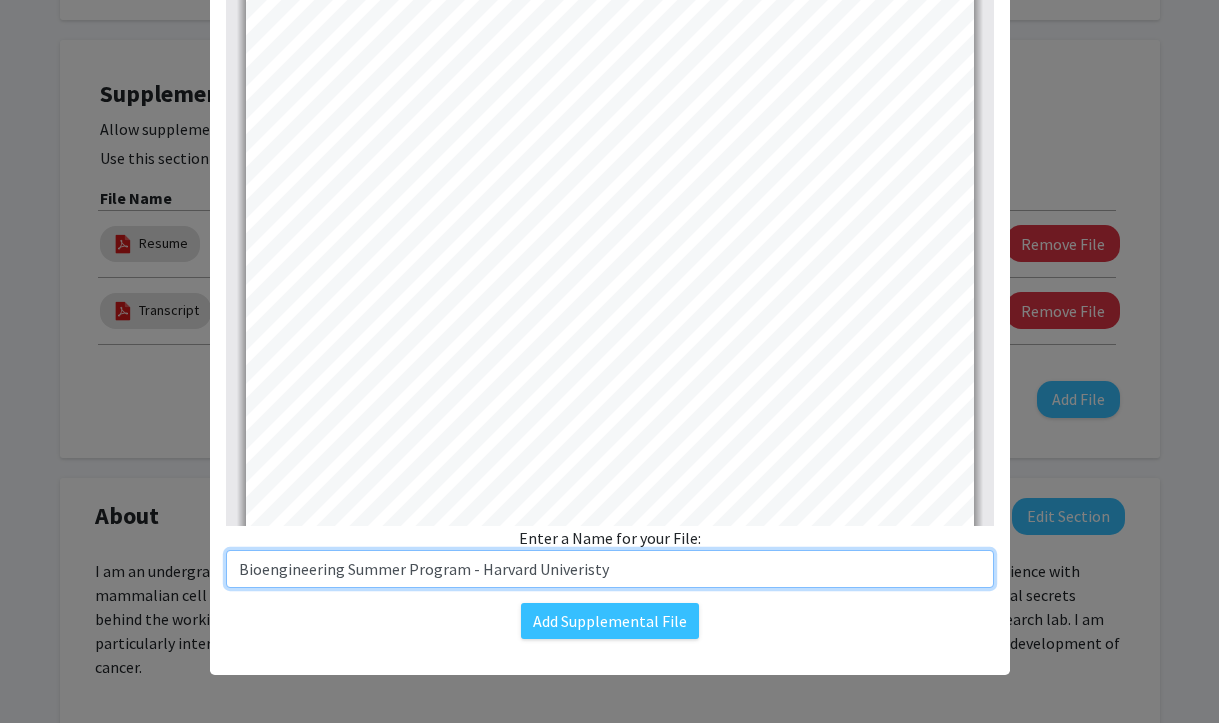 click on "Bioengineering Summer Program - Harvard Univeristy" at bounding box center [610, 569] 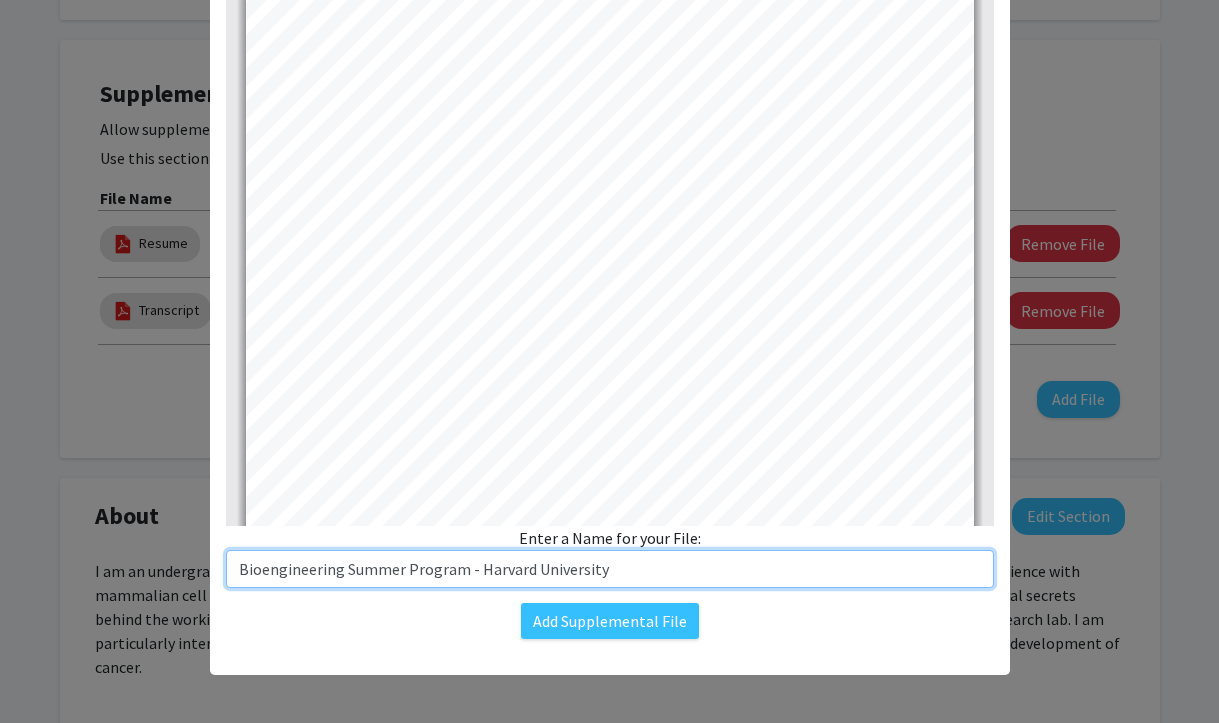 click on "Bioengineering Summer Program - Harvard University" at bounding box center (610, 569) 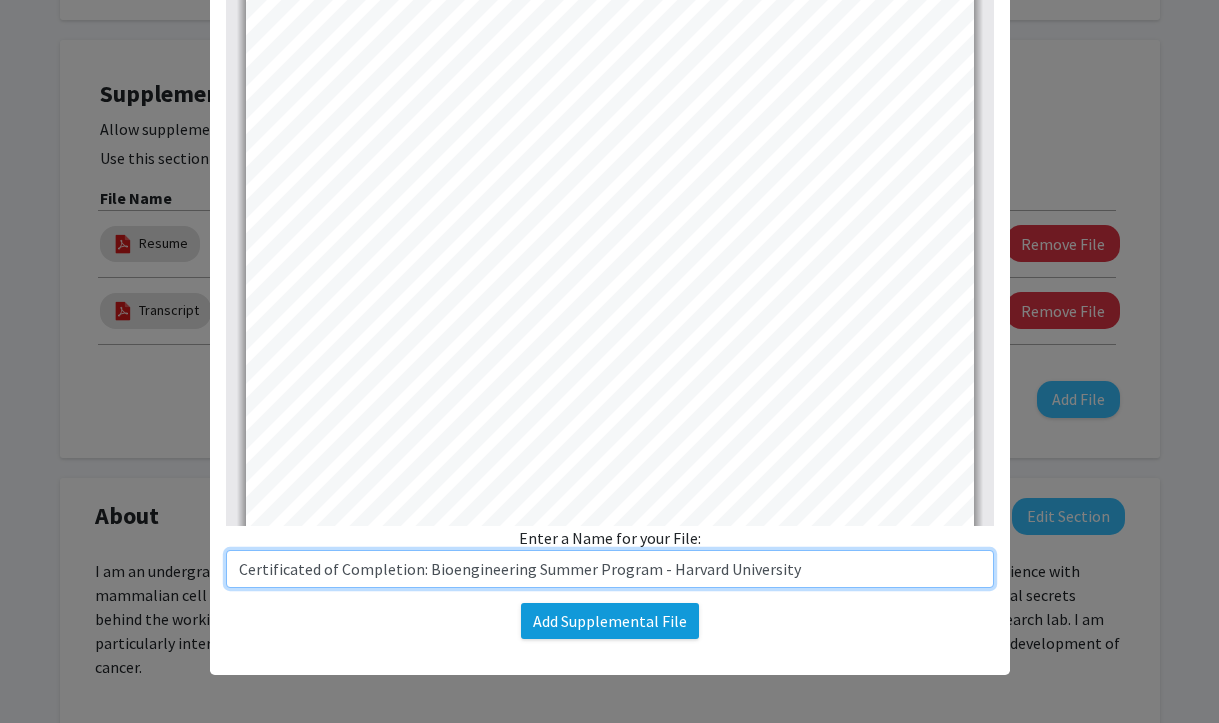 type on "Certificated of Completion: Bioengineering Summer Program - Harvard University" 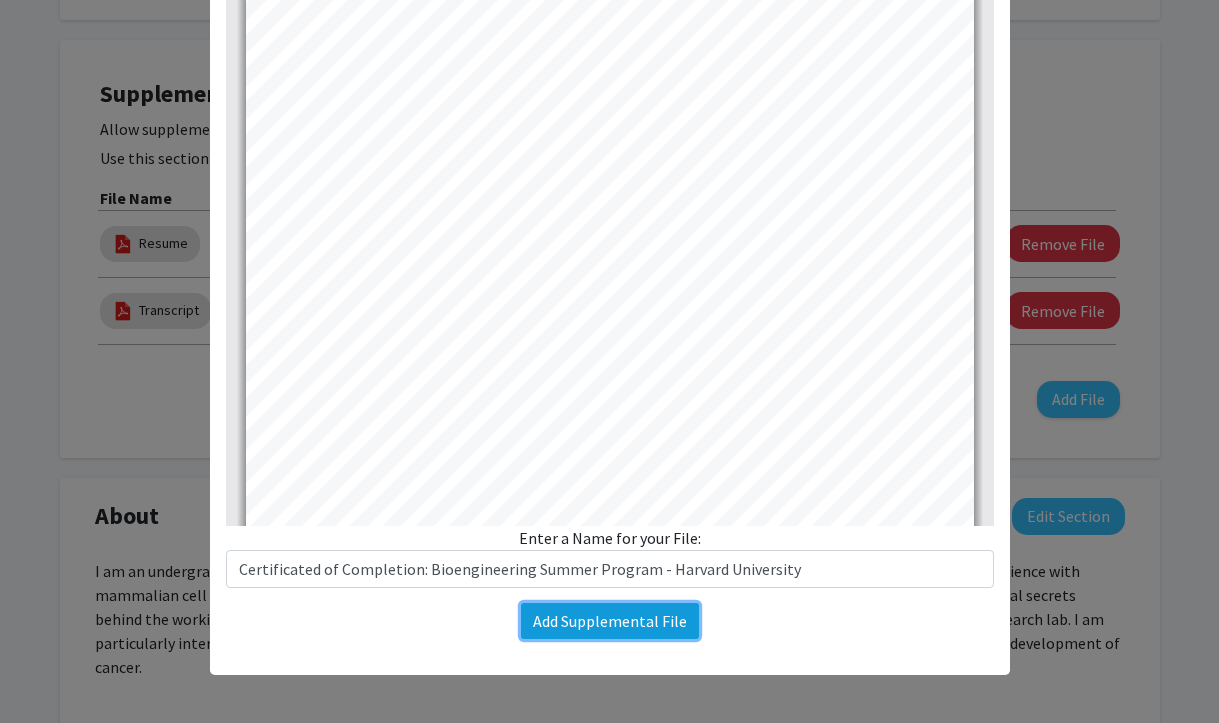 click on "Add Supplemental File" 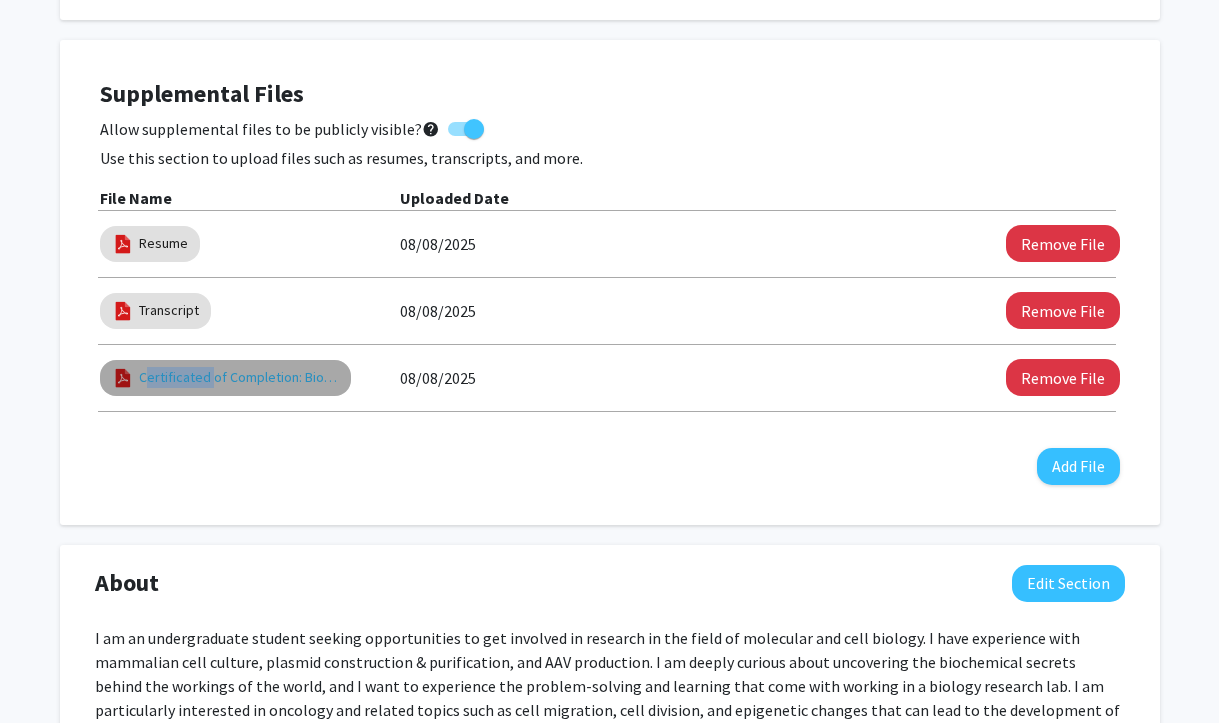 click on "Certificated of Completion: Bioengineering Summer Program - Harvard University" at bounding box center [239, 377] 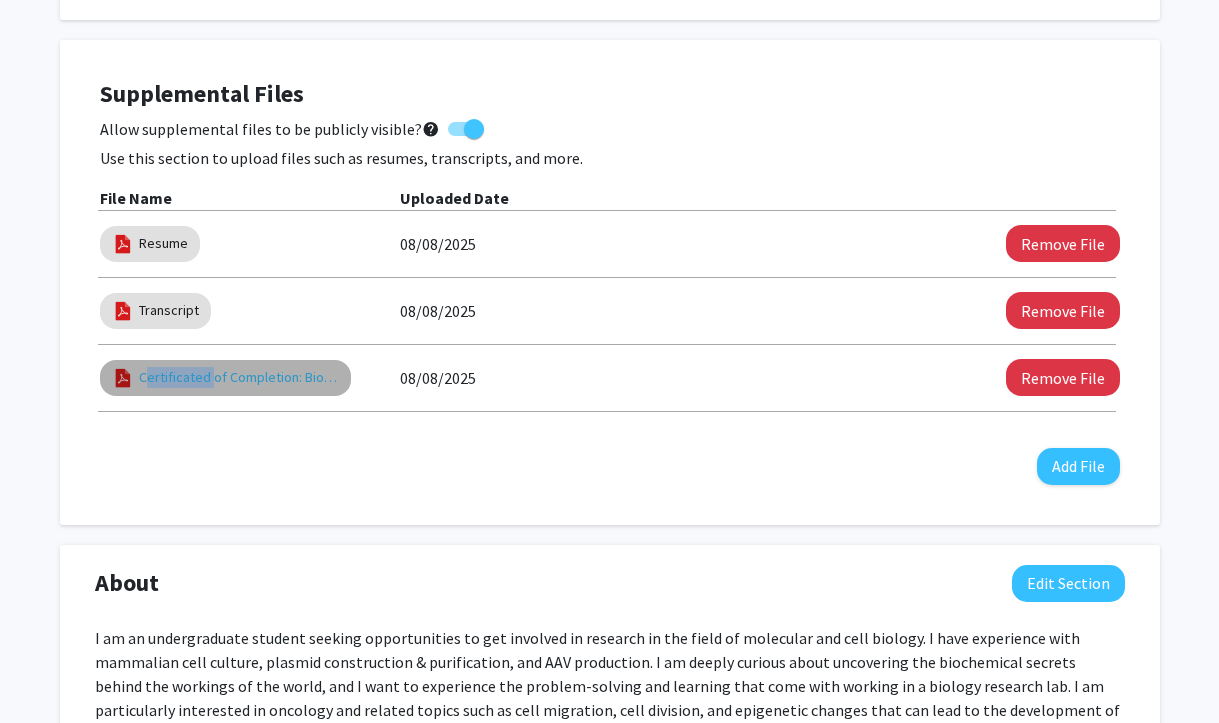 select on "custom" 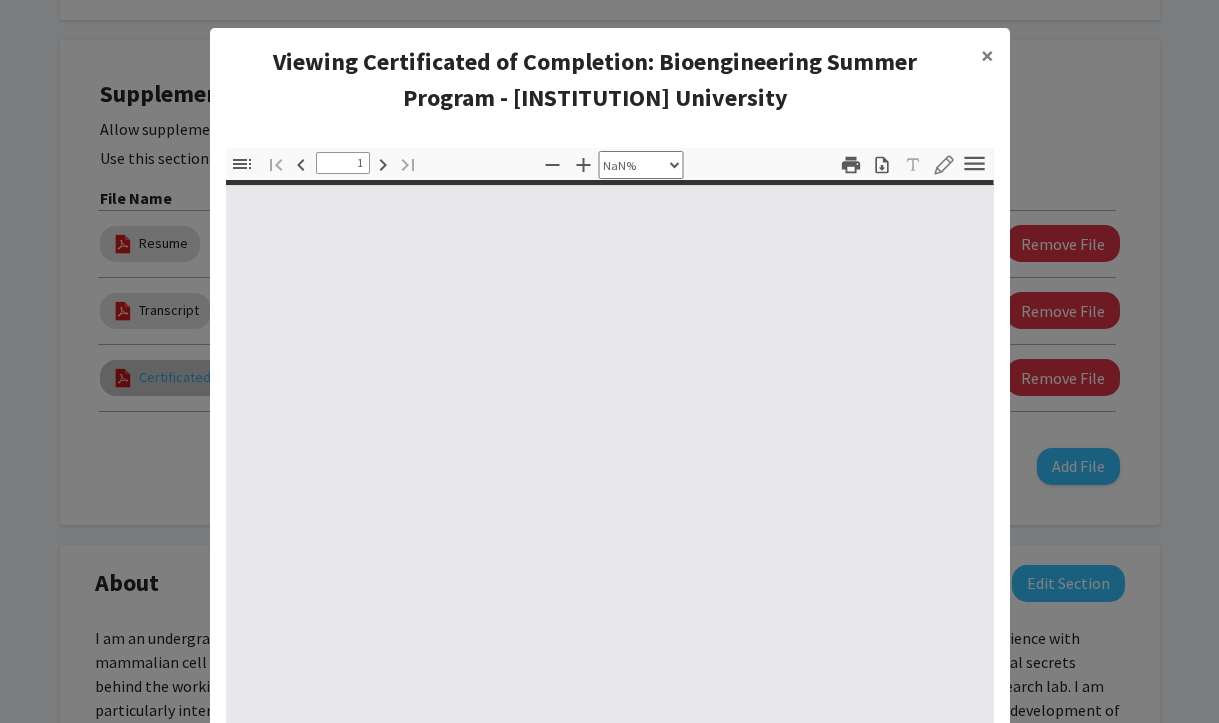 type on "0" 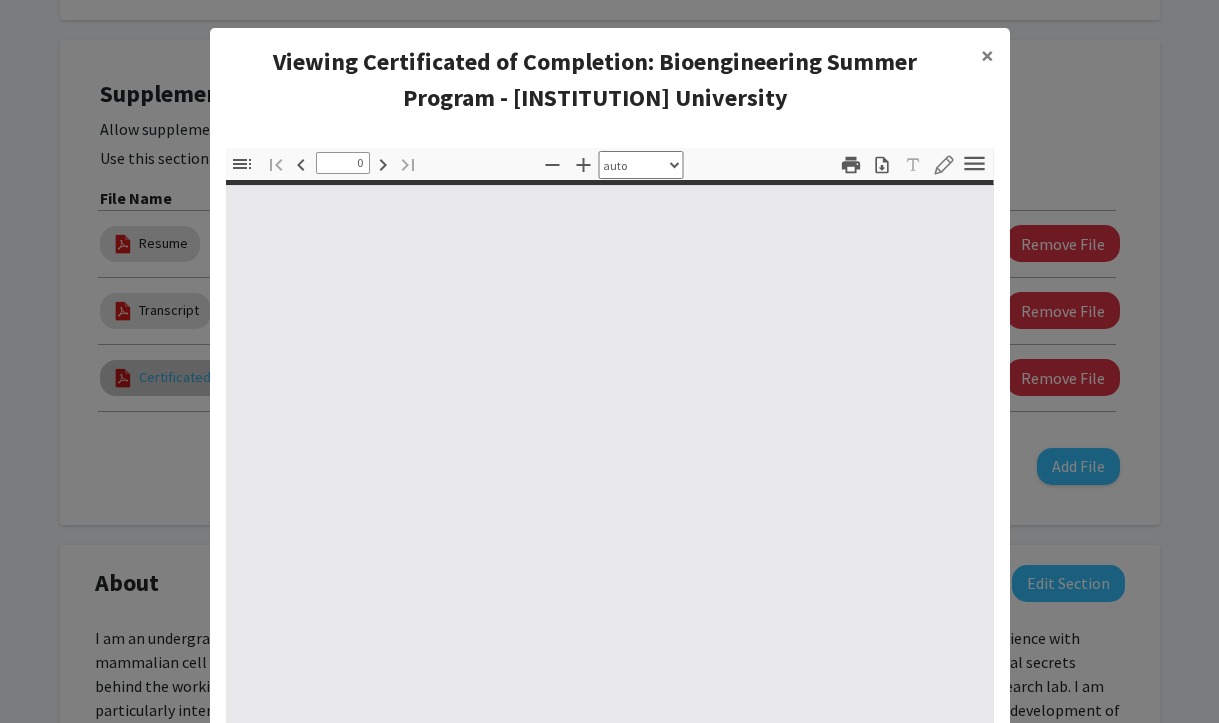 select on "custom" 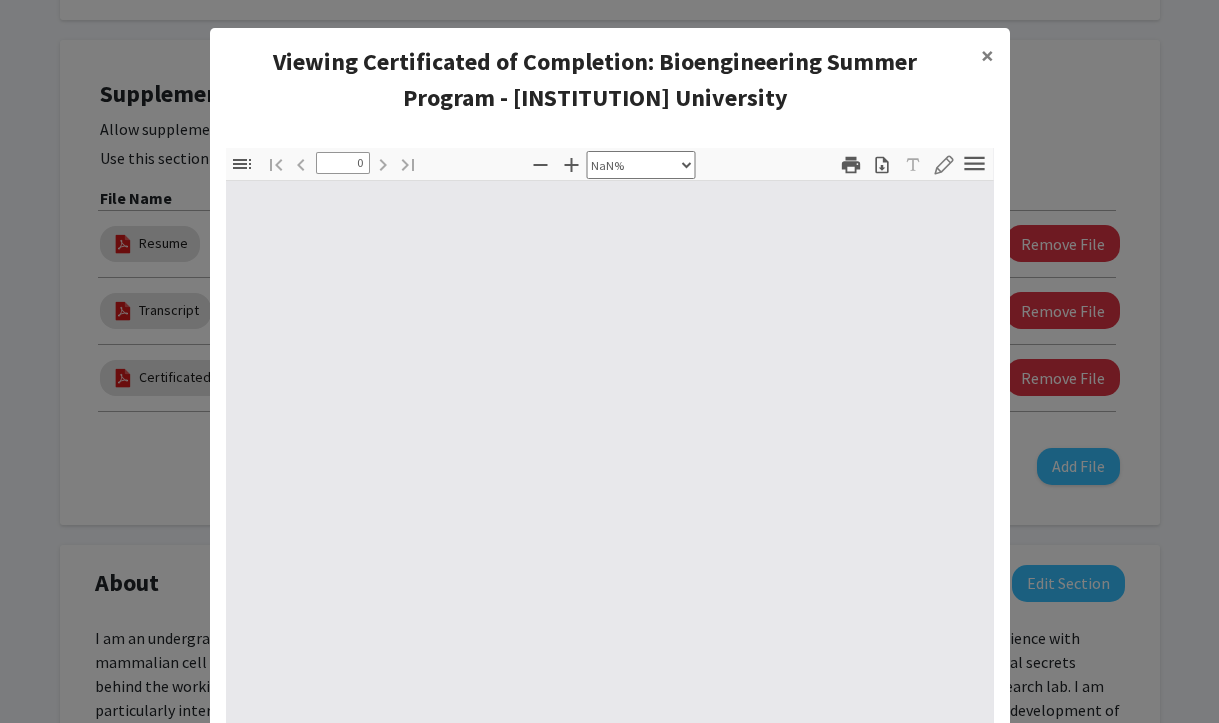 type on "1" 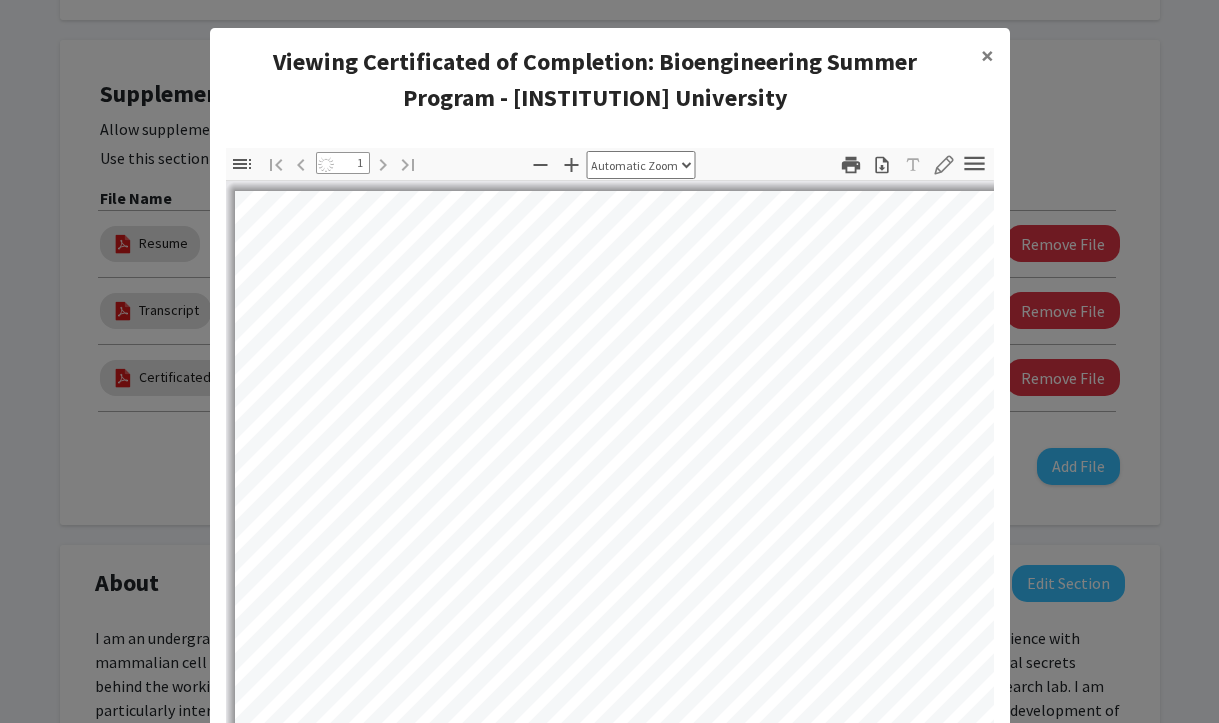 select on "auto" 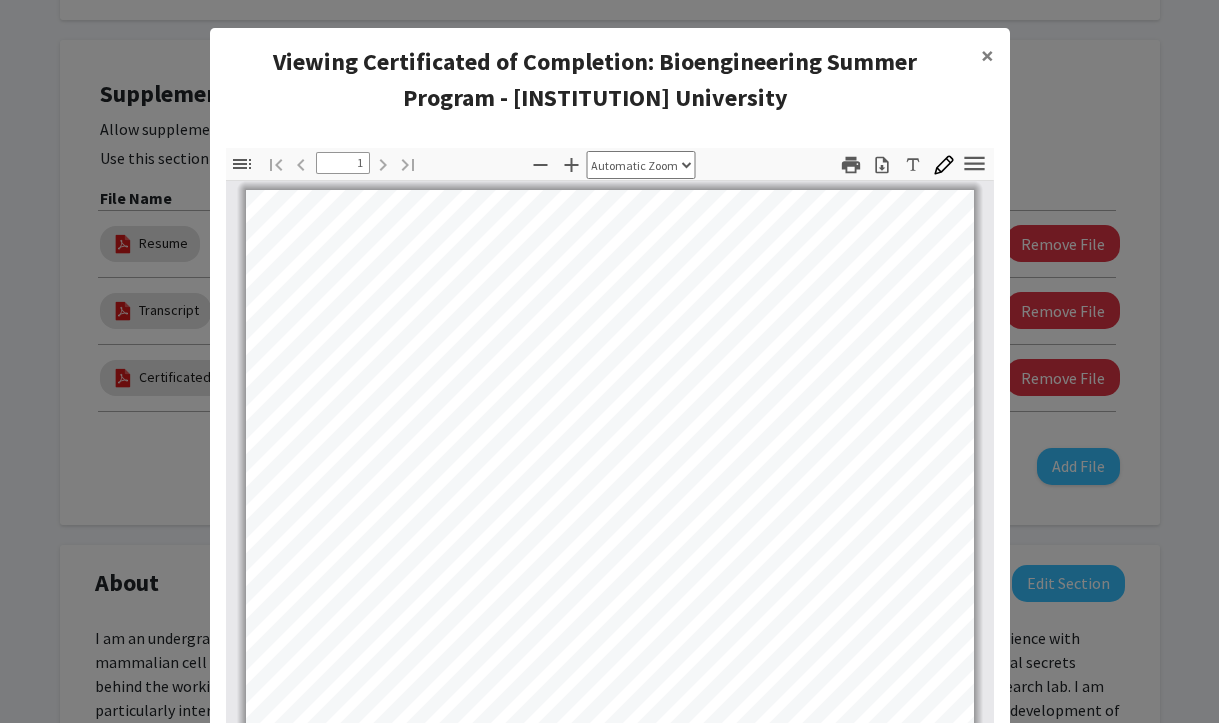 scroll, scrollTop: 380, scrollLeft: 0, axis: vertical 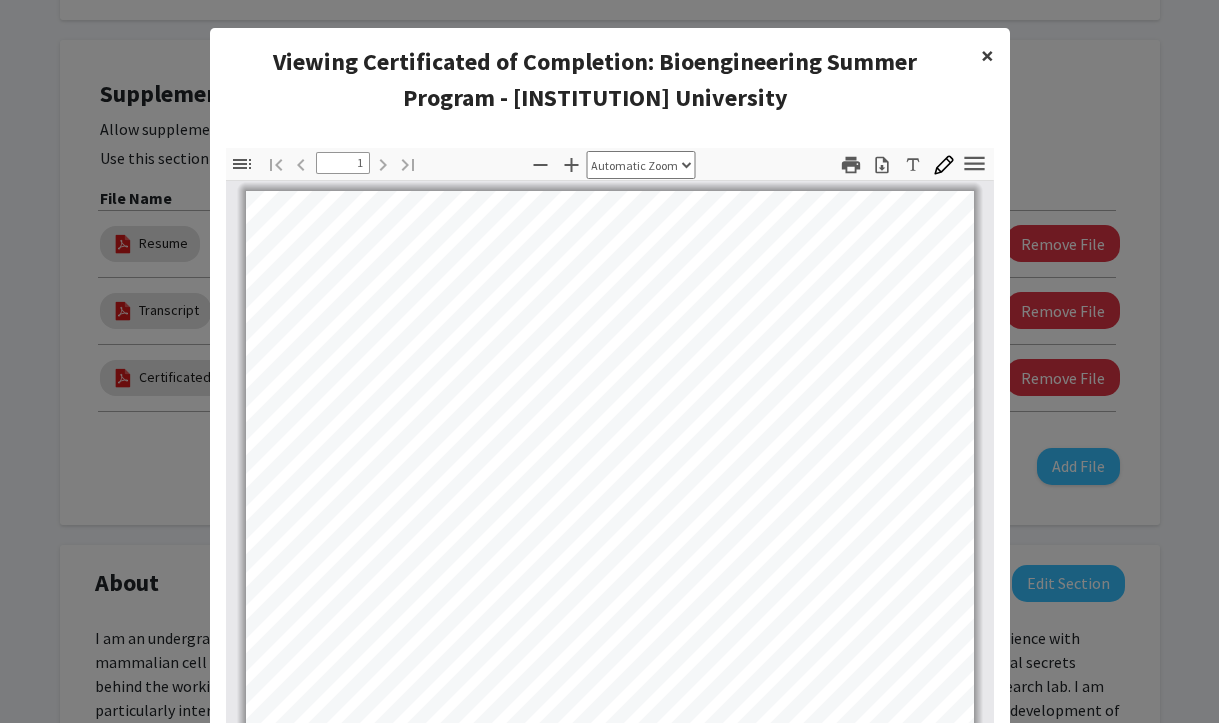 click on "×" 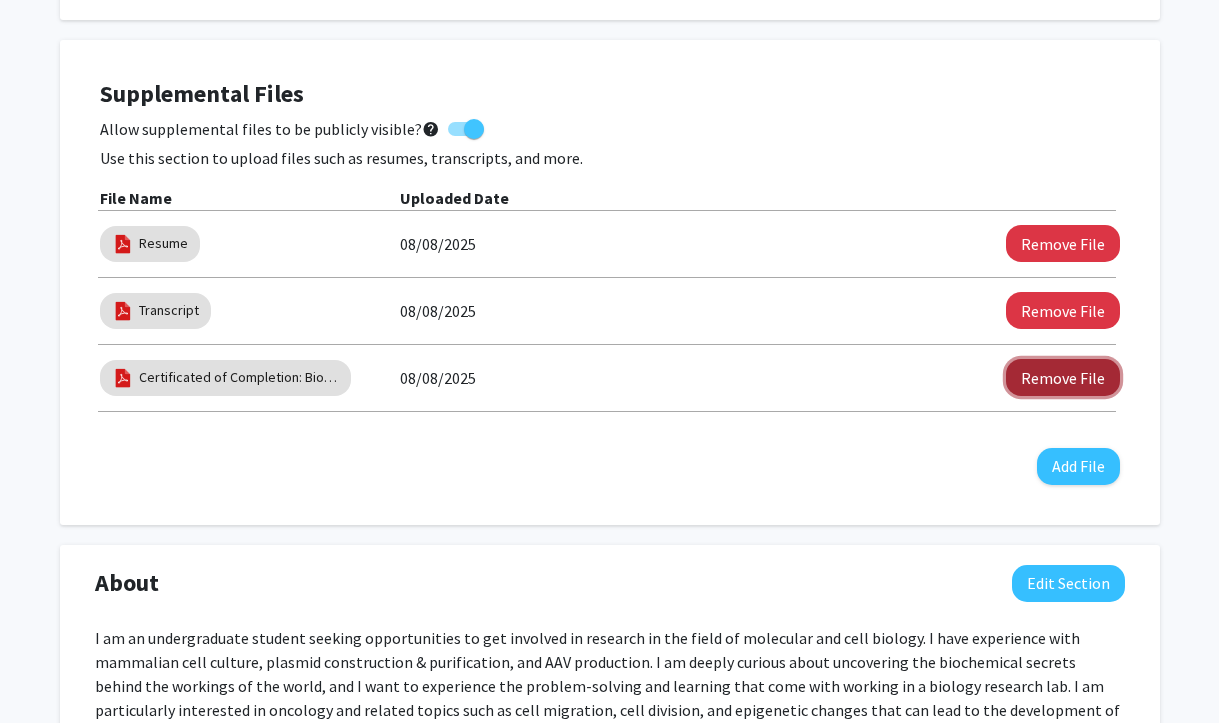 click on "Remove File" 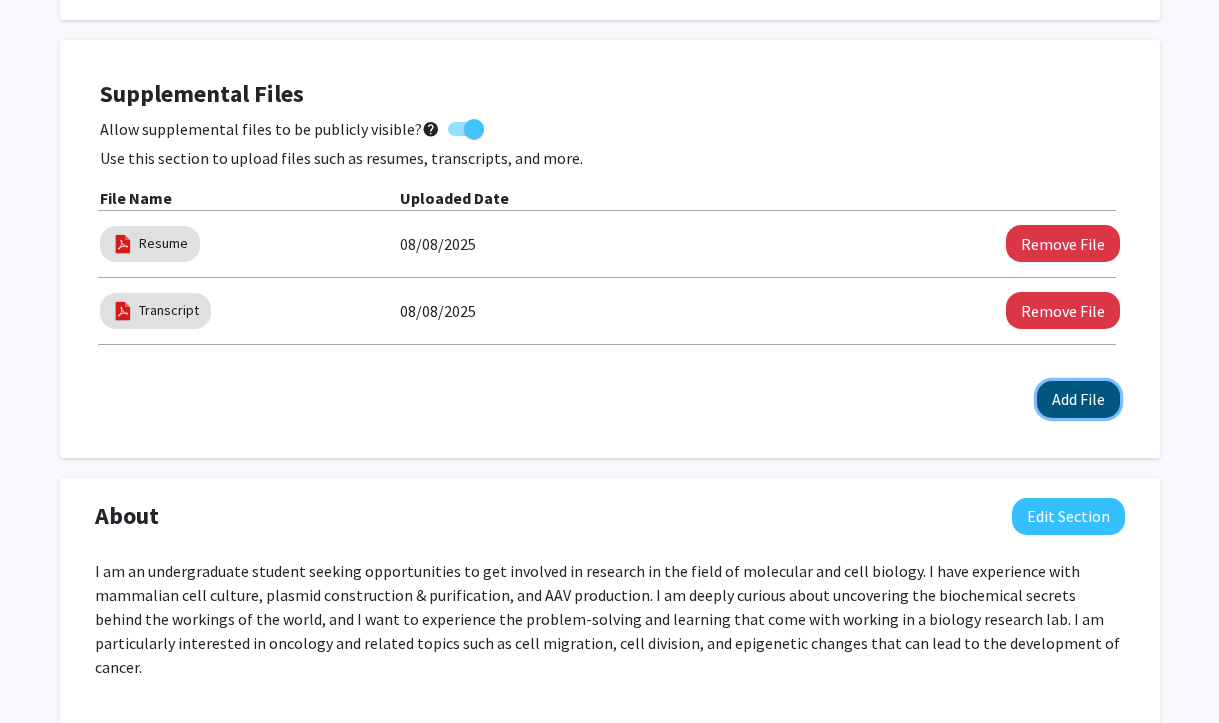 click on "Add File" 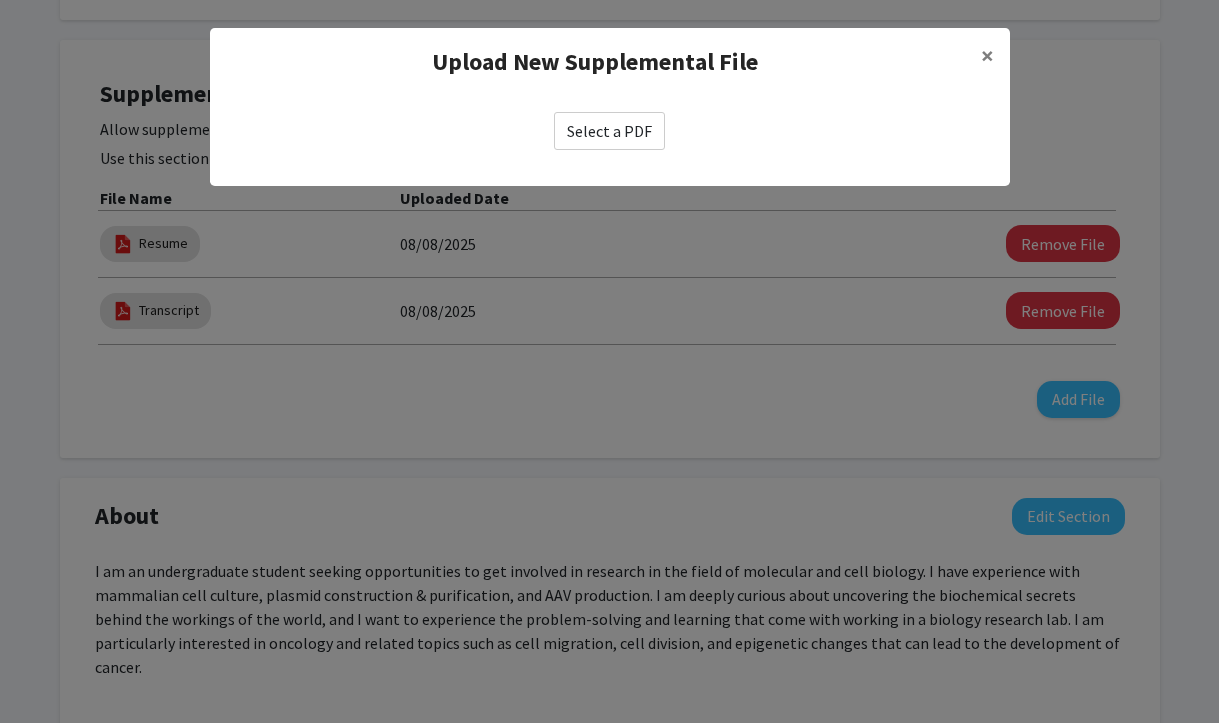 click on "Select a PDF" 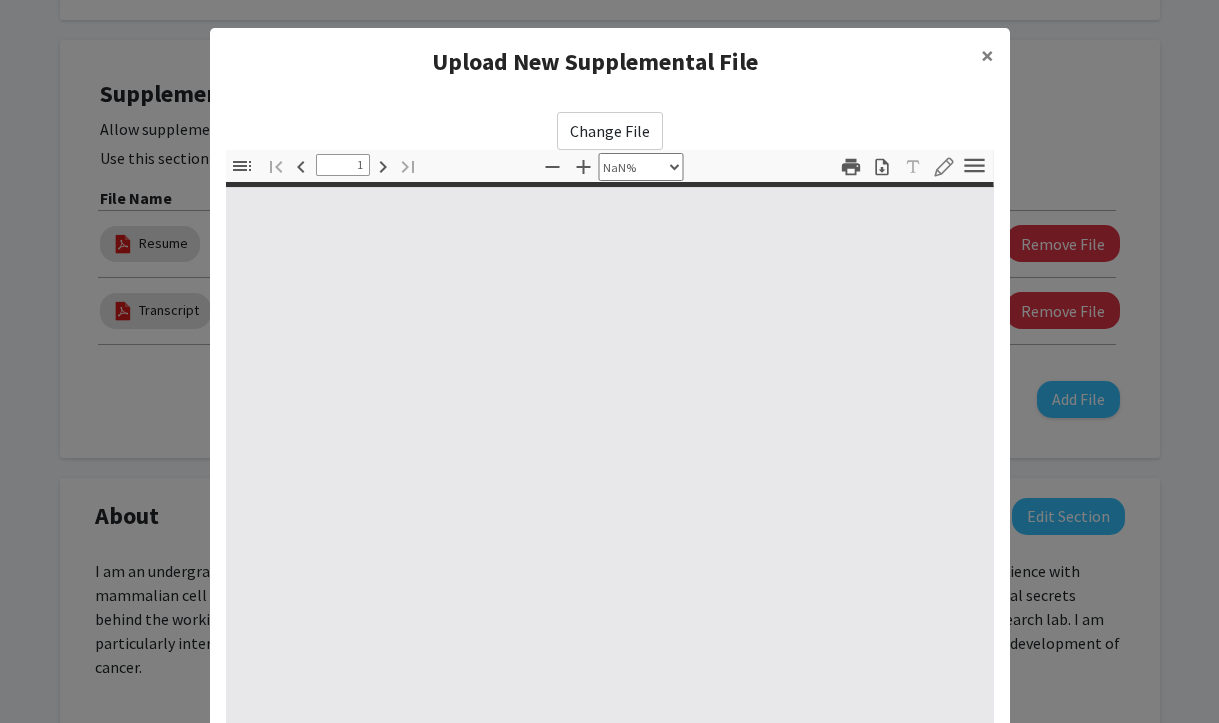 type on "0" 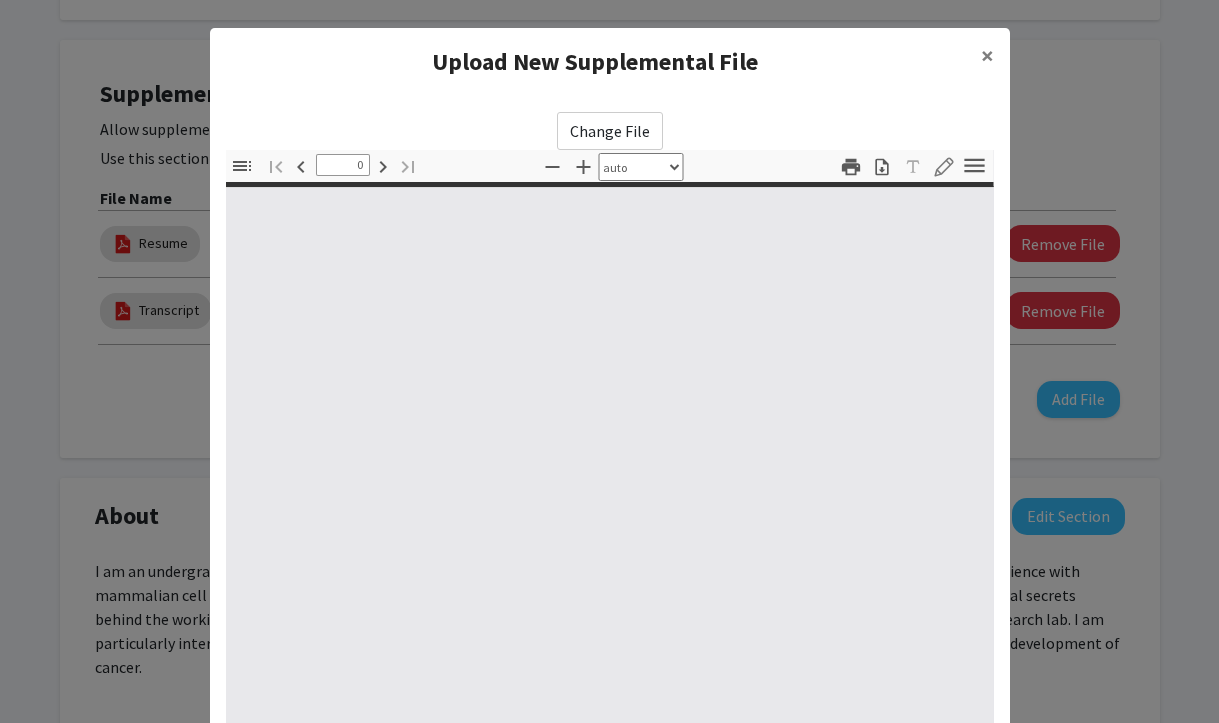 select on "custom" 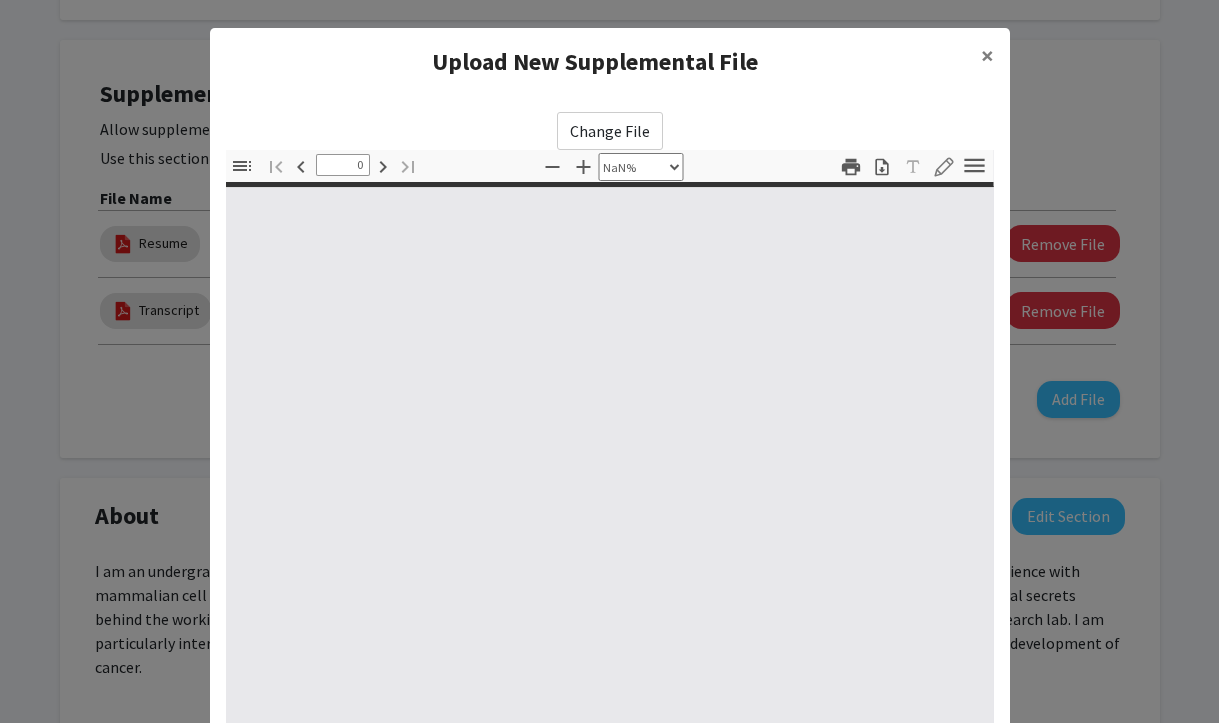 type on "1" 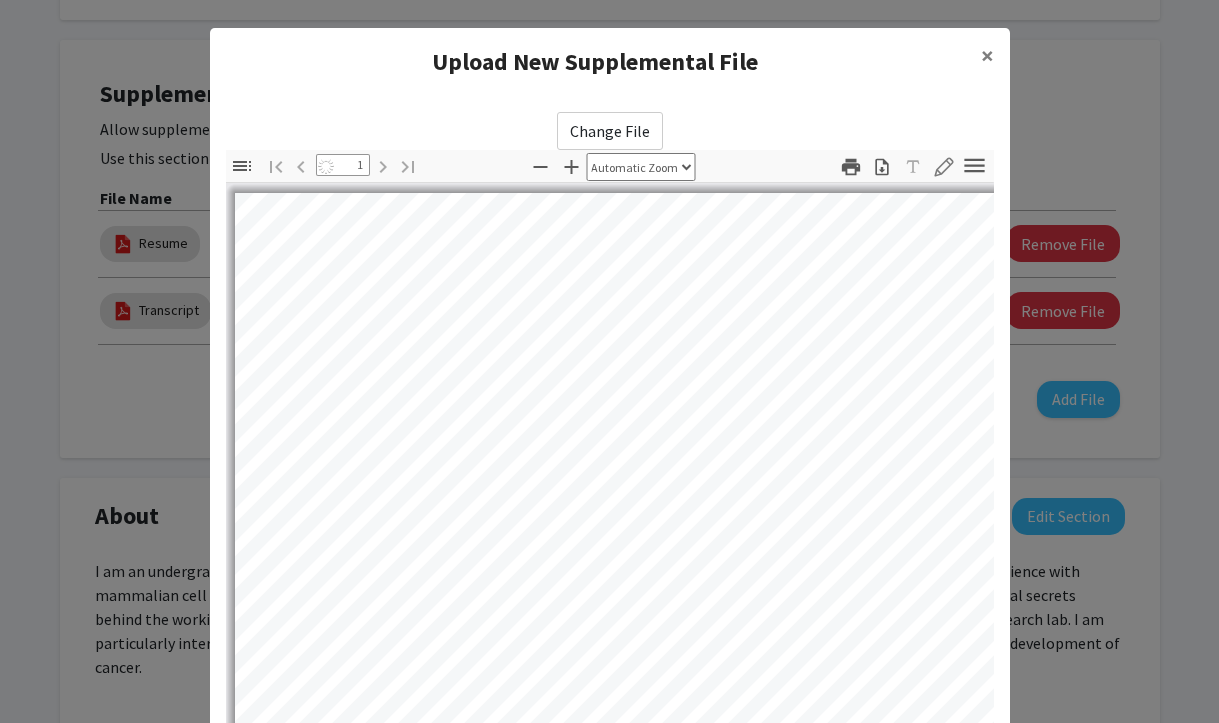 select on "auto" 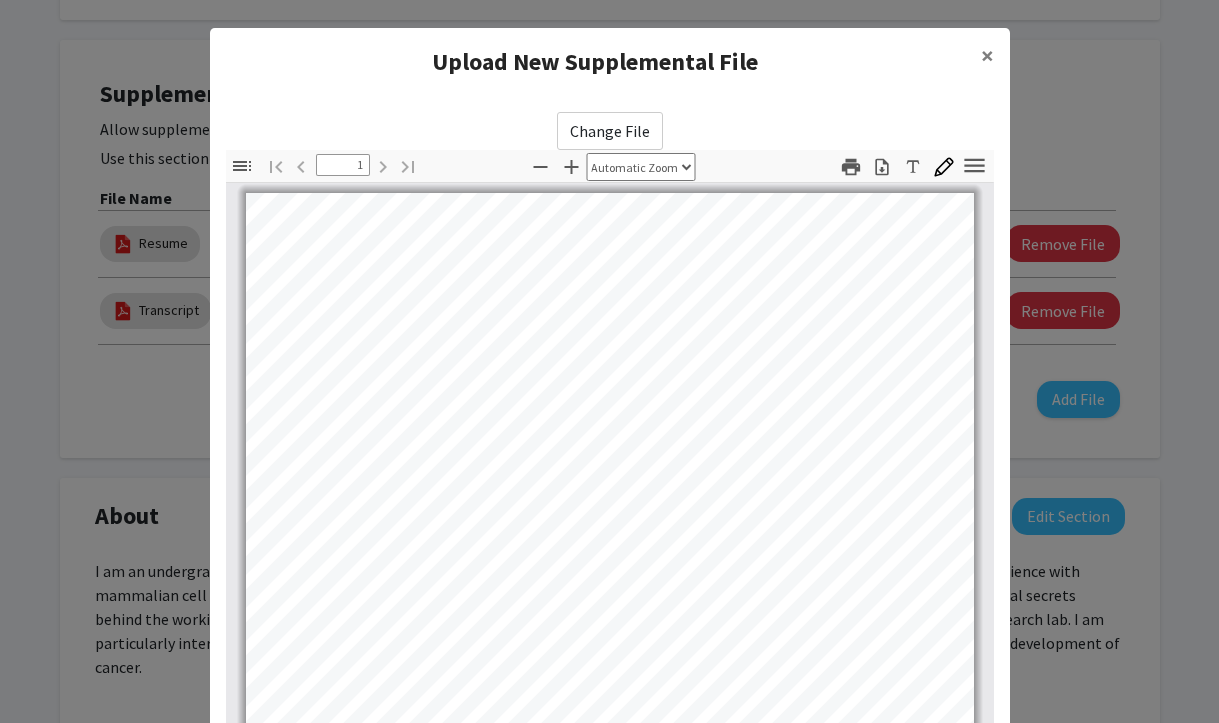 scroll, scrollTop: 1, scrollLeft: 0, axis: vertical 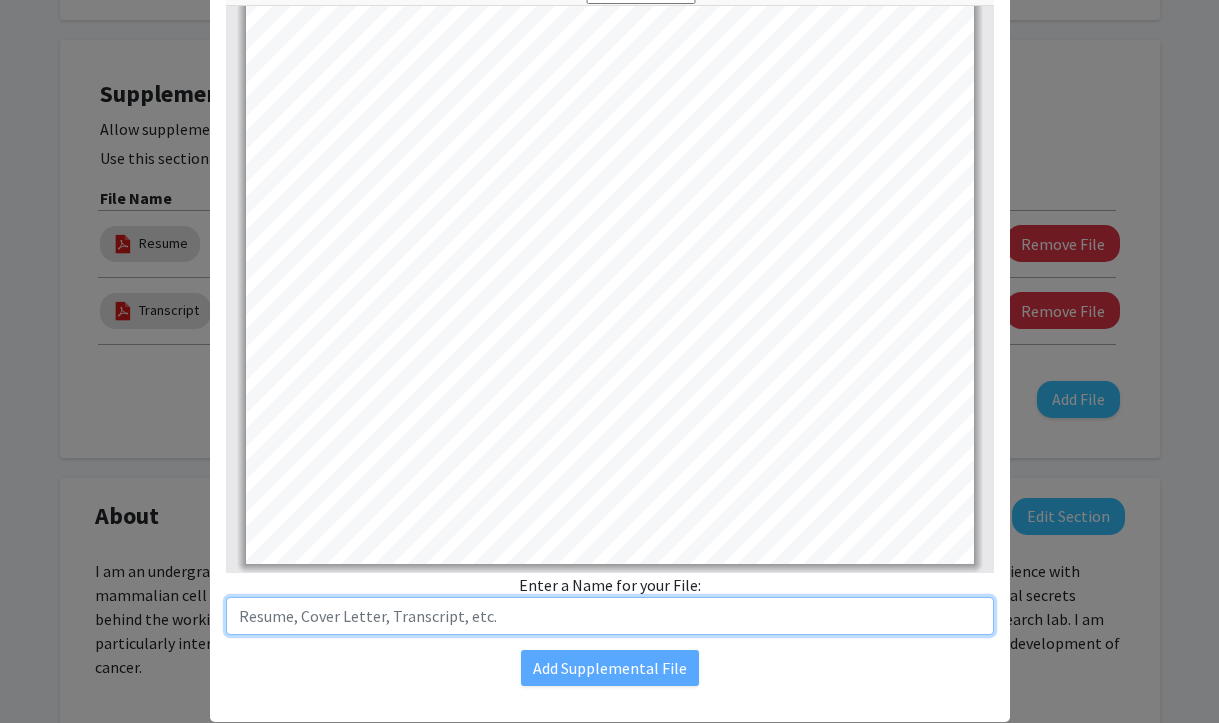 click at bounding box center [610, 616] 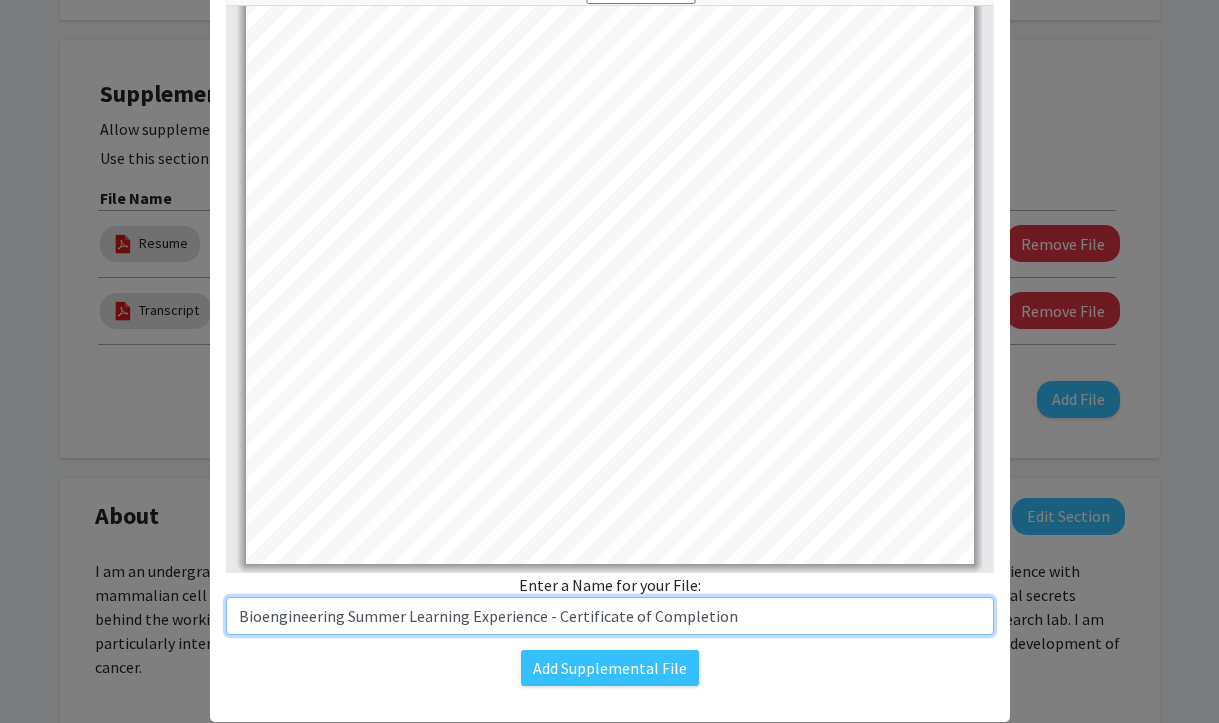 click on "Bioengineering Summer Learning Experience - Certificate of Completion" at bounding box center [610, 616] 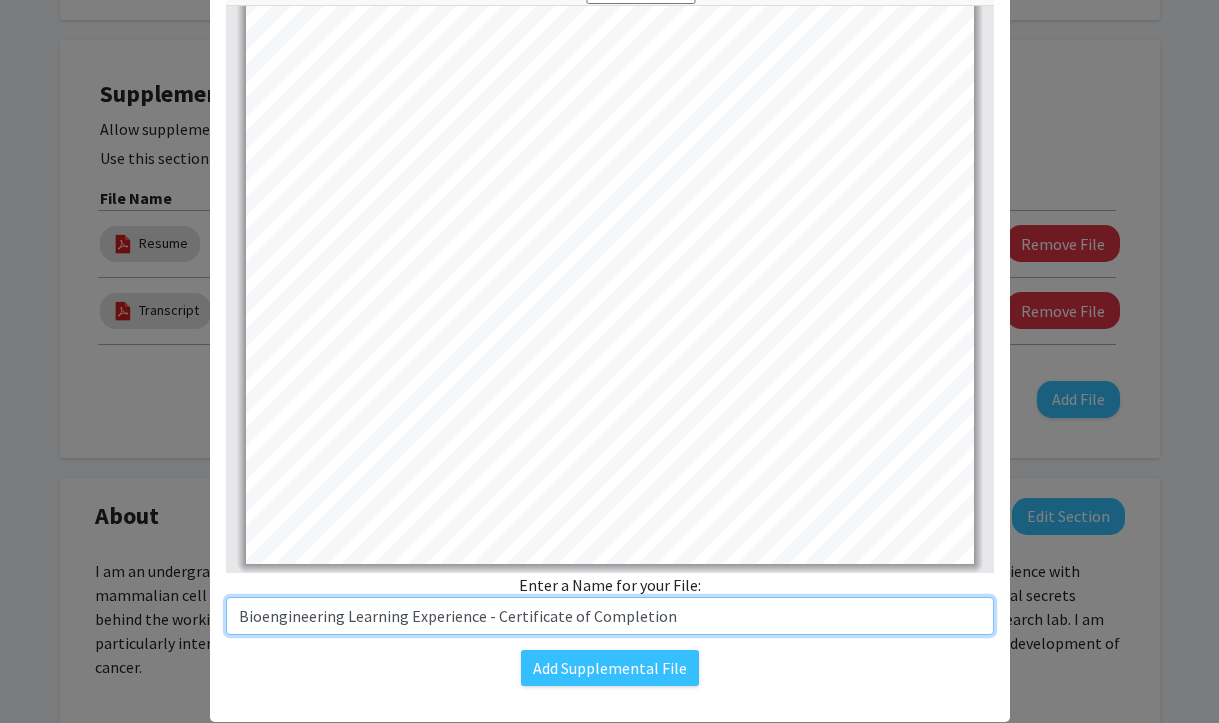 drag, startPoint x: 345, startPoint y: 615, endPoint x: 475, endPoint y: 618, distance: 130.0346 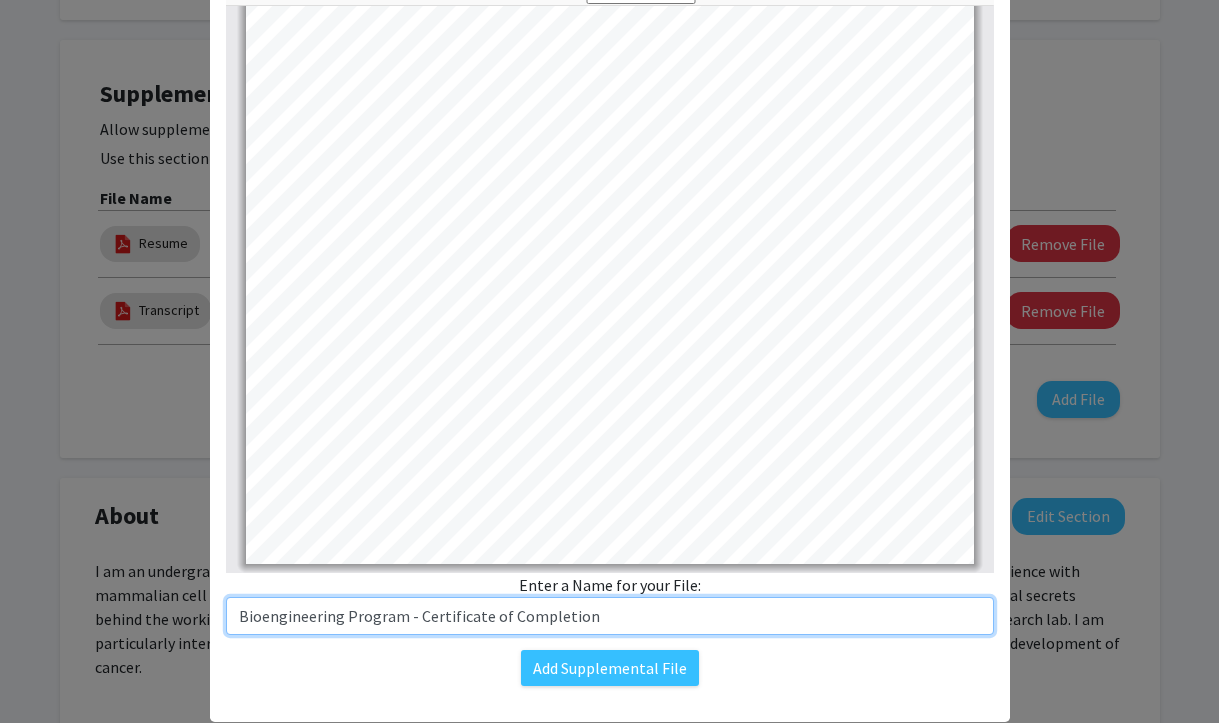 click on "Bioengineering Program - Certificate of Completion" at bounding box center [610, 616] 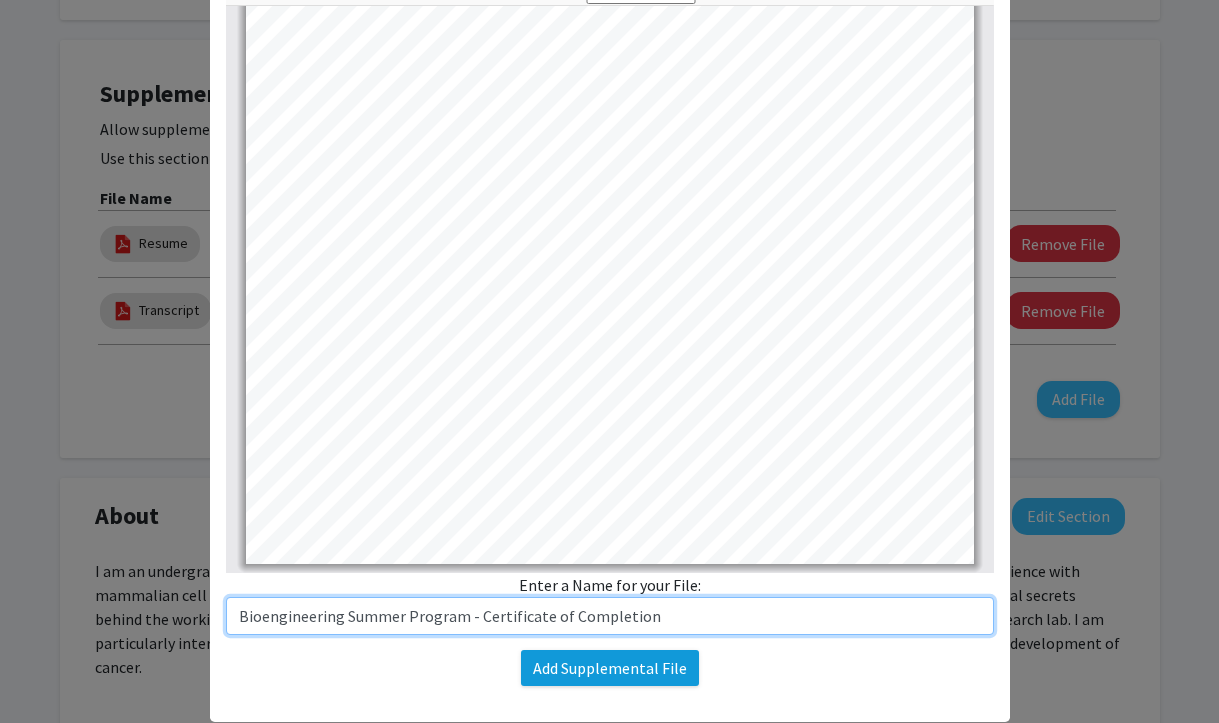 type on "Bioengineering Summer Program - Certificate of Completion" 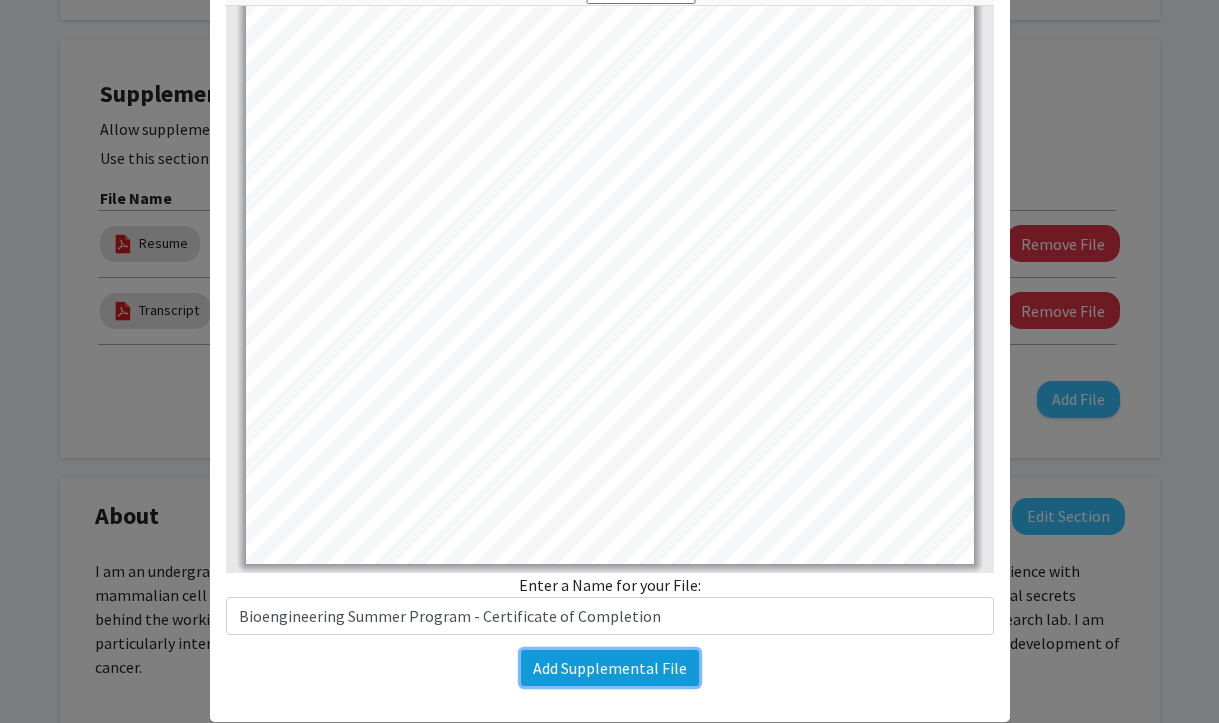 click on "Add Supplemental File" 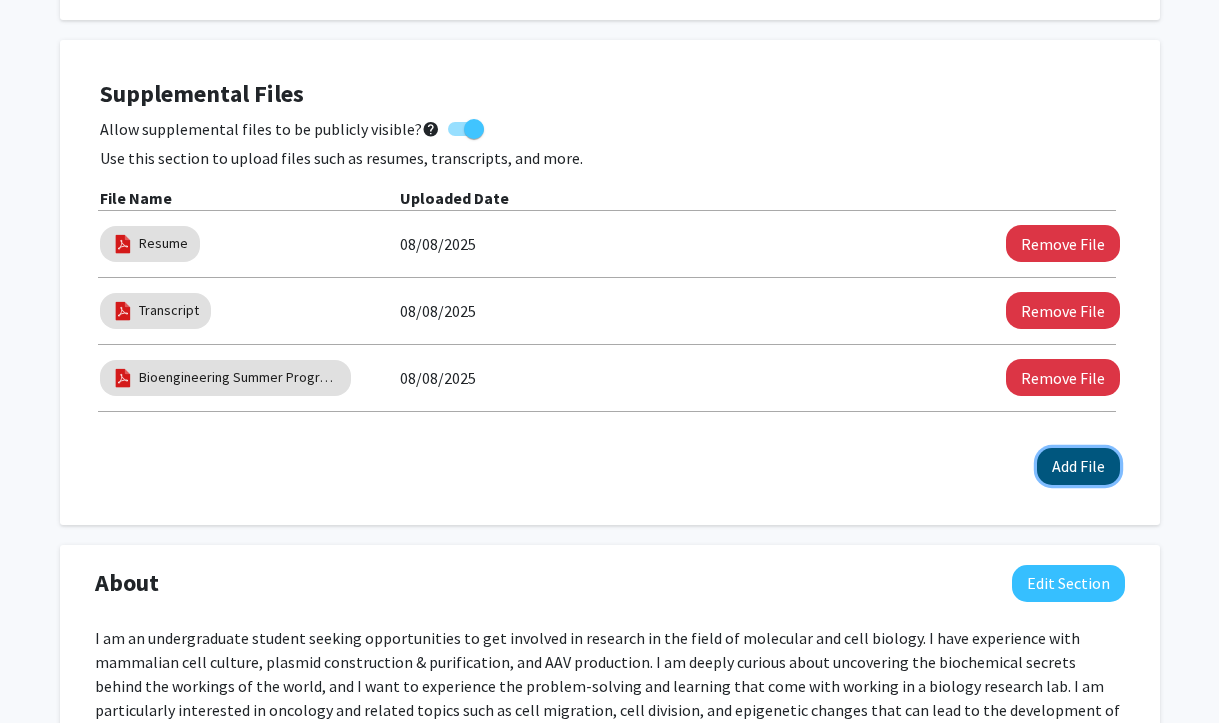 click on "Add File" 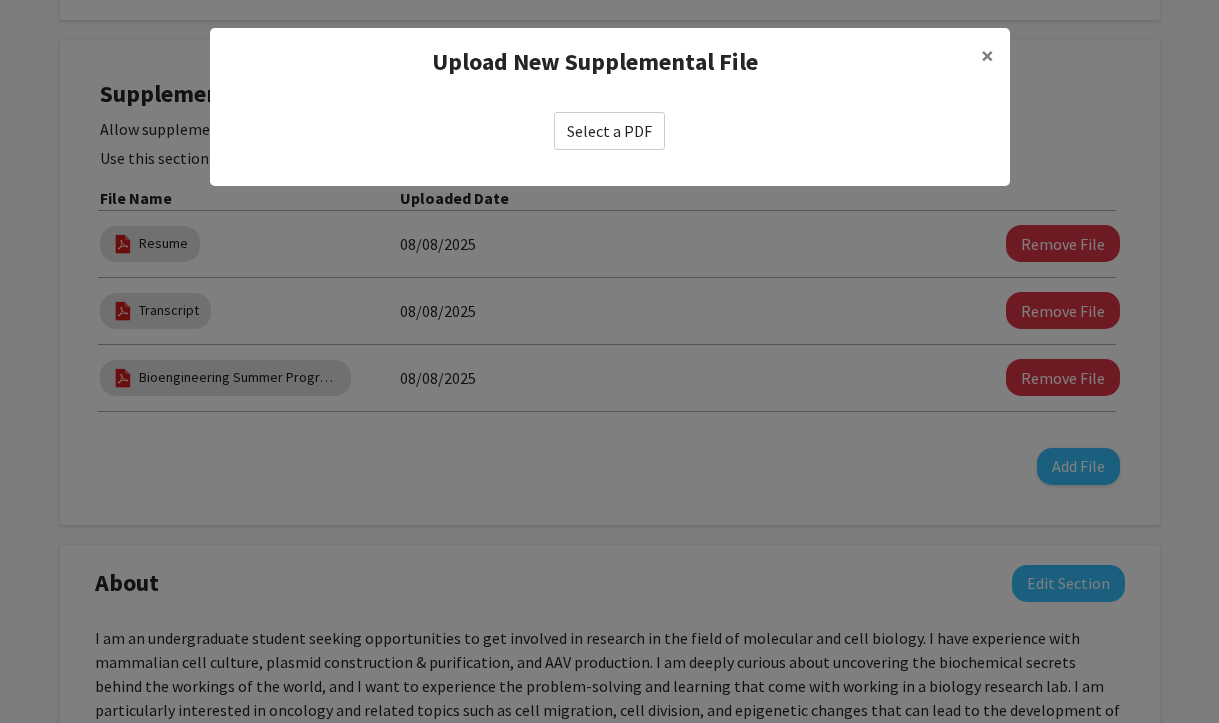 click on "Select a PDF" 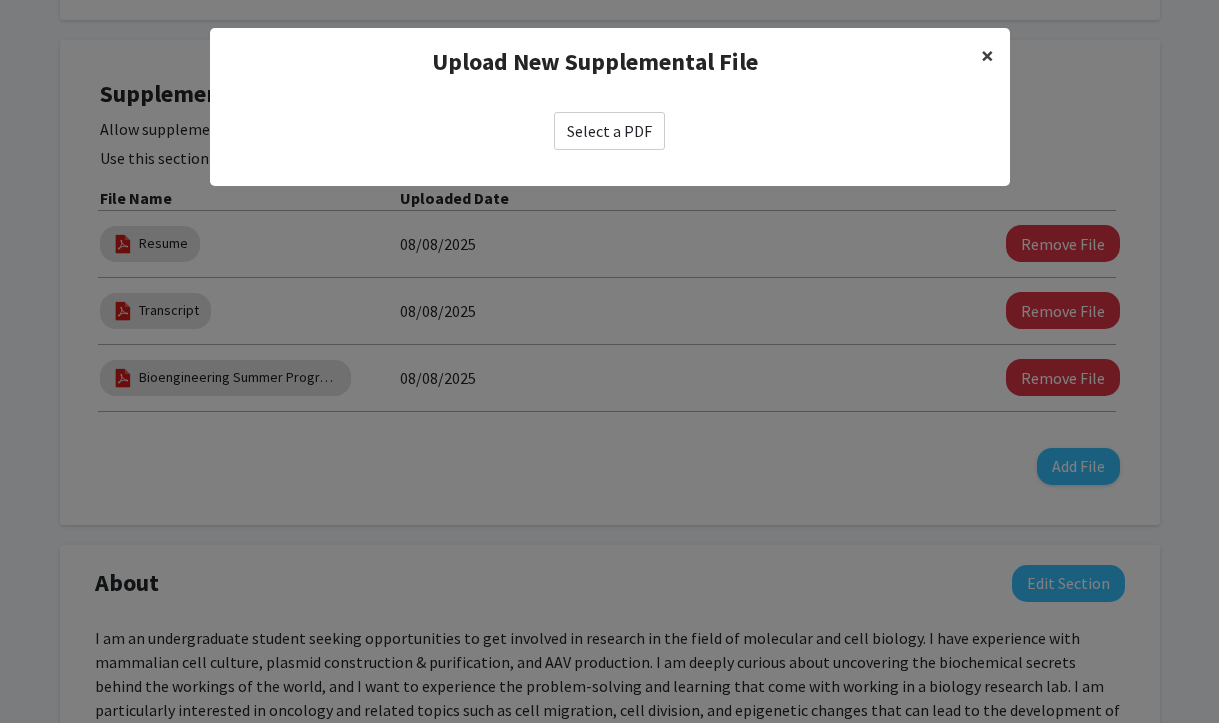 click on "×" 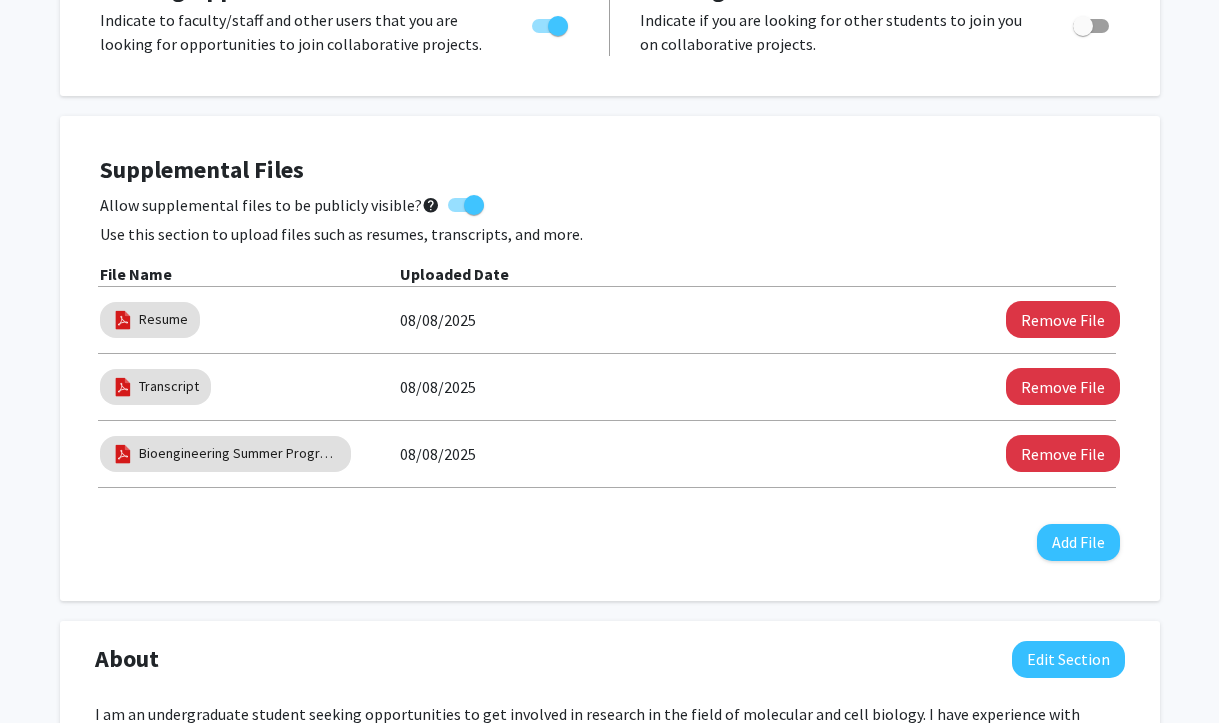 scroll, scrollTop: 578, scrollLeft: 0, axis: vertical 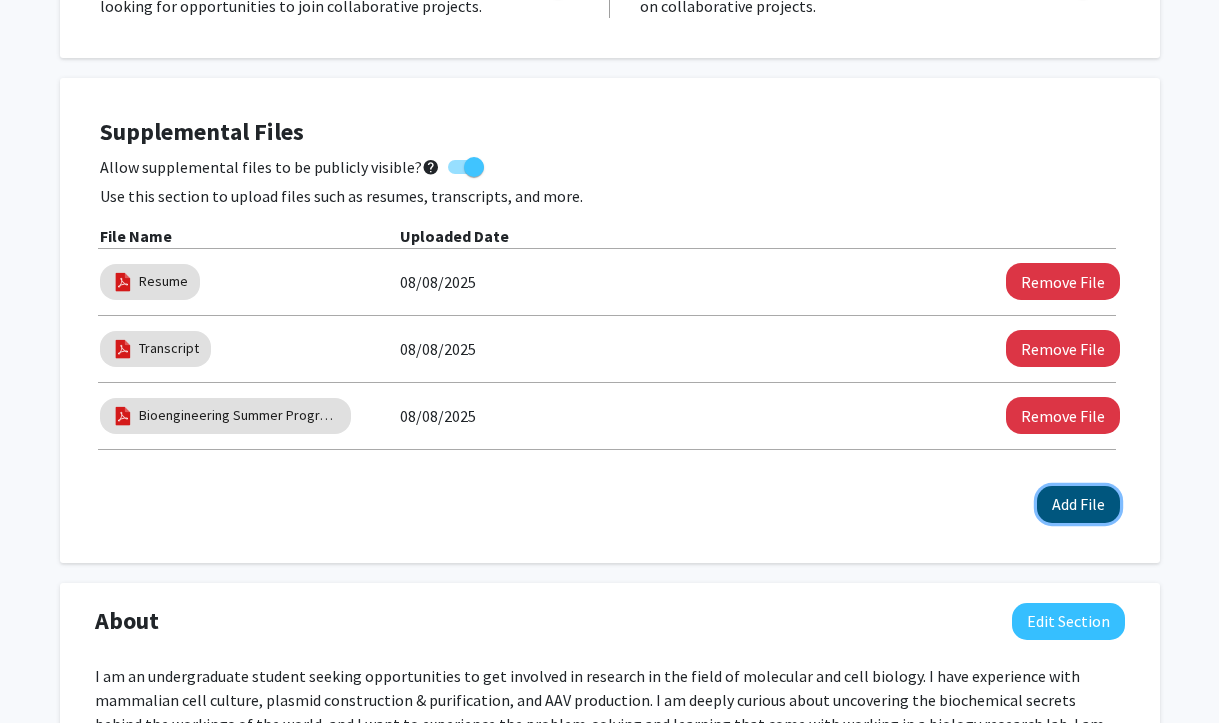 click on "Add File" 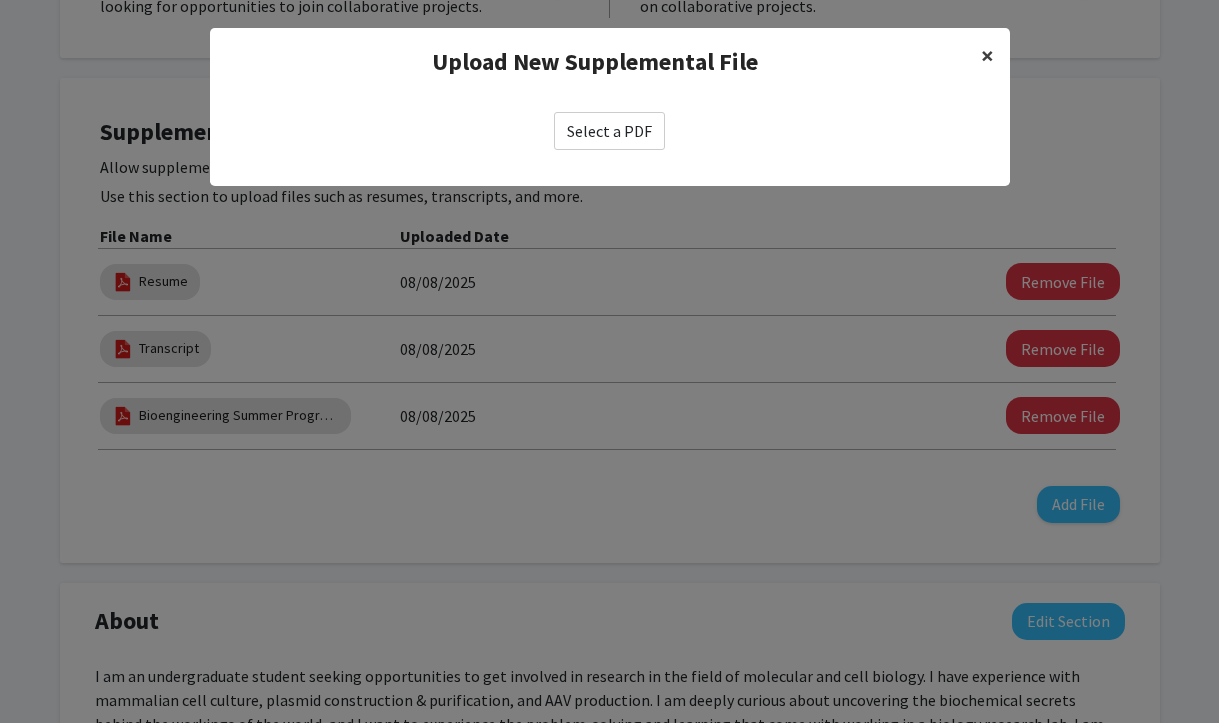 click on "×" 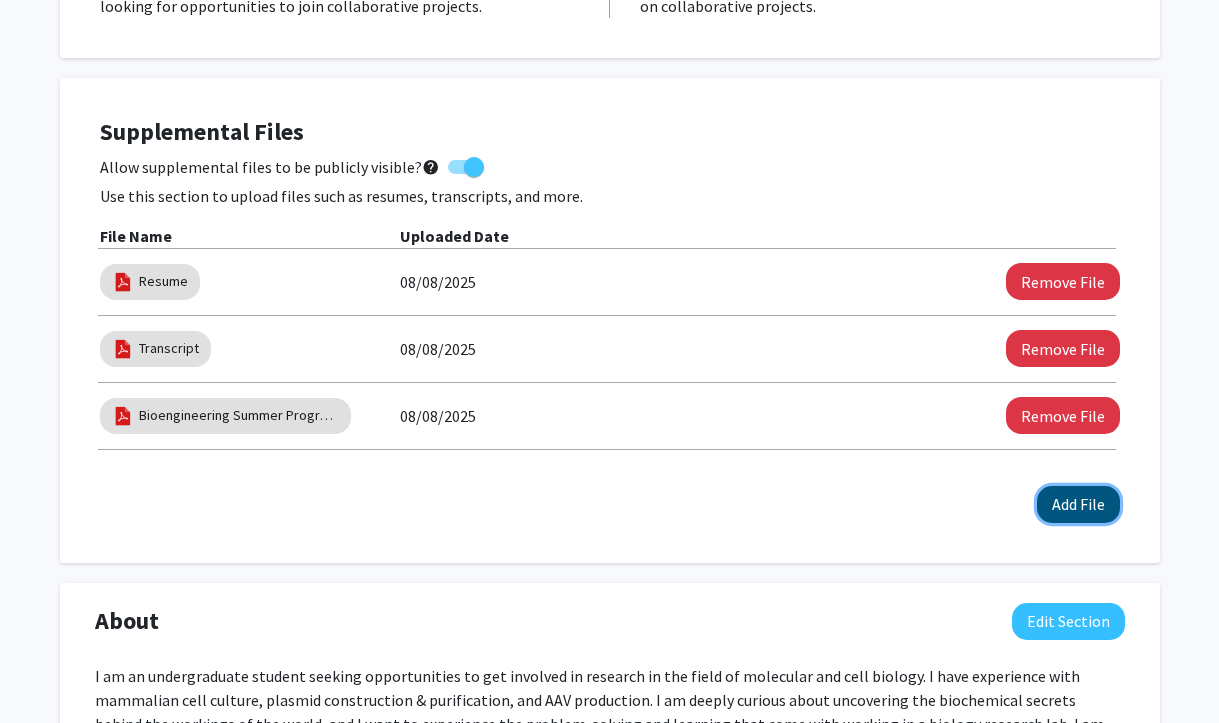 click on "Add File" 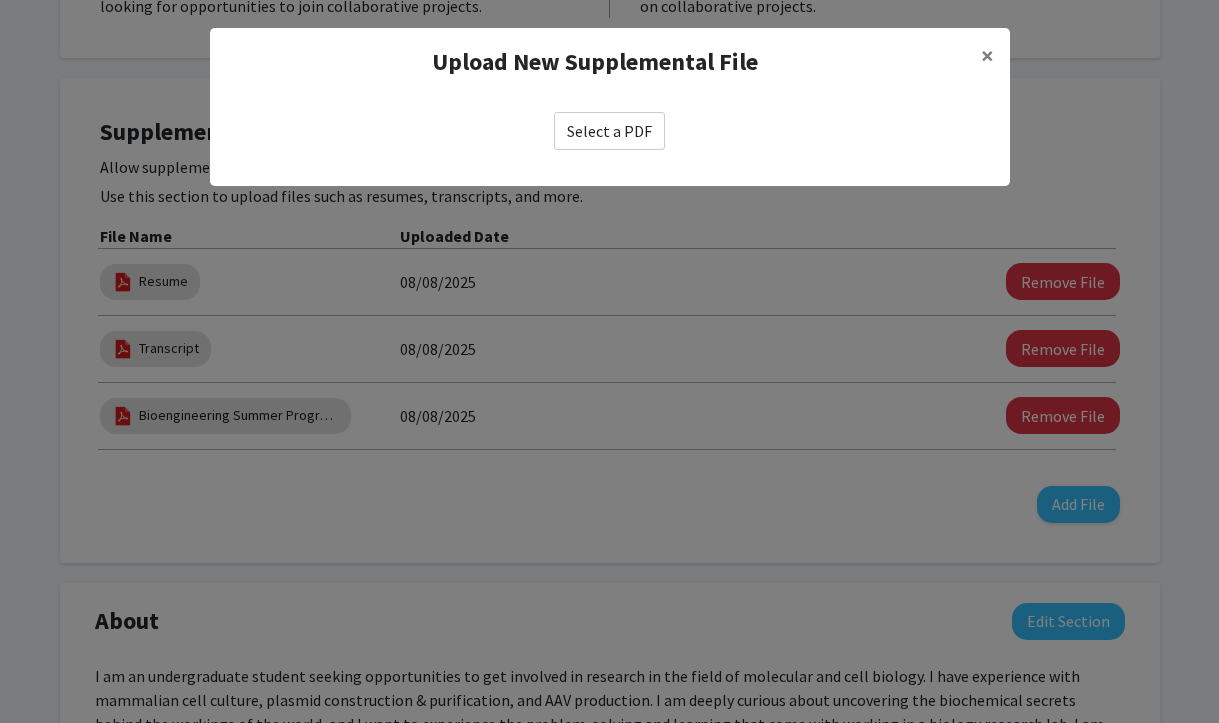 click on "Select a PDF" 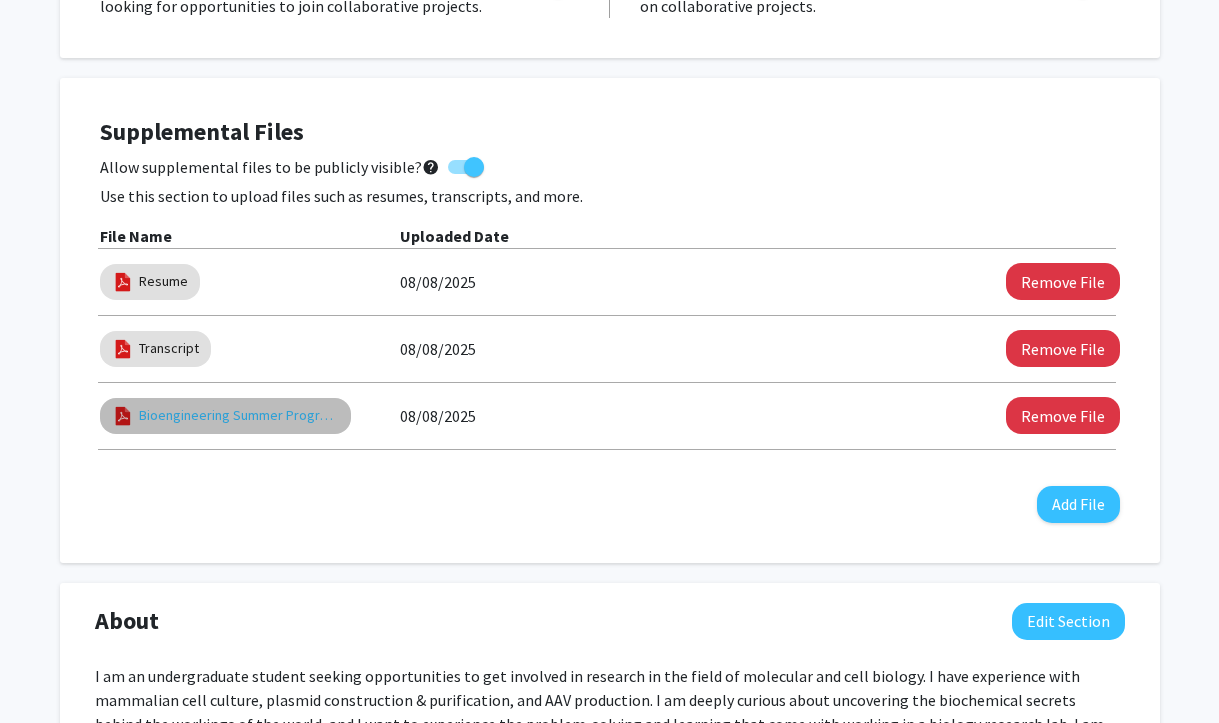 click on "Bioengineering Summer Program - Certificate of Completion" at bounding box center [239, 415] 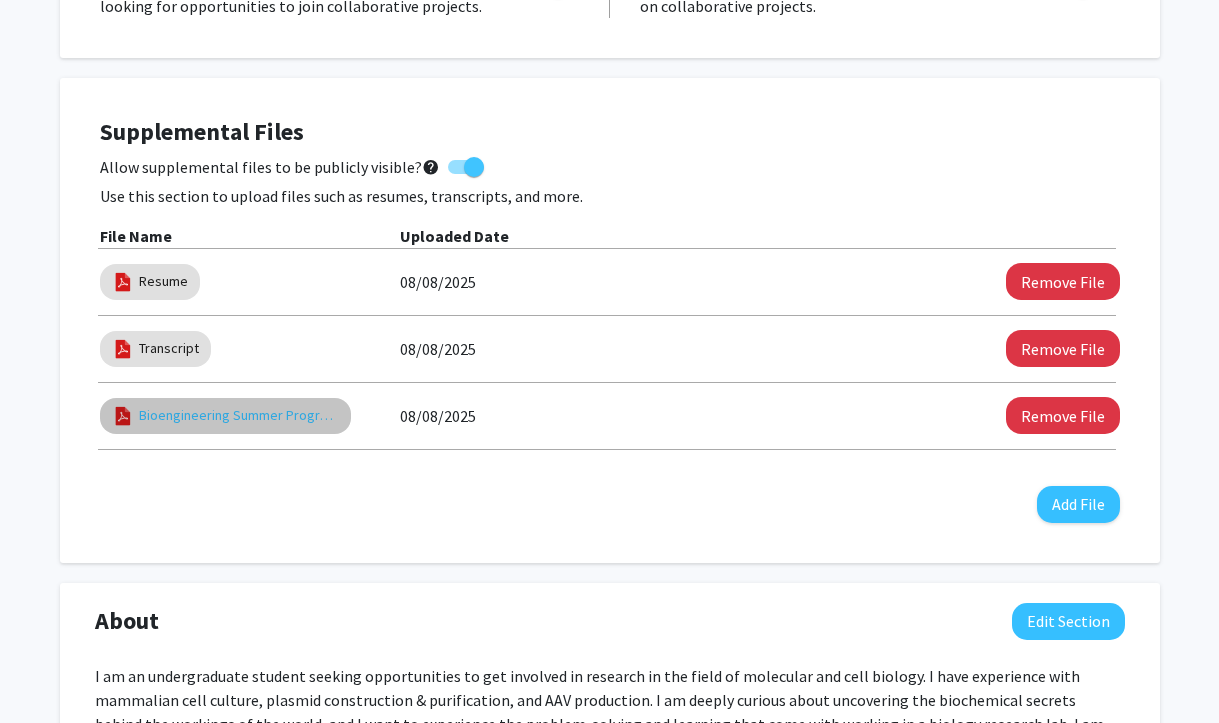select on "custom" 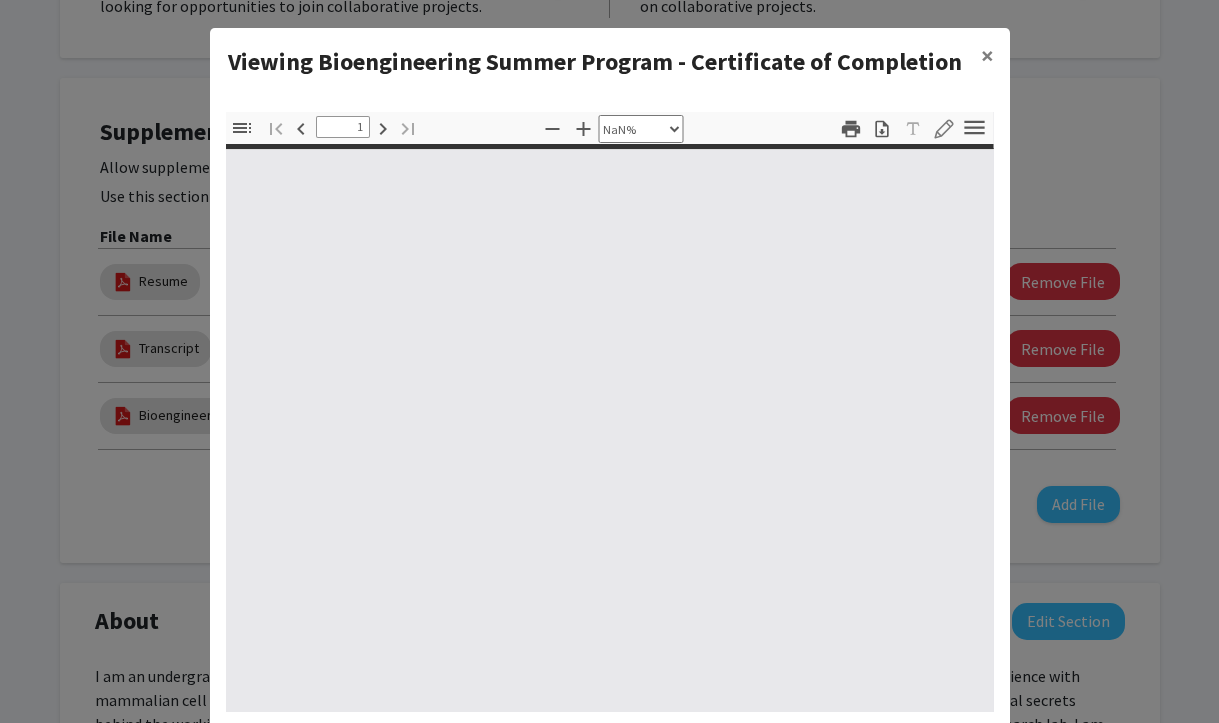 type on "0" 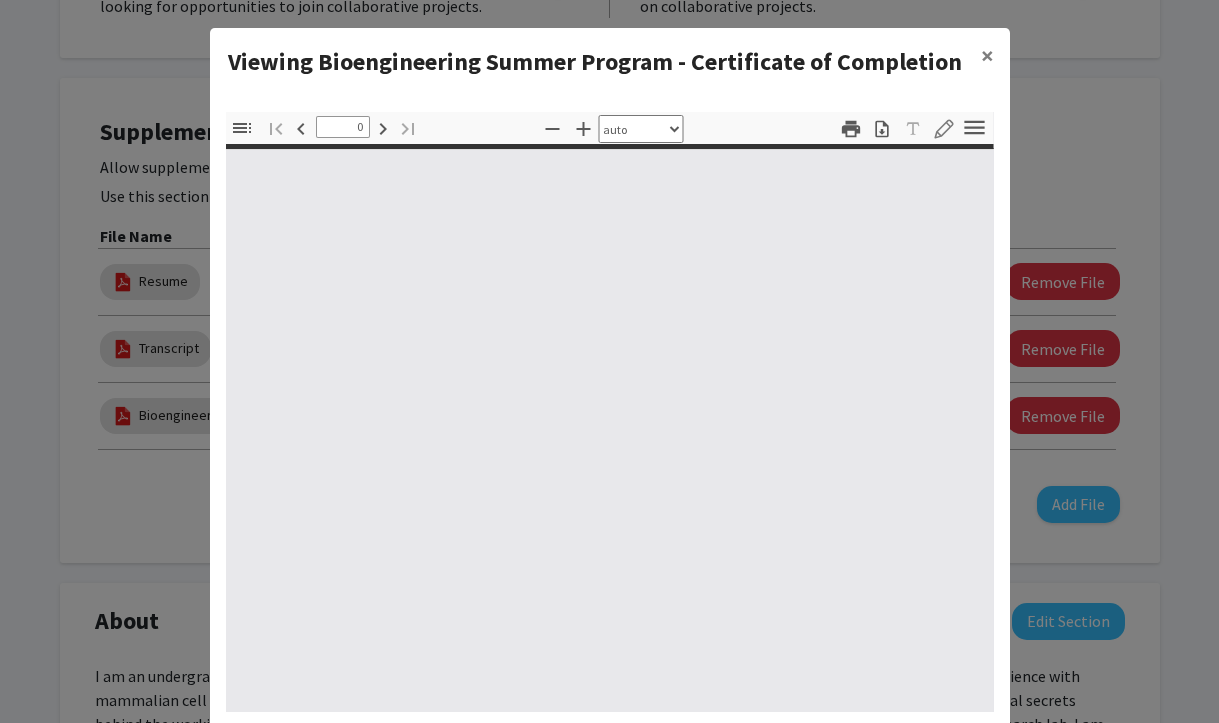 select on "custom" 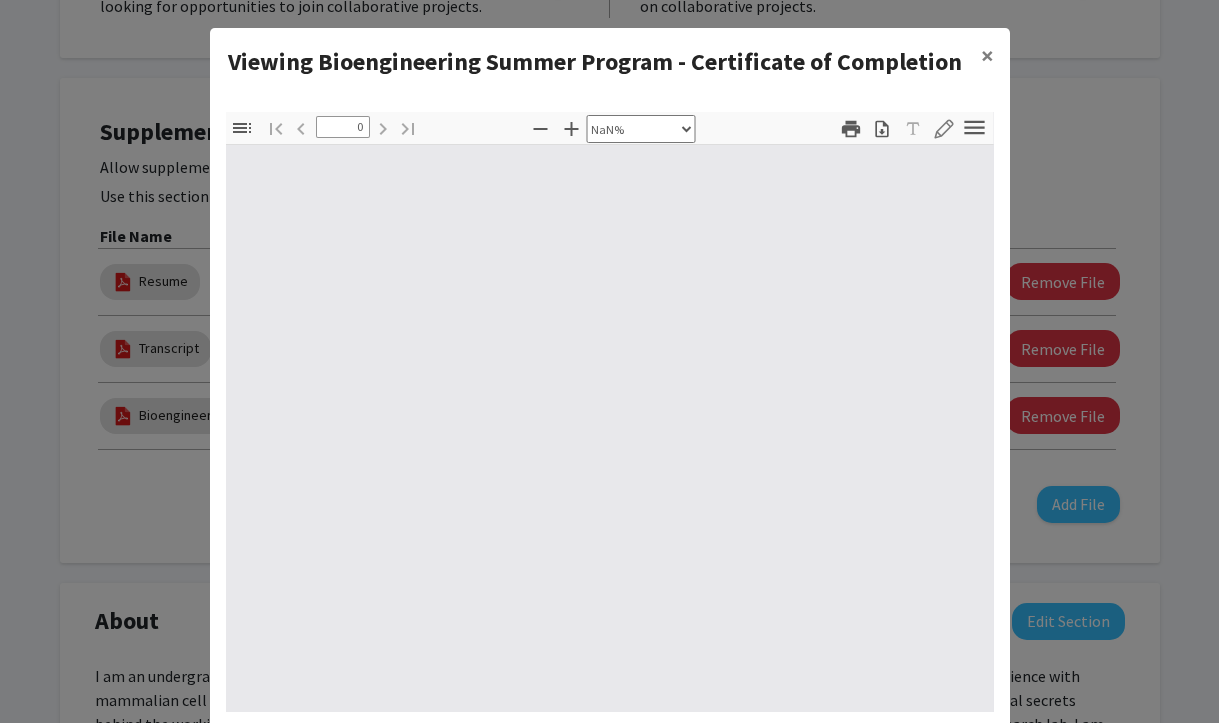 type on "1" 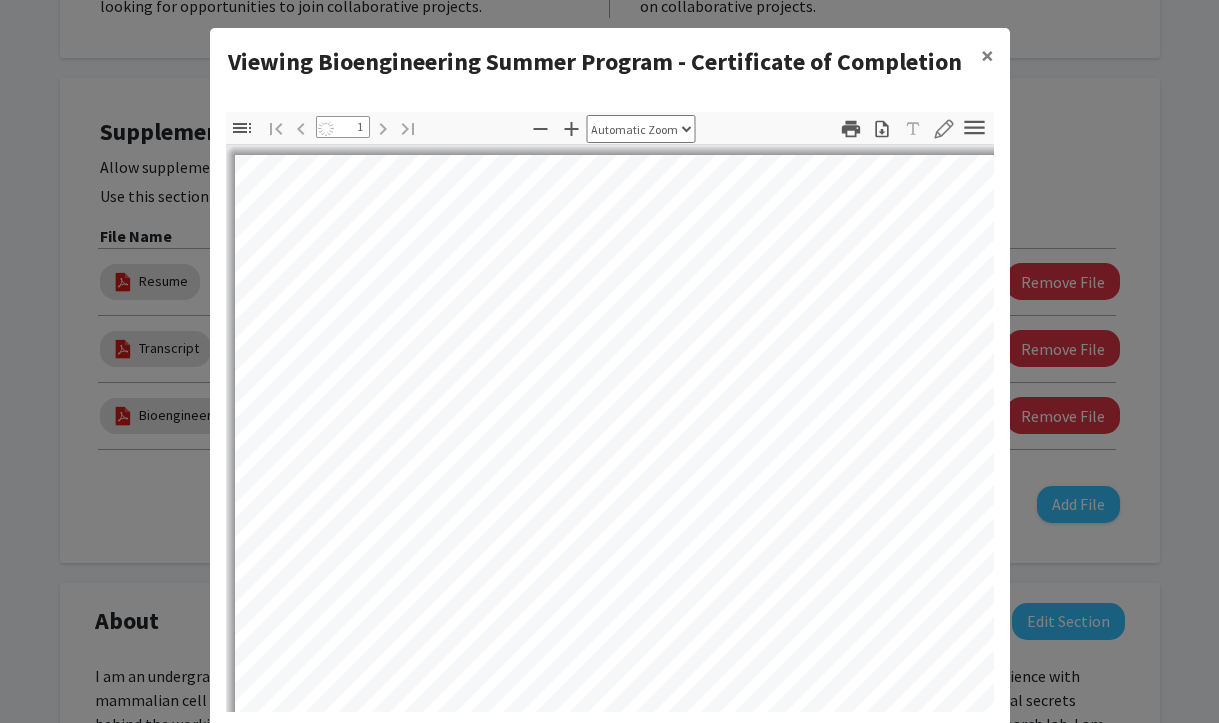 select on "auto" 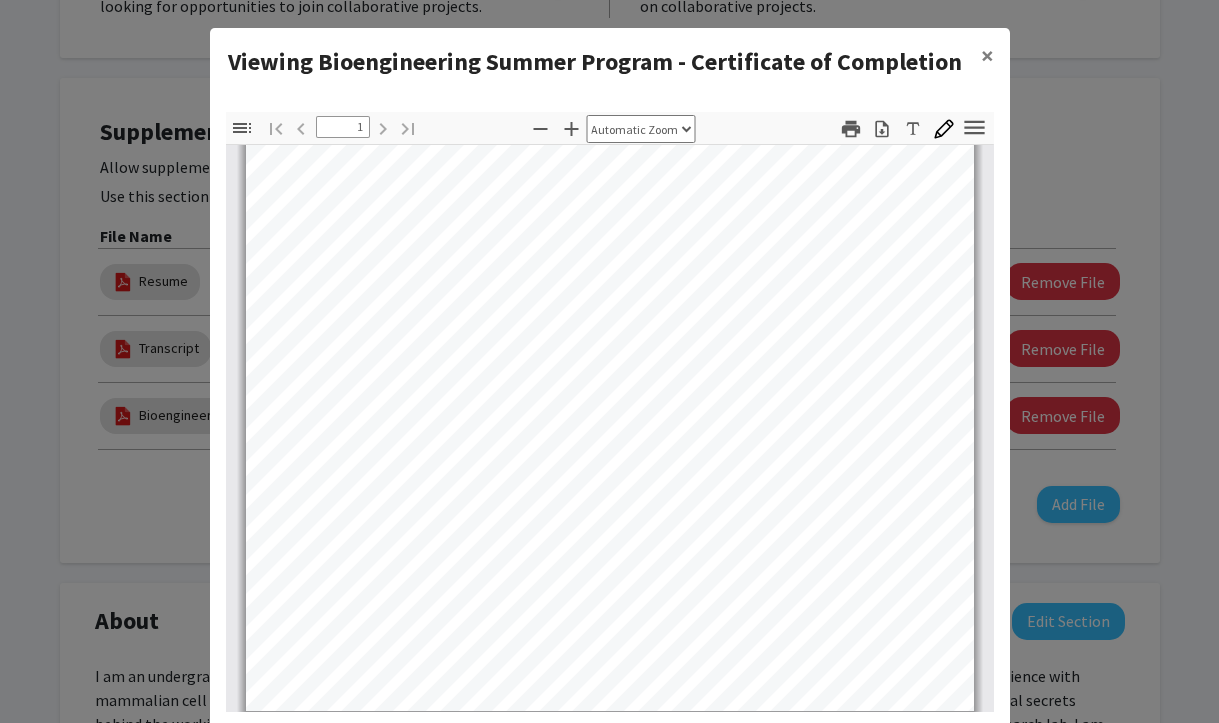 scroll, scrollTop: 380, scrollLeft: 0, axis: vertical 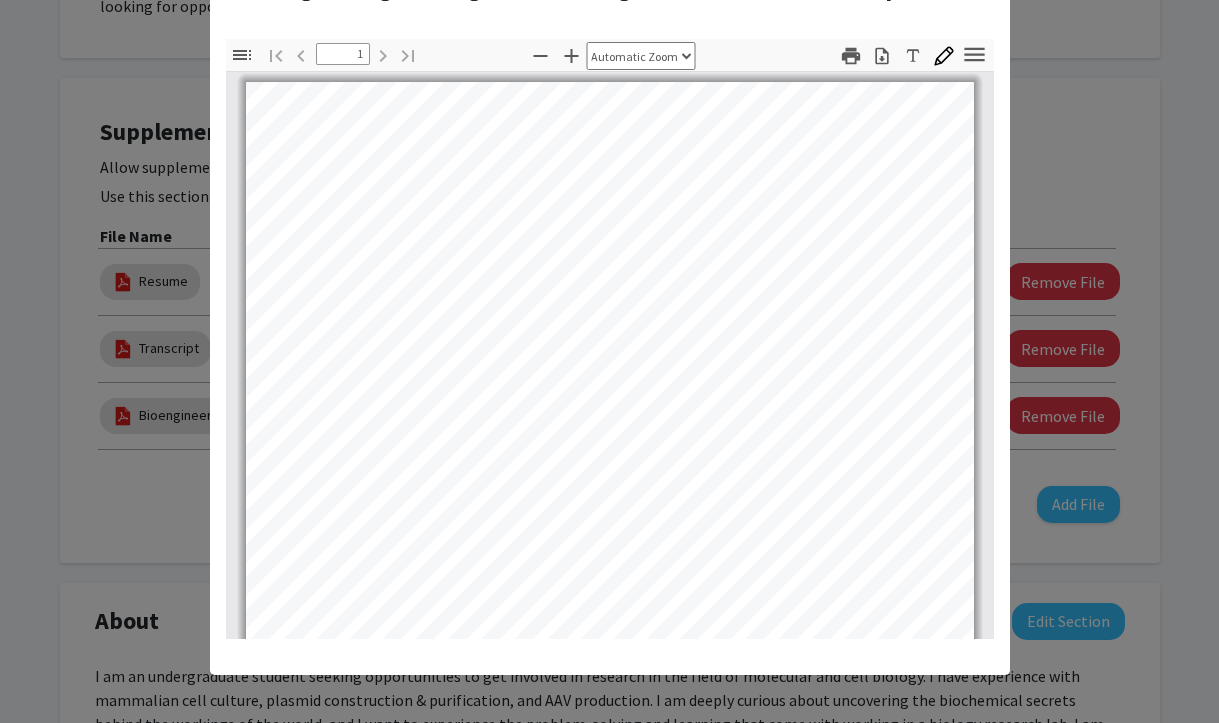 click on "Viewing [PROGRAM] Summer Program - Certificate of Completion × Thumbnails Document Outline Attachments Layers Current Outline Item Toggle Sidebar Find Go to First Page Previous 1 of 1 Next Go to Last Page Zoom Out Zoom In Automatic Zoom Actual Size Page Fit Page Width 50% 100% 125% 150% 200% 300% 400% NaN% Hand Tool Text Selection Tool Presentation Mode Open Print Download Text Draw Tools Color #000000 Size Color #000000 Thickness Opacity Presentation Mode Open Print Download Go to First Page Previous Next Go to Last Page Rotate Clockwise Rotate Counterclockwise Text Selection Tool Hand Tool Page Scrolling Vertical Scrolling Horizontal Scrolling Wrapped Scrolling No Spreads Odd Spreads Even Spreads Document Properties… Multiple search terms. Each line is a search term. Previous Next Highlight All Match Case Current page only Pages (e.g. 6-10 or 2,4) Whole Words multiple search terms separated by word boundaries Ignore accents and diacritics Fuzzy search More Information Less Information Close Cancel -" 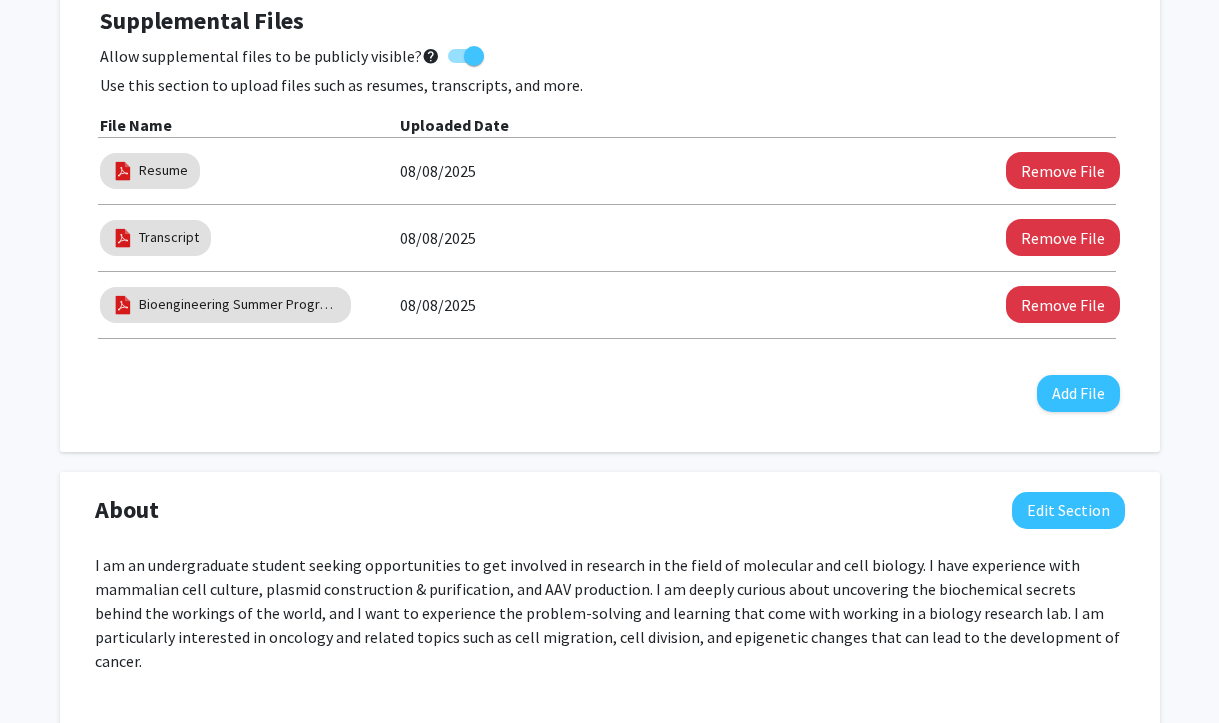 scroll, scrollTop: 0, scrollLeft: 0, axis: both 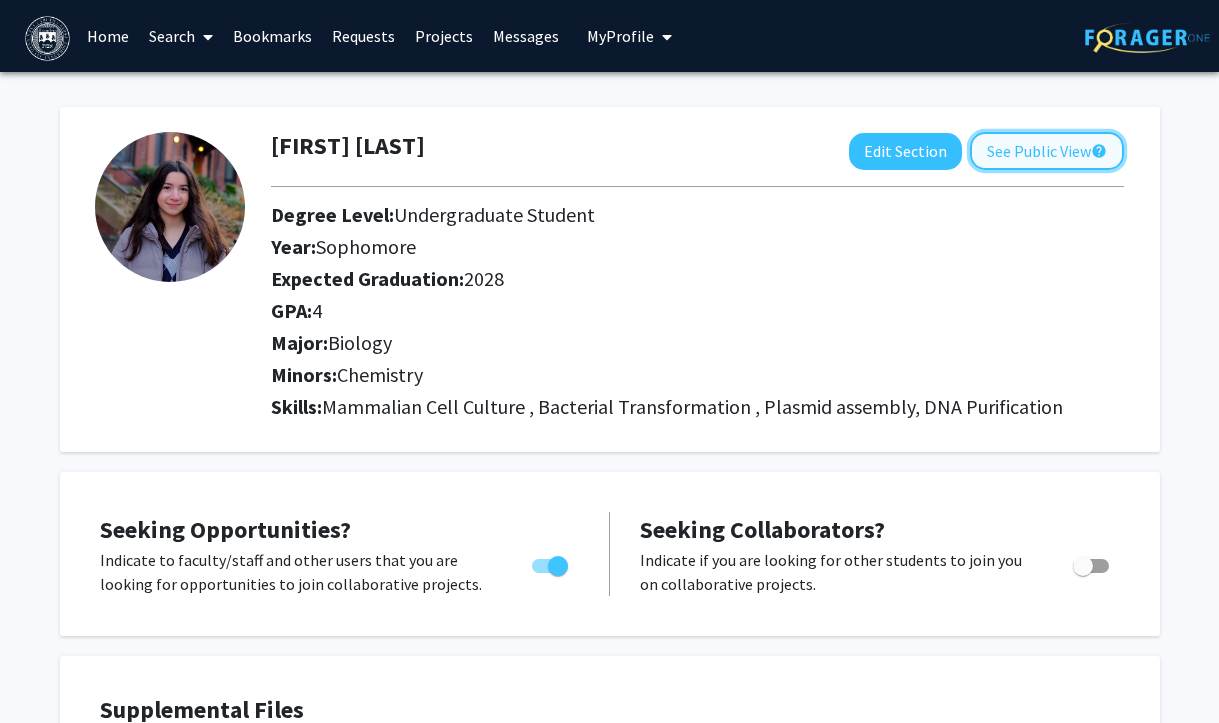 click on "See Public View  help" 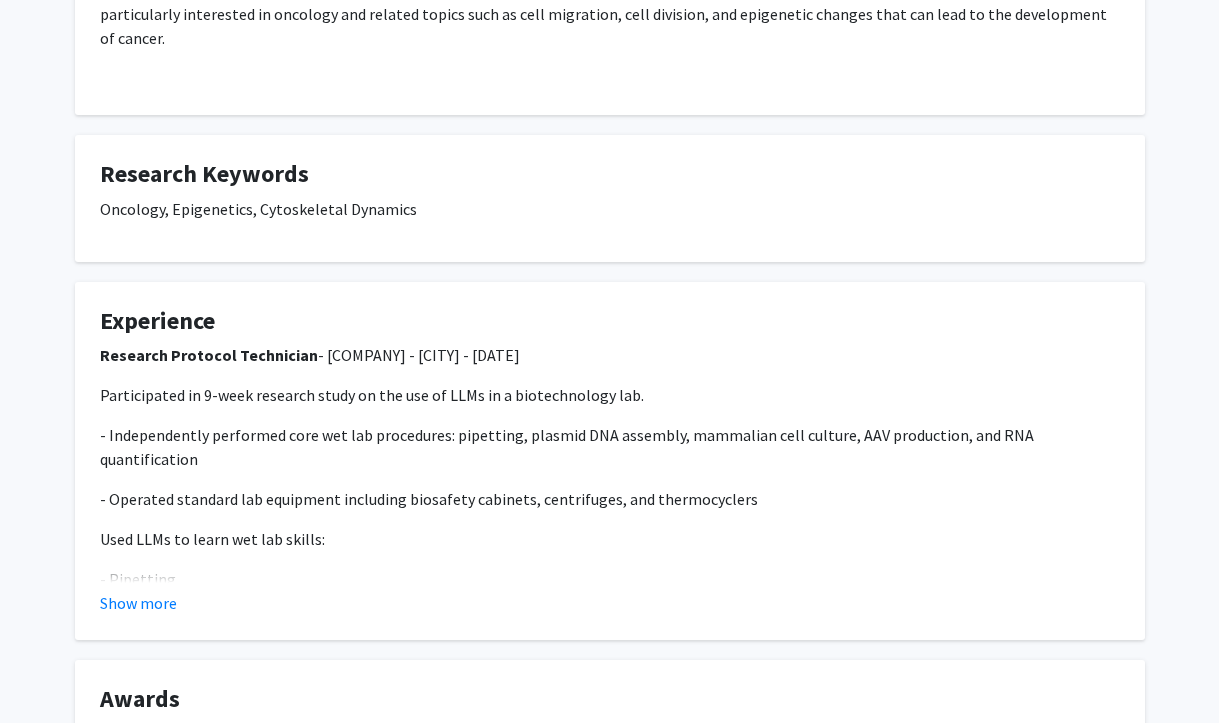 scroll, scrollTop: 0, scrollLeft: 0, axis: both 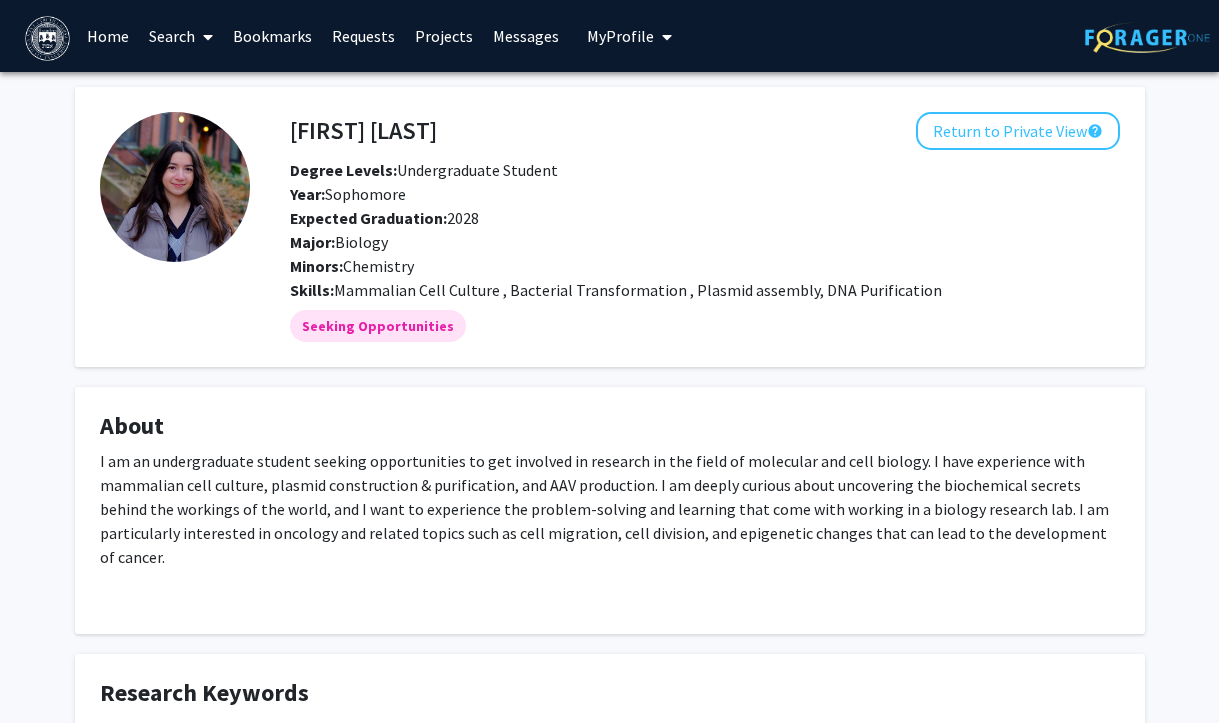 click on "My   Profile" at bounding box center (629, 36) 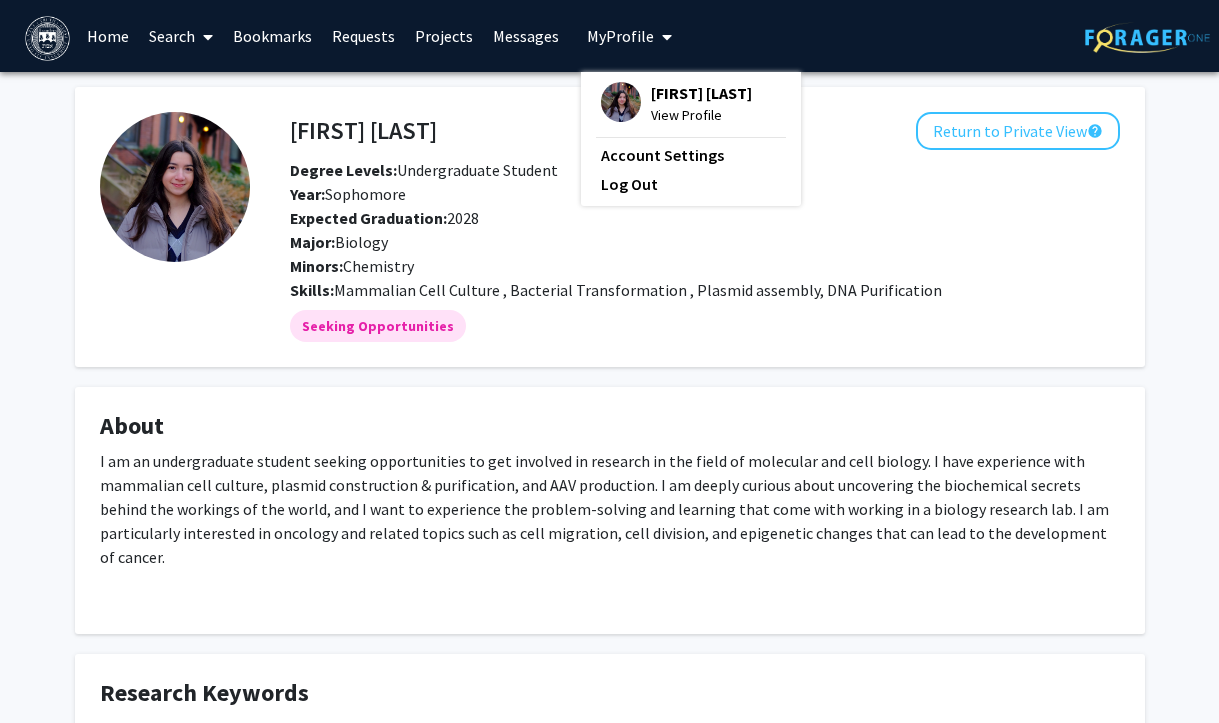 click on "Search" at bounding box center (181, 36) 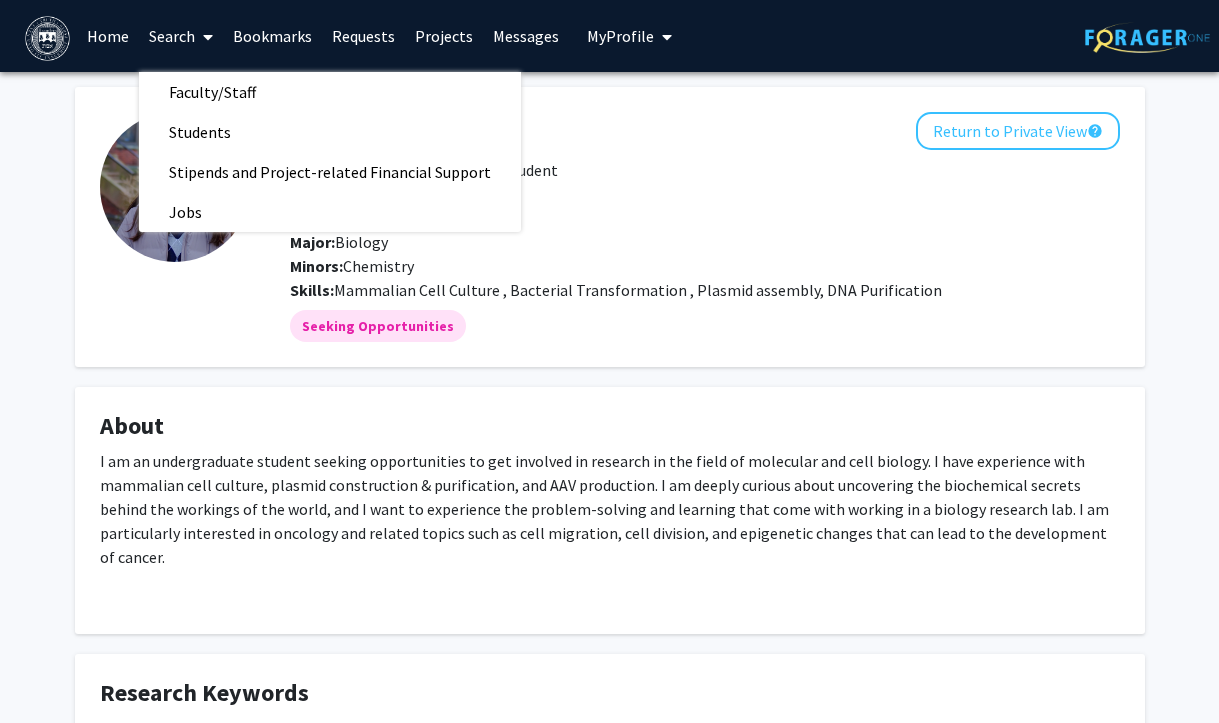 click on "Home" at bounding box center [108, 36] 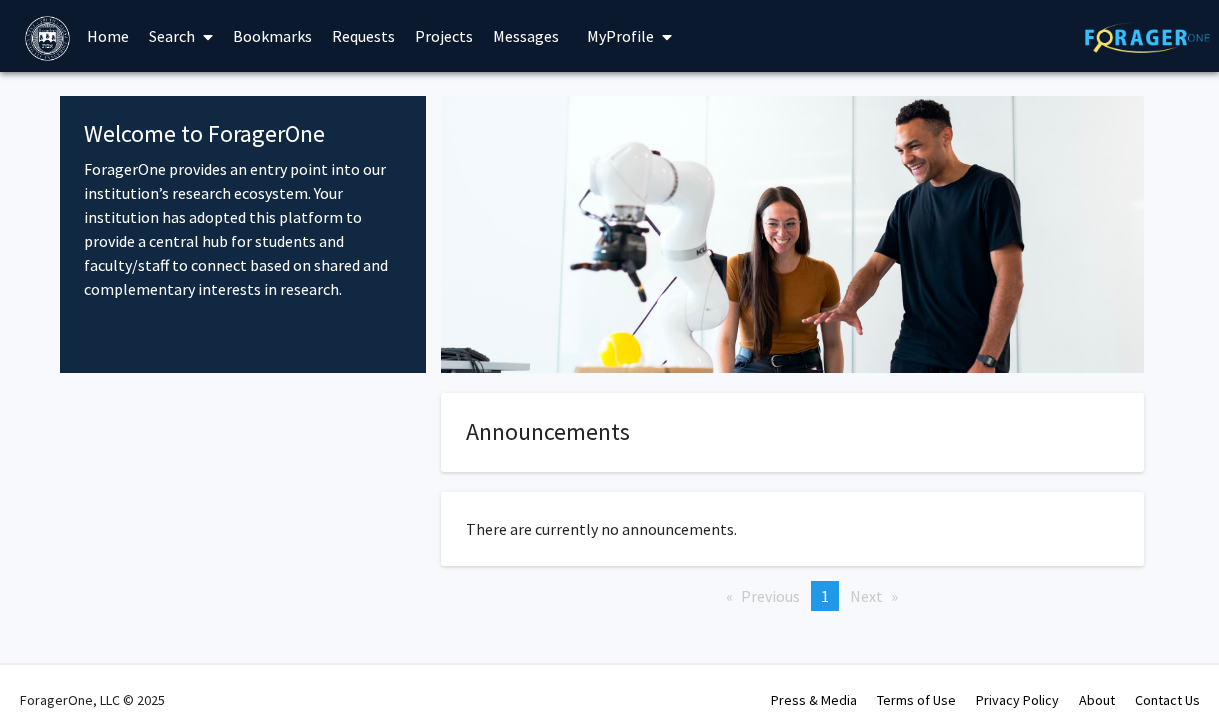 click on "Search" at bounding box center (181, 36) 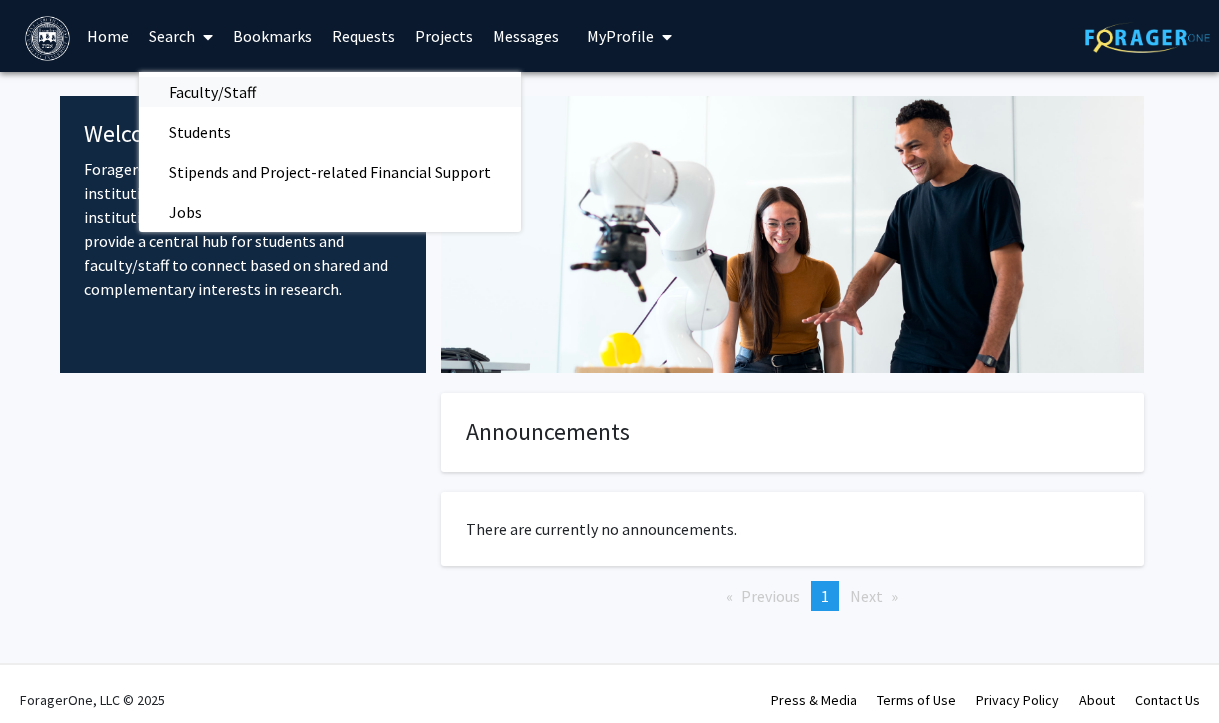 click on "Faculty/Staff" at bounding box center (212, 92) 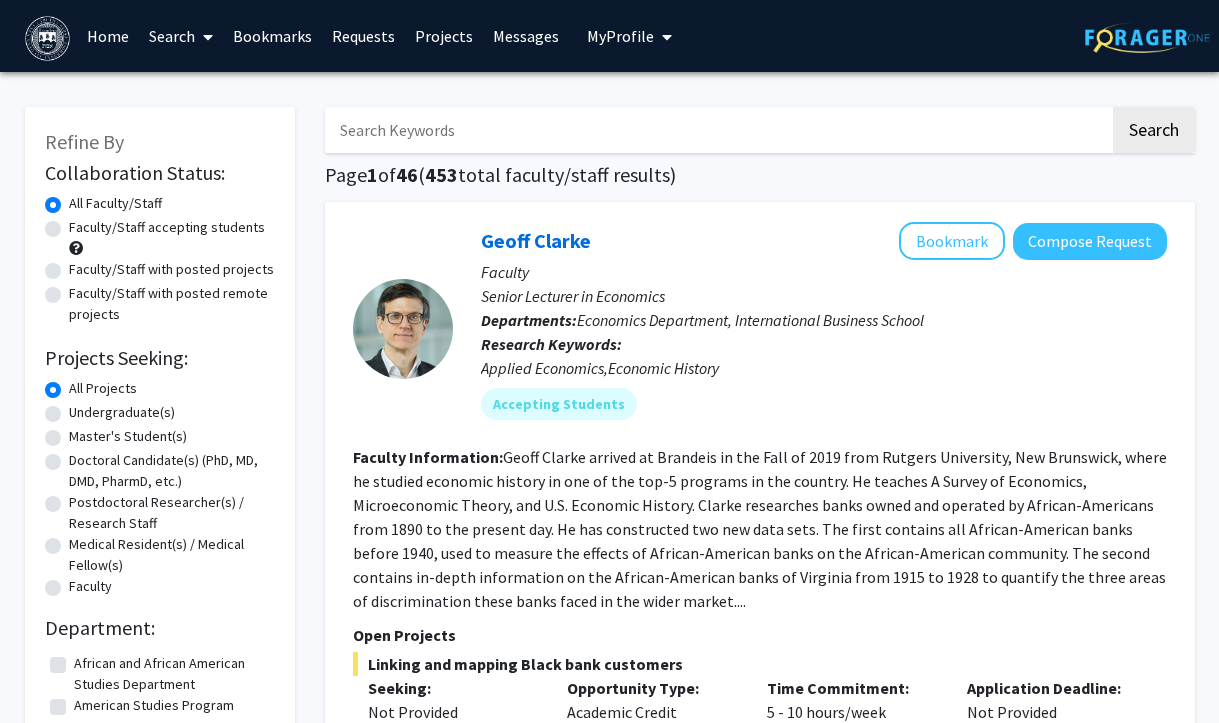 click on "Undergraduate(s)" 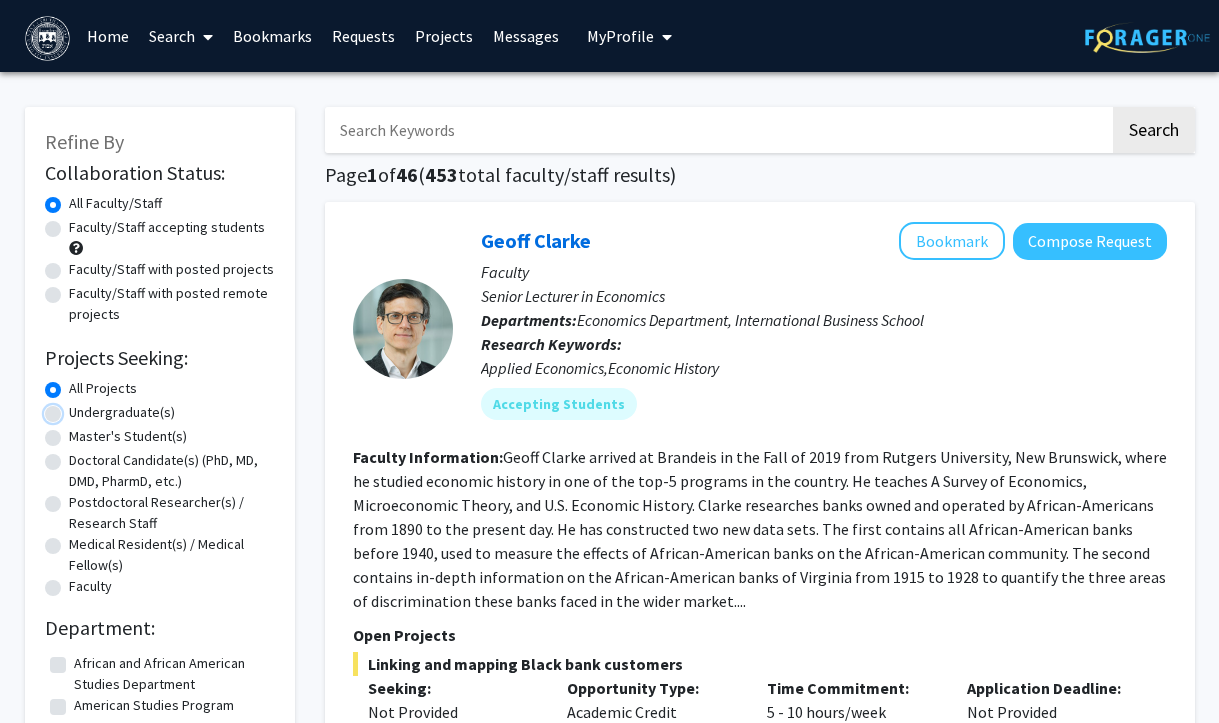 click on "Undergraduate(s)" at bounding box center (75, 408) 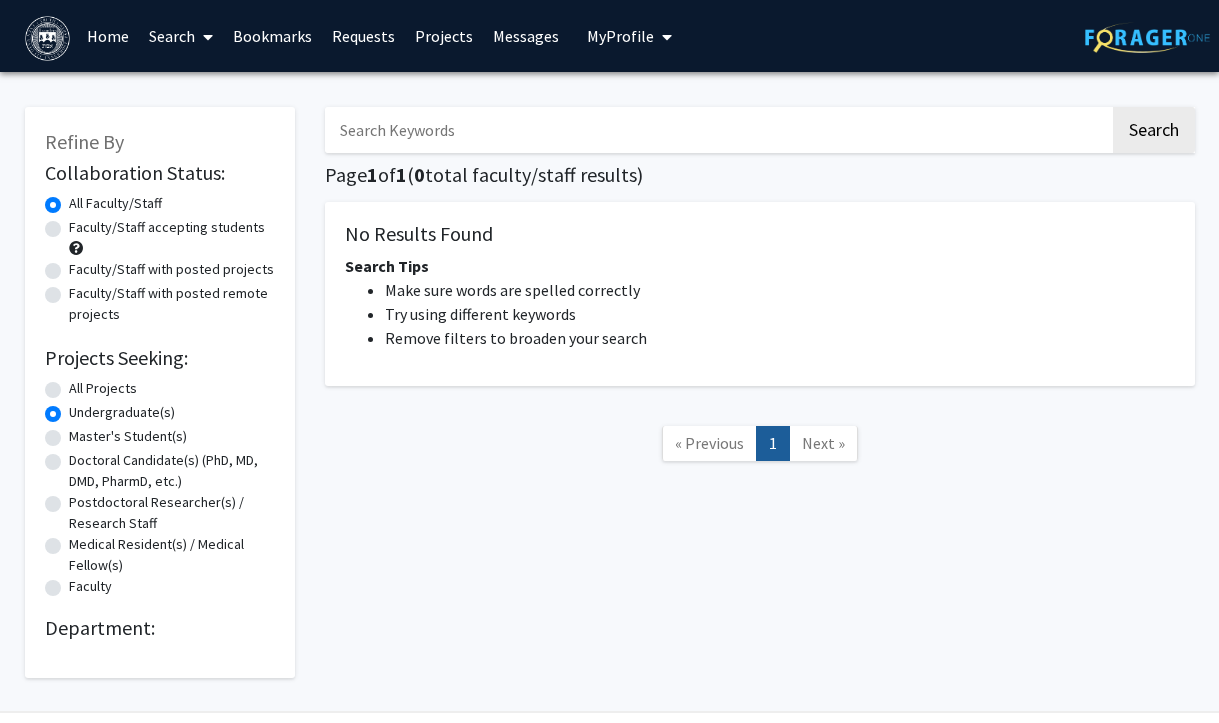 click on "All Projects" 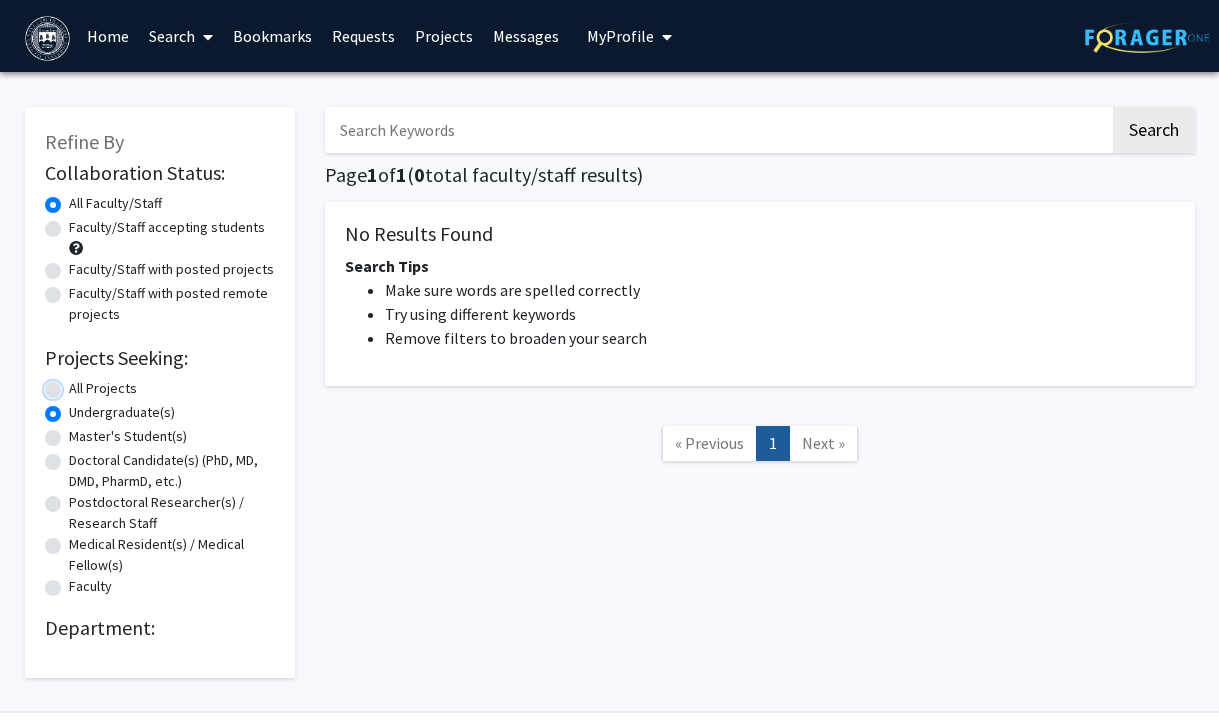 click on "All Projects" at bounding box center [75, 384] 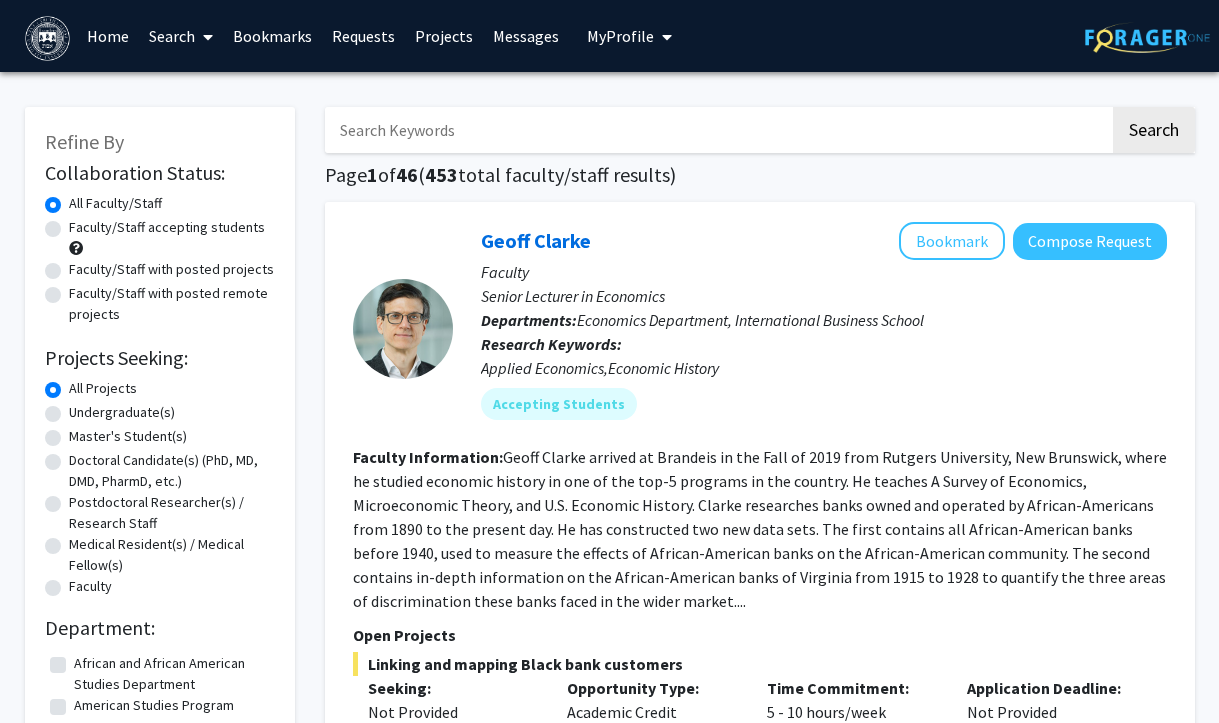 click on "Faculty/Staff accepting students" 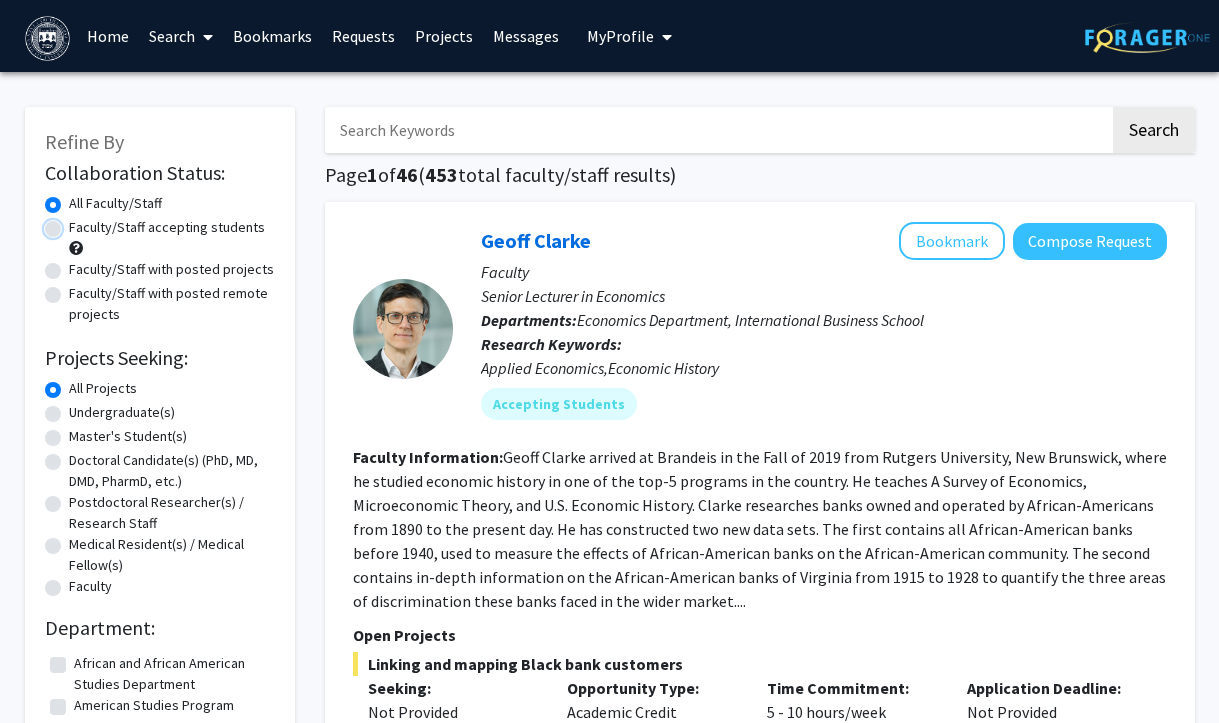 click on "Faculty/Staff accepting students" at bounding box center [75, 223] 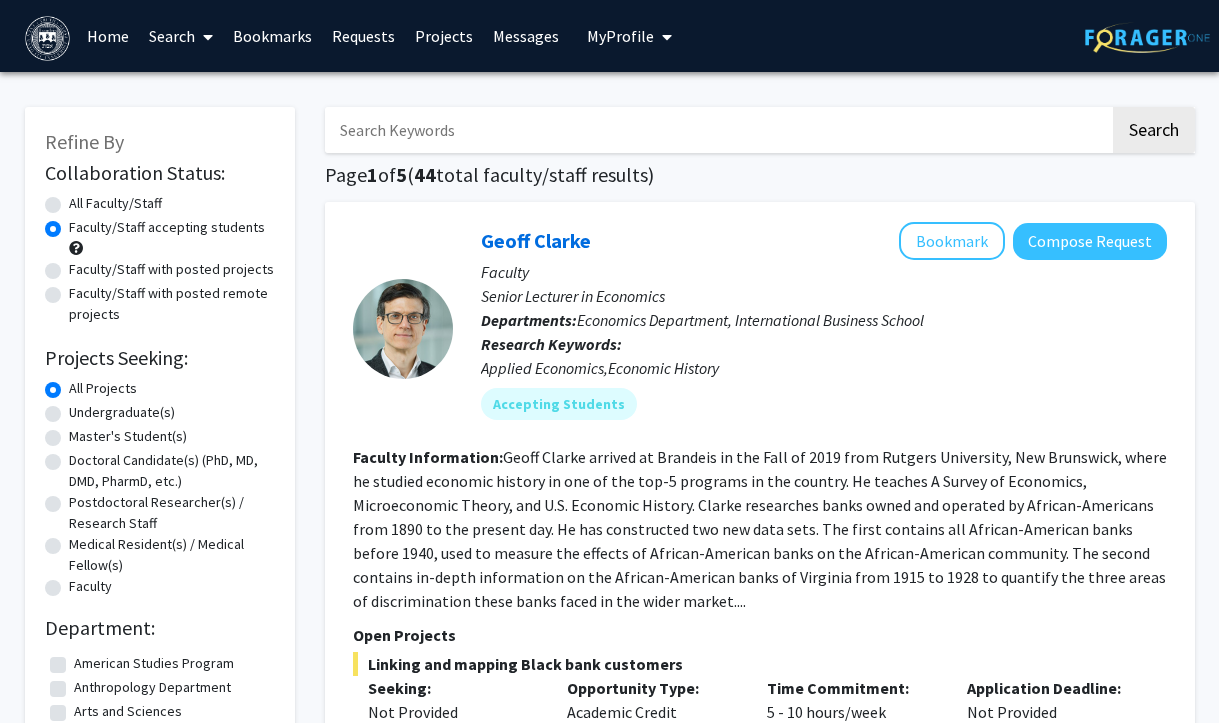 click on "Collaboration Status: Collaboration Status  All Faculty/Staff    Collaboration Status  Faculty/Staff accepting students    Collaboration Status  Faculty/Staff with posted projects    Collaboration Status  Faculty/Staff with posted remote projects    Projects Seeking: Projects Seeking Level  All Projects    Projects Seeking Level  Undergraduate(s)    Projects Seeking Level  Master's Student(s)    Projects Seeking Level  Doctoral Candidate(s) (PhD, MD, DMD, PharmD, etc.)    Projects Seeking Level  Postdoctoral Researcher(s) / Research Staff    Projects Seeking Level  Medical Resident(s) / Medical Fellow(s)    Projects Seeking Level  Faculty" 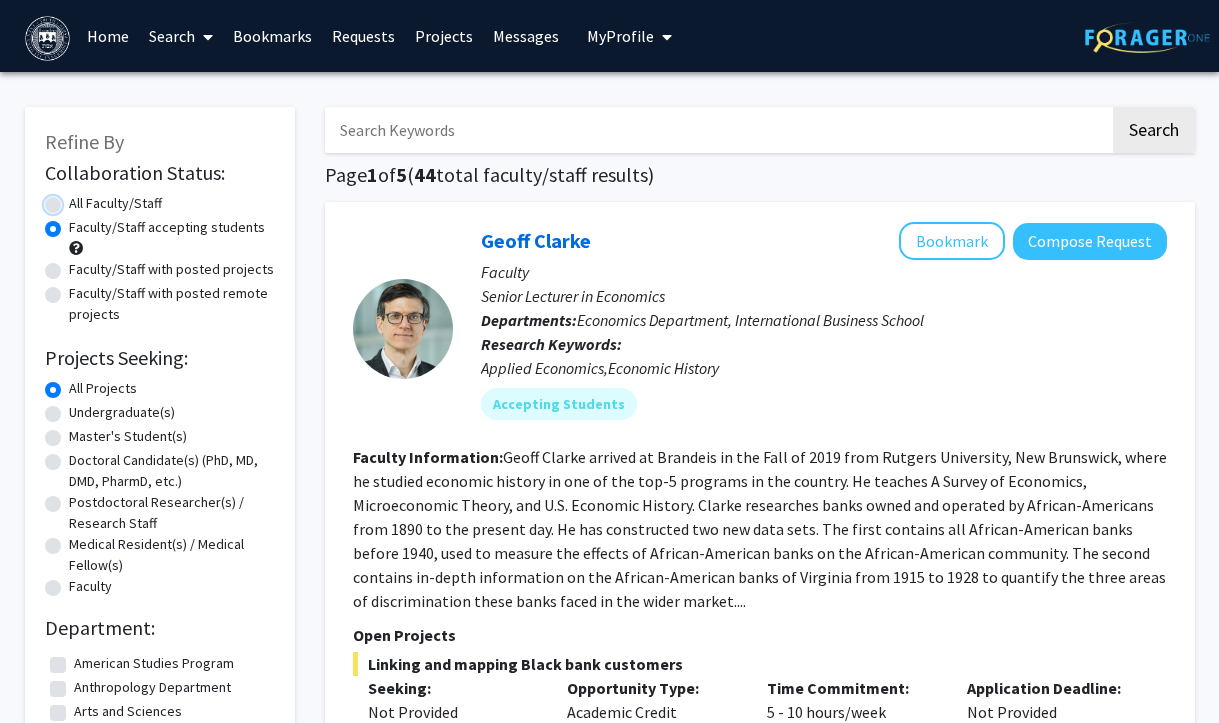 click on "All Faculty/Staff" at bounding box center [75, 199] 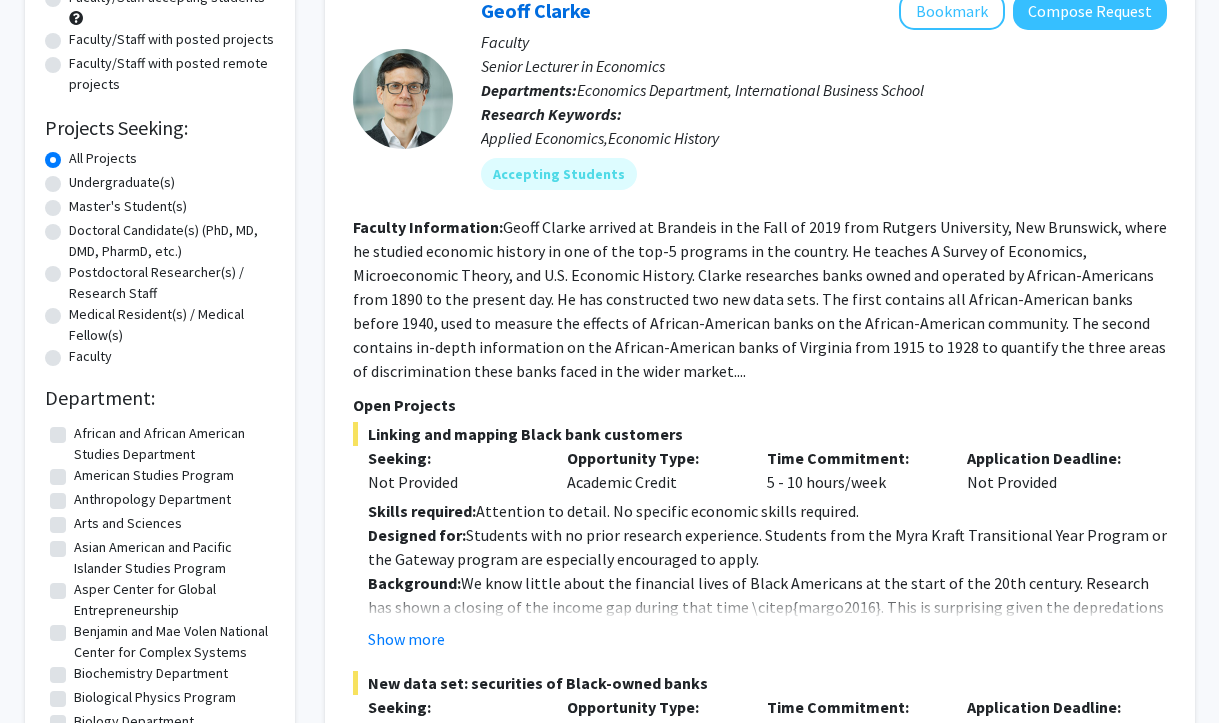 scroll, scrollTop: 236, scrollLeft: 0, axis: vertical 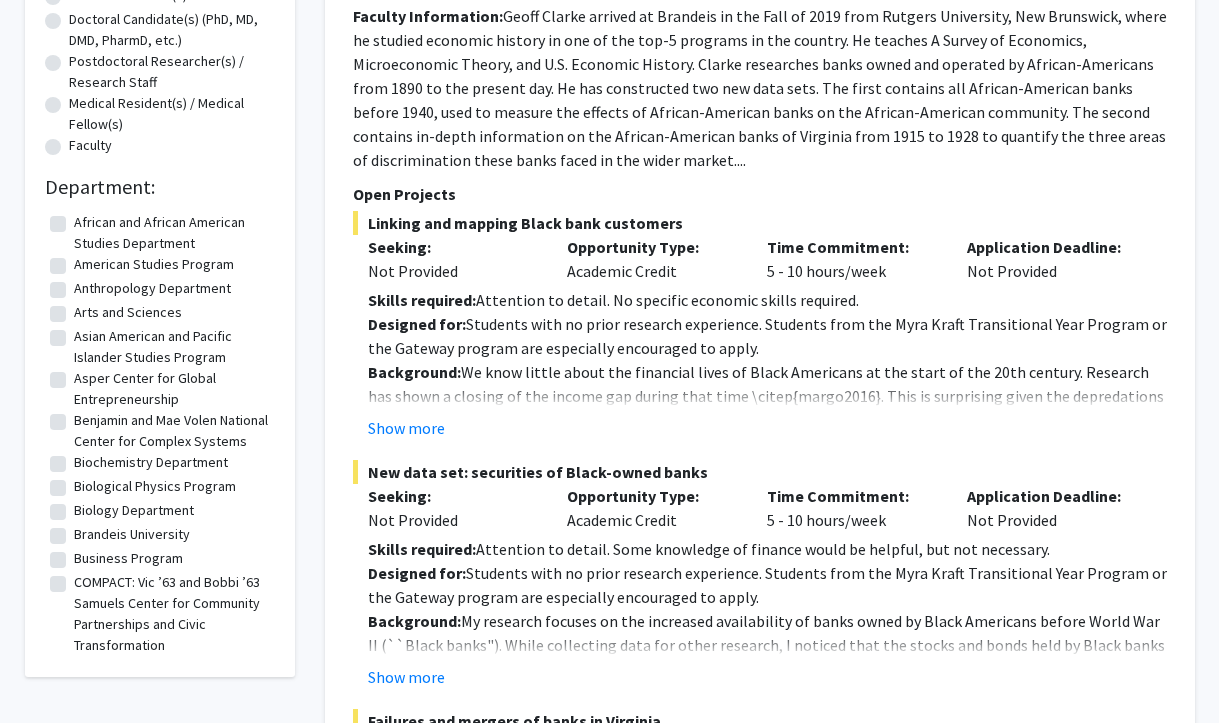 click on "Biology Department" 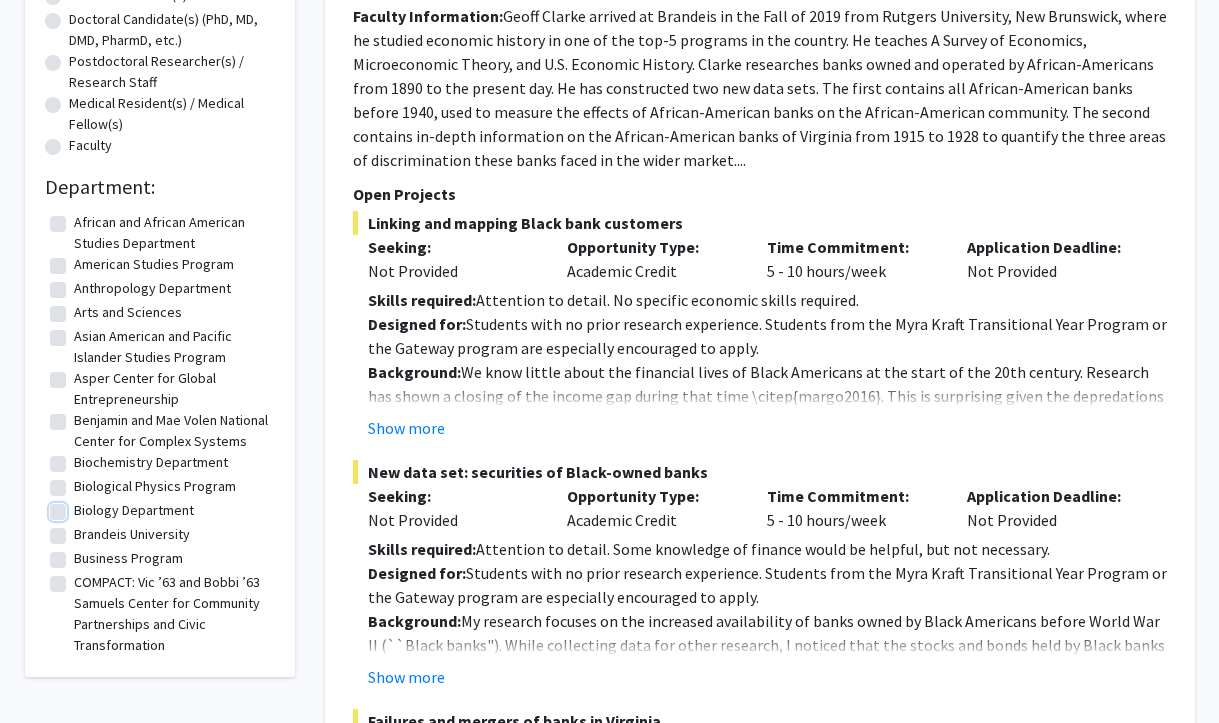 click on "Biology Department" at bounding box center (80, 506) 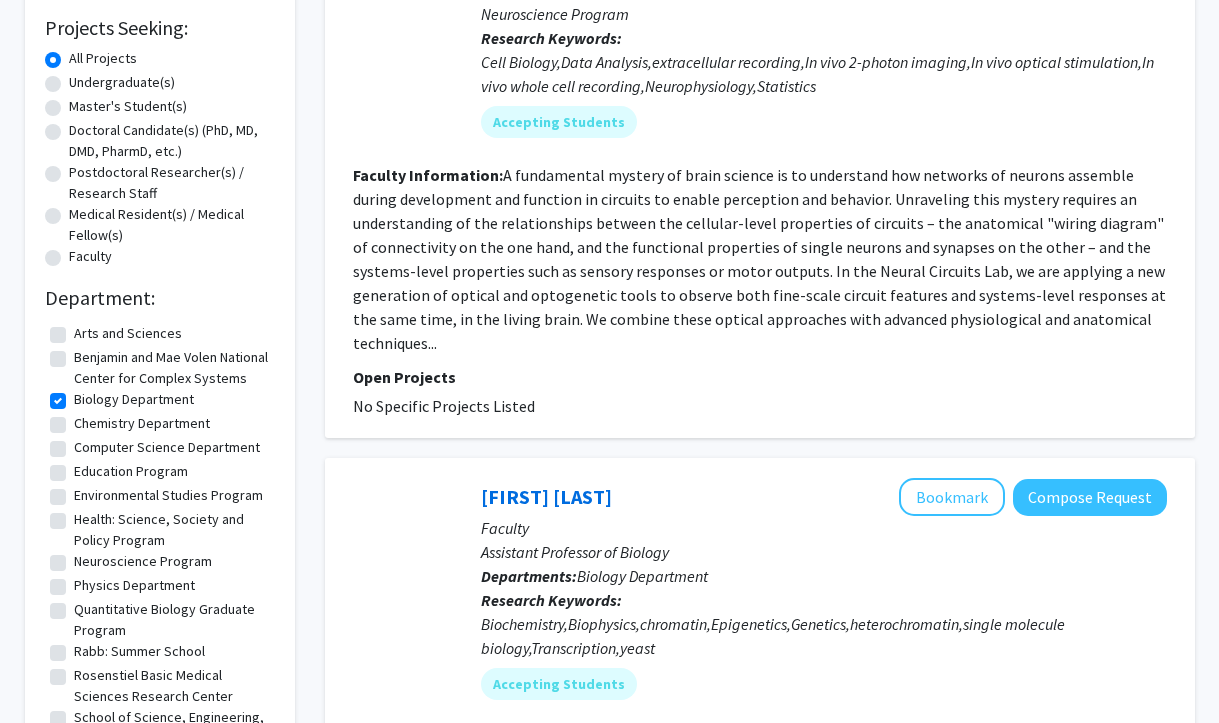 scroll, scrollTop: 0, scrollLeft: 0, axis: both 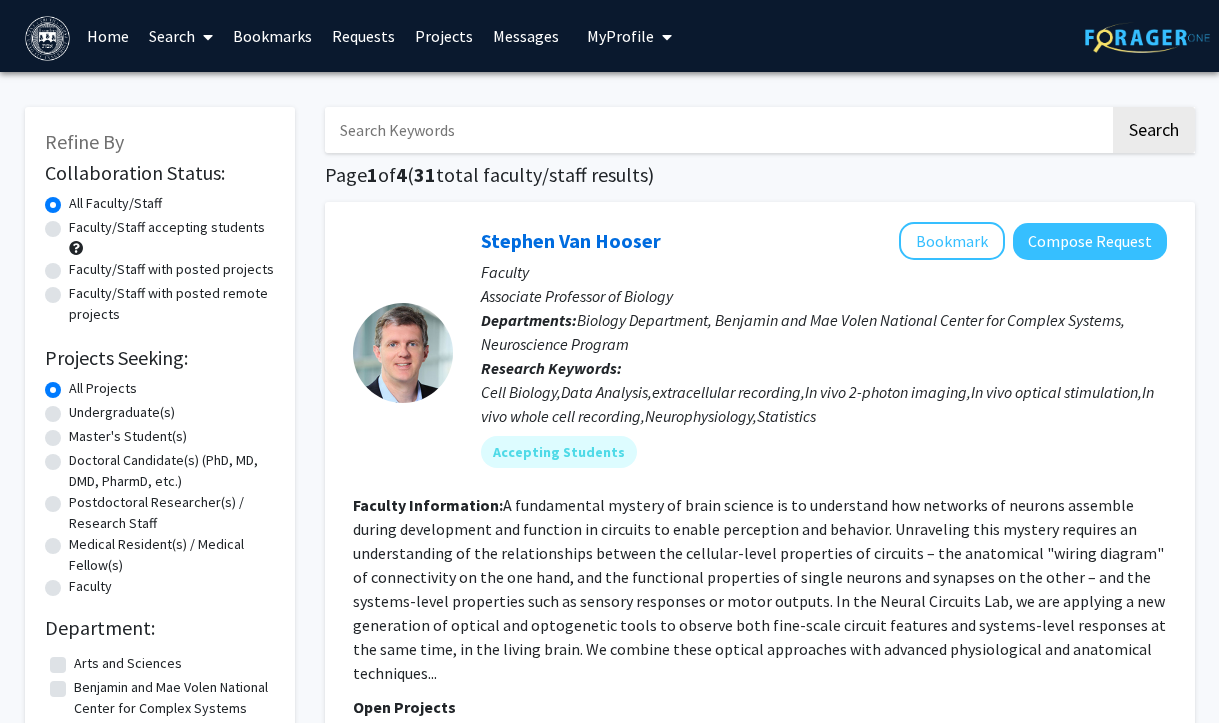 click on "Faculty/Staff accepting students" 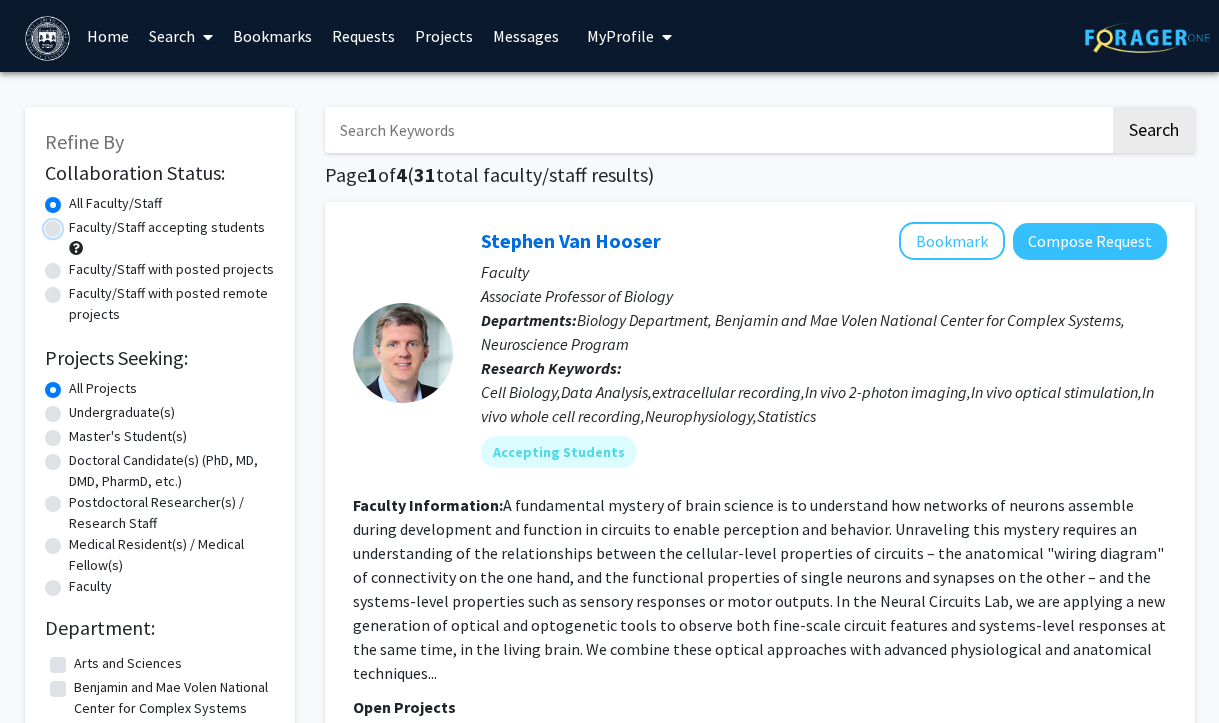 click on "Faculty/Staff accepting students" at bounding box center [75, 223] 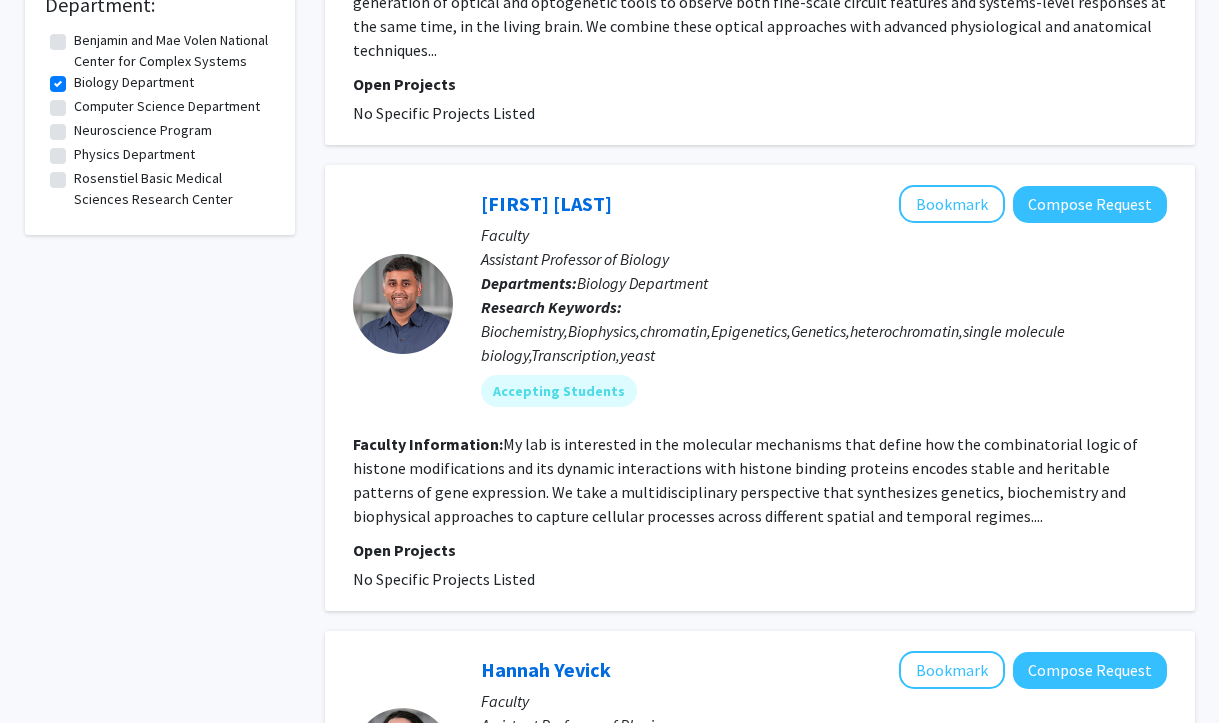 scroll, scrollTop: 0, scrollLeft: 0, axis: both 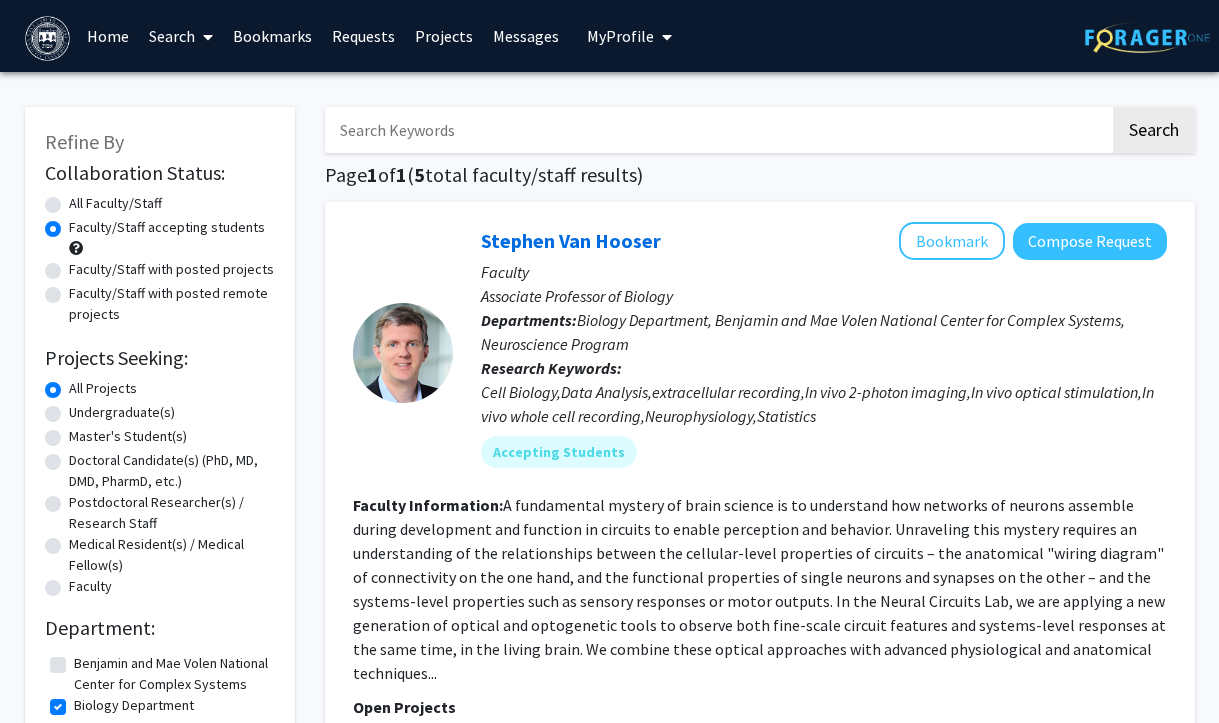 click on "All Faculty/Staff" 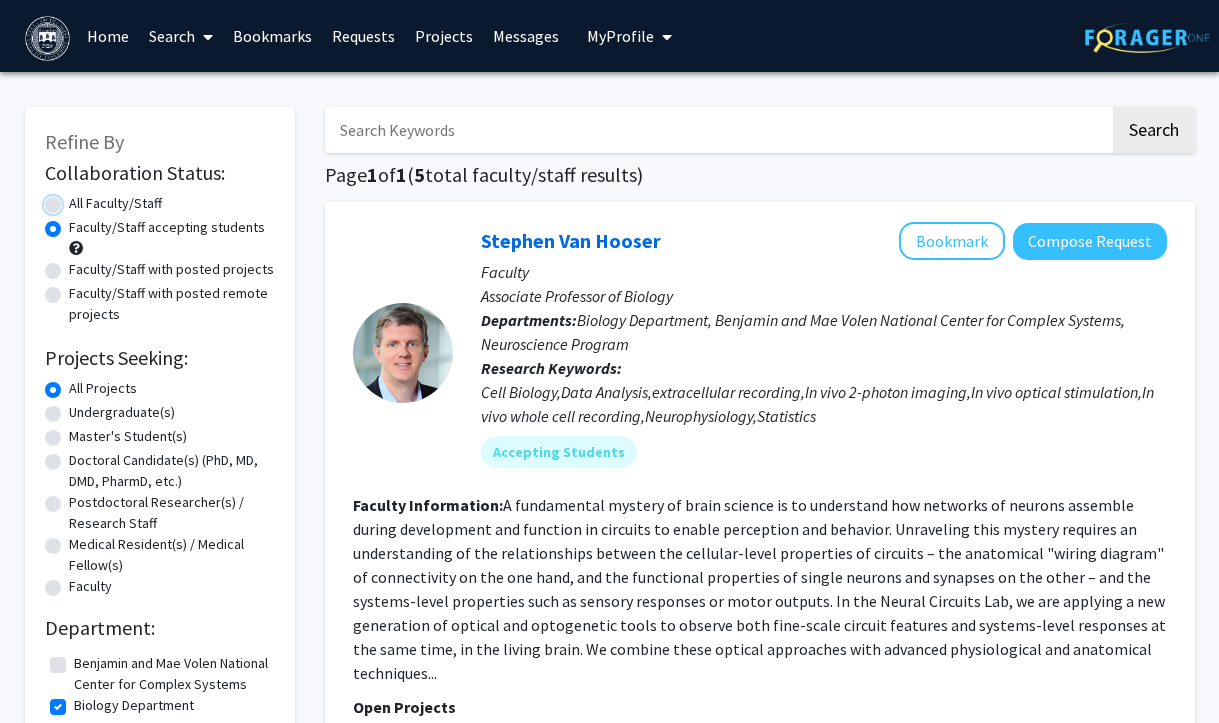 click on "All Faculty/Staff" at bounding box center (75, 199) 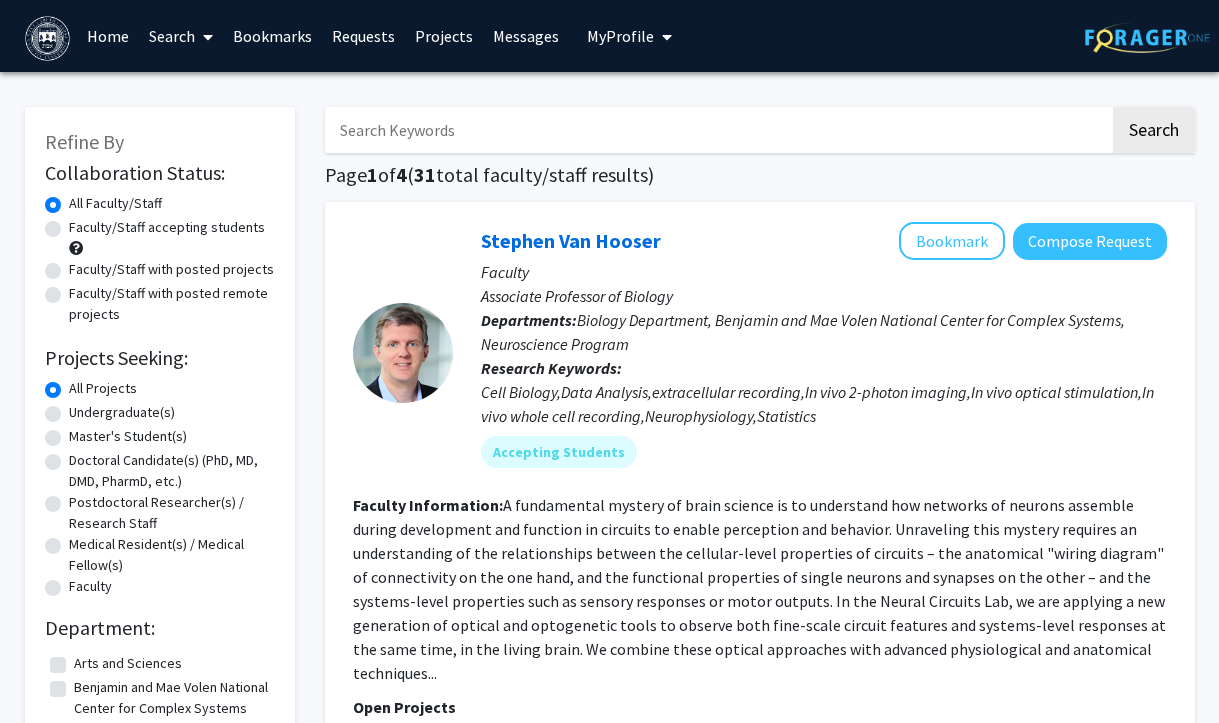 click at bounding box center (717, 130) 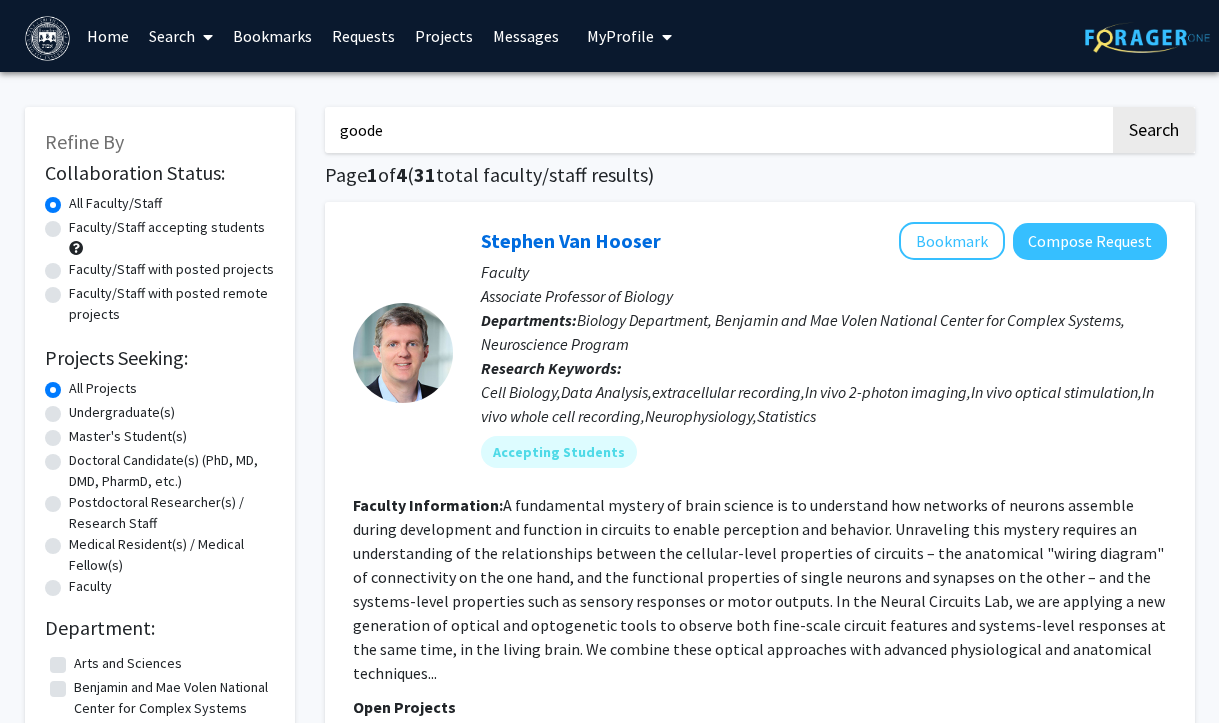 type on "goode" 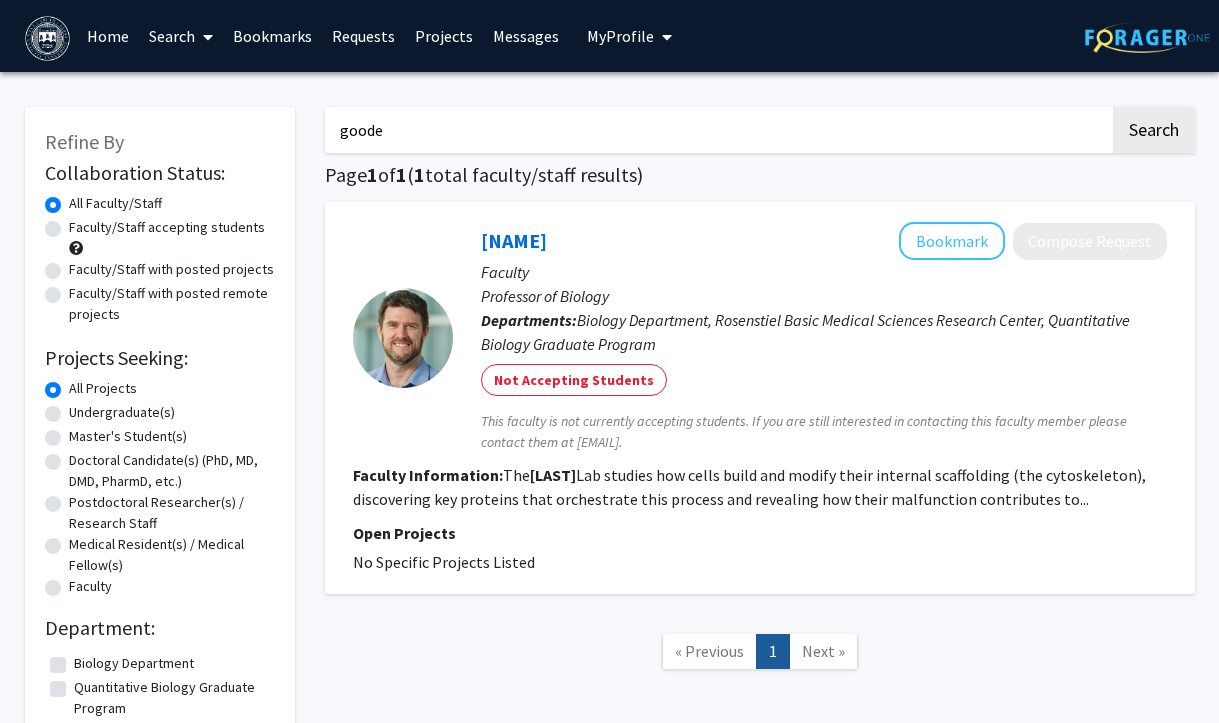drag, startPoint x: 545, startPoint y: 127, endPoint x: 240, endPoint y: 117, distance: 305.16388 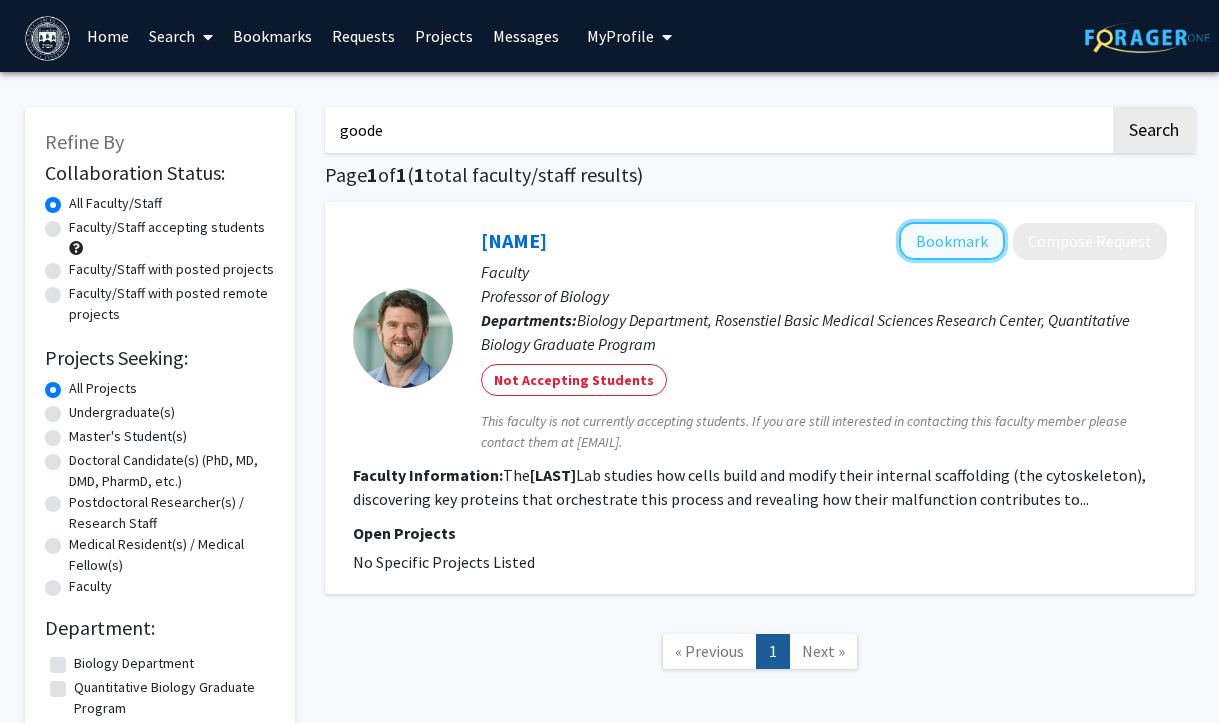click on "Bookmark" 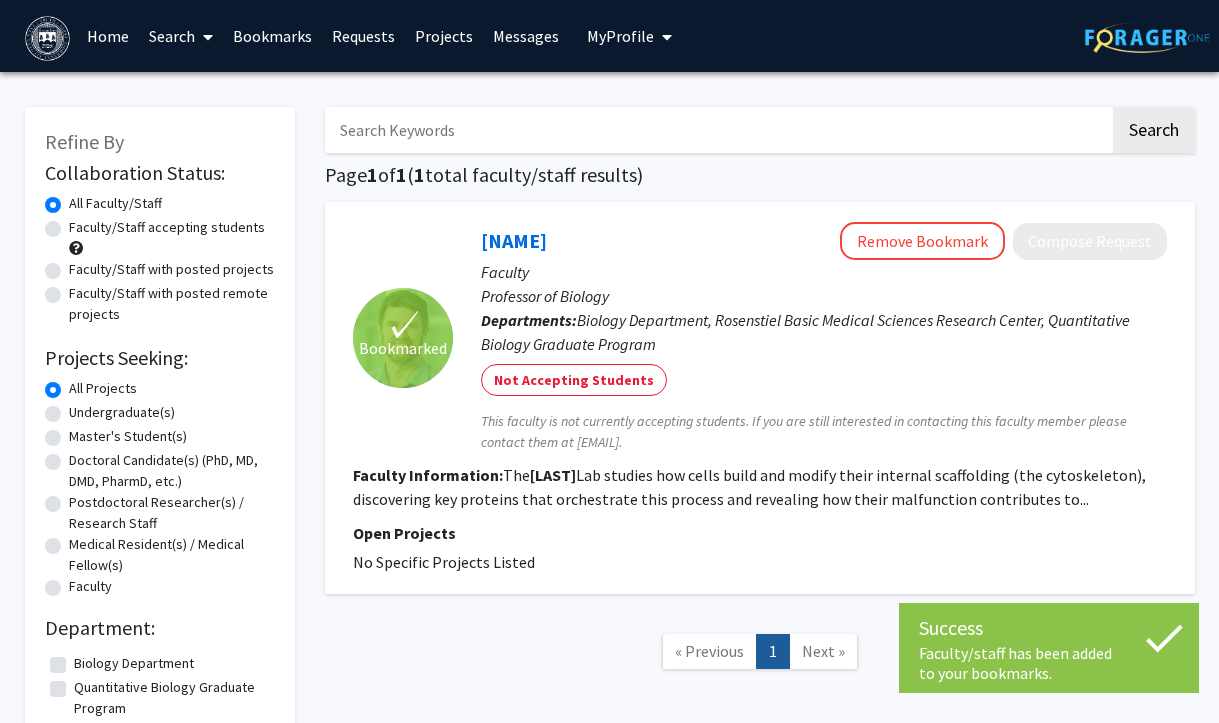 type 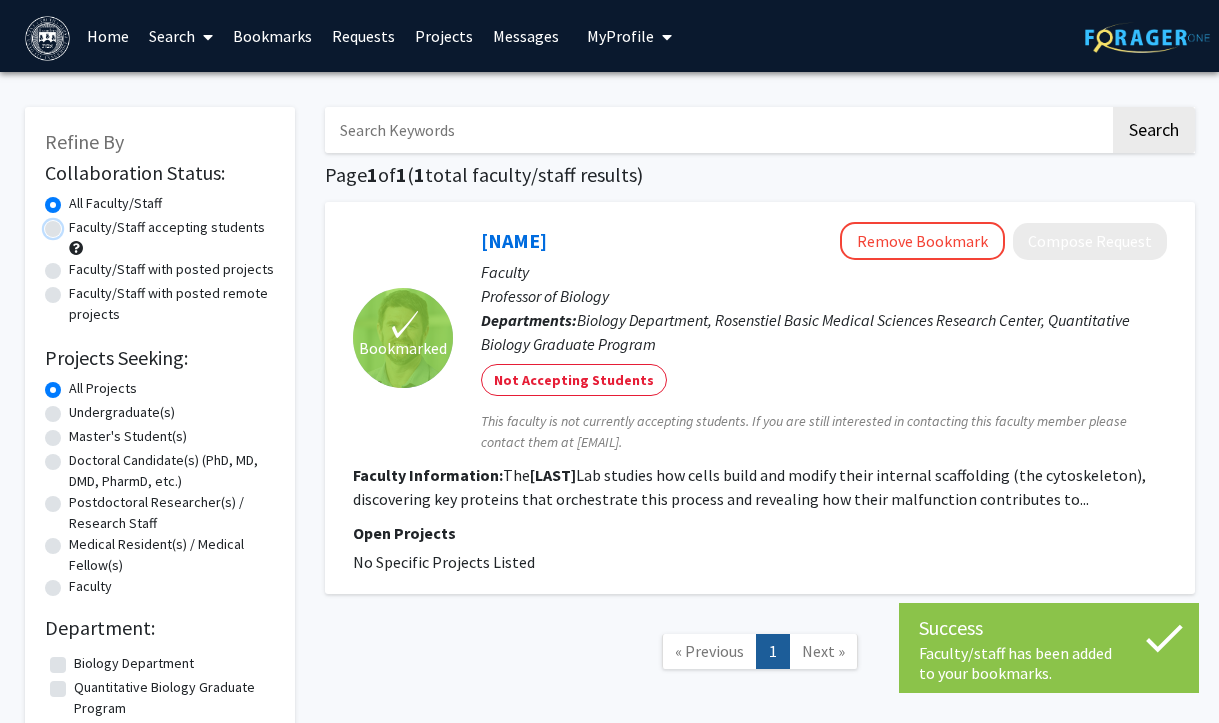 click on "Faculty/Staff accepting students" at bounding box center (75, 223) 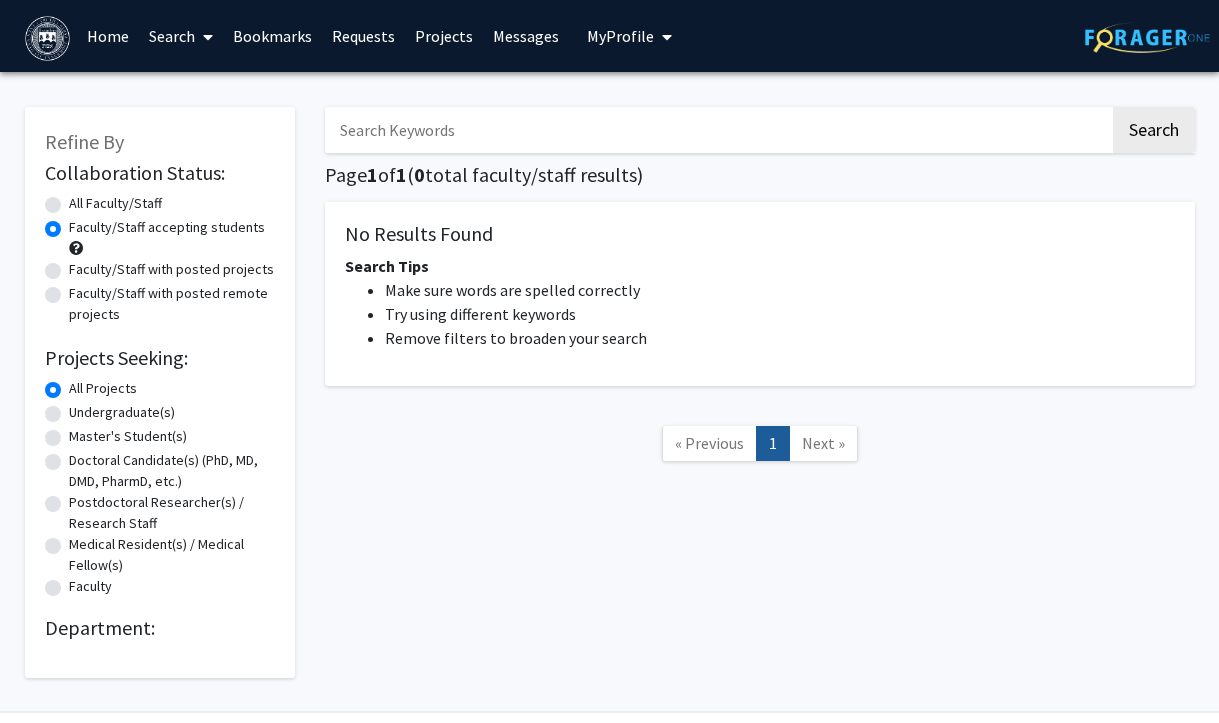 click at bounding box center (717, 130) 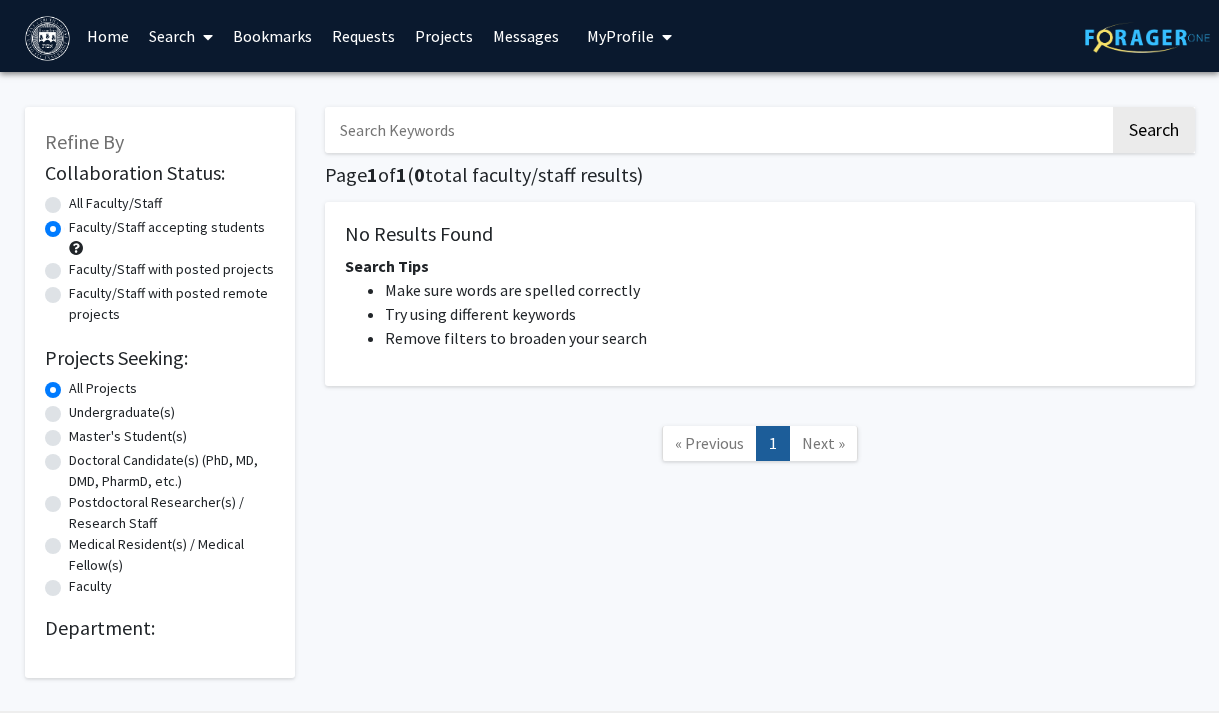 radio on "true" 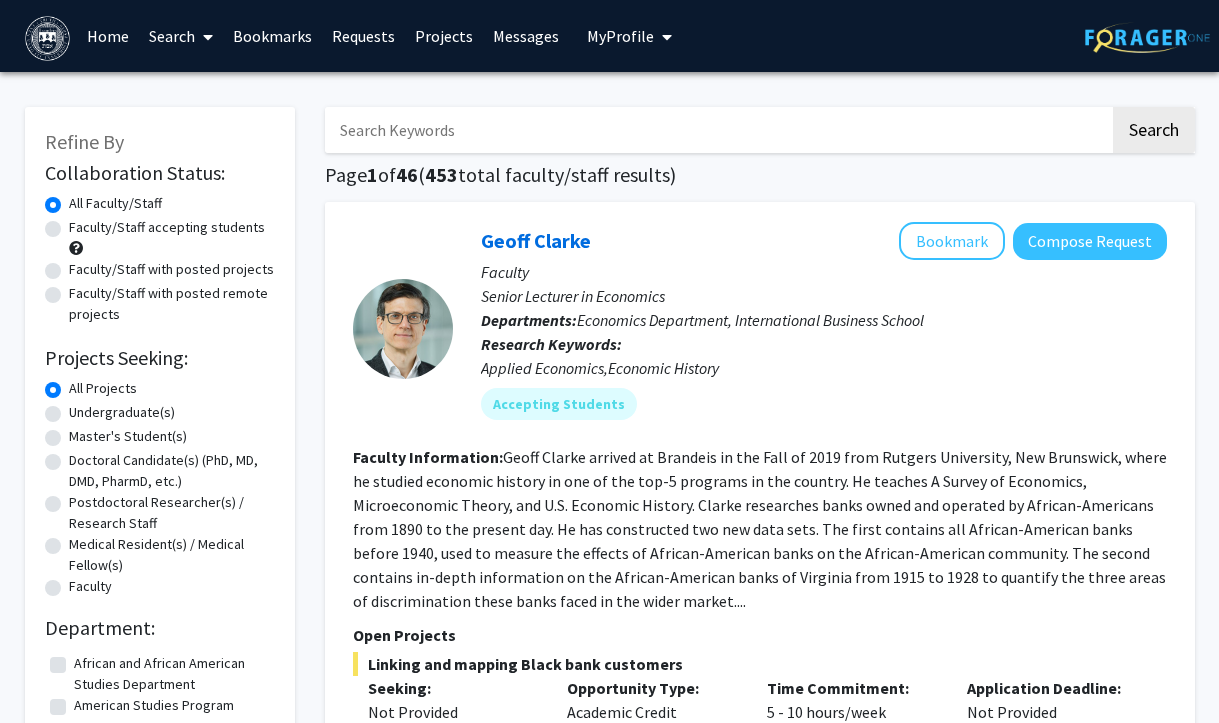 click on "Faculty/Staff accepting students" 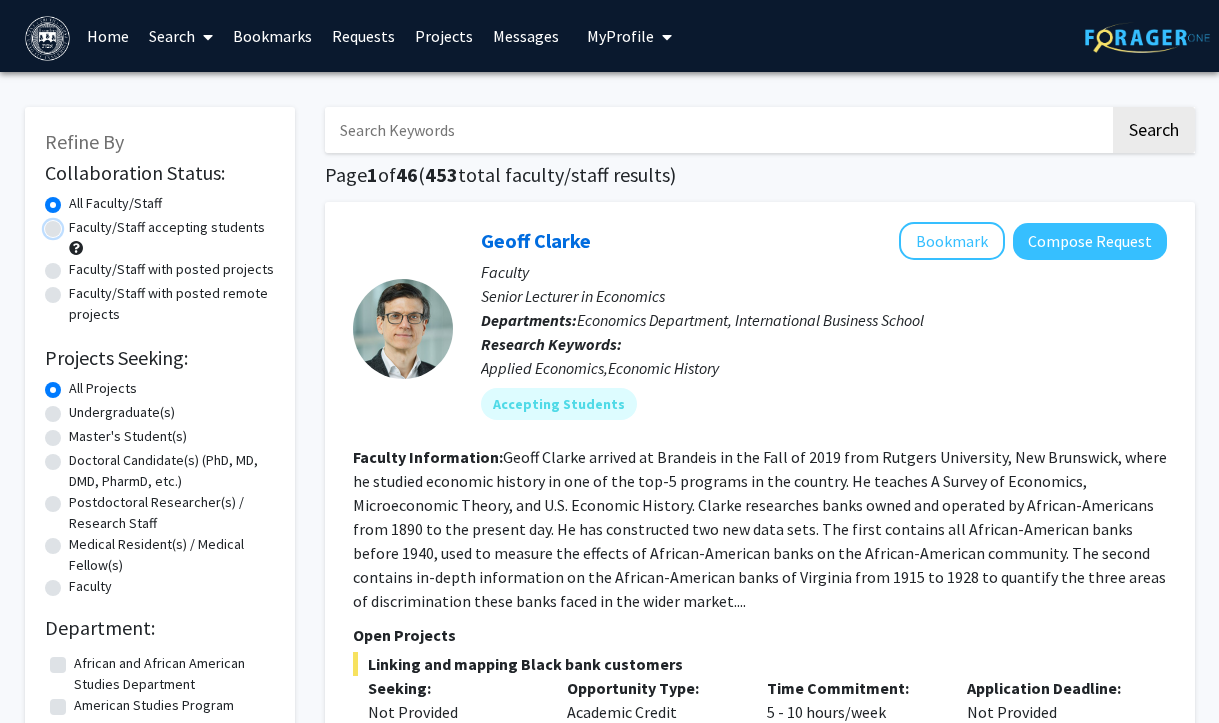 click on "Faculty/Staff accepting students" at bounding box center (75, 223) 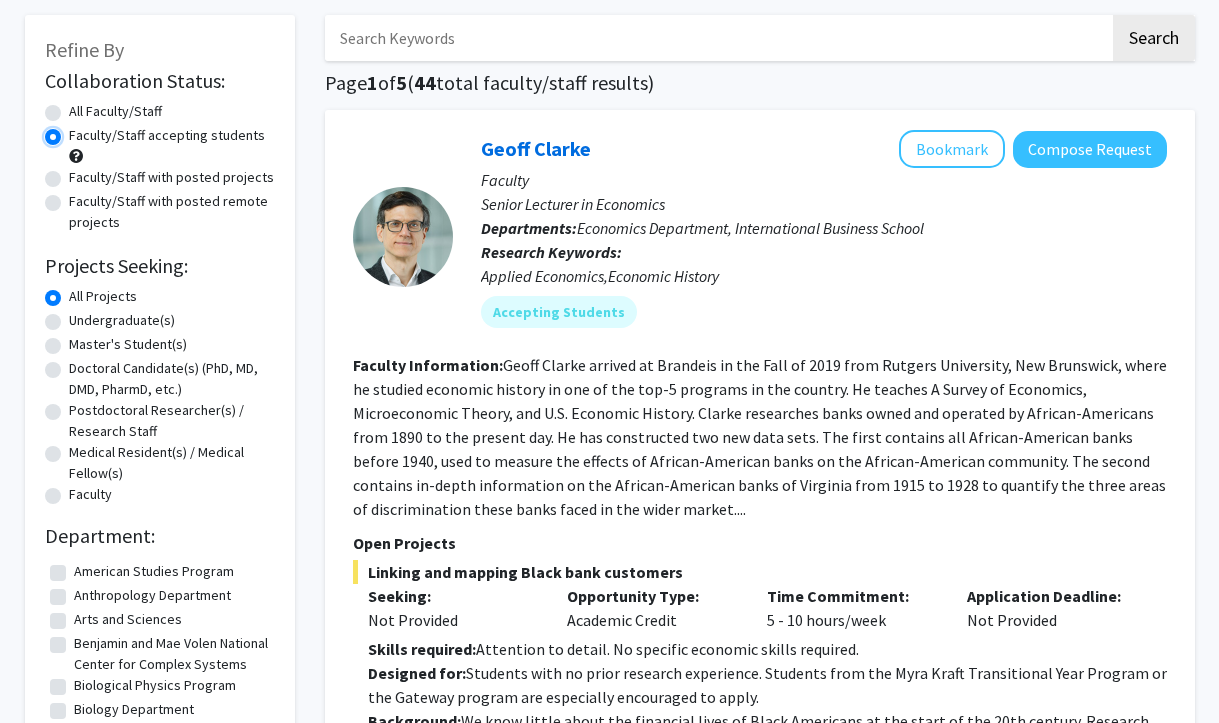 scroll, scrollTop: 101, scrollLeft: 0, axis: vertical 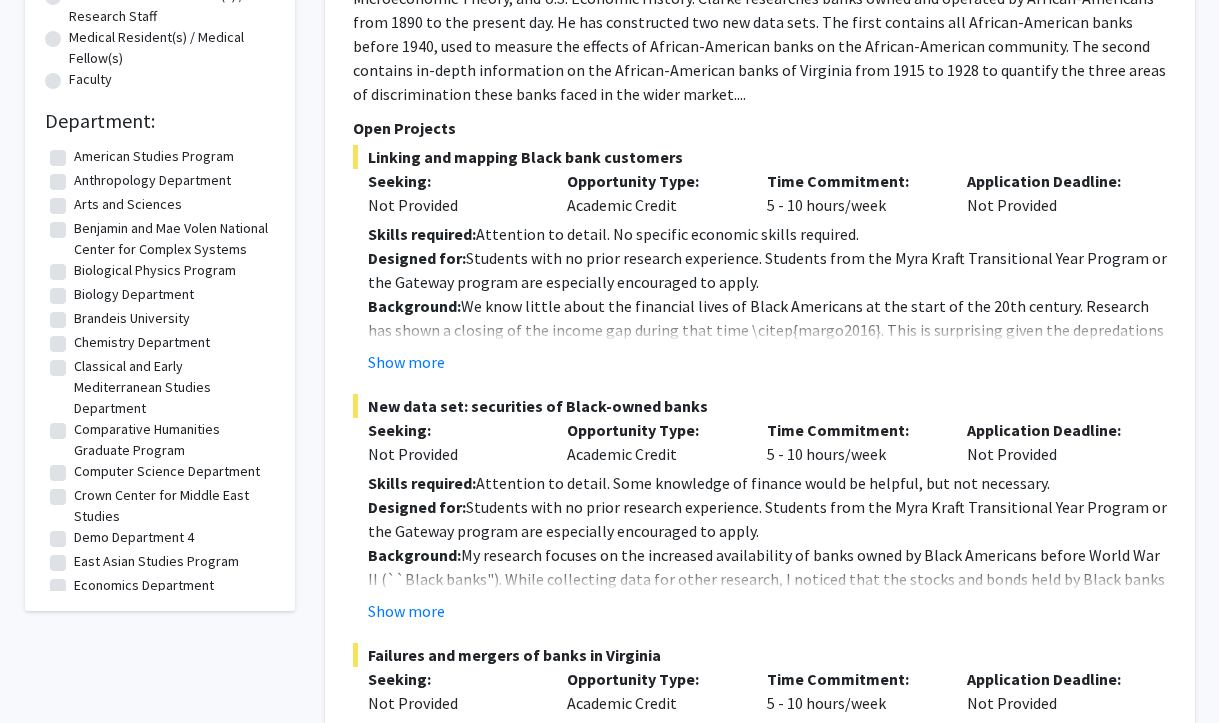 click on "Biology Department" 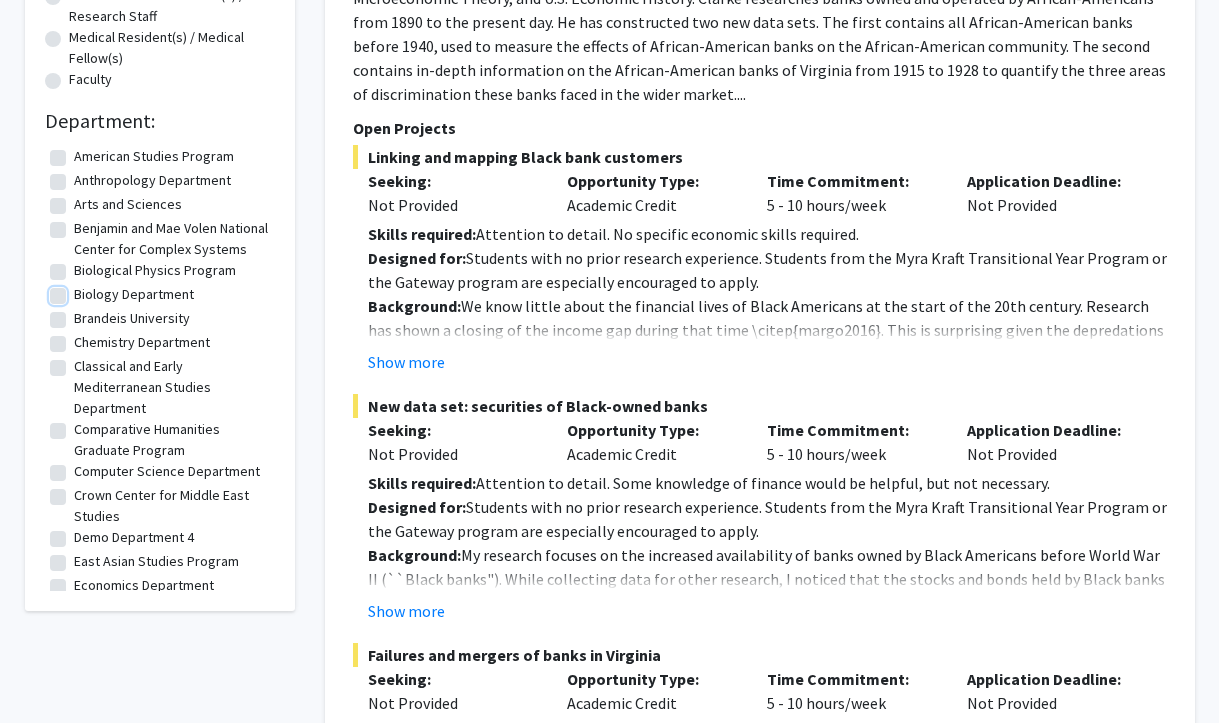 click on "Biology Department" at bounding box center [80, 290] 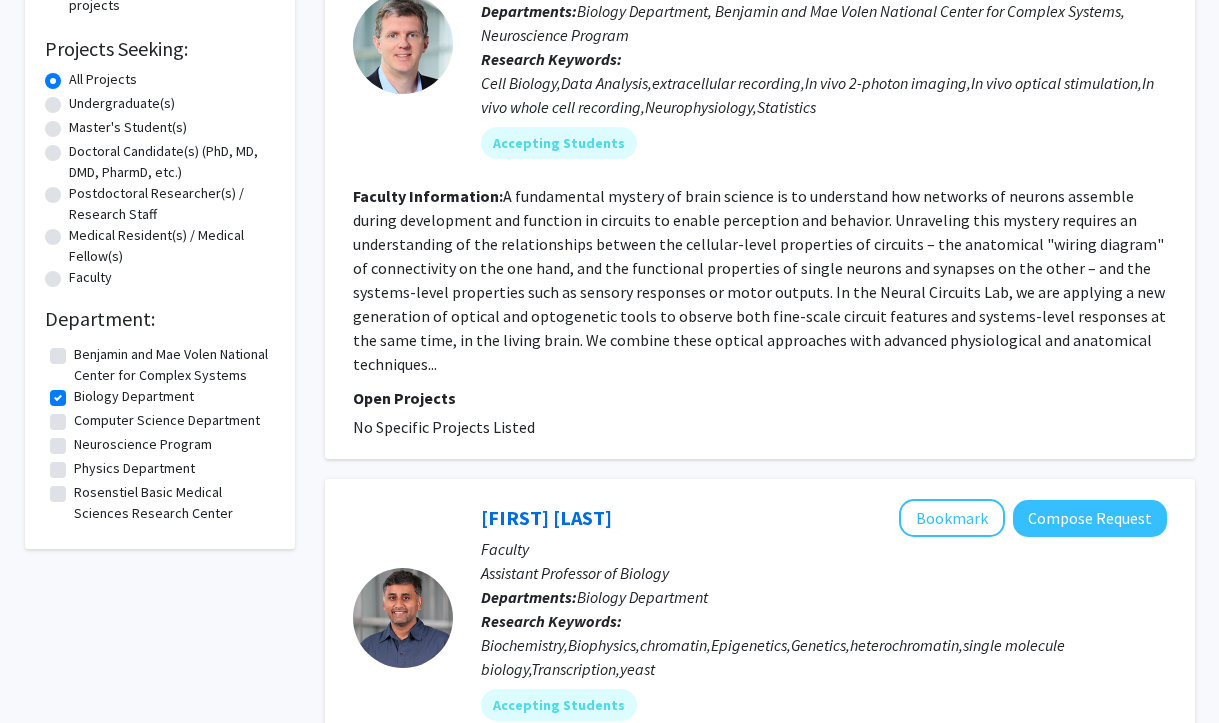 scroll, scrollTop: 380, scrollLeft: 0, axis: vertical 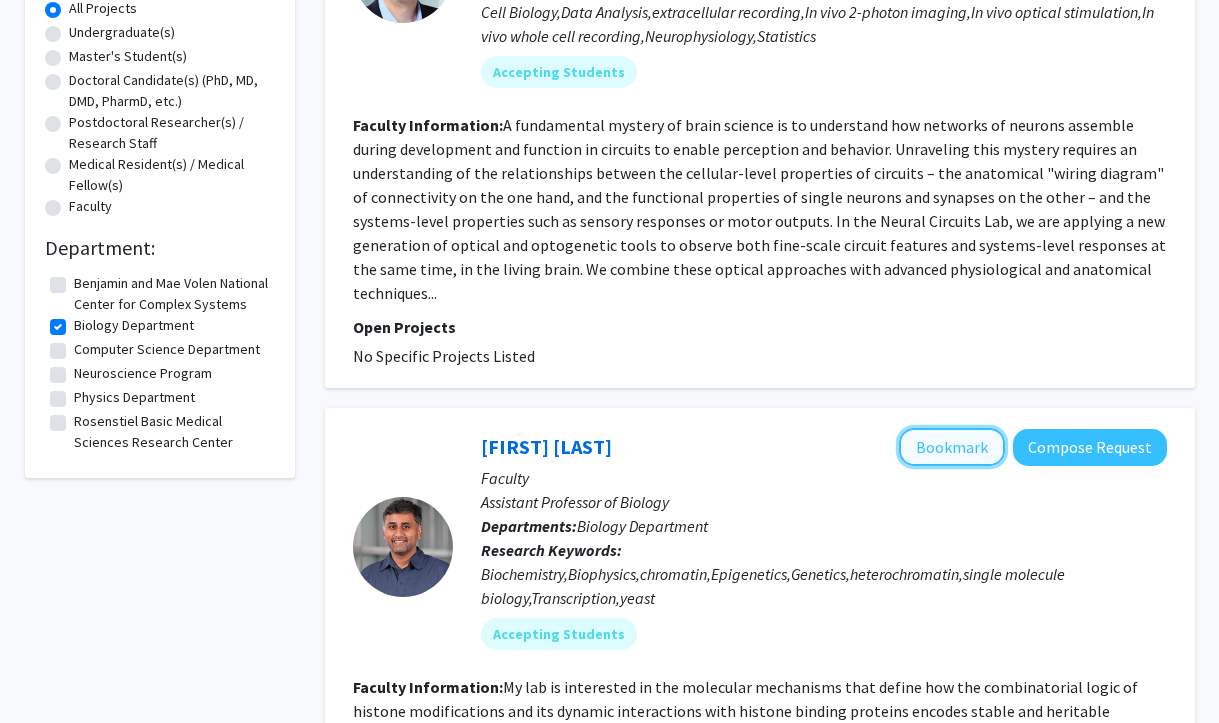 click on "Bookmark" 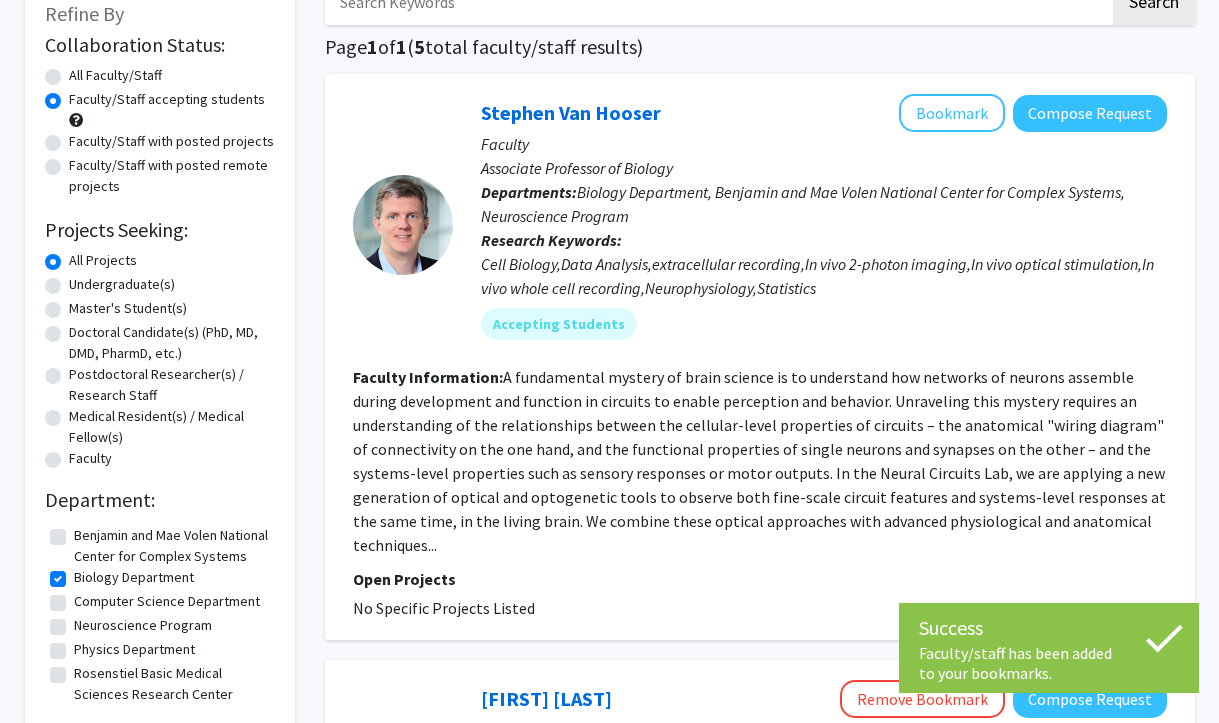 scroll, scrollTop: 66, scrollLeft: 0, axis: vertical 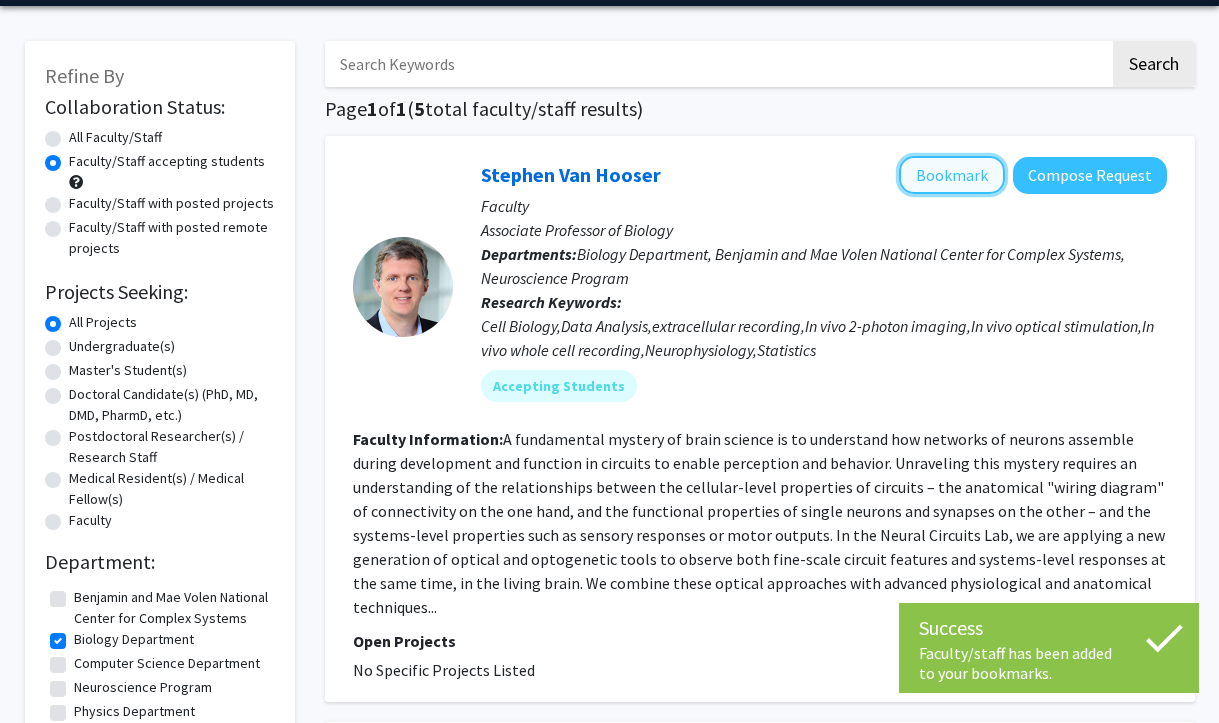 click on "Bookmark" 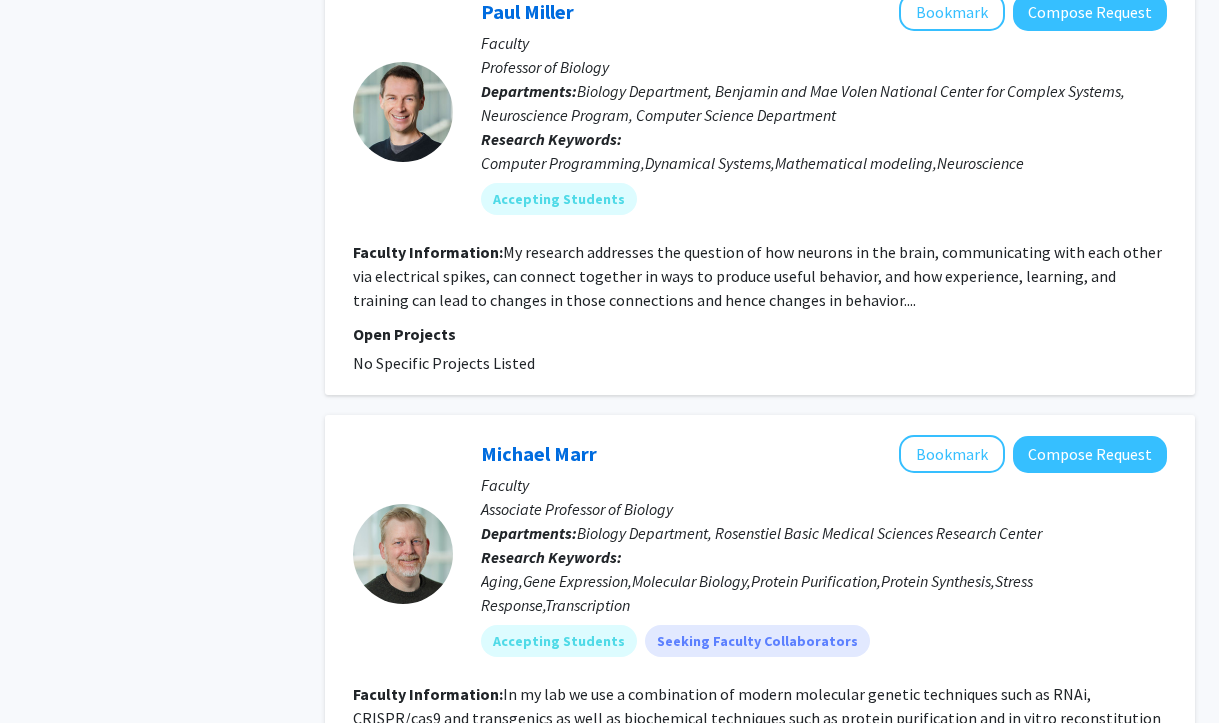 scroll, scrollTop: 1773, scrollLeft: 0, axis: vertical 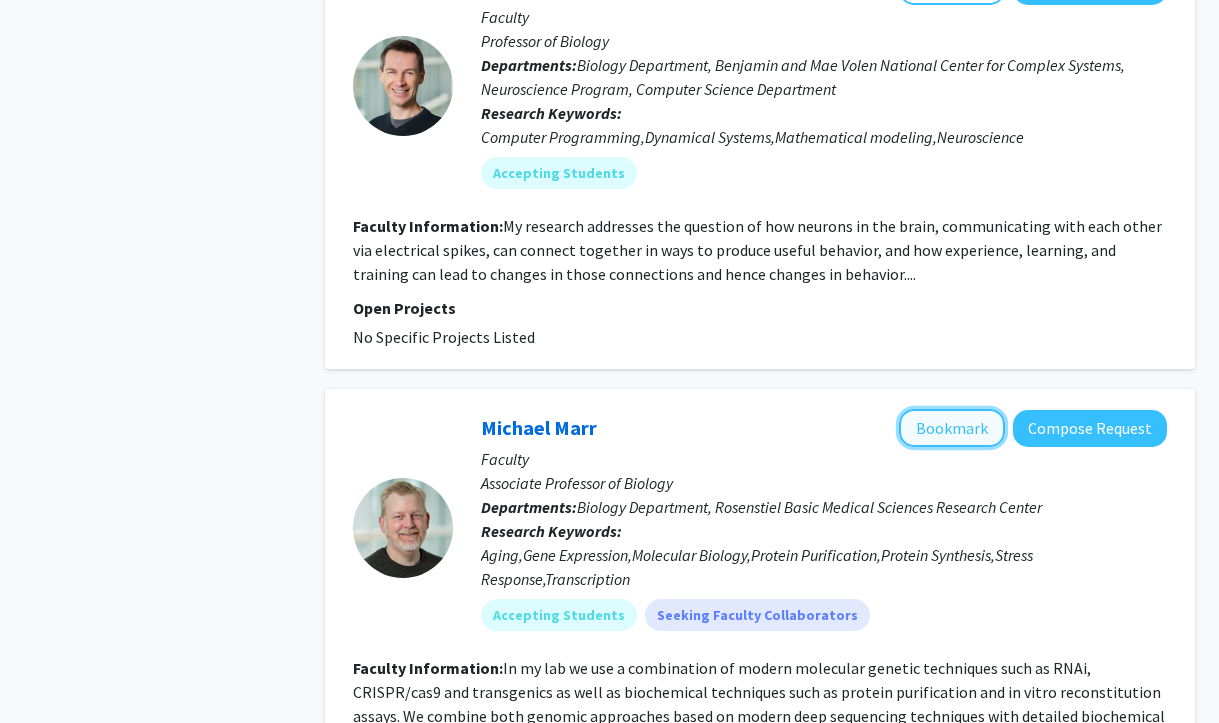 click on "Bookmark" 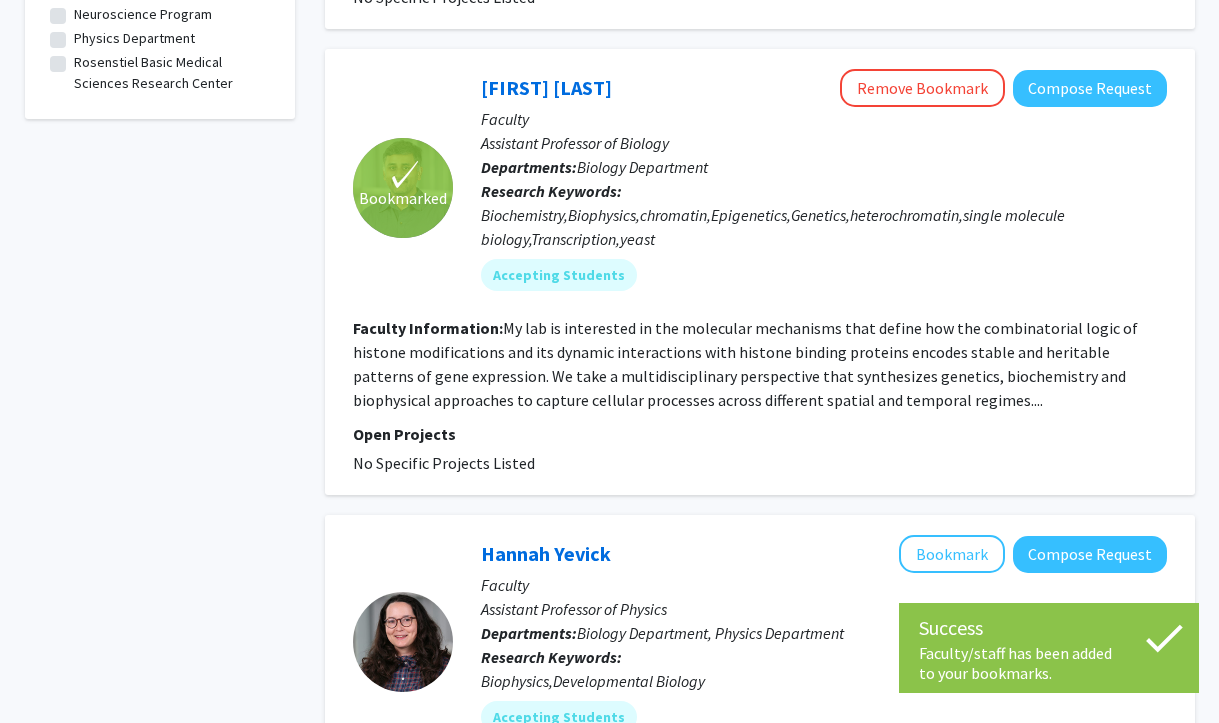 scroll, scrollTop: 0, scrollLeft: 0, axis: both 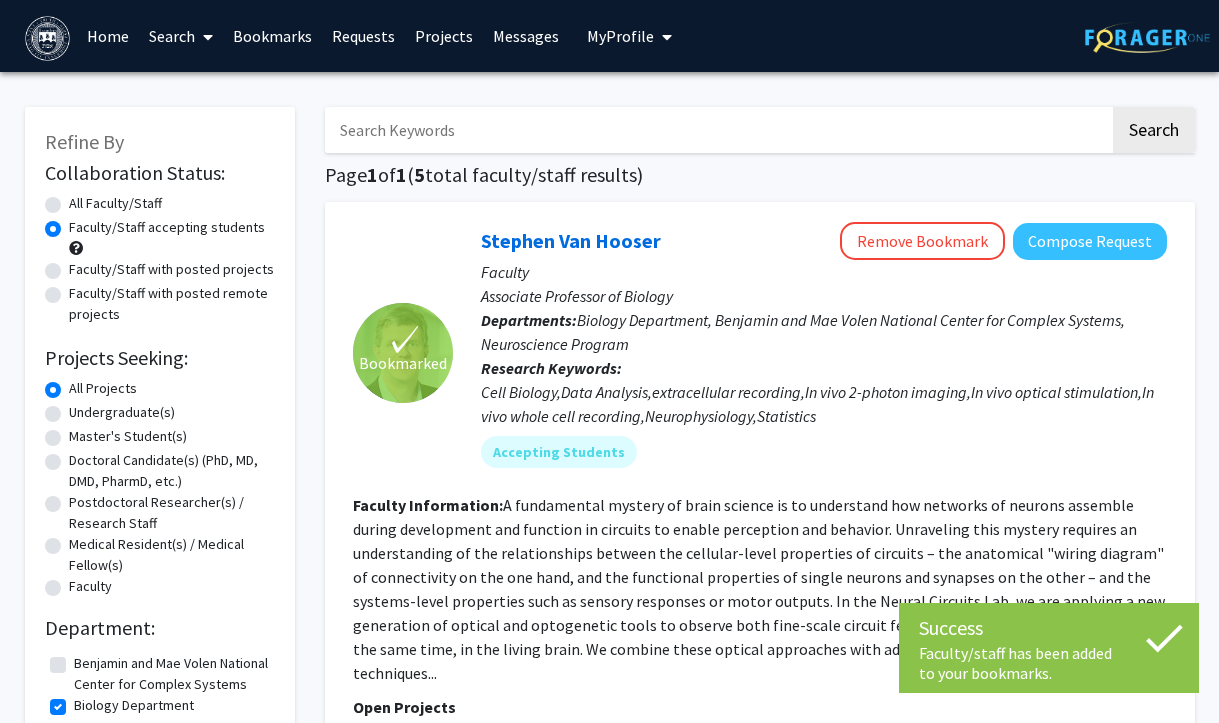 click on "My   Profile" at bounding box center [629, 36] 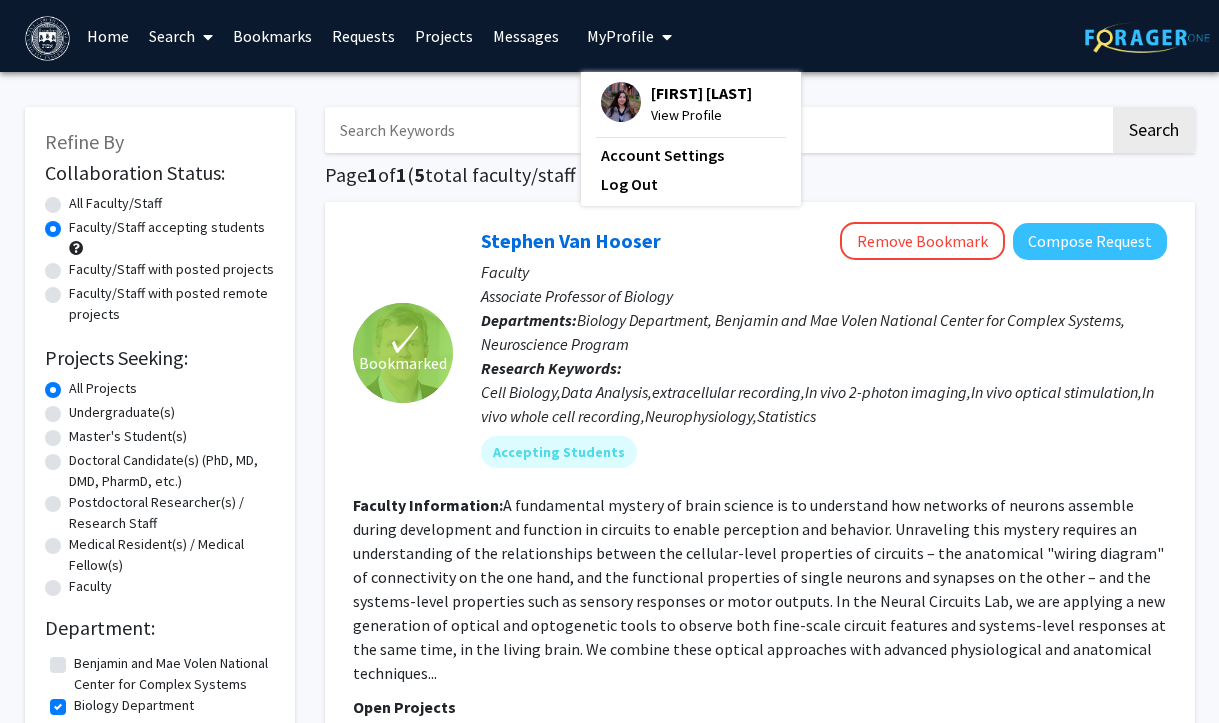 click on "Bookmarks" at bounding box center (272, 36) 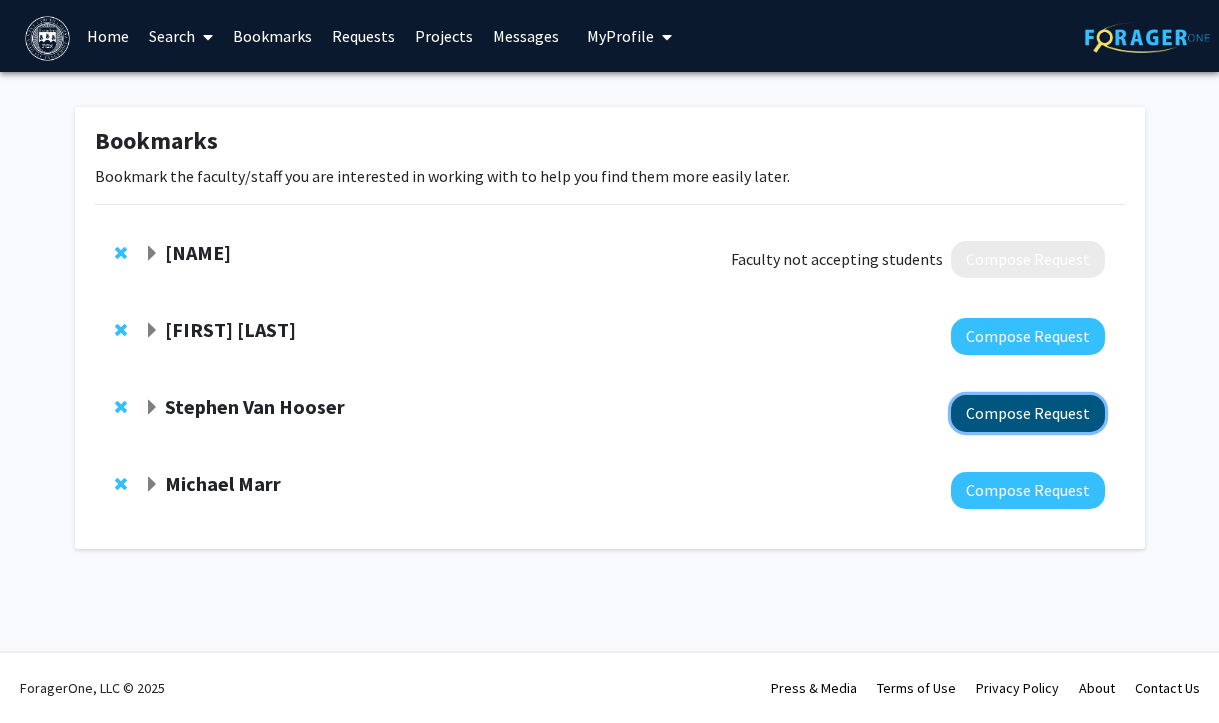 click on "Compose Request" 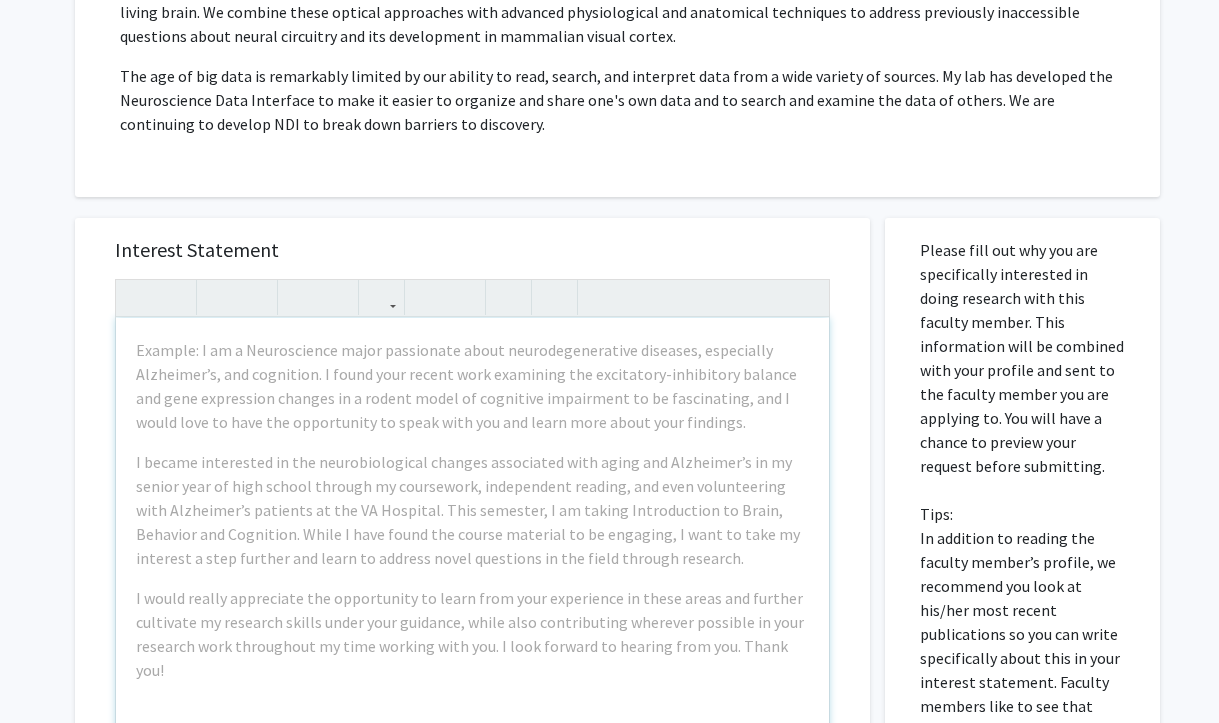 scroll, scrollTop: 566, scrollLeft: 0, axis: vertical 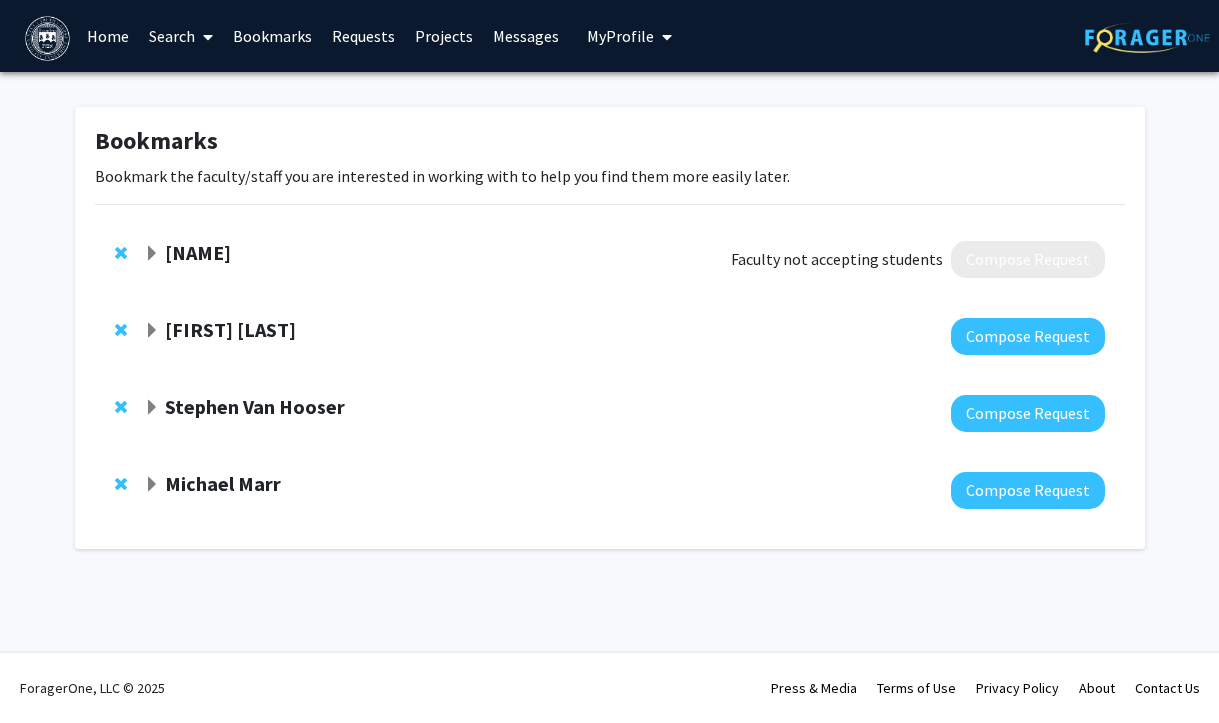 click 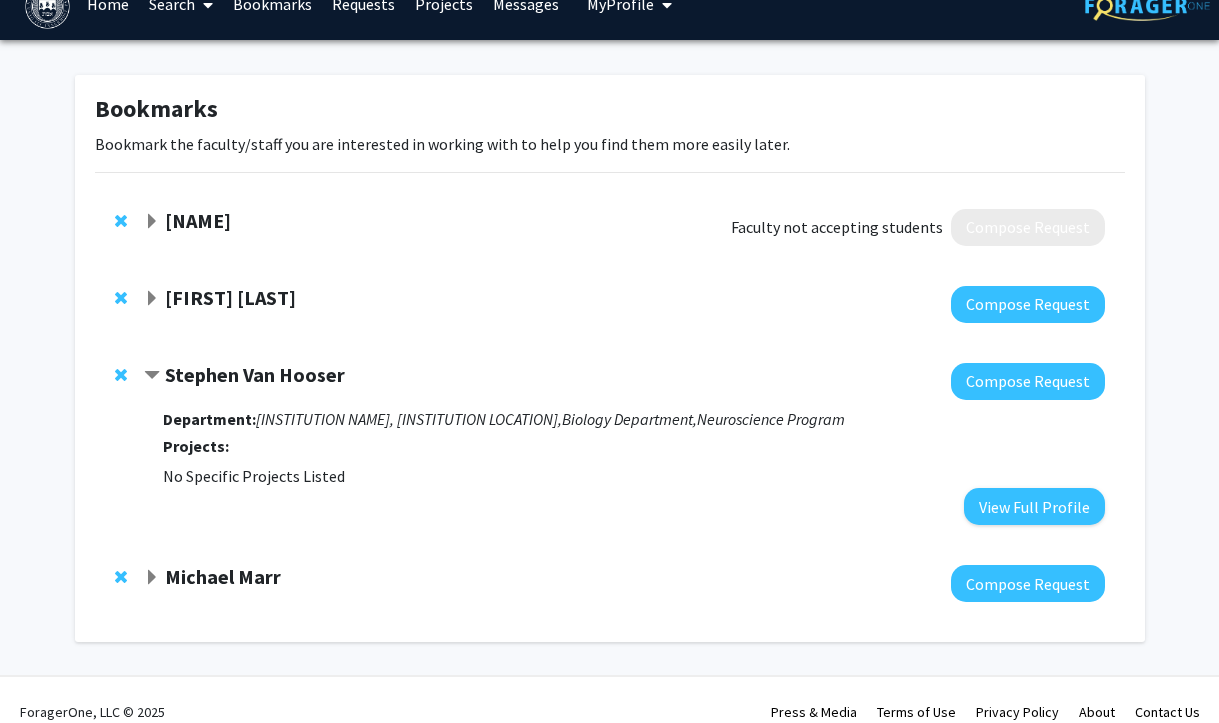 scroll, scrollTop: 37, scrollLeft: 0, axis: vertical 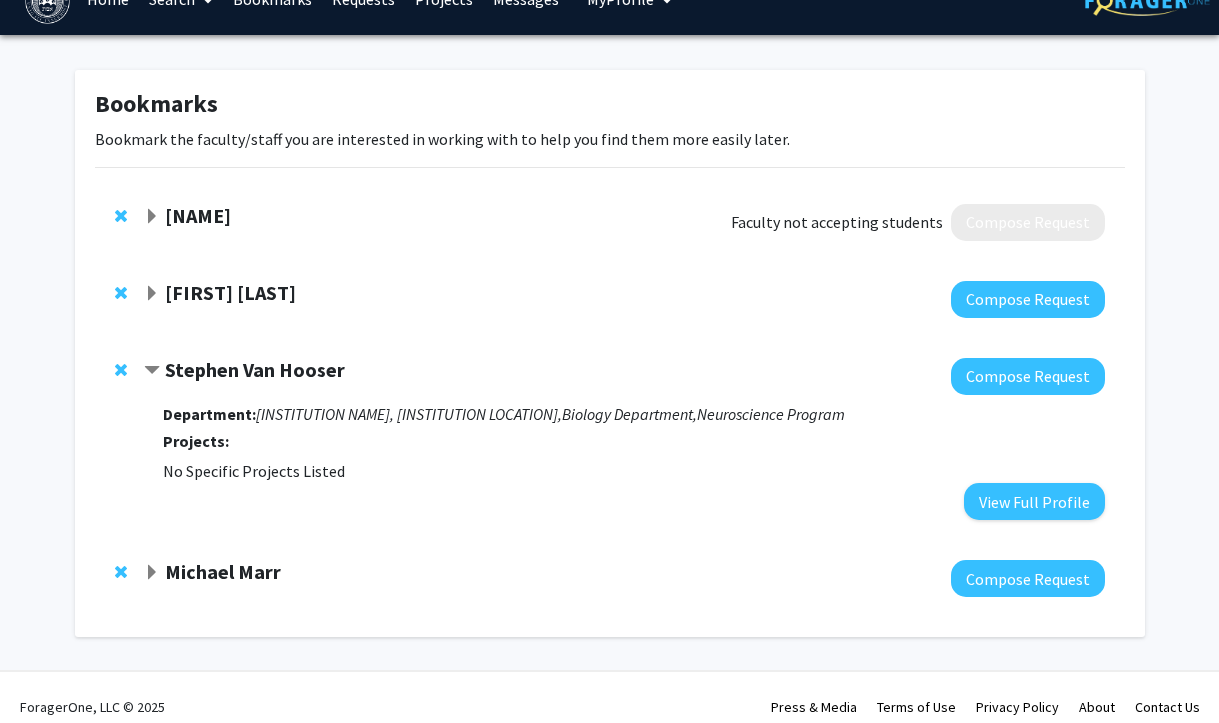 click on "[FIRST] [LAST]" 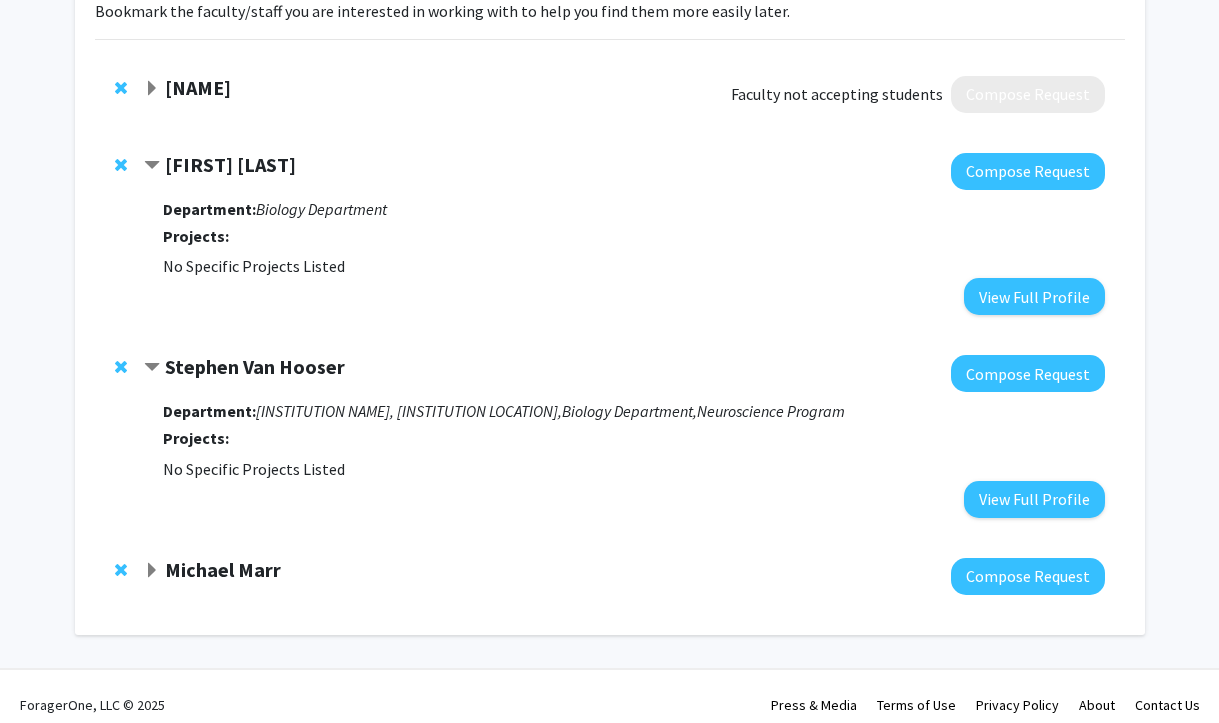 scroll, scrollTop: 166, scrollLeft: 0, axis: vertical 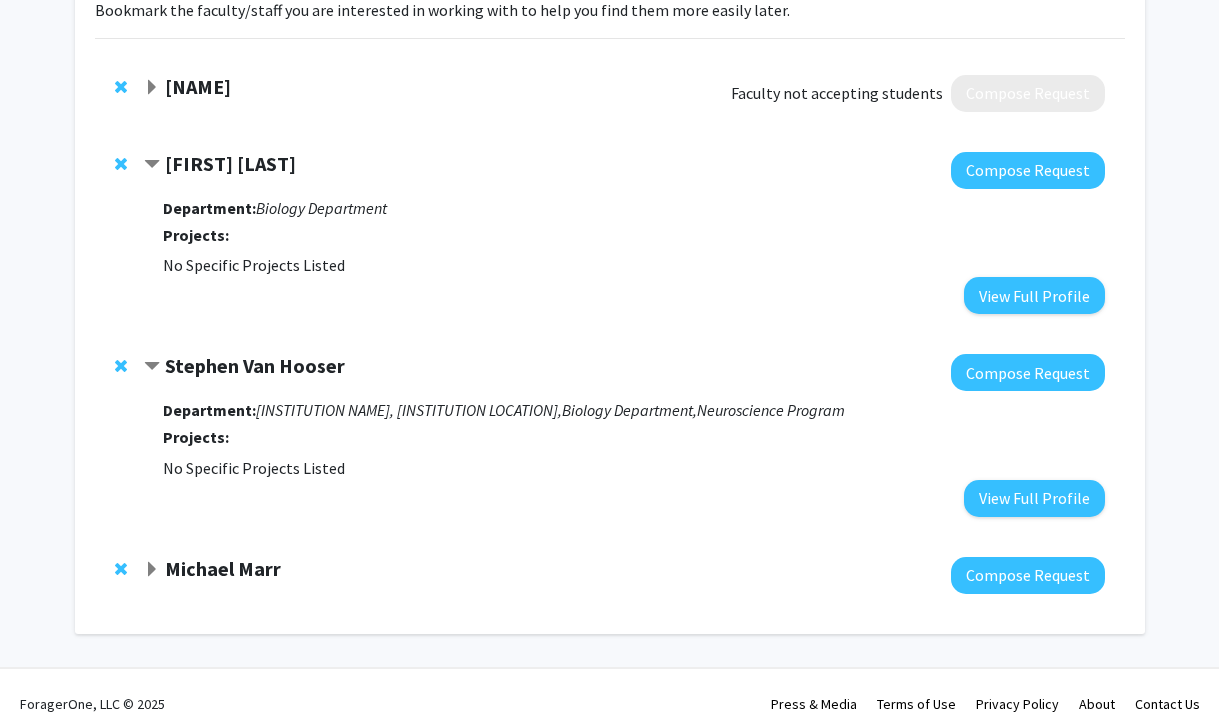 click on "Michael Marr" 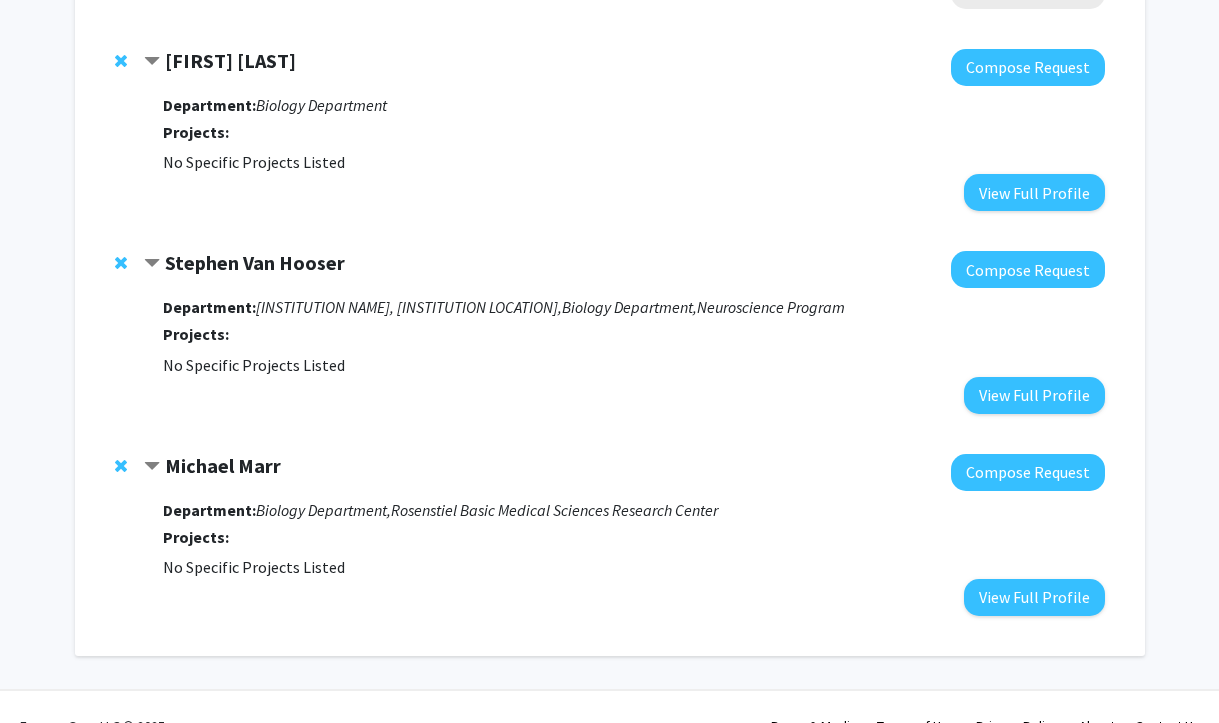 scroll, scrollTop: 307, scrollLeft: 0, axis: vertical 